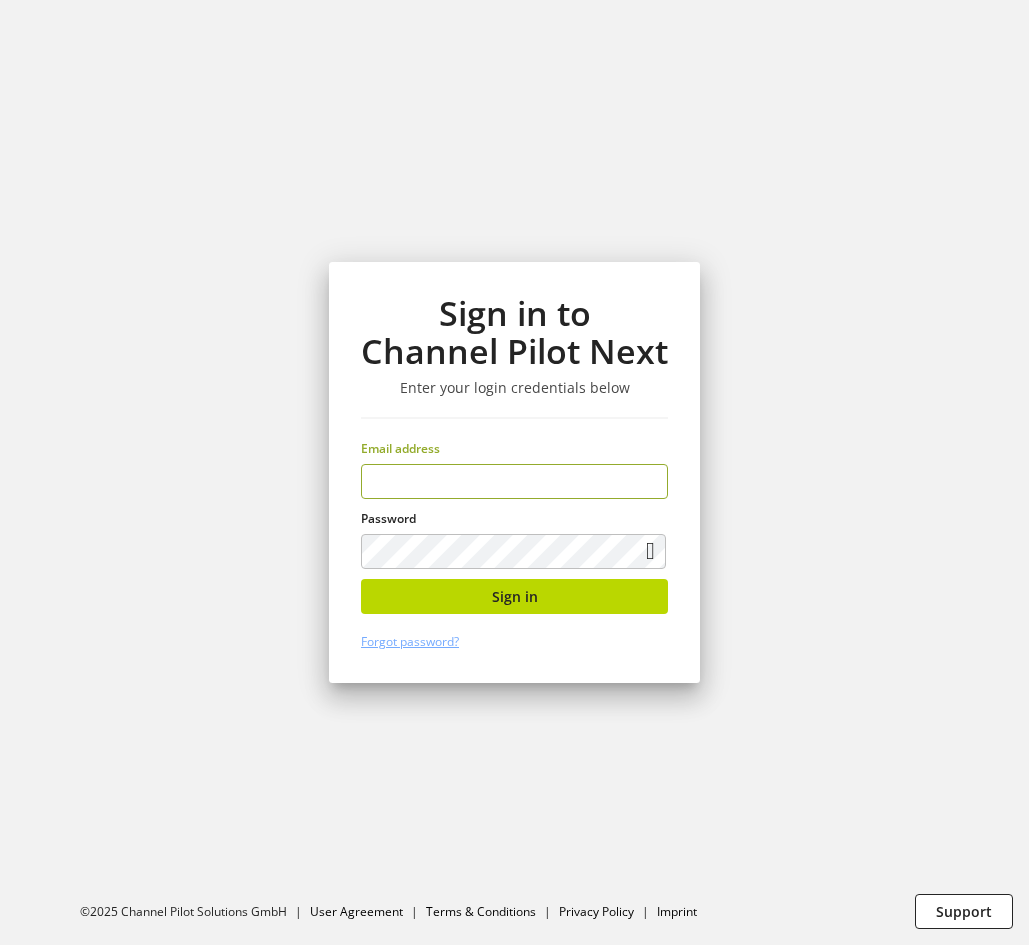 scroll, scrollTop: 0, scrollLeft: 0, axis: both 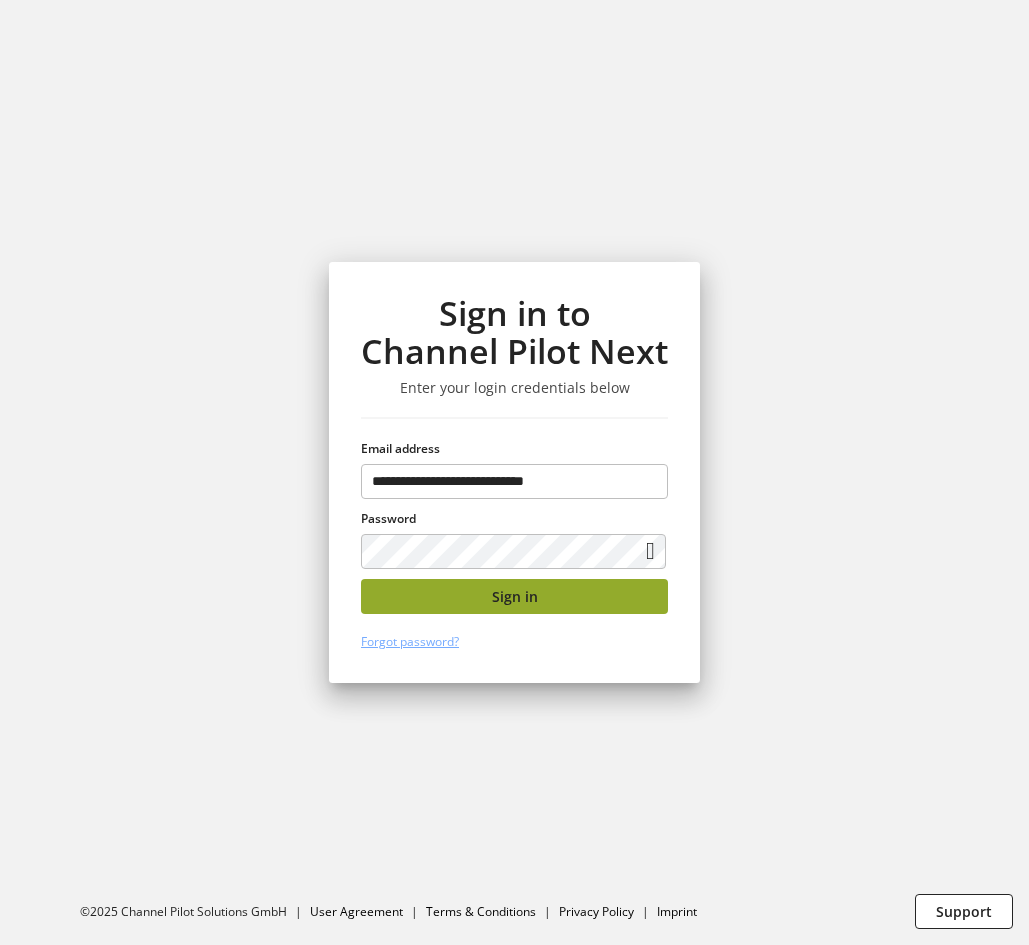click on "Sign in" at bounding box center (514, 596) 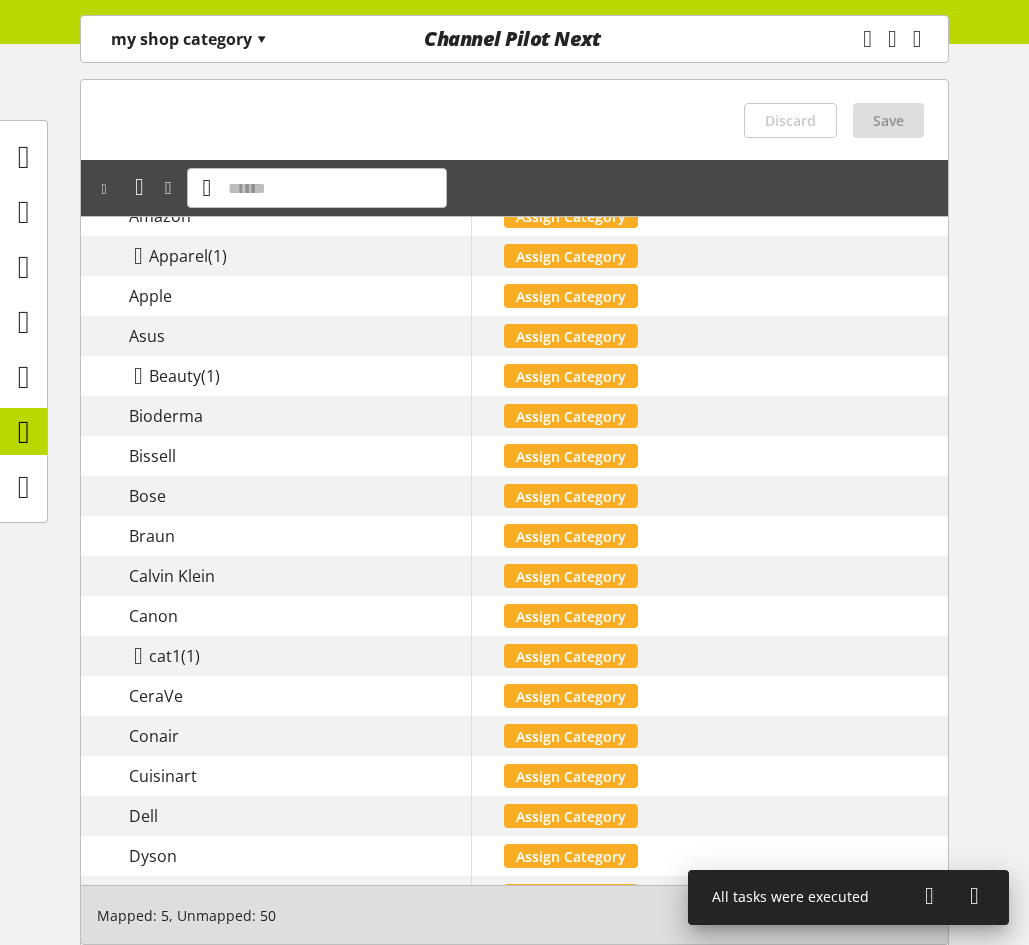 scroll, scrollTop: 134, scrollLeft: 0, axis: vertical 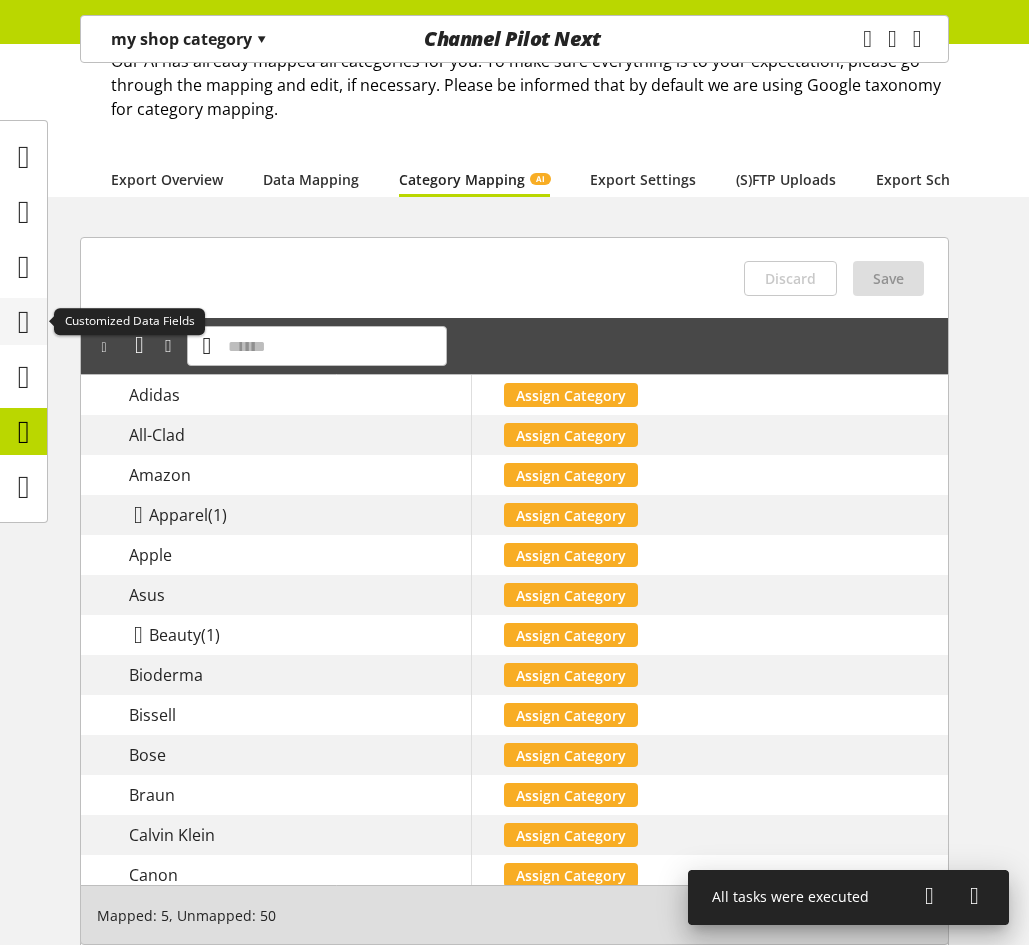 click at bounding box center [24, 322] 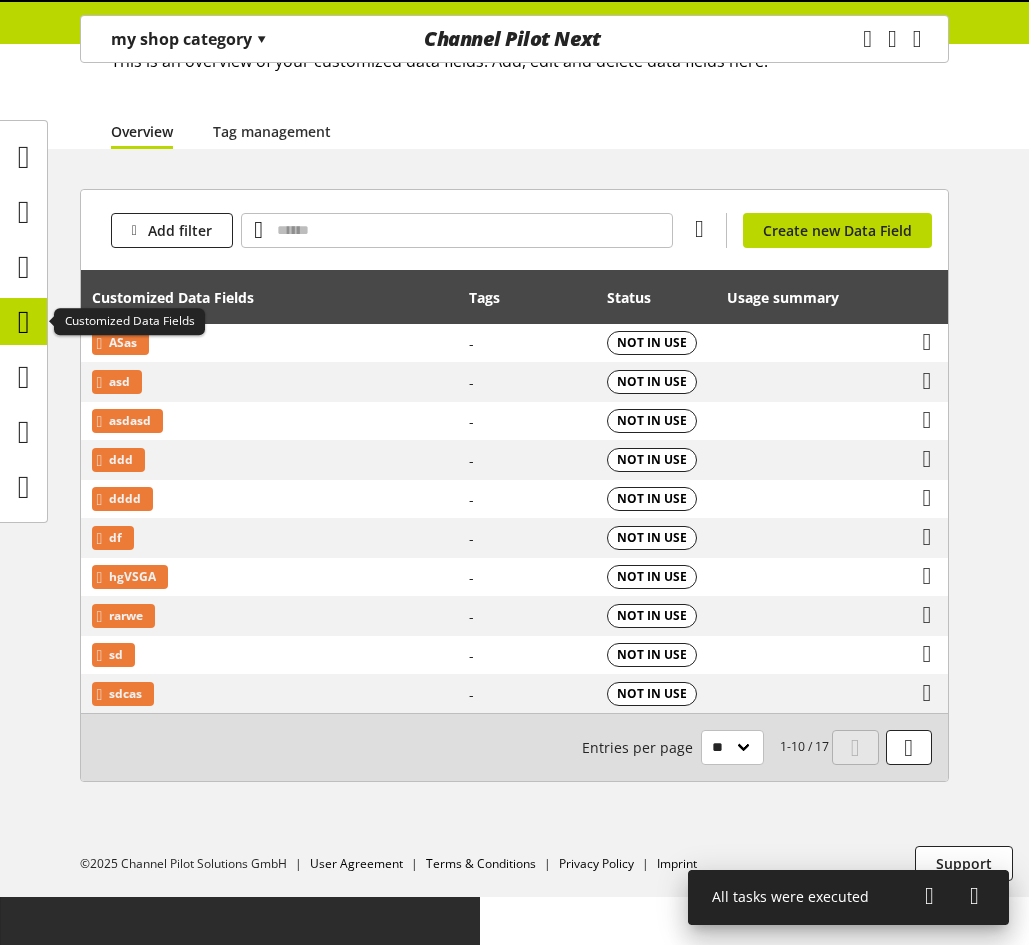 scroll, scrollTop: 0, scrollLeft: 0, axis: both 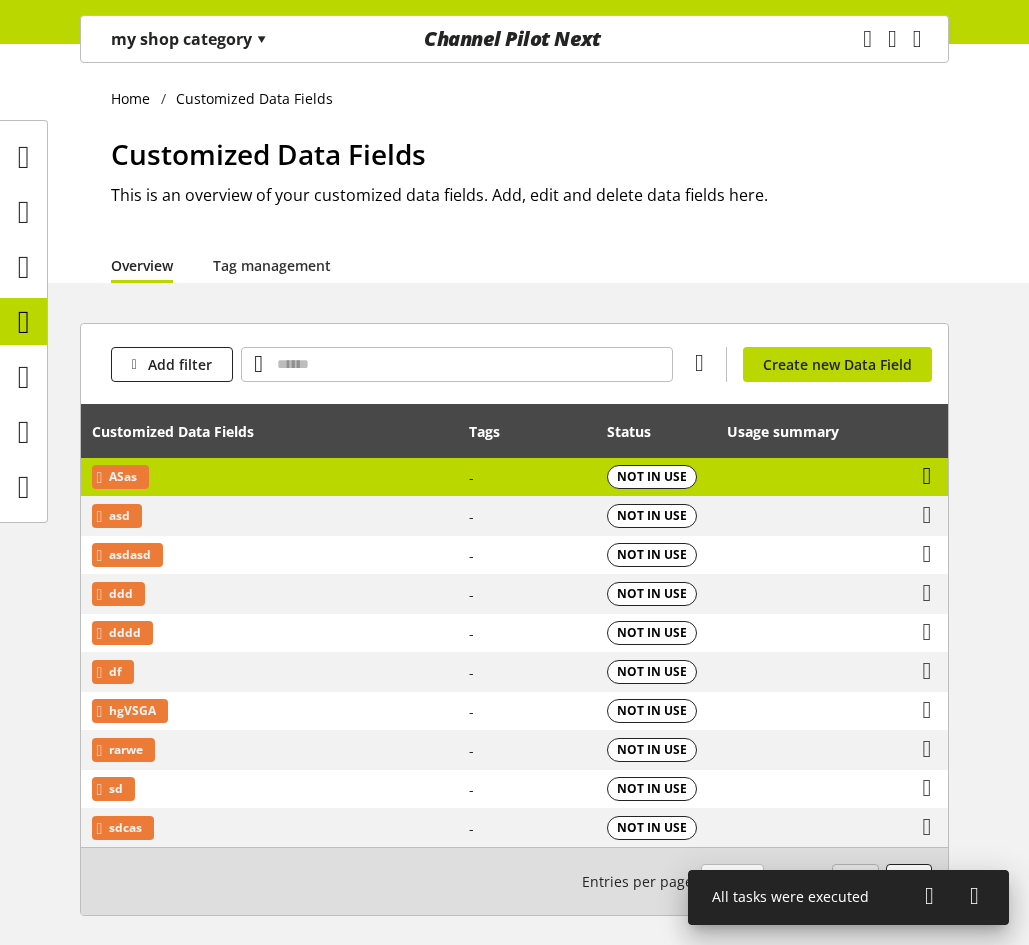 click at bounding box center (927, 476) 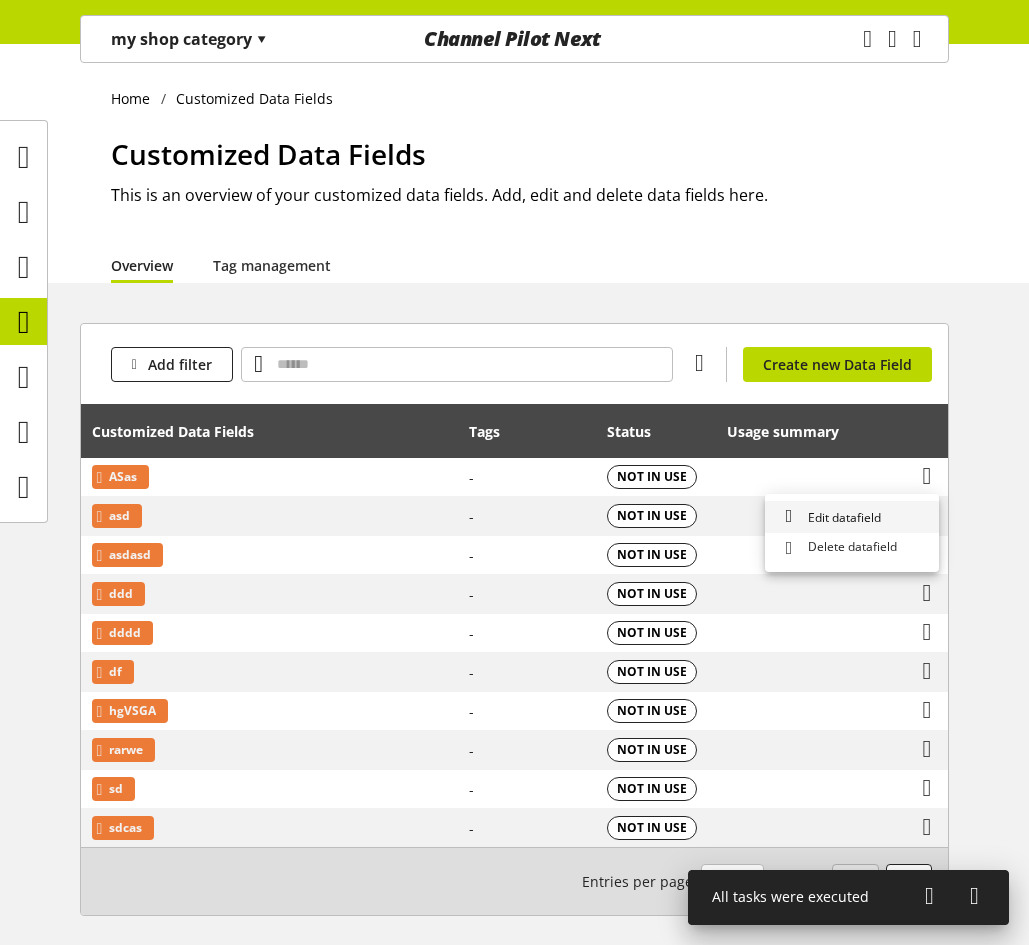 click on "Edit datafield" at bounding box center [840, 517] 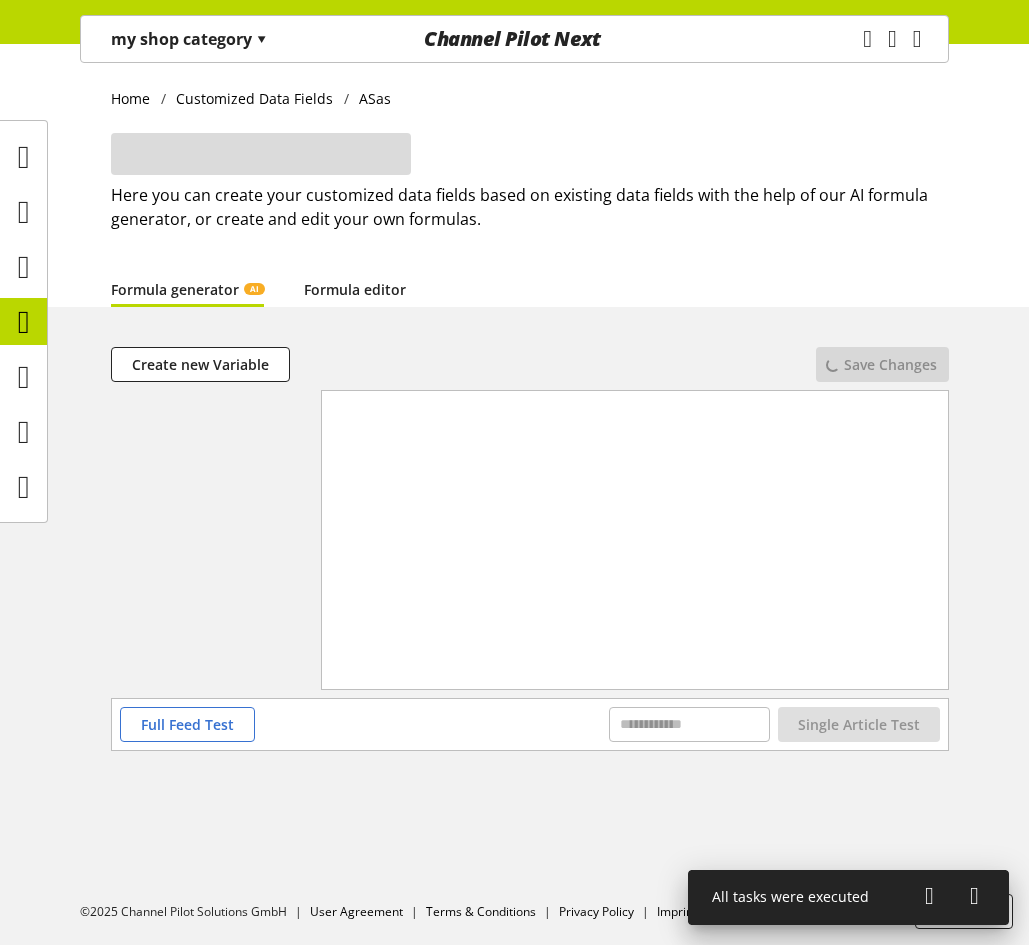 click on "Formula editor" at bounding box center [355, 289] 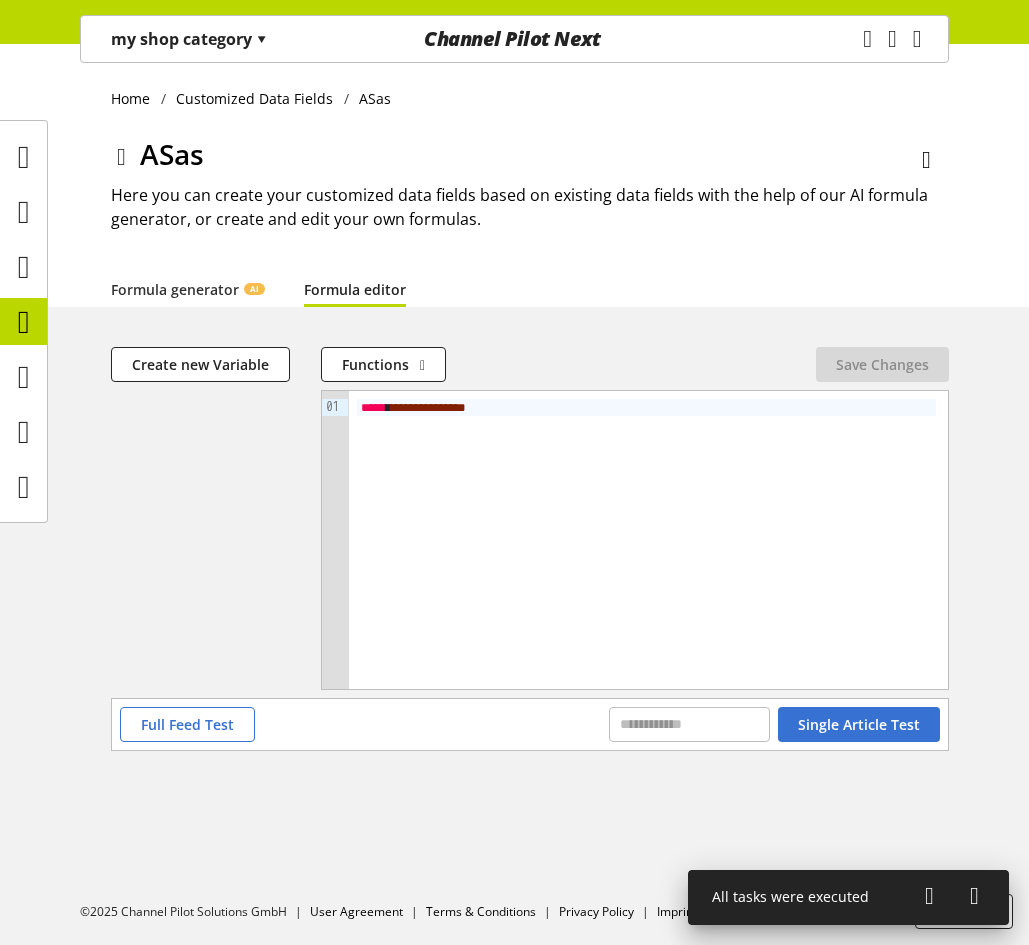click on "**********" at bounding box center (426, 407) 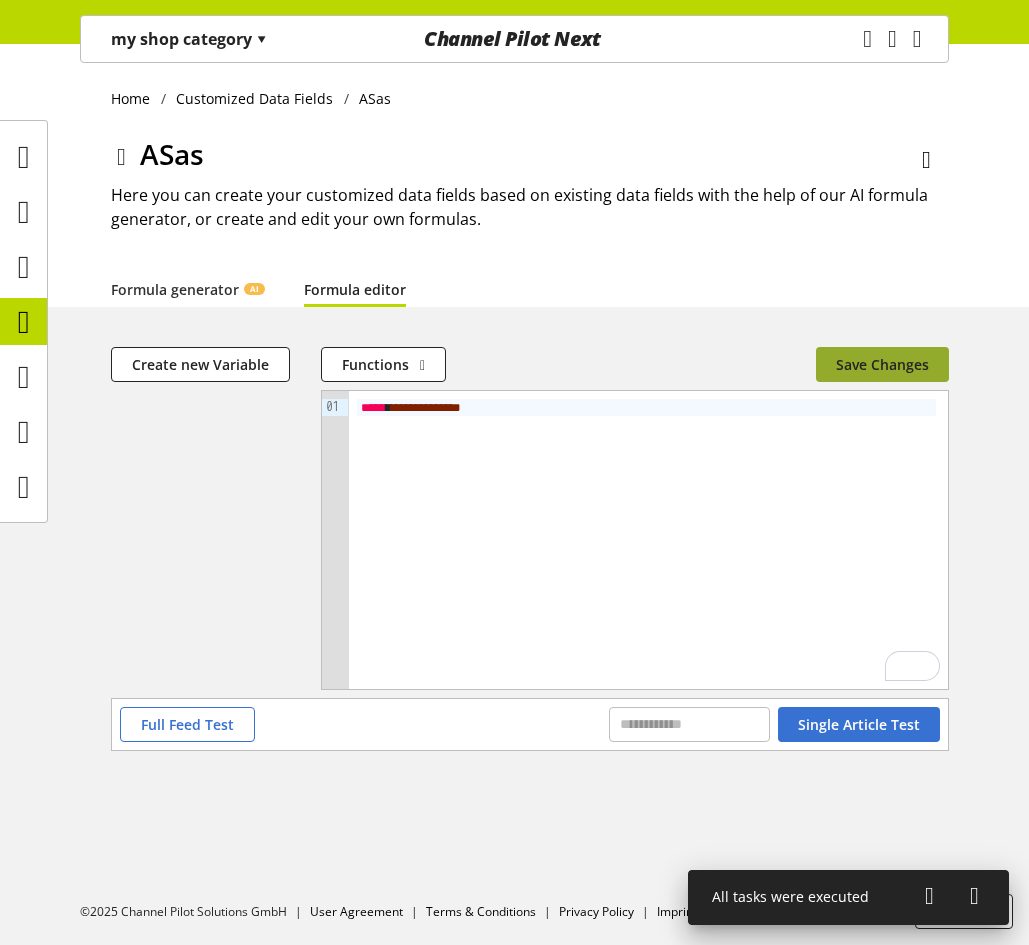 click on "Save Changes" at bounding box center (882, 364) 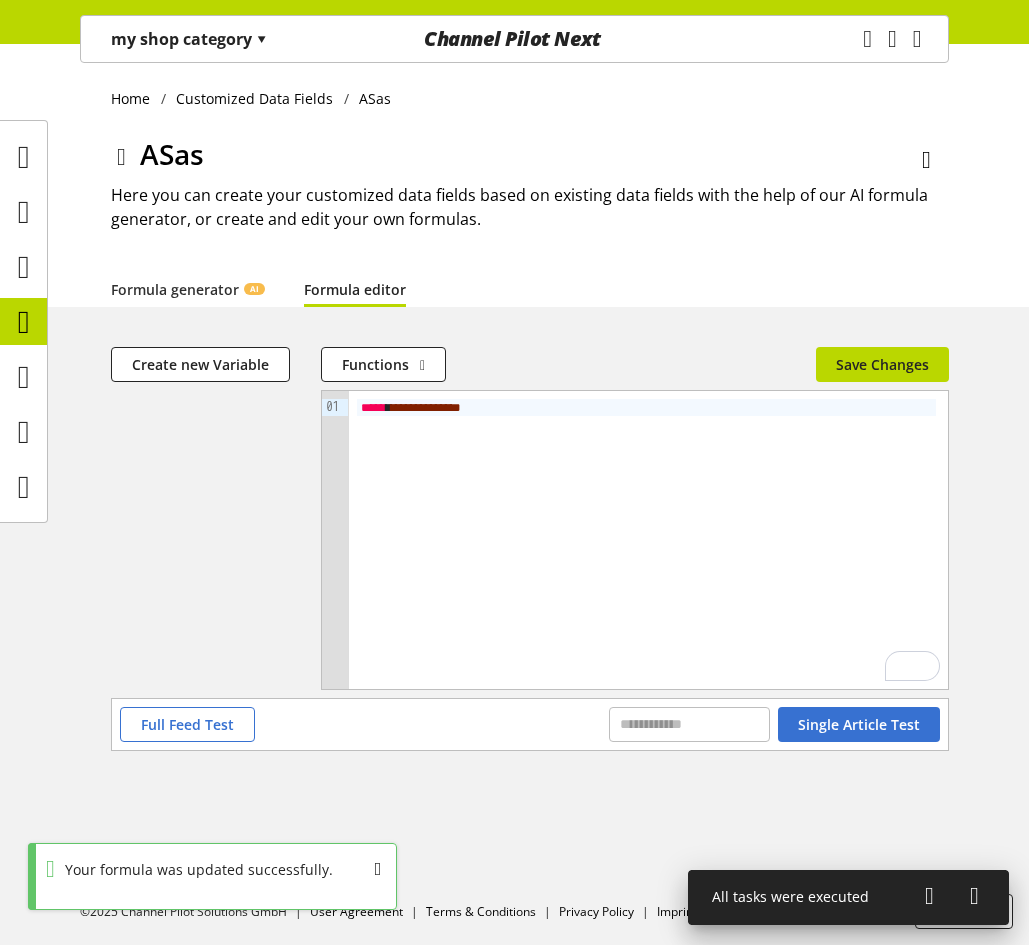 click at bounding box center [929, 896] 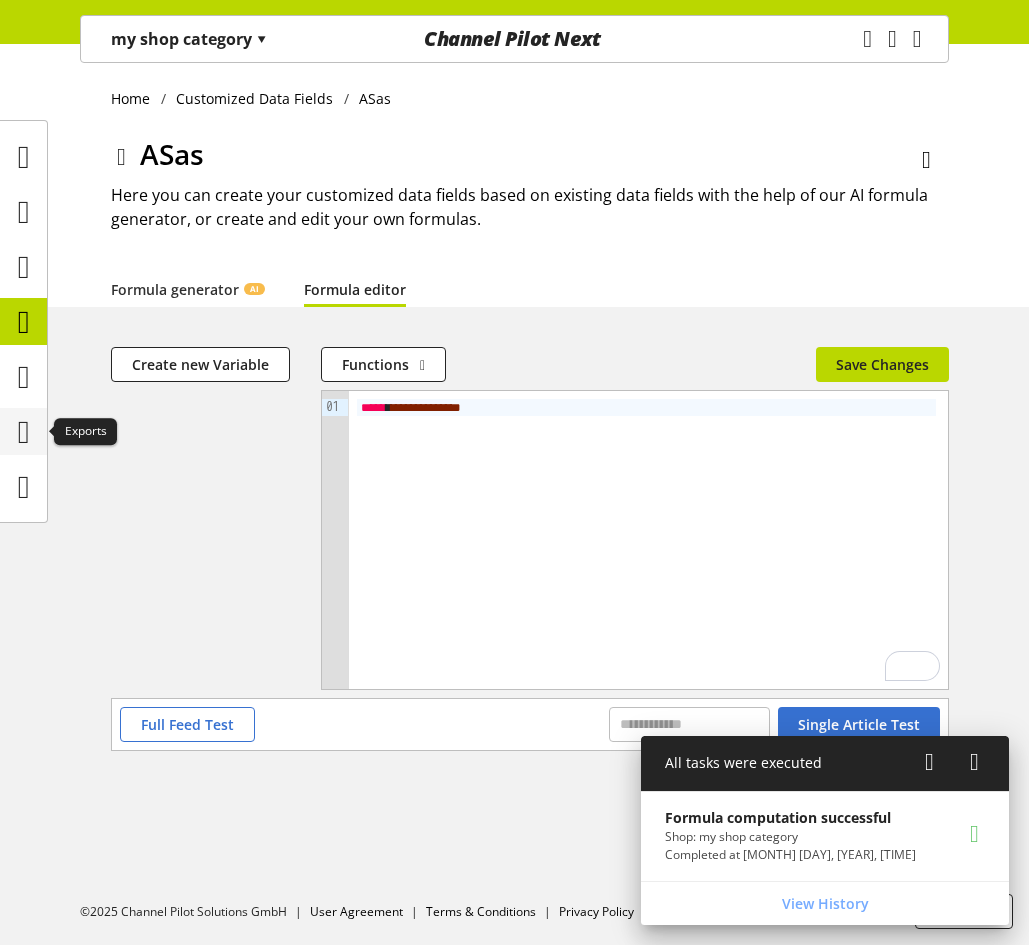 click at bounding box center [23, 431] 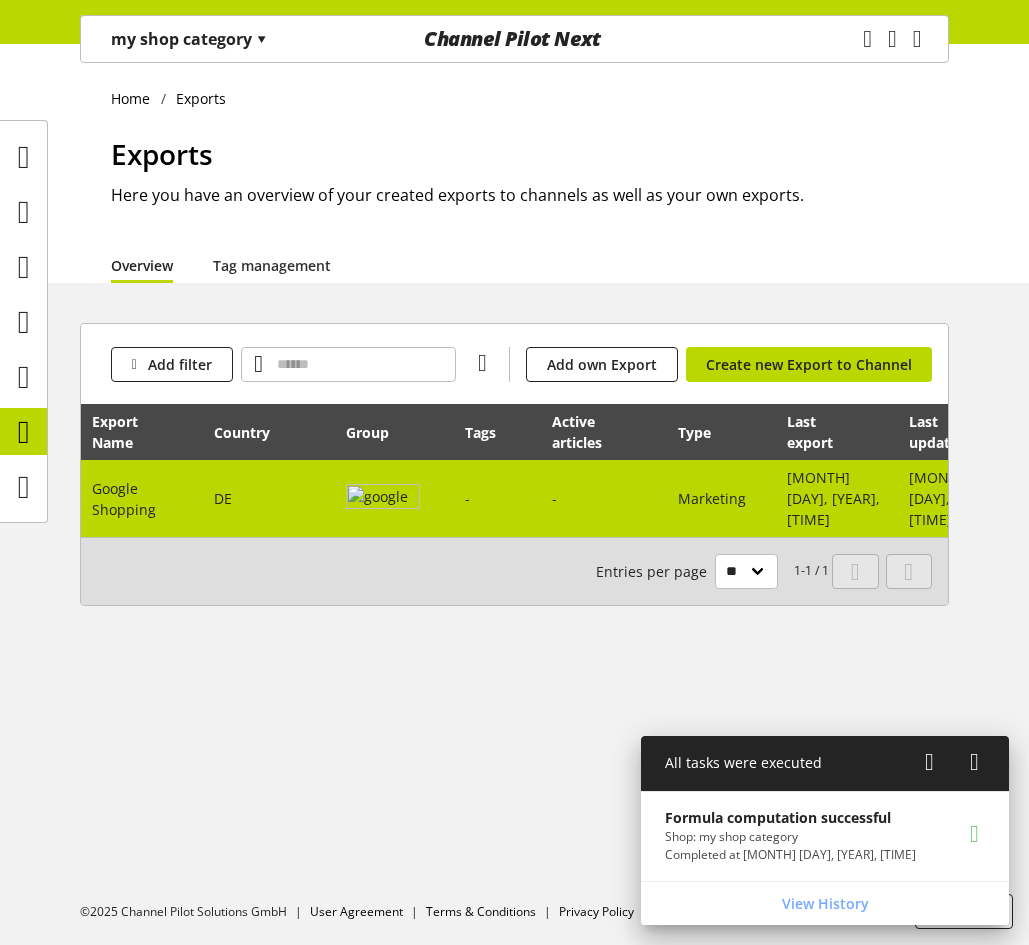 click at bounding box center (394, 498) 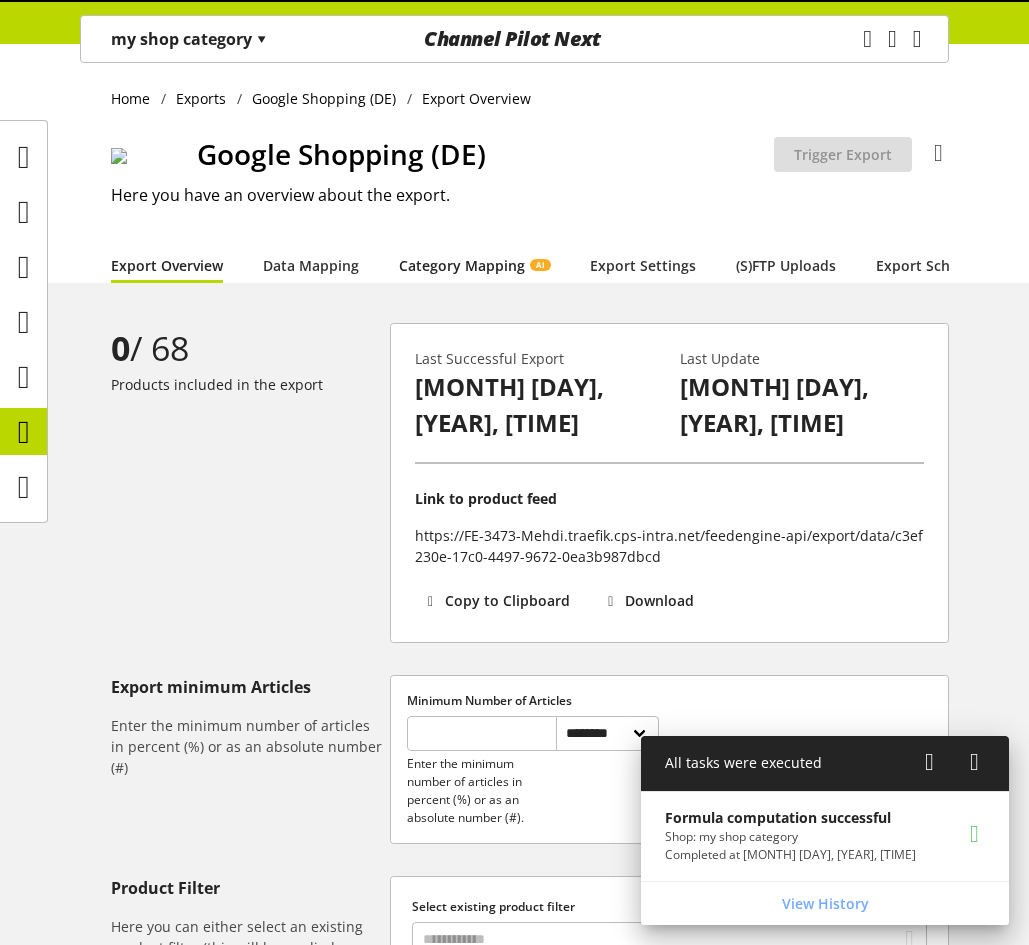 click on "Category Mapping AI" at bounding box center [474, 265] 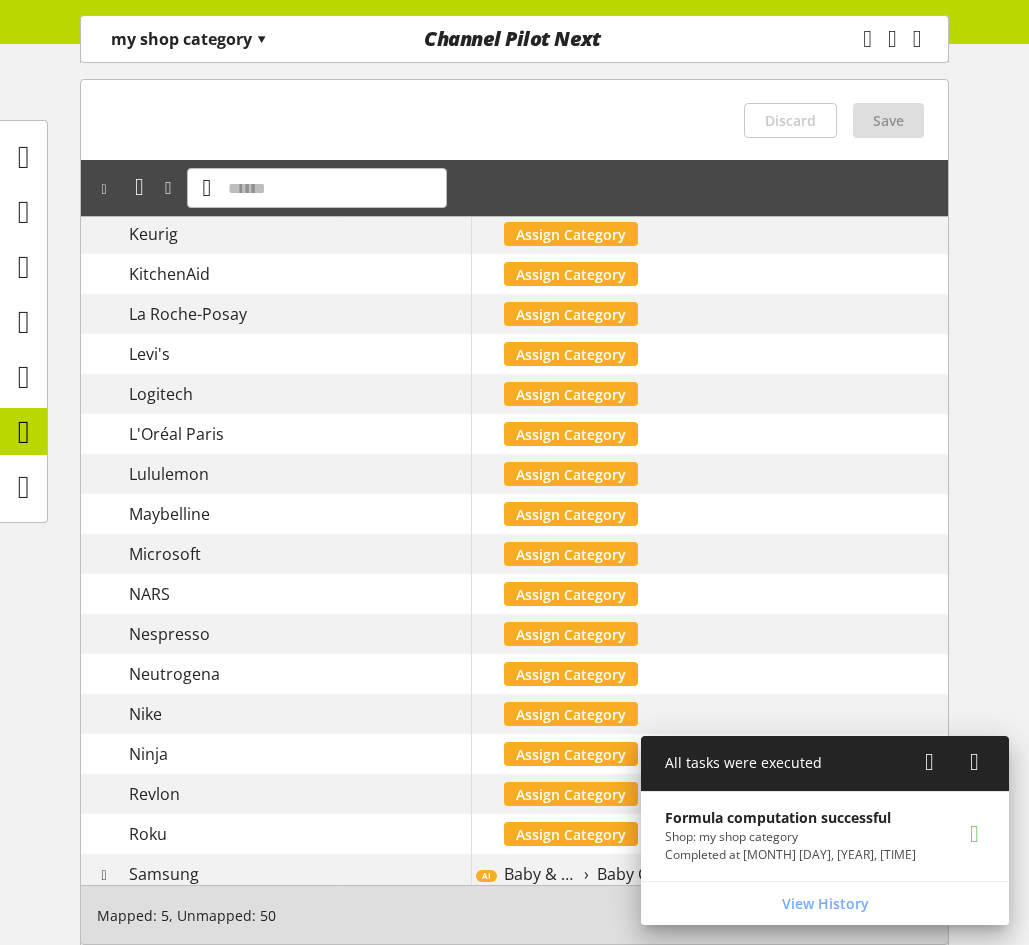 scroll, scrollTop: 1634, scrollLeft: 0, axis: vertical 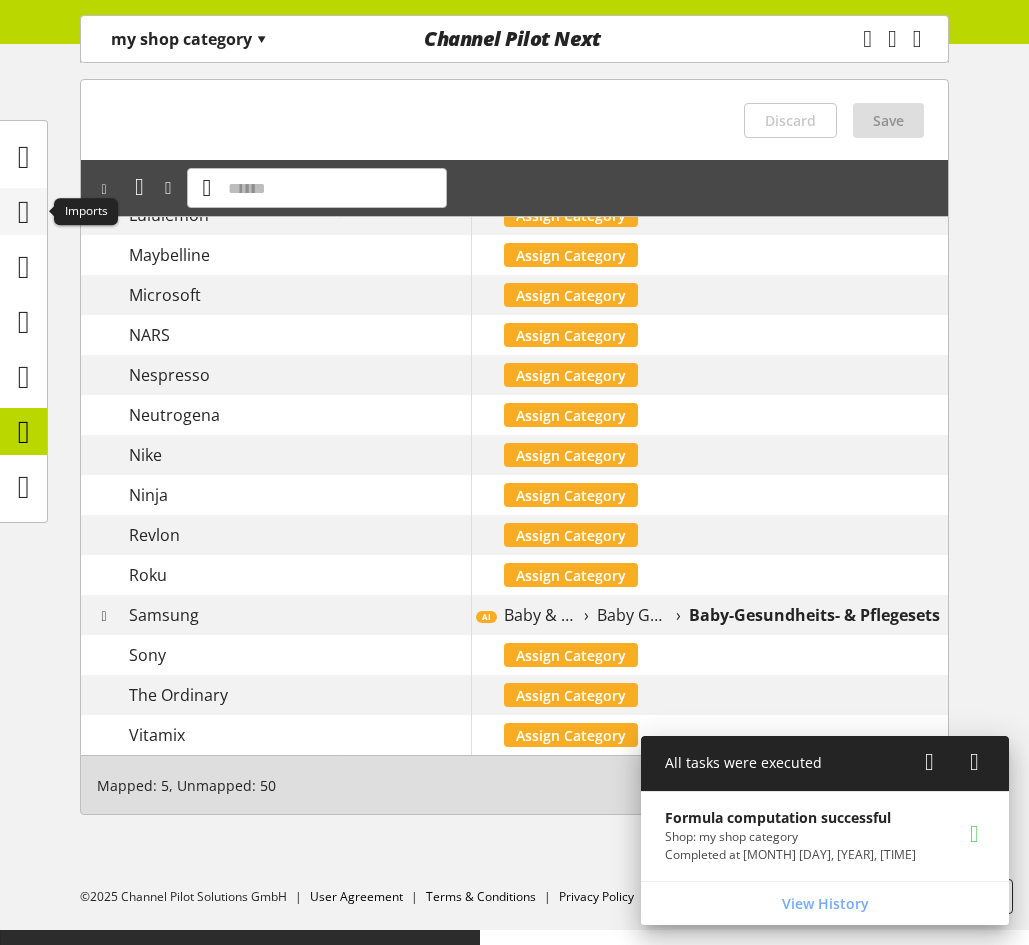 click at bounding box center (24, 212) 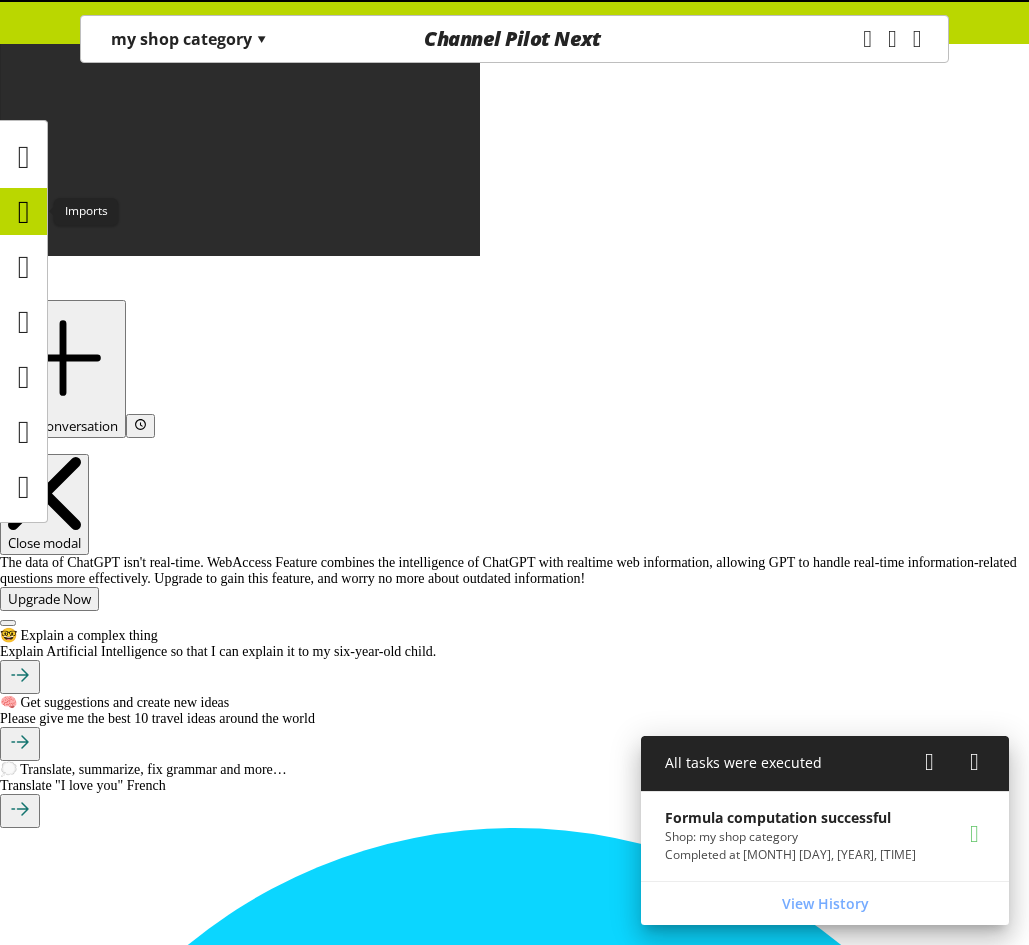 scroll, scrollTop: 0, scrollLeft: 0, axis: both 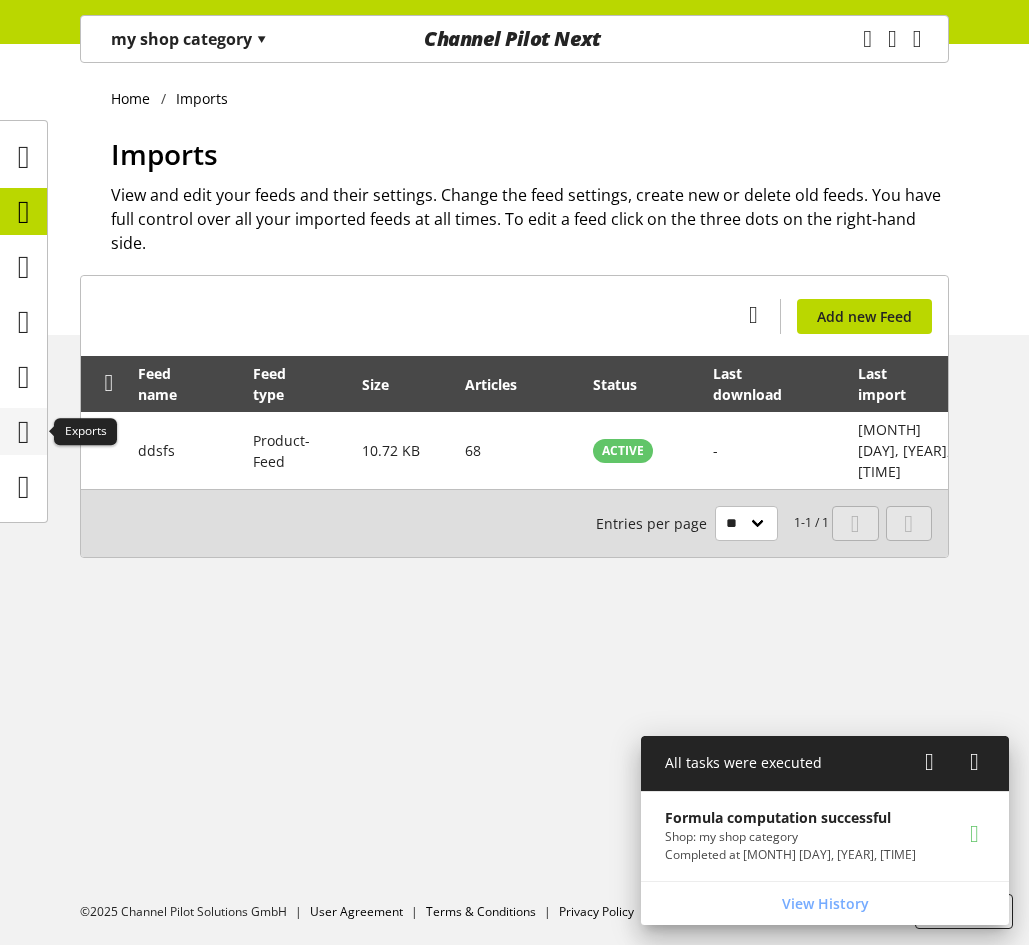 click at bounding box center [24, 432] 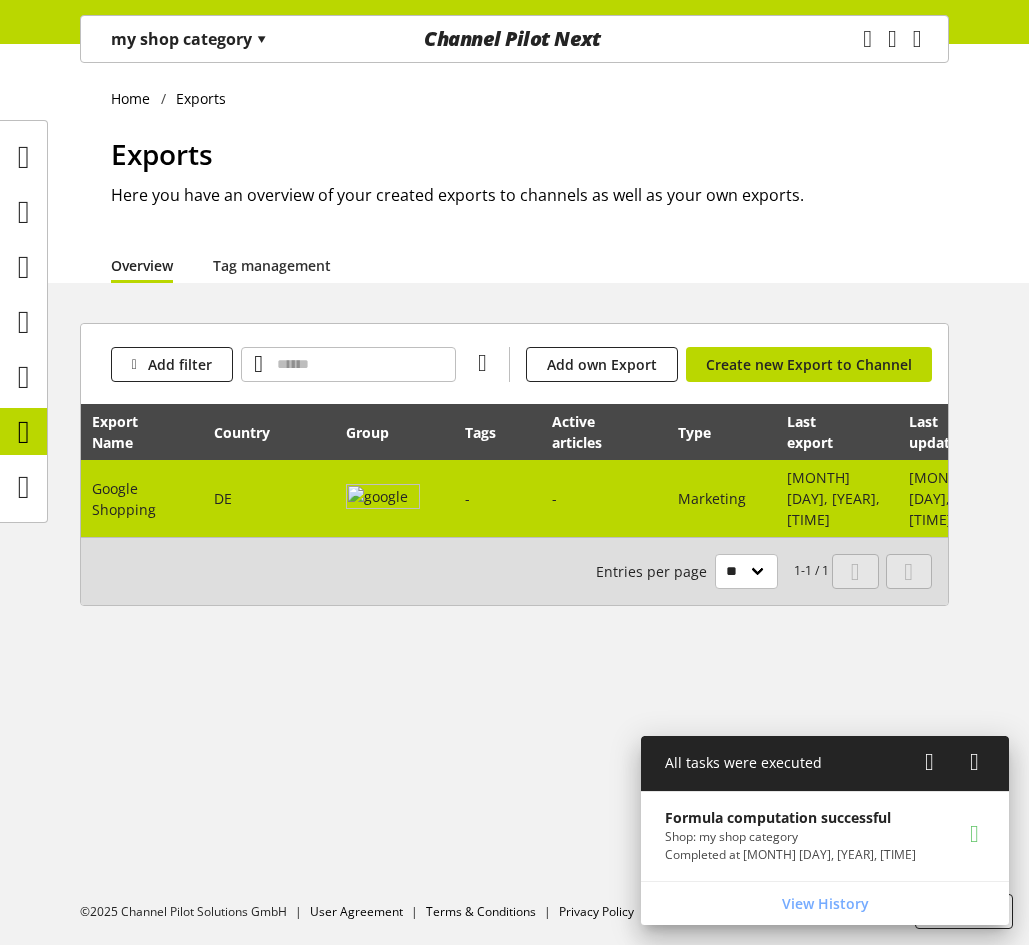 click on "DE" at bounding box center (269, 498) 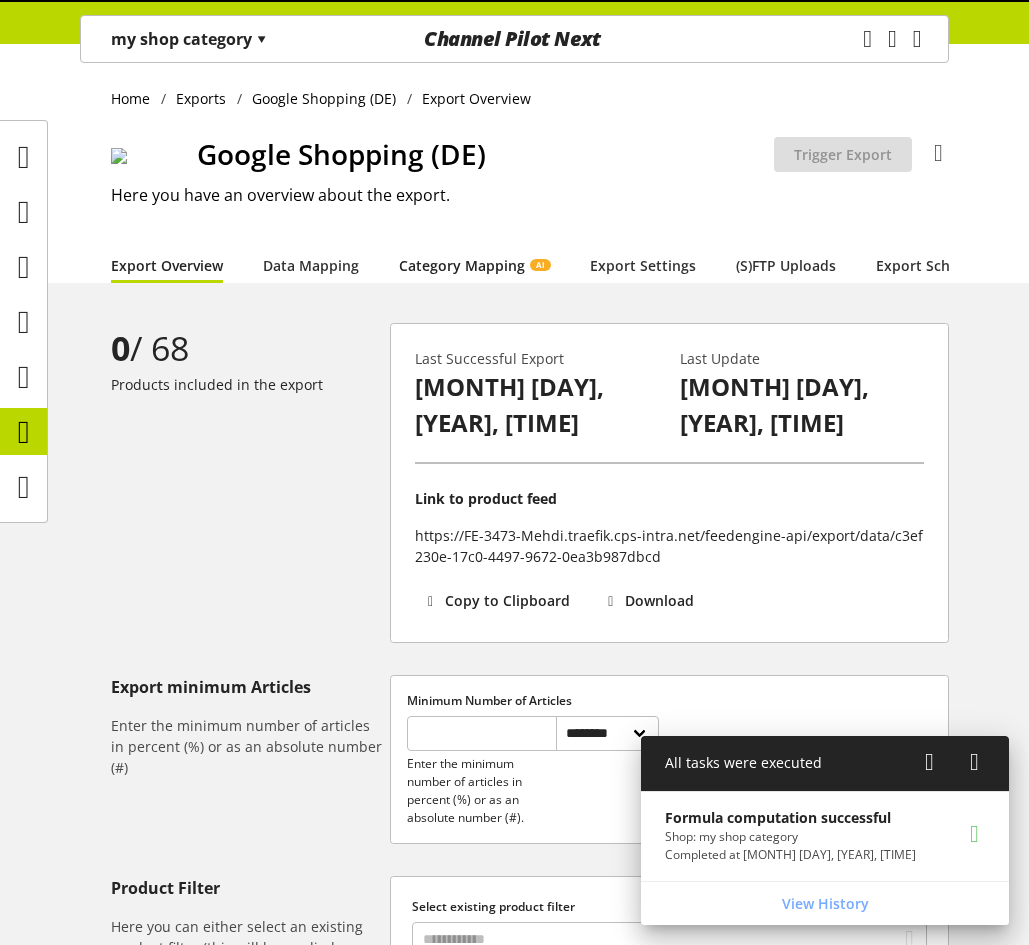 click on "Category Mapping AI" at bounding box center [474, 265] 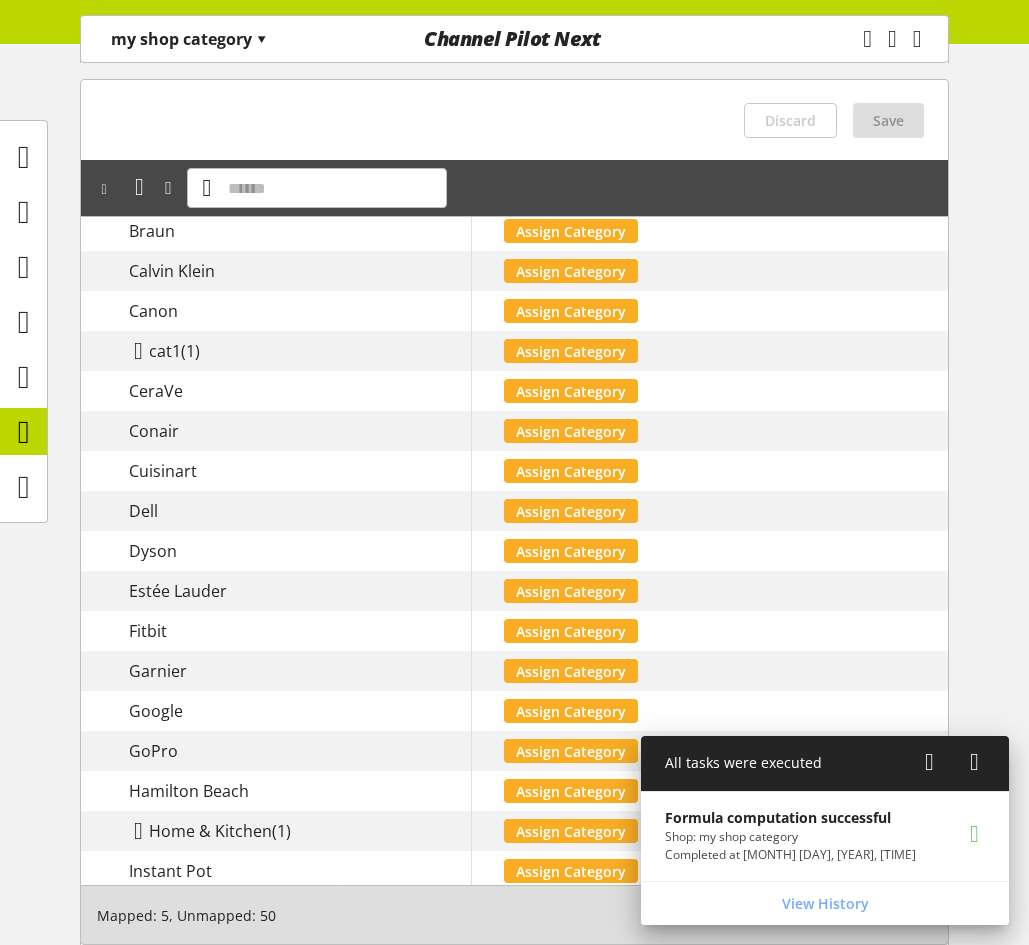 scroll, scrollTop: 700, scrollLeft: 0, axis: vertical 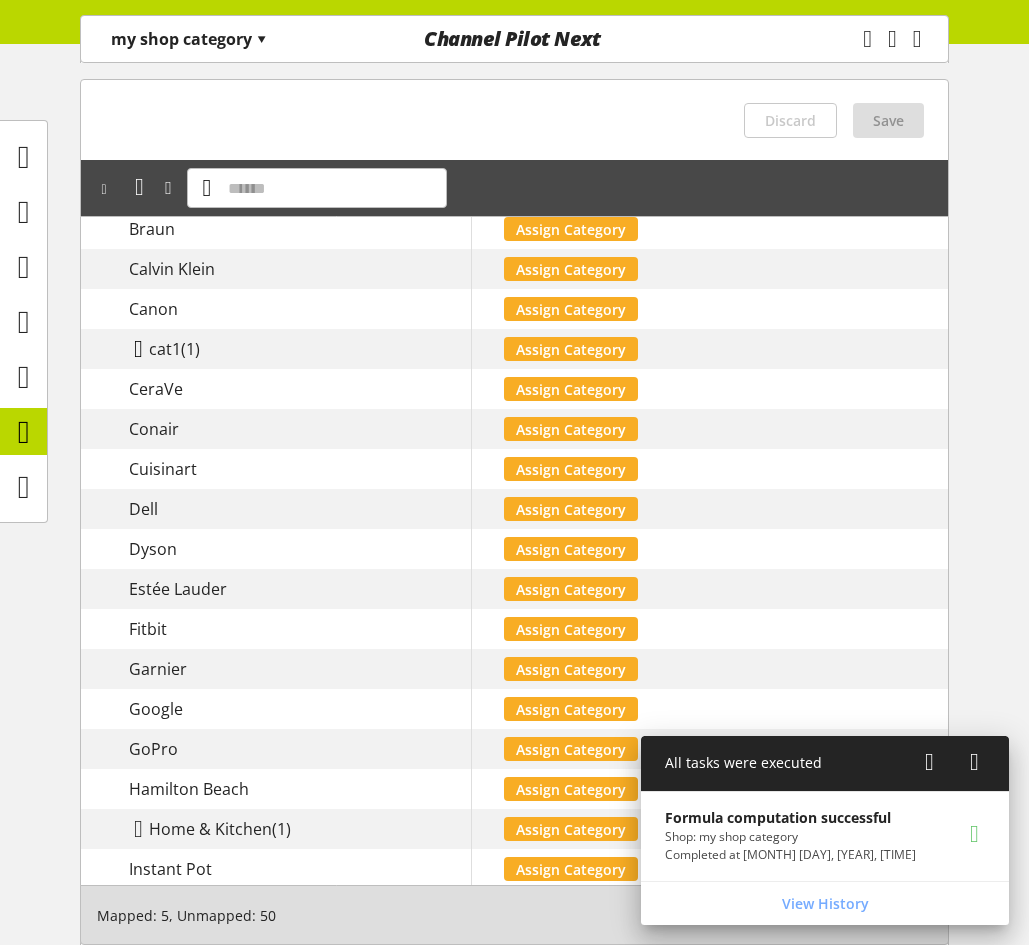 click at bounding box center [138, 349] 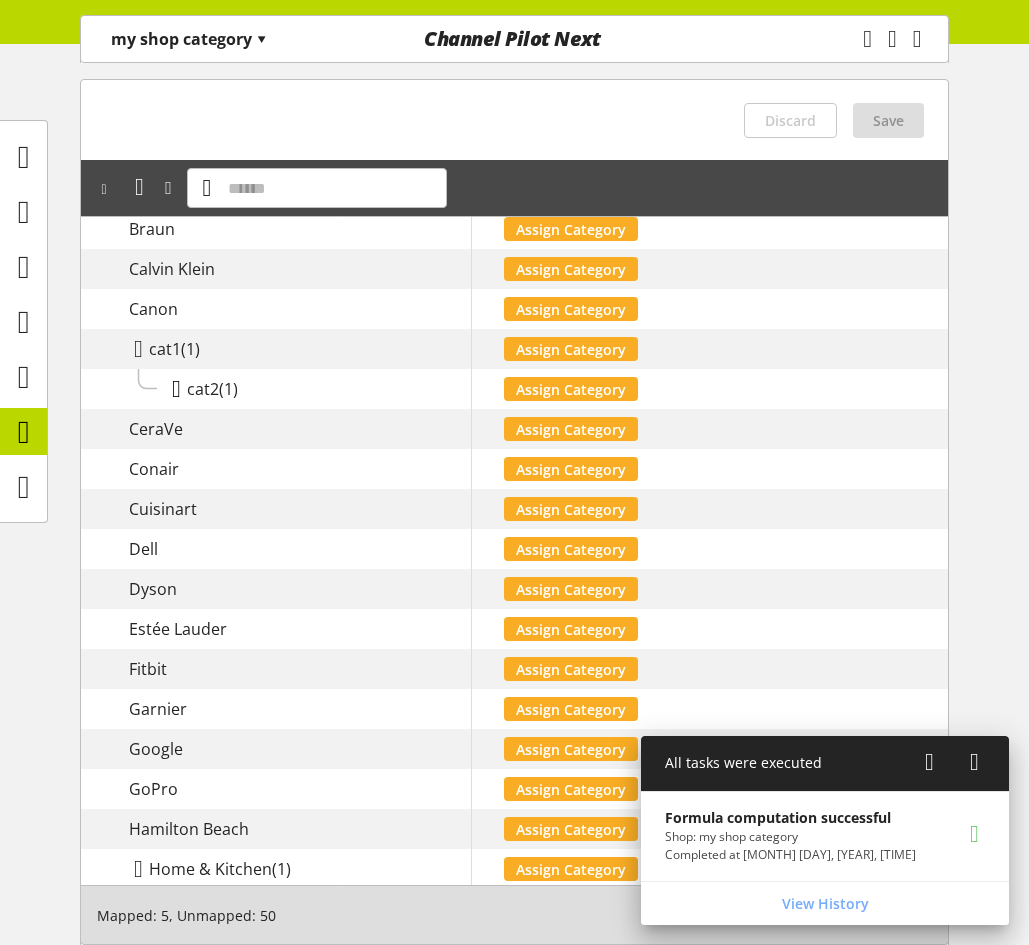 click at bounding box center (176, 389) 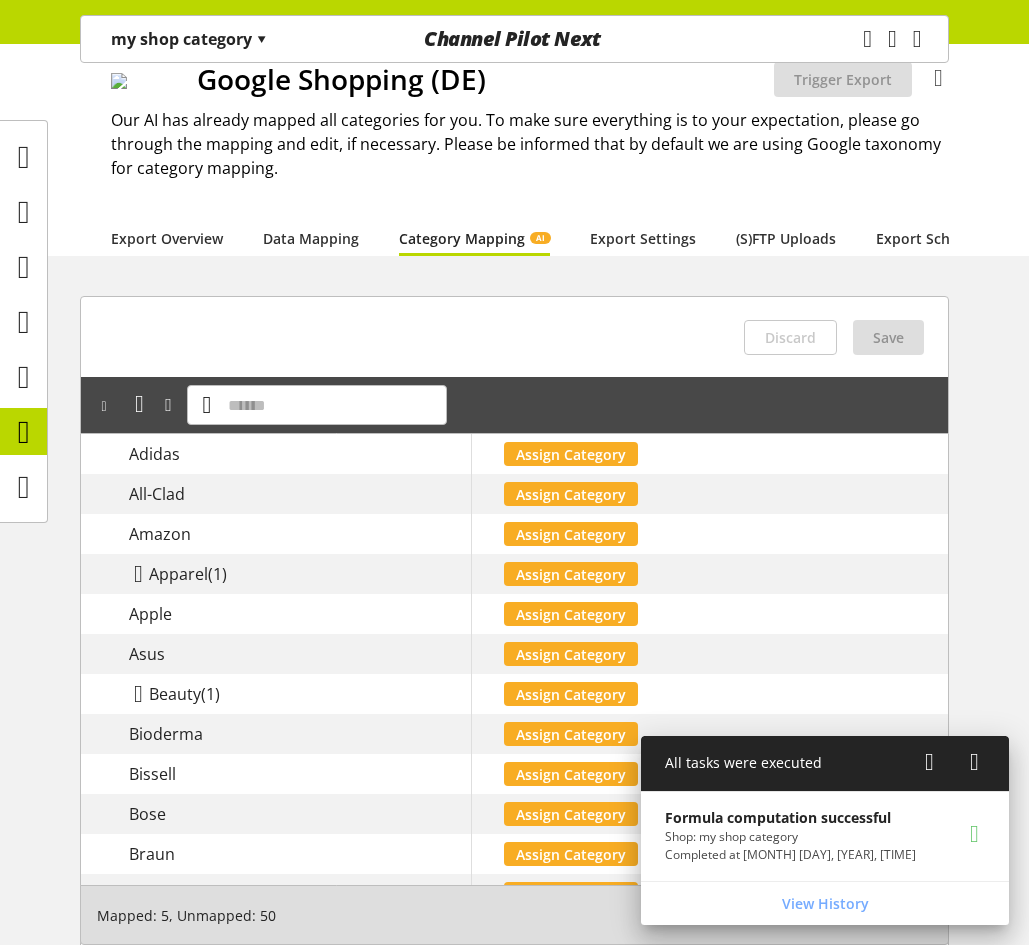 scroll, scrollTop: 0, scrollLeft: 0, axis: both 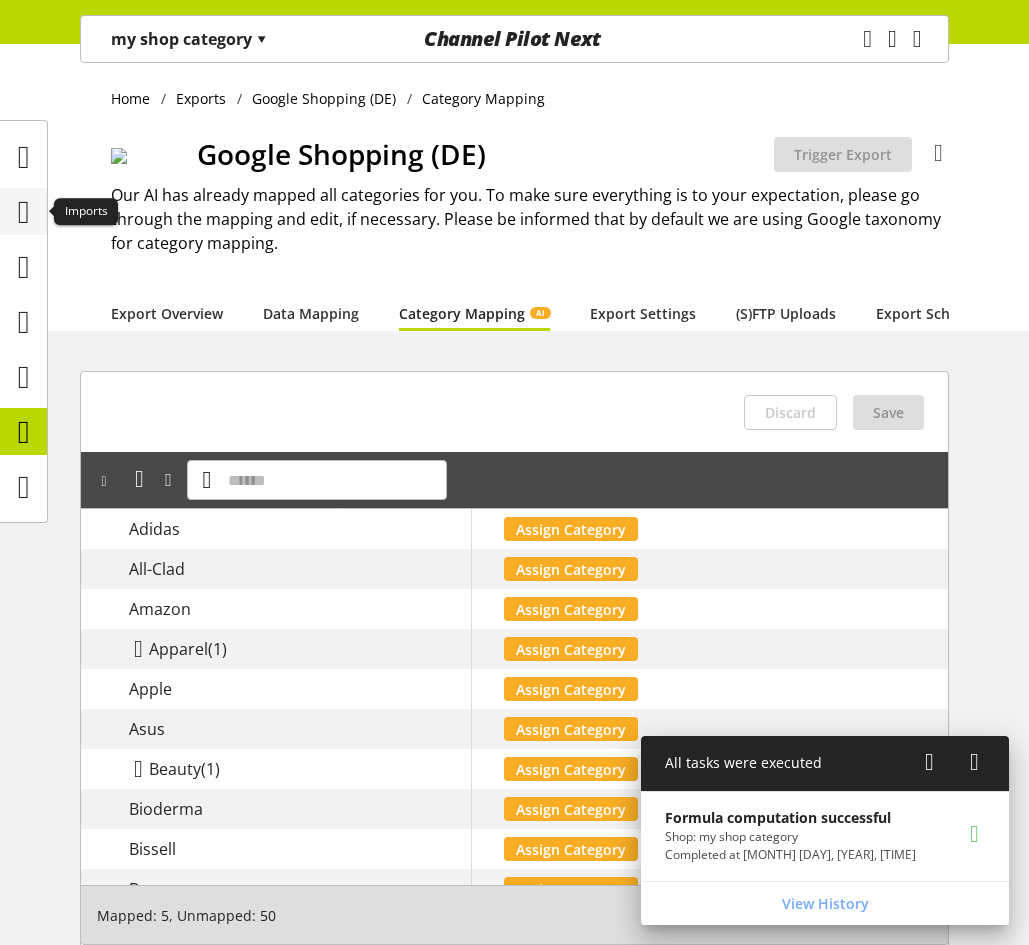 click at bounding box center (24, 212) 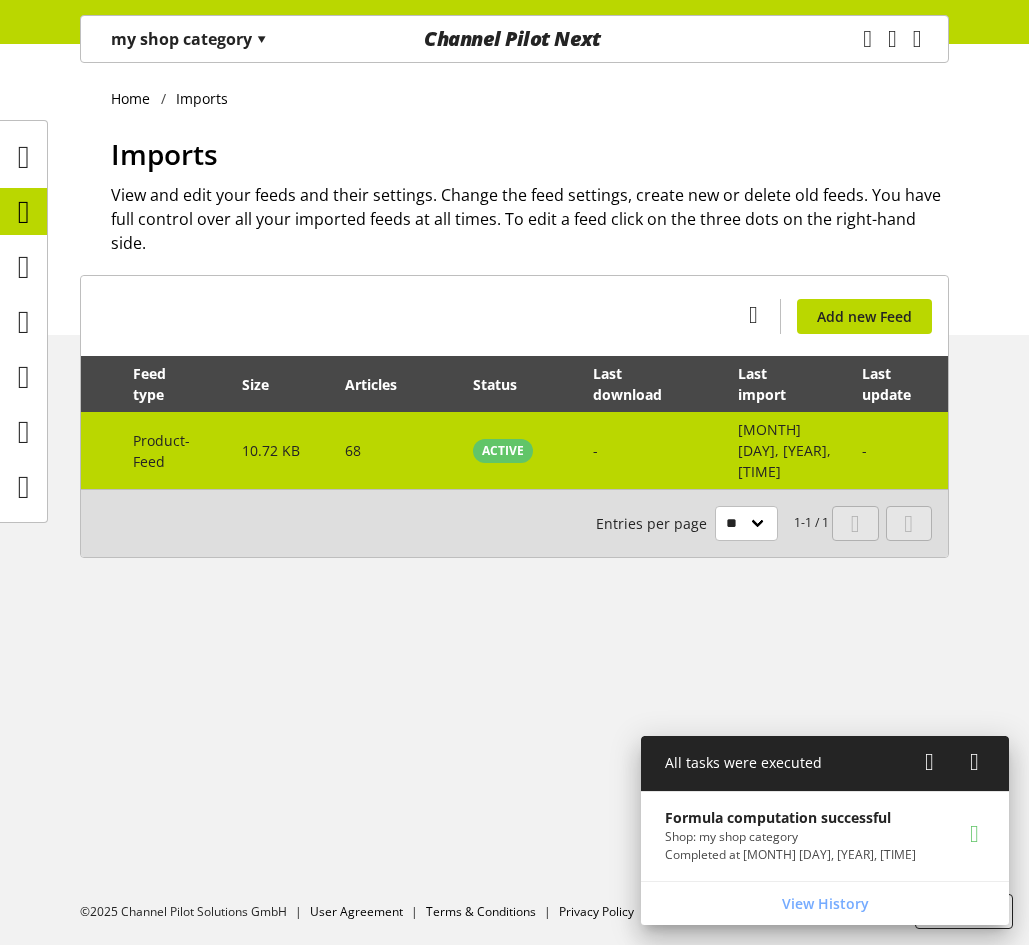 scroll, scrollTop: 0, scrollLeft: 193, axis: horizontal 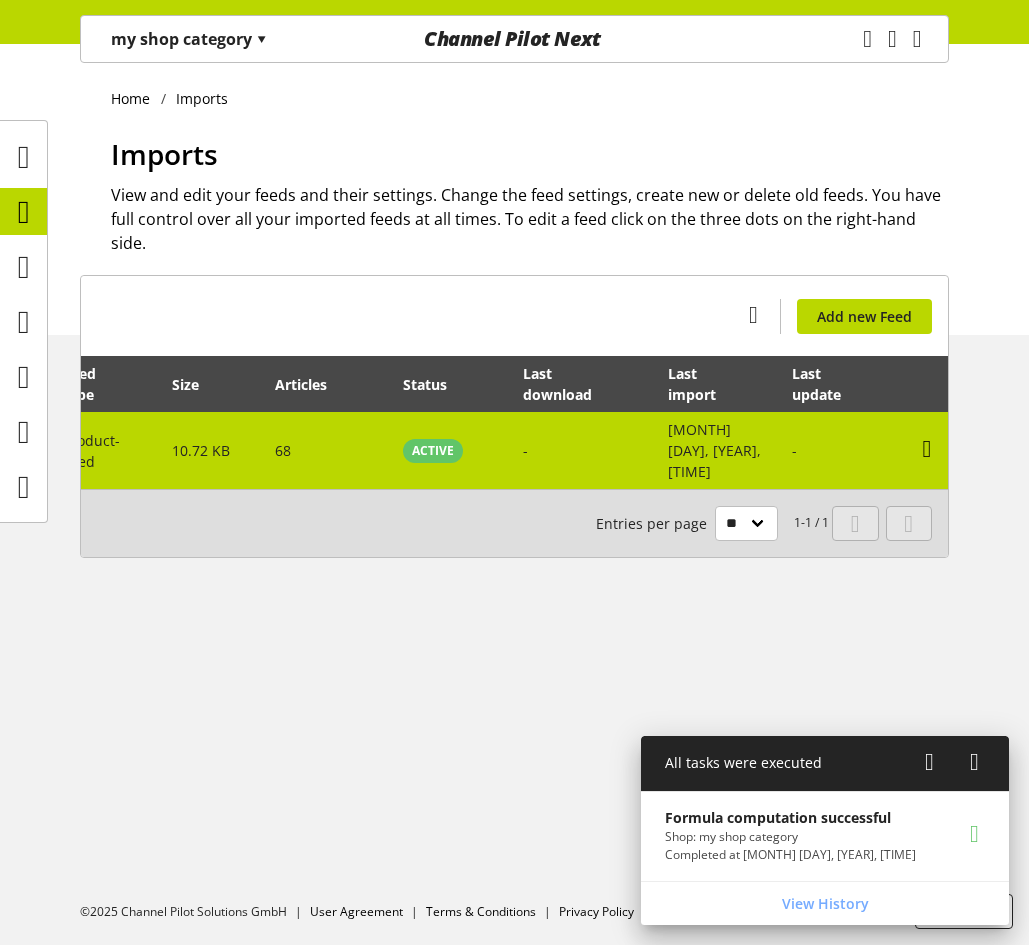 click at bounding box center [927, 449] 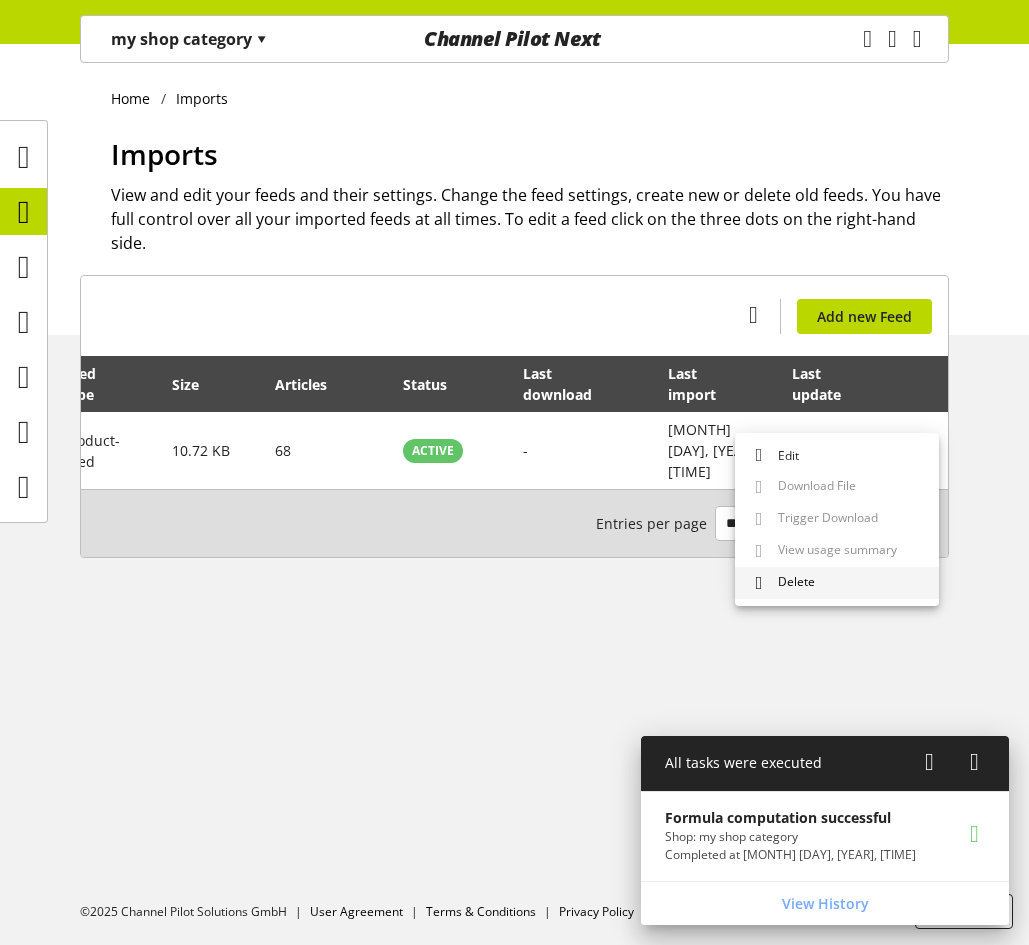 click on "Delete" at bounding box center [837, 583] 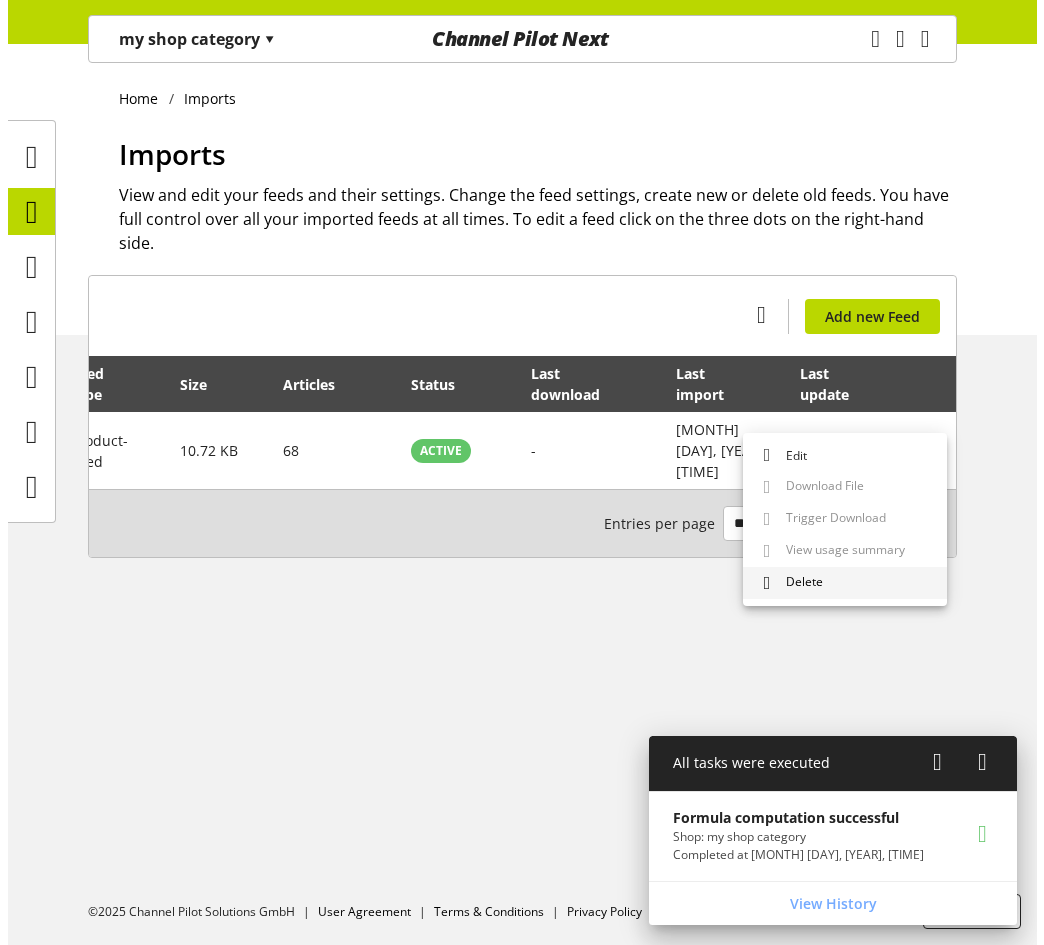 scroll, scrollTop: 0, scrollLeft: 178, axis: horizontal 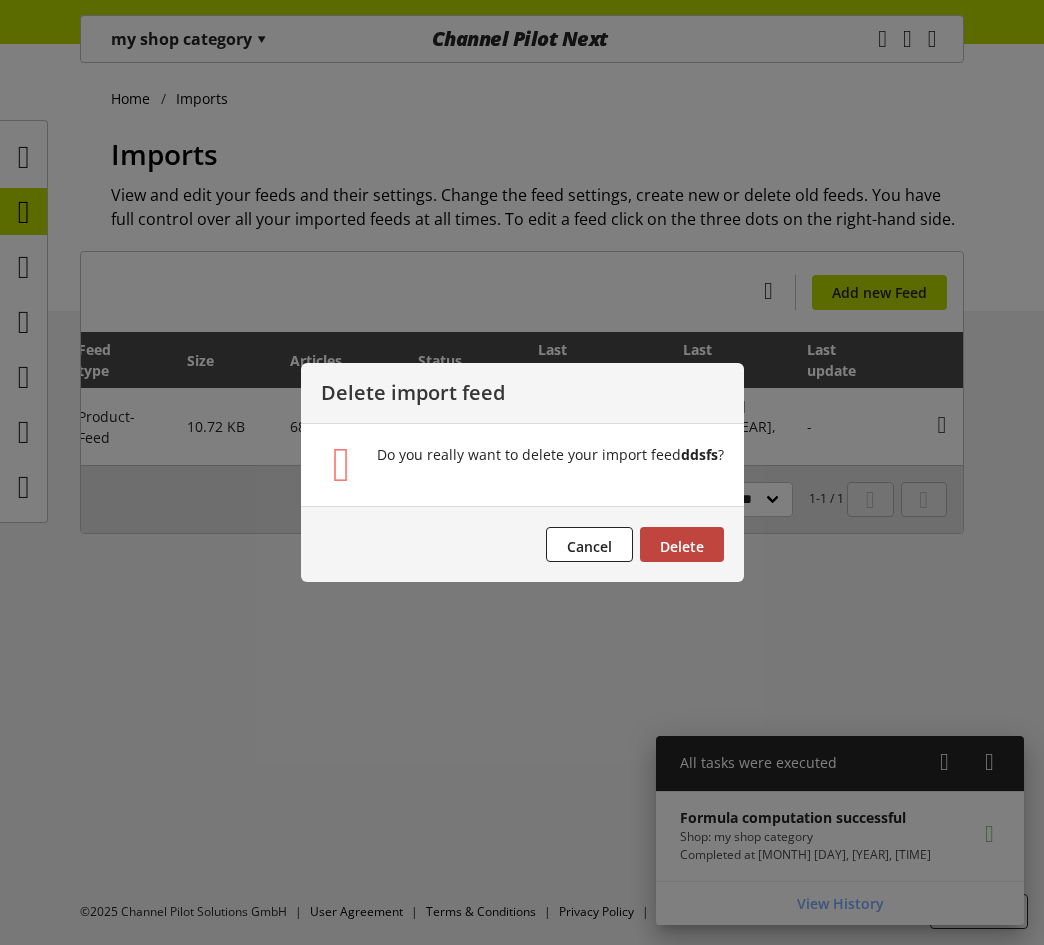 click on "Delete" at bounding box center (682, 544) 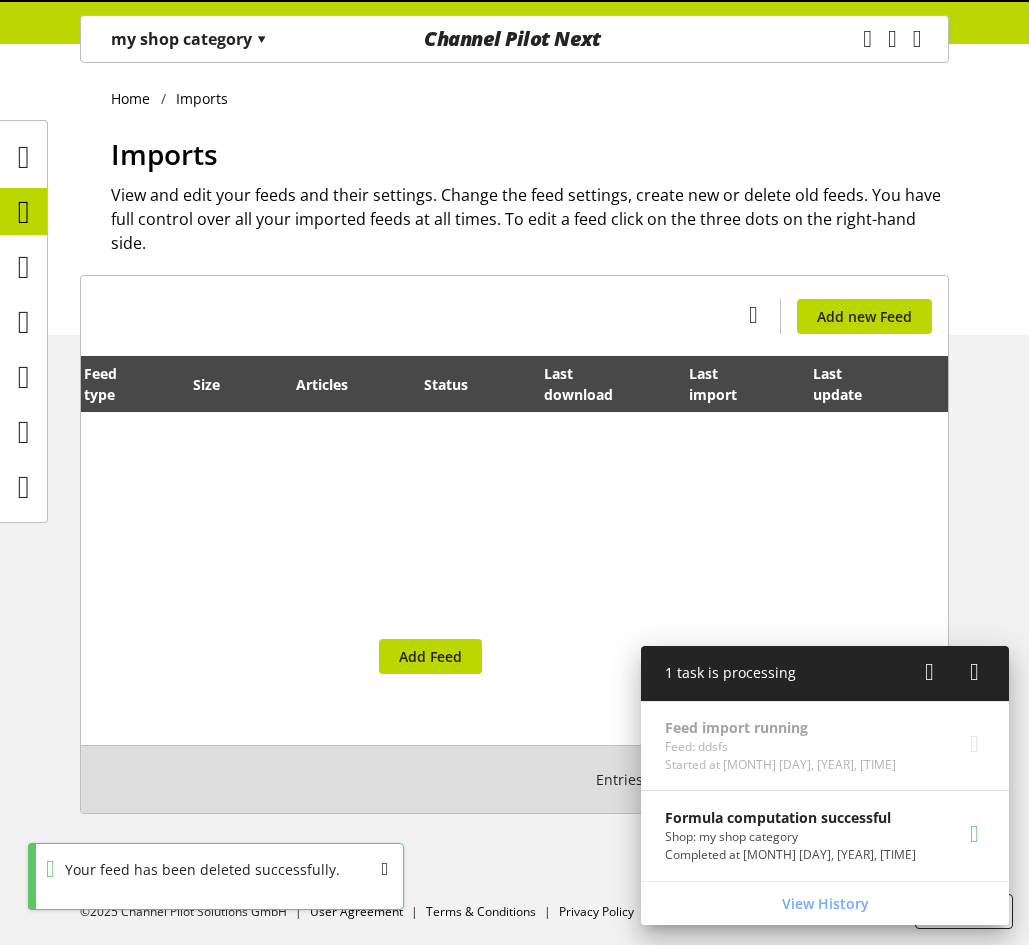 scroll, scrollTop: 0, scrollLeft: 157, axis: horizontal 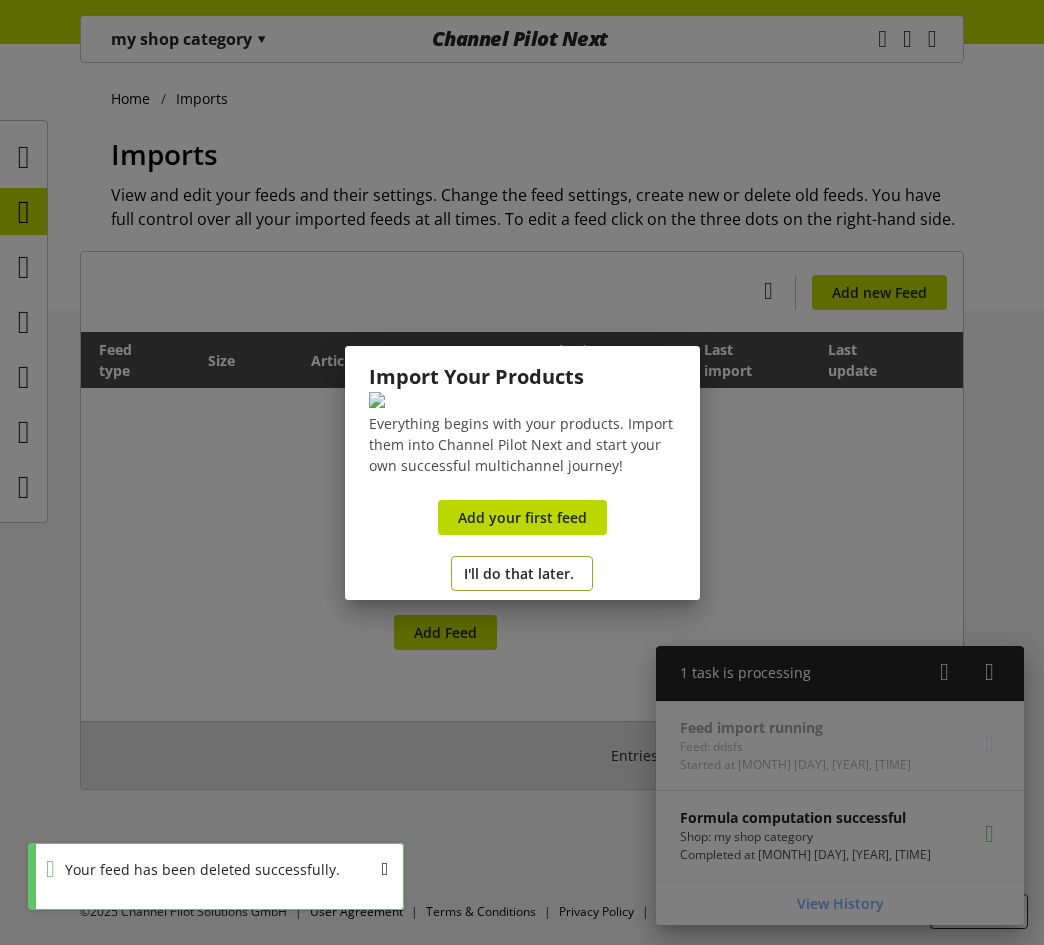 click on "I'll do that later." at bounding box center [519, 573] 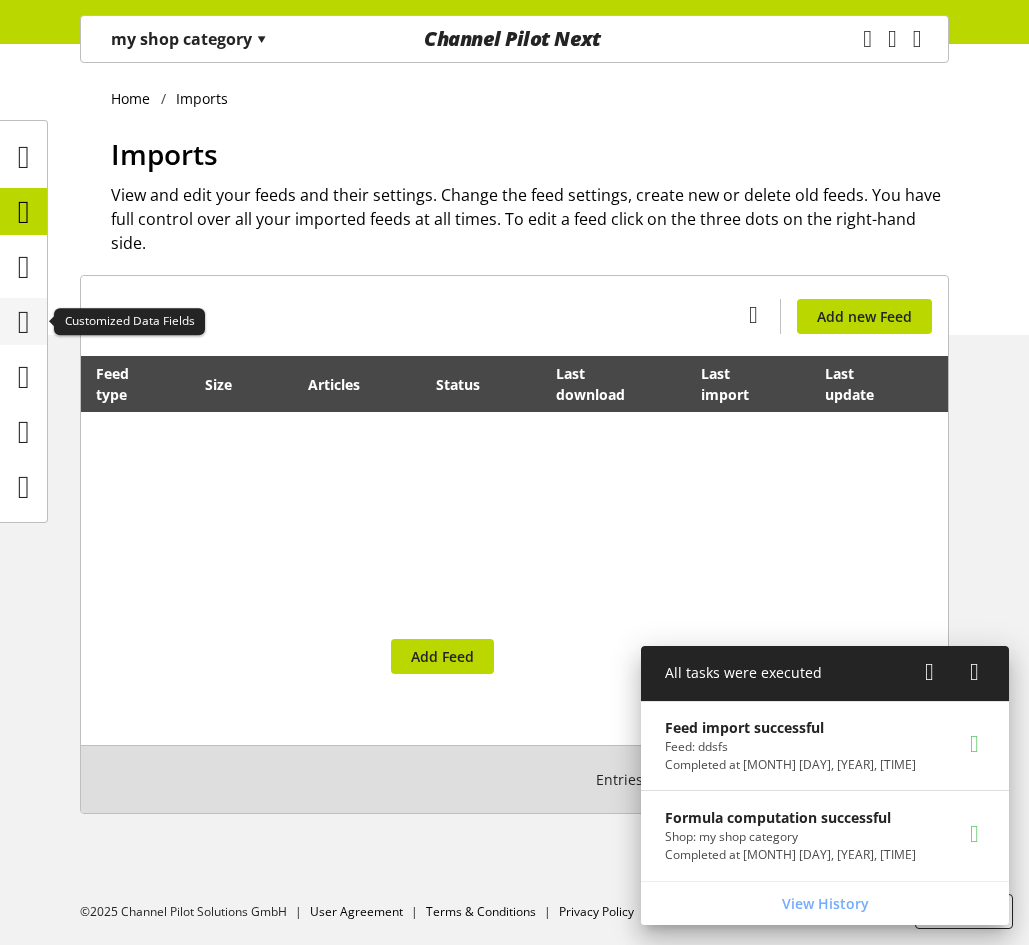 click at bounding box center (24, 322) 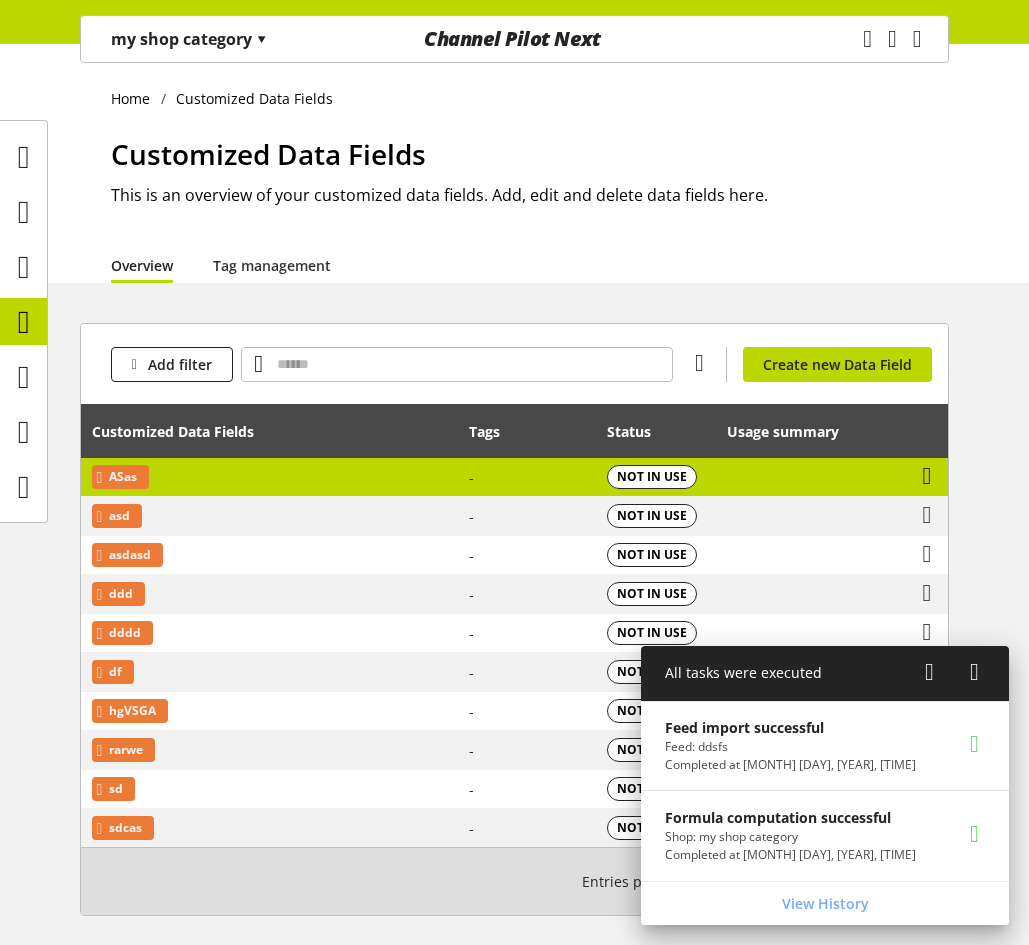 click at bounding box center (927, 476) 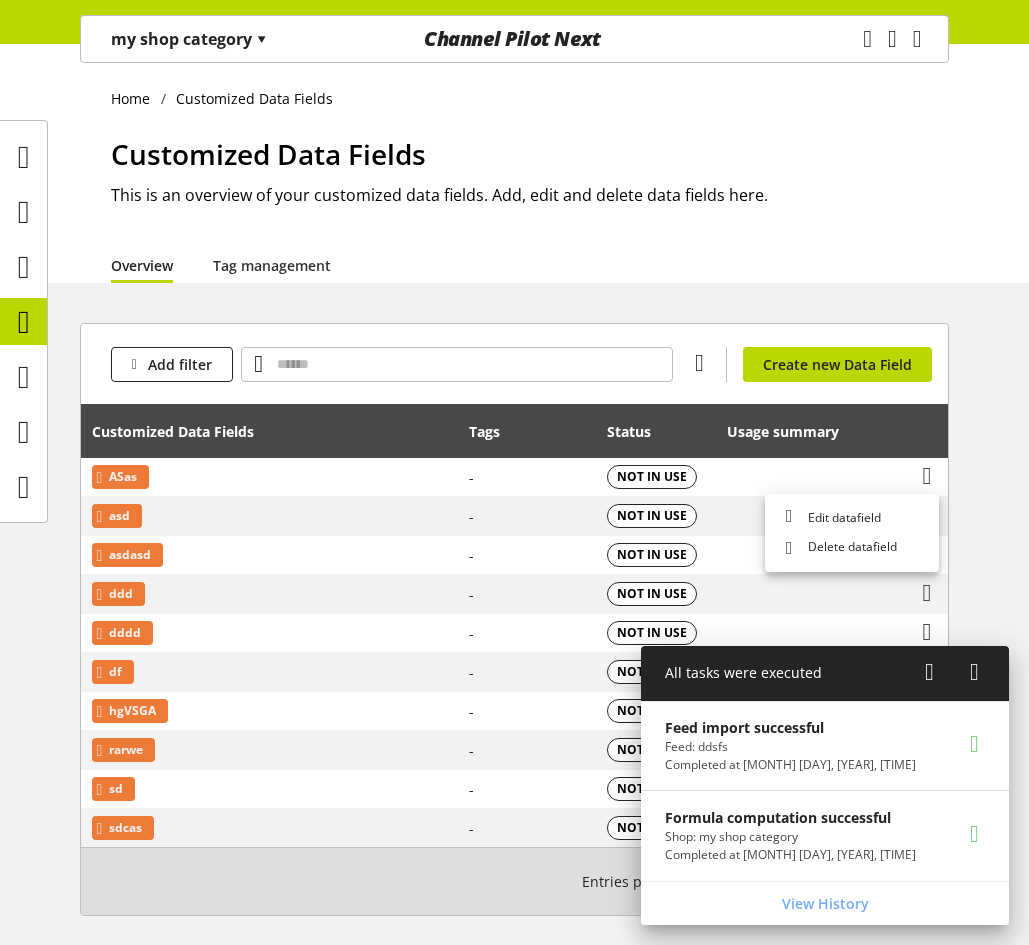 click on "Edit datafield Delete datafield" at bounding box center [852, 533] 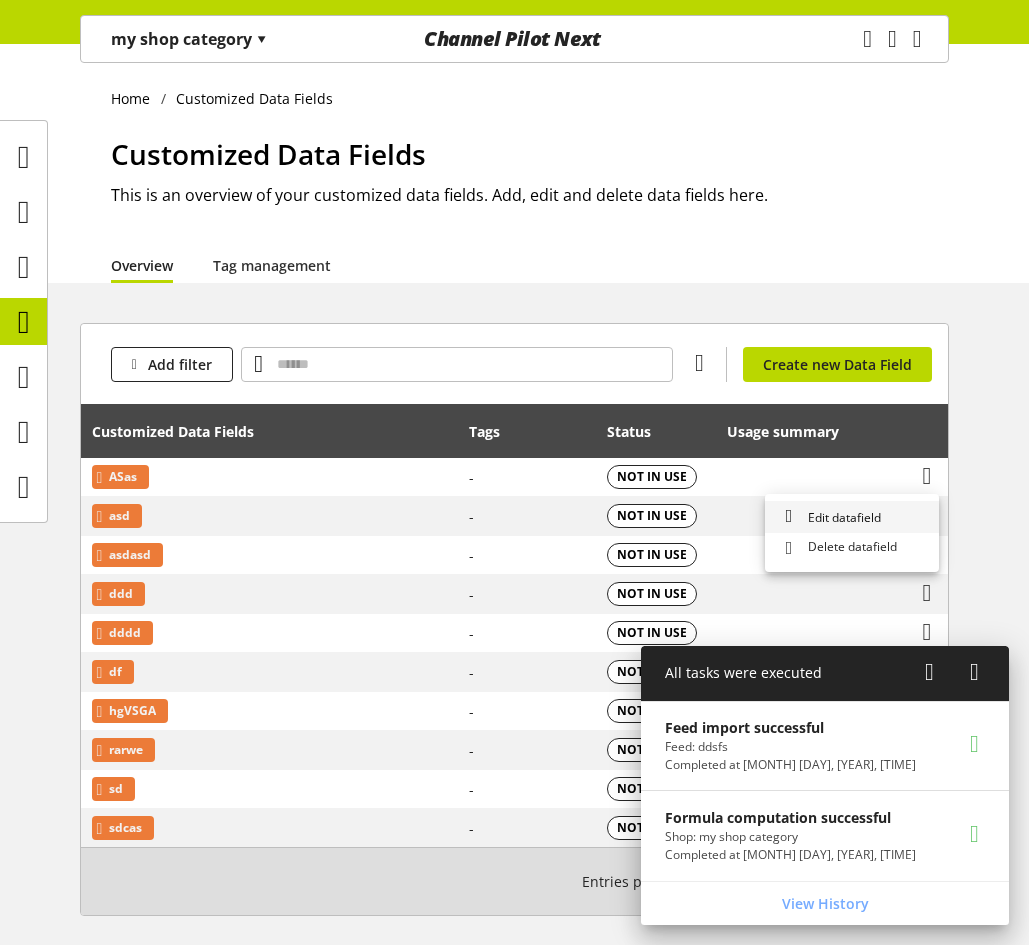 click on "Edit datafield" at bounding box center [840, 517] 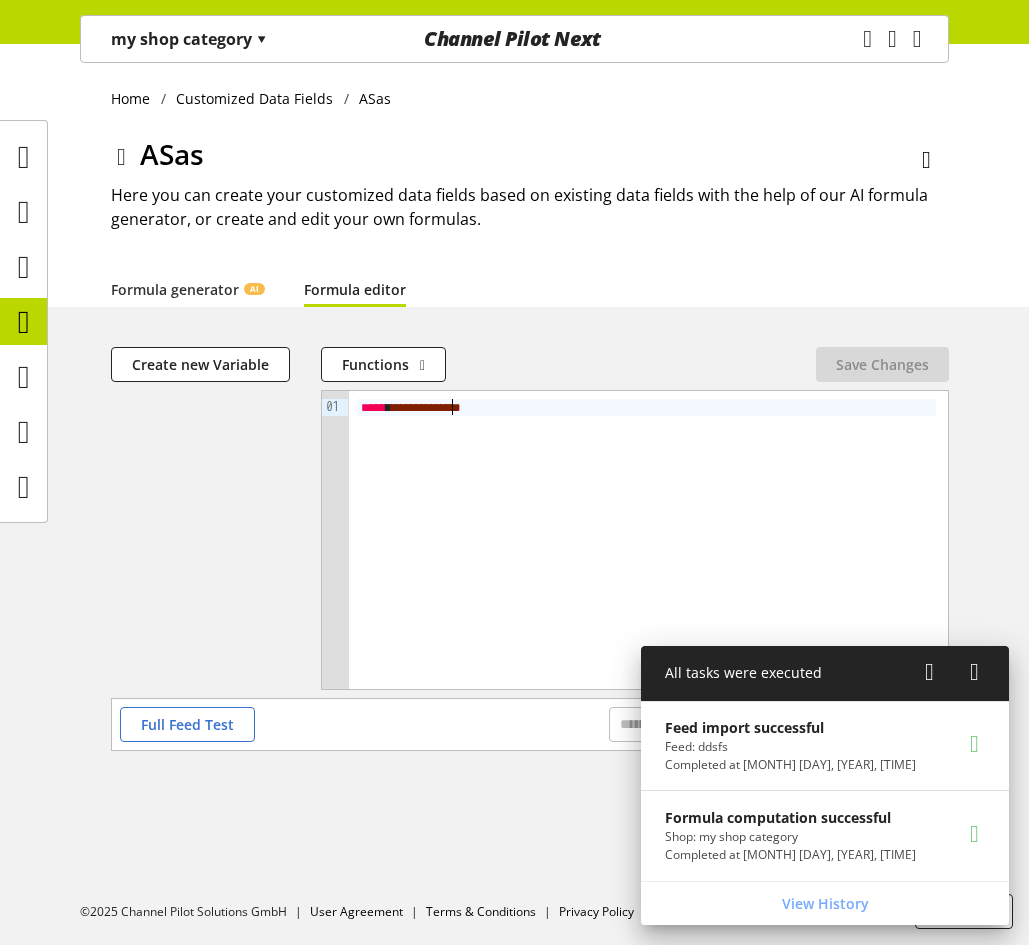 click on "**********" at bounding box center [423, 407] 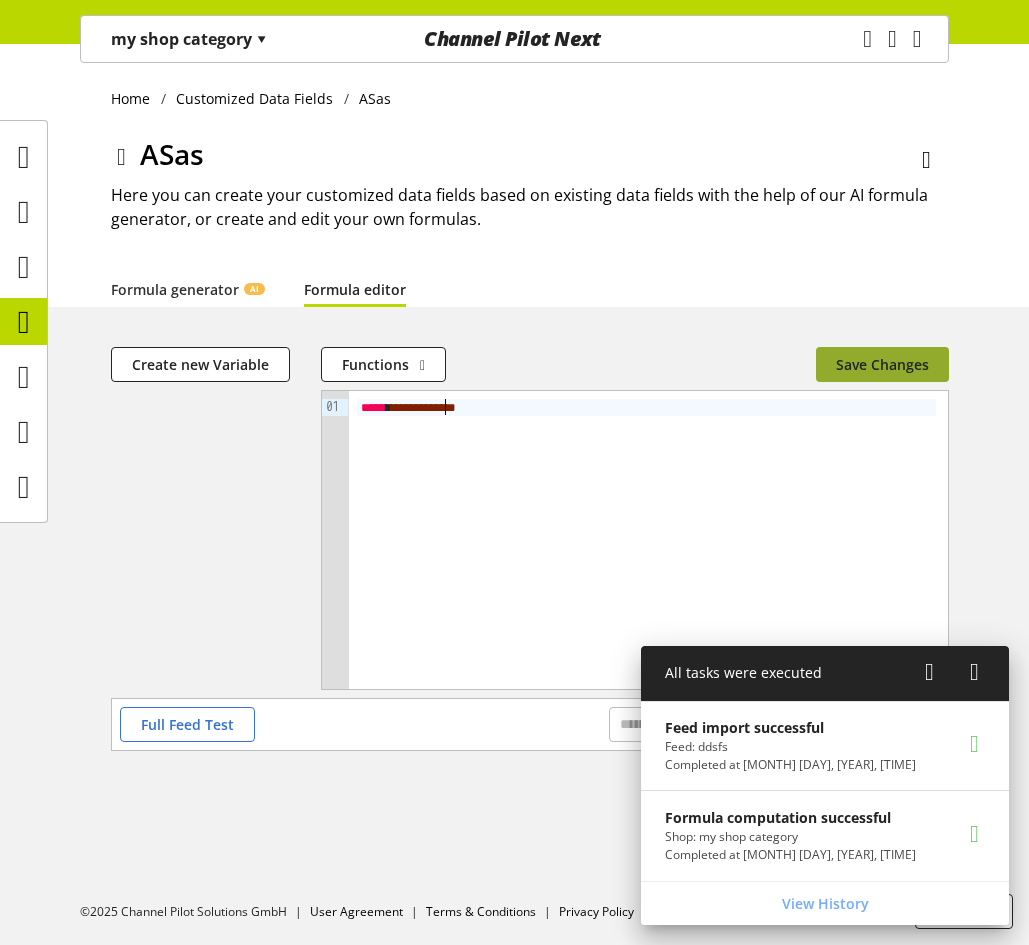 click on "Save Changes" at bounding box center (882, 364) 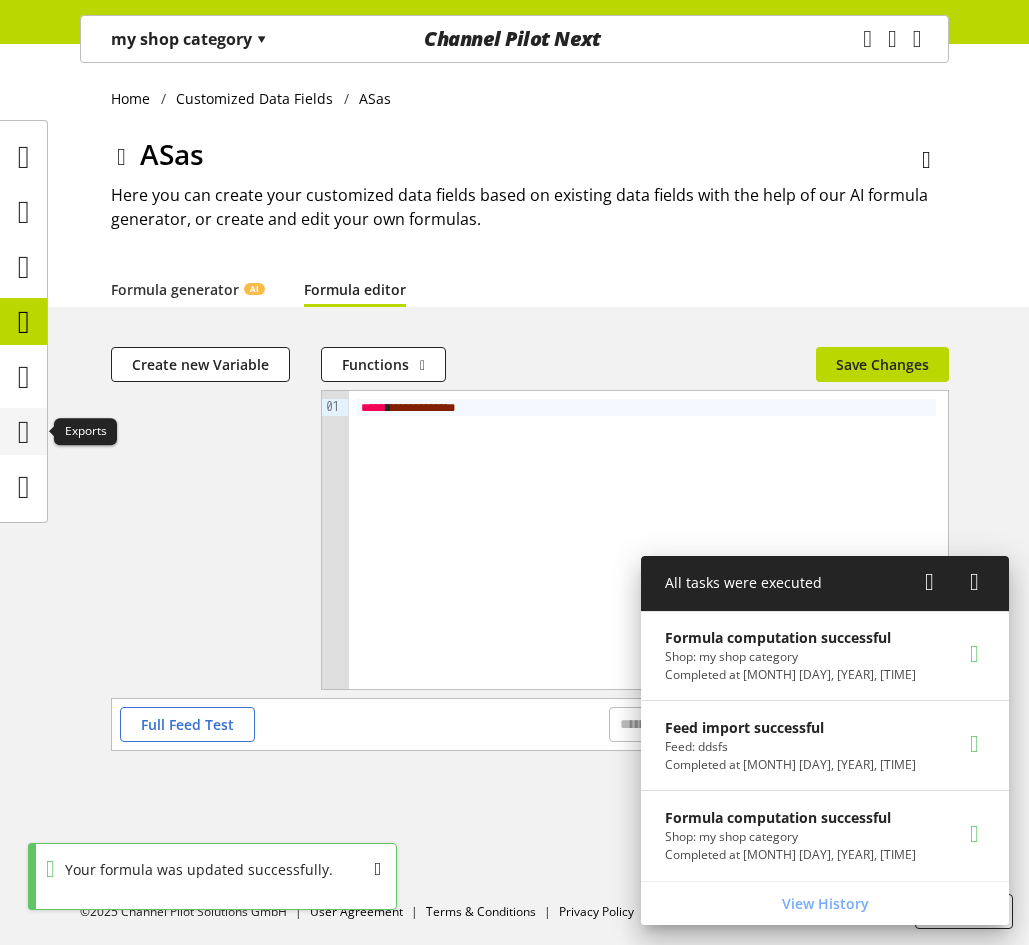 click at bounding box center [24, 432] 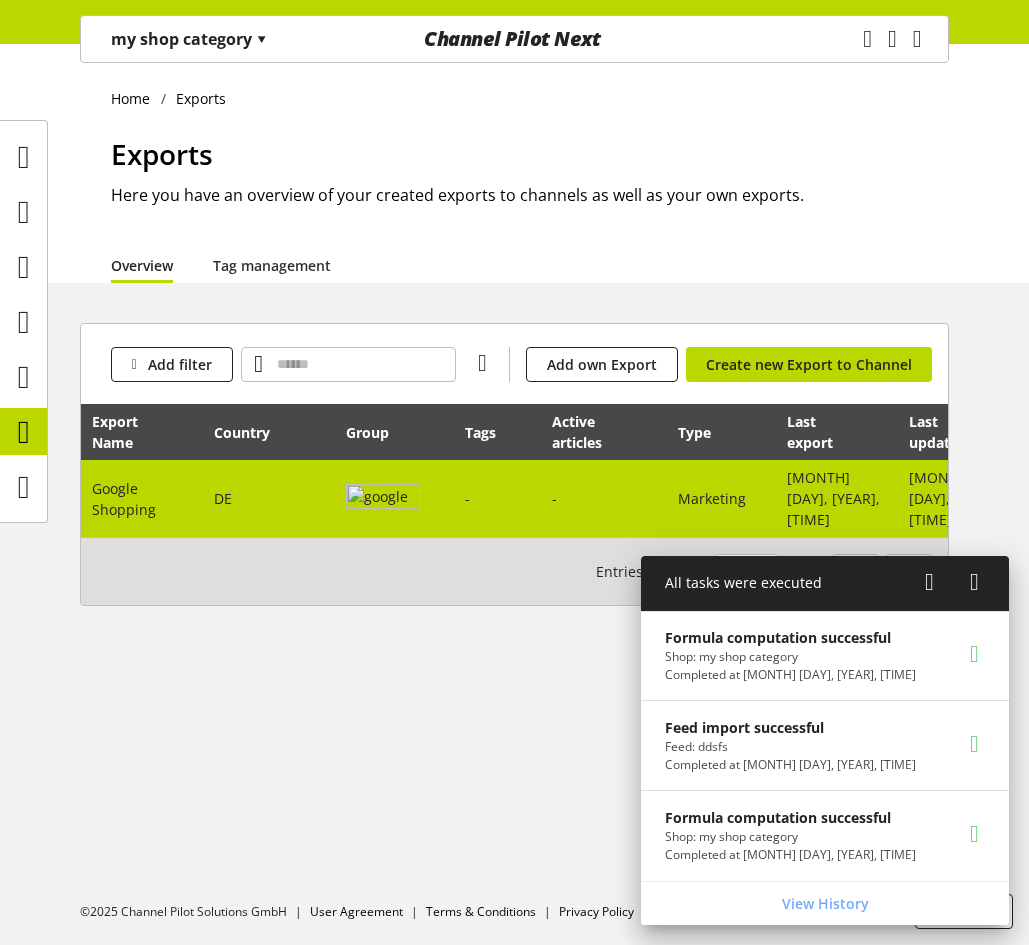 click on "DE" at bounding box center (269, 498) 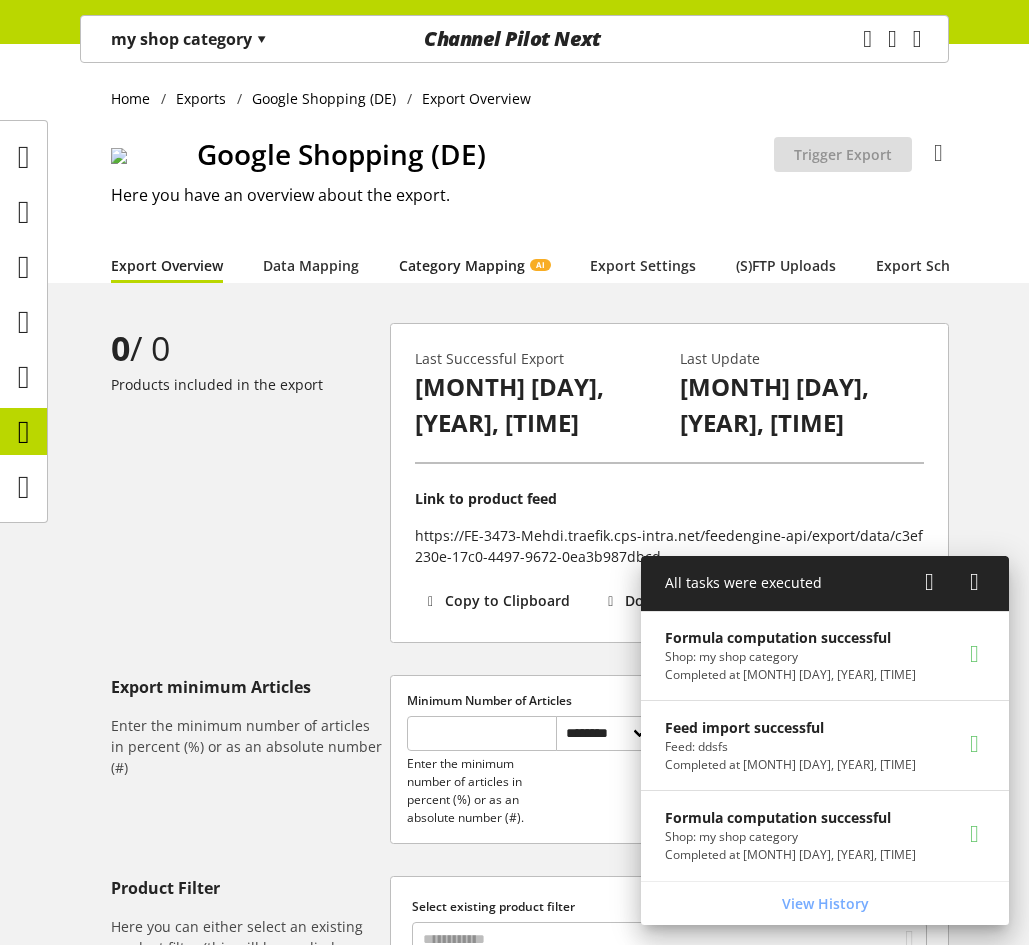 click on "Category Mapping AI" at bounding box center [474, 265] 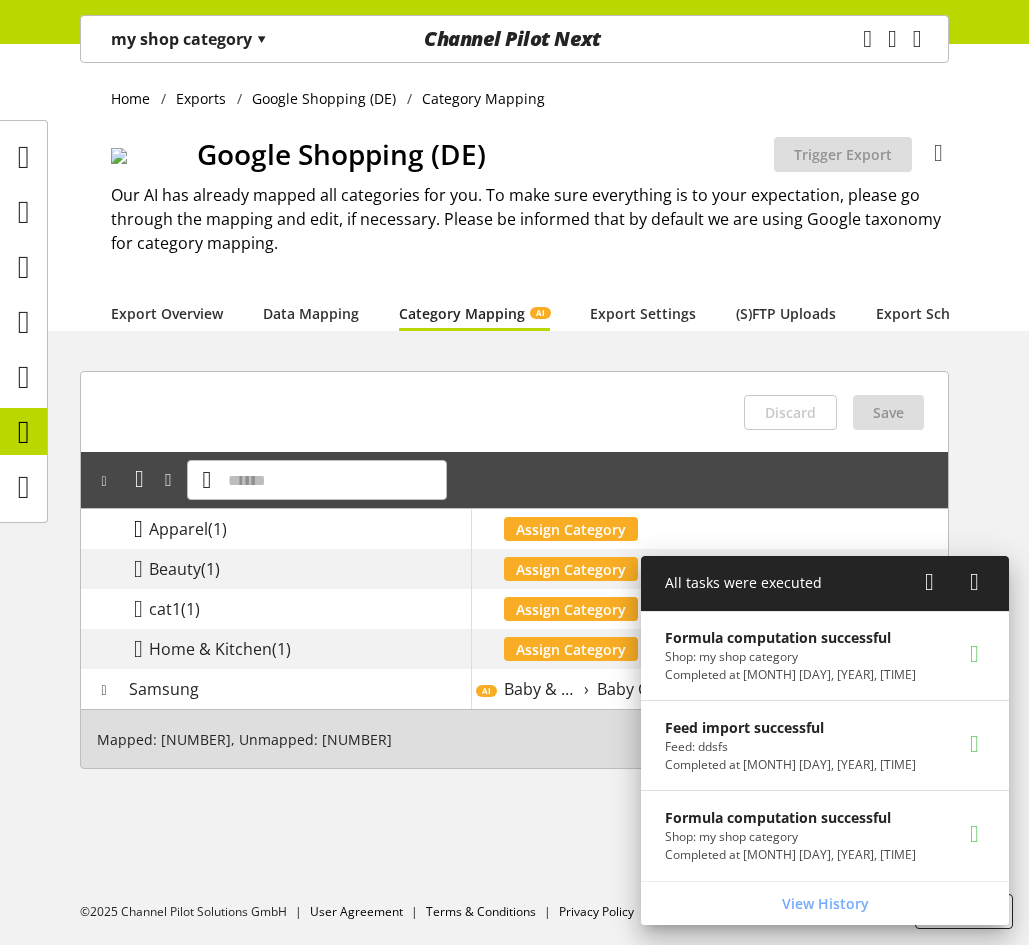 click at bounding box center (138, 529) 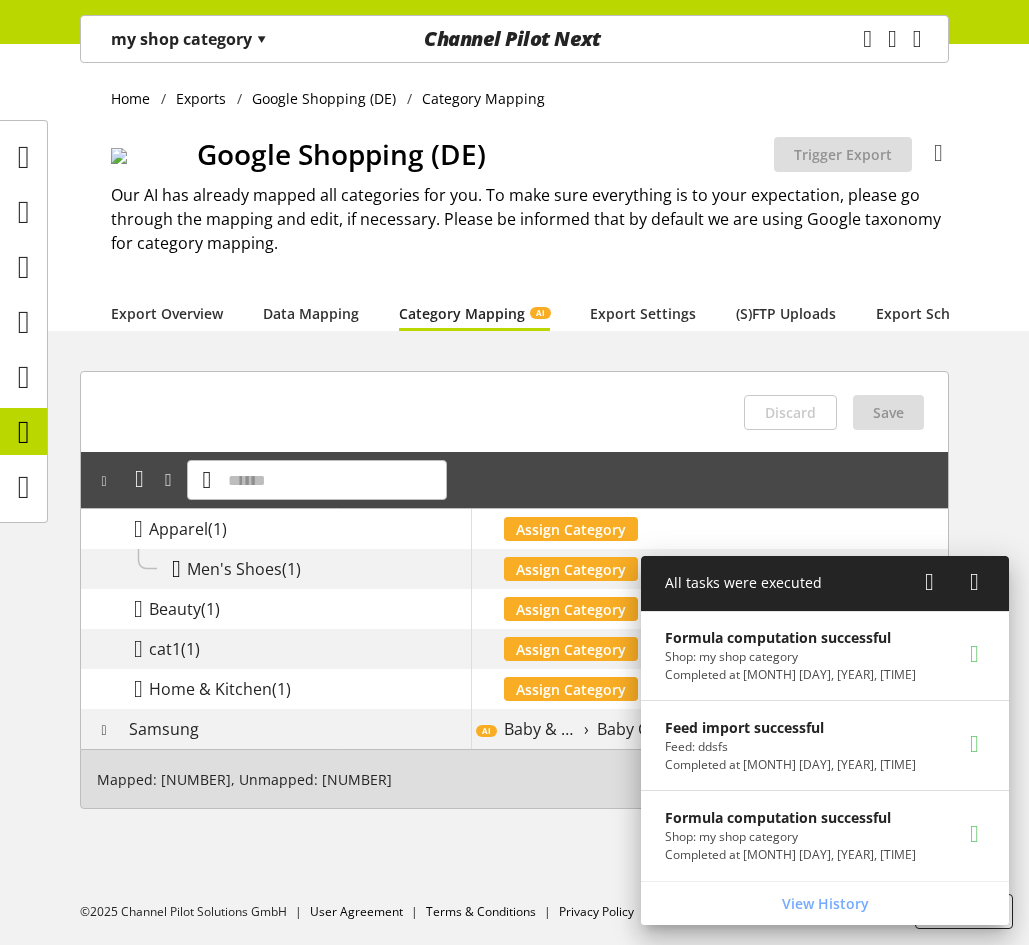 click at bounding box center (176, 569) 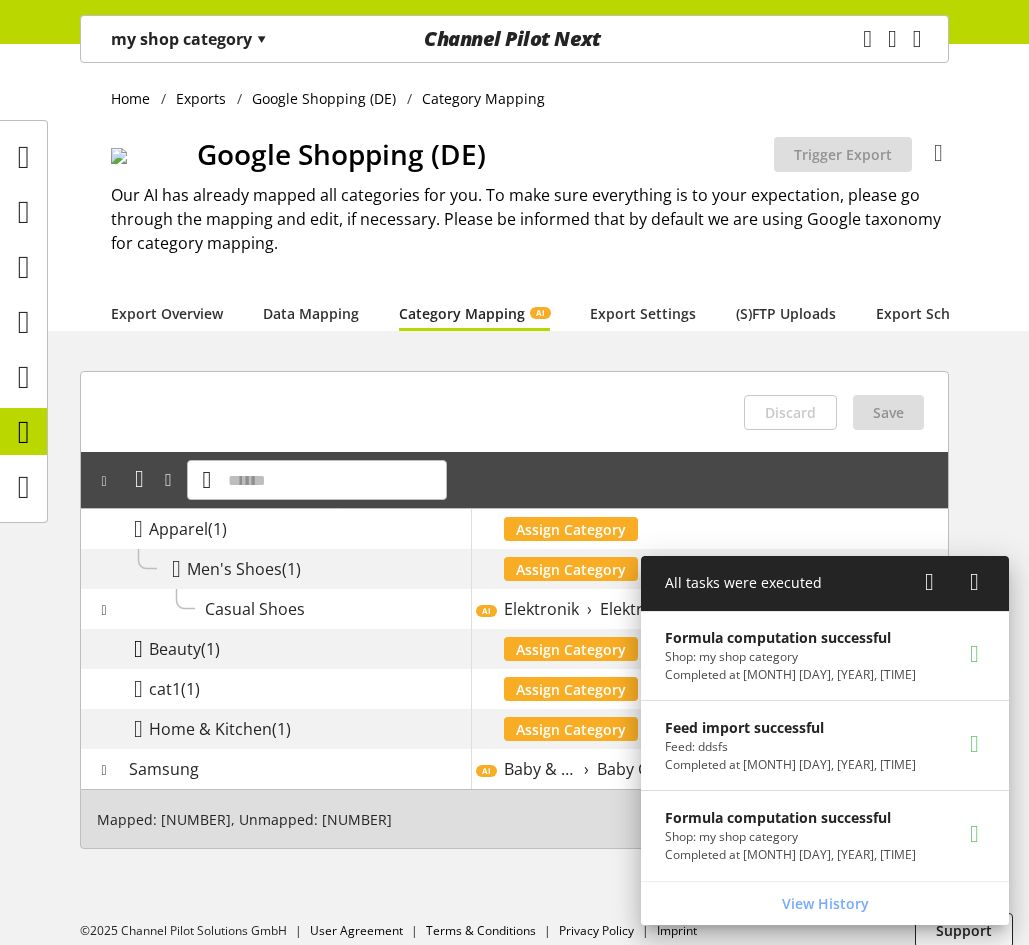 click at bounding box center (138, 649) 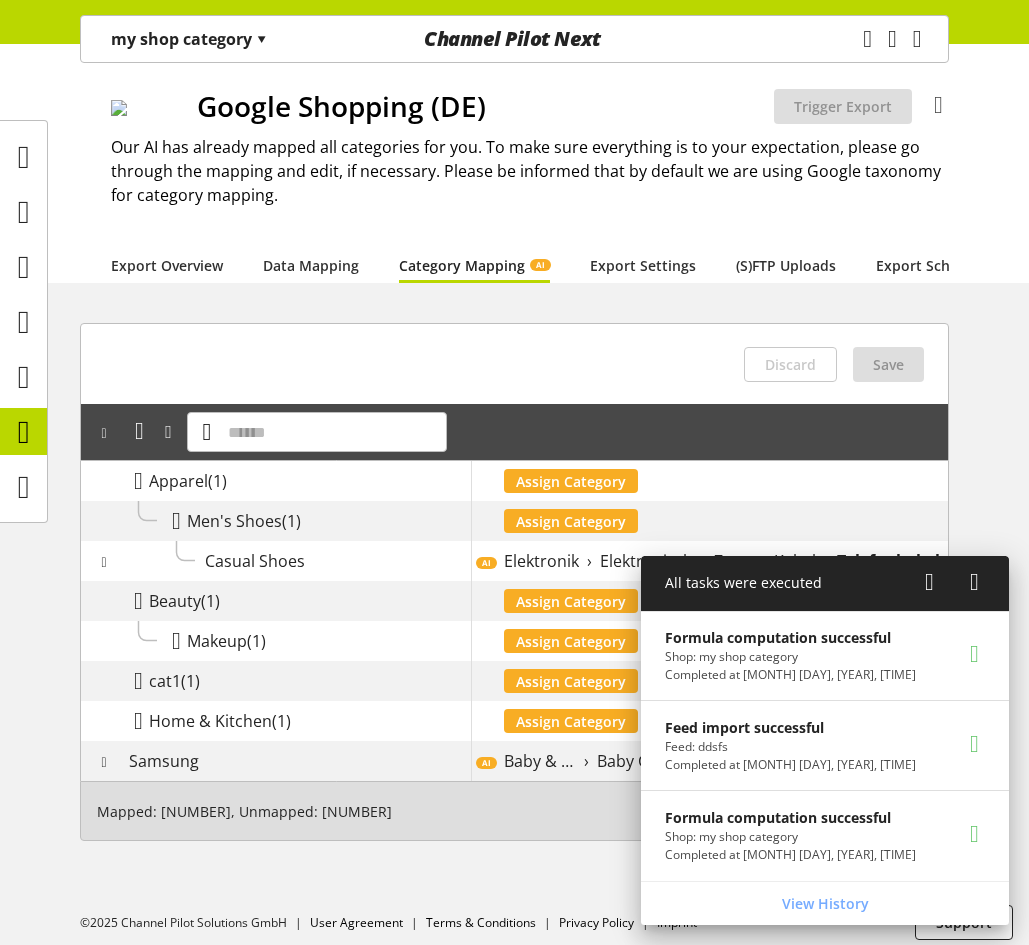 scroll, scrollTop: 74, scrollLeft: 0, axis: vertical 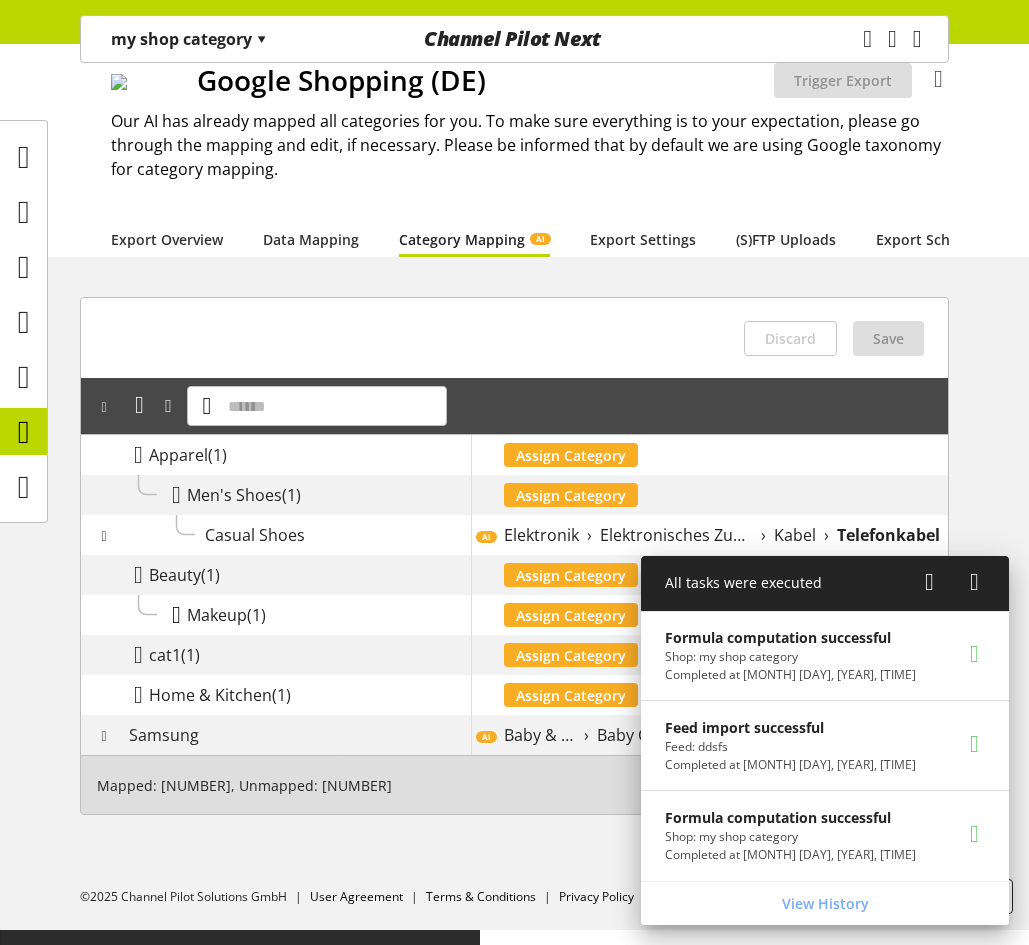 click at bounding box center [176, 615] 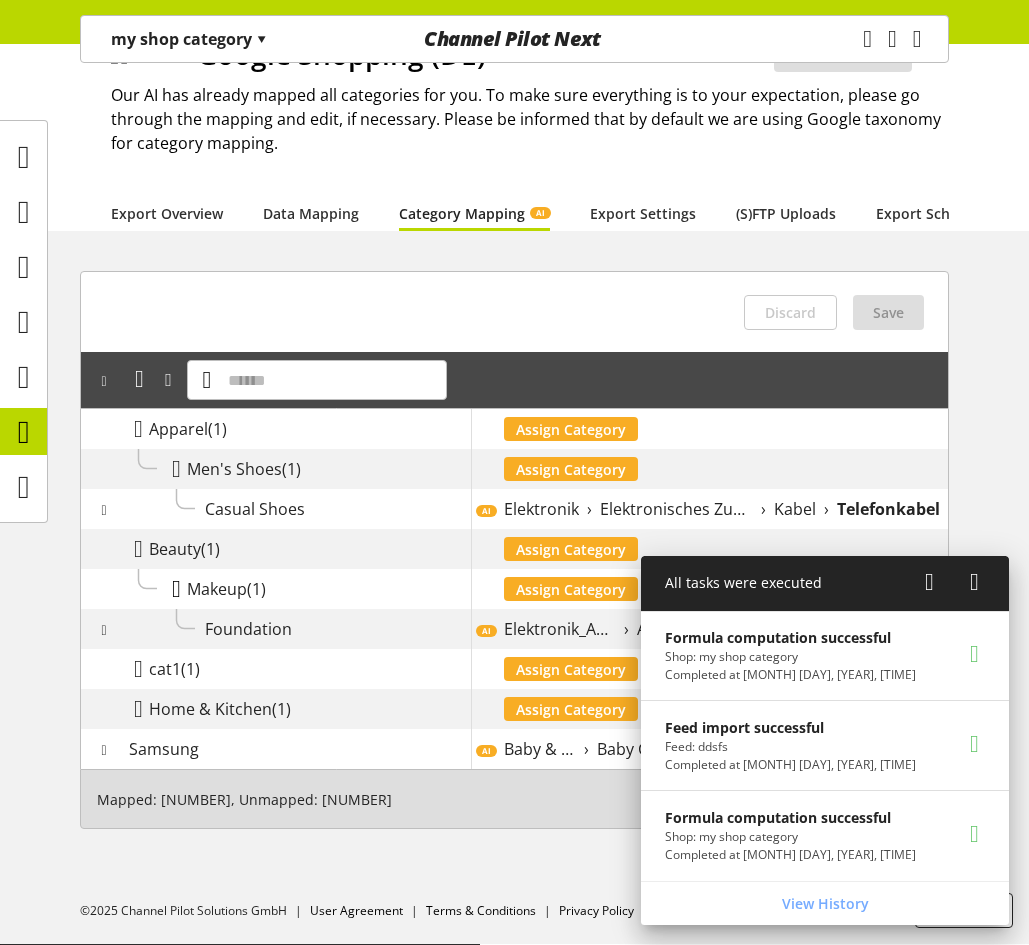 scroll, scrollTop: 114, scrollLeft: 0, axis: vertical 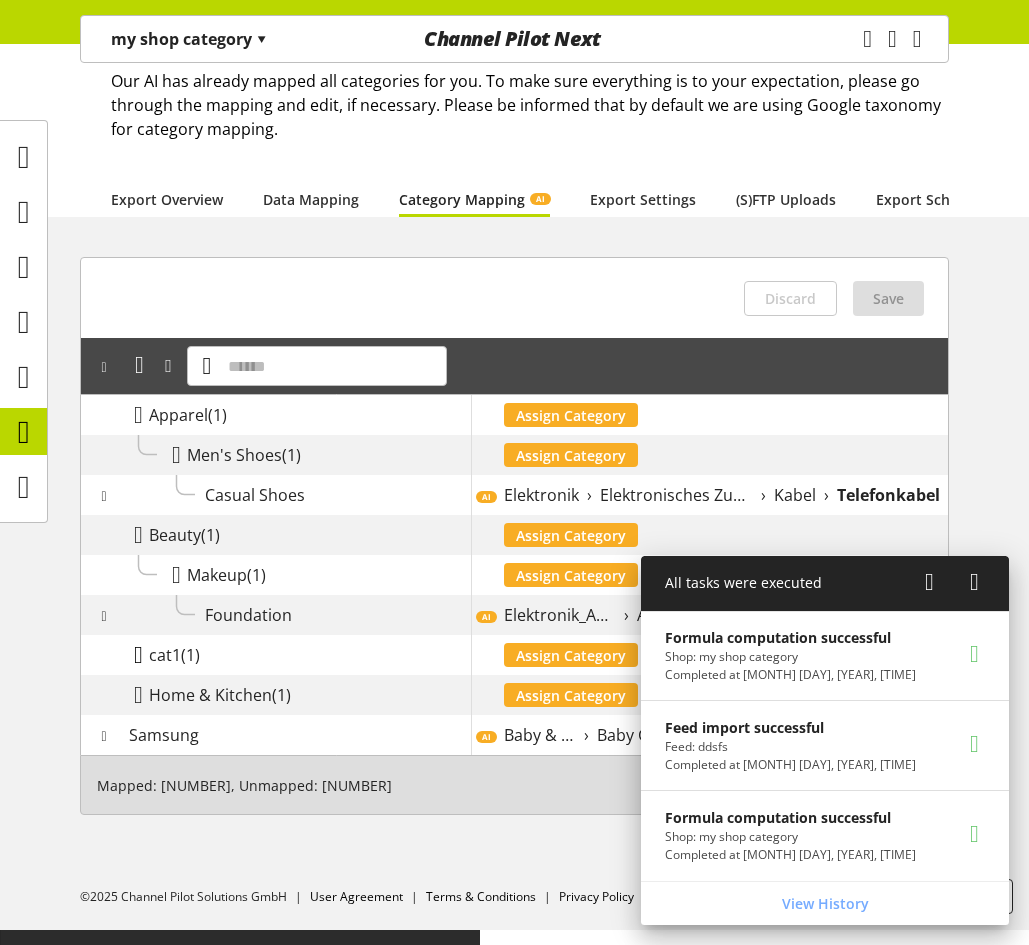click at bounding box center [138, 655] 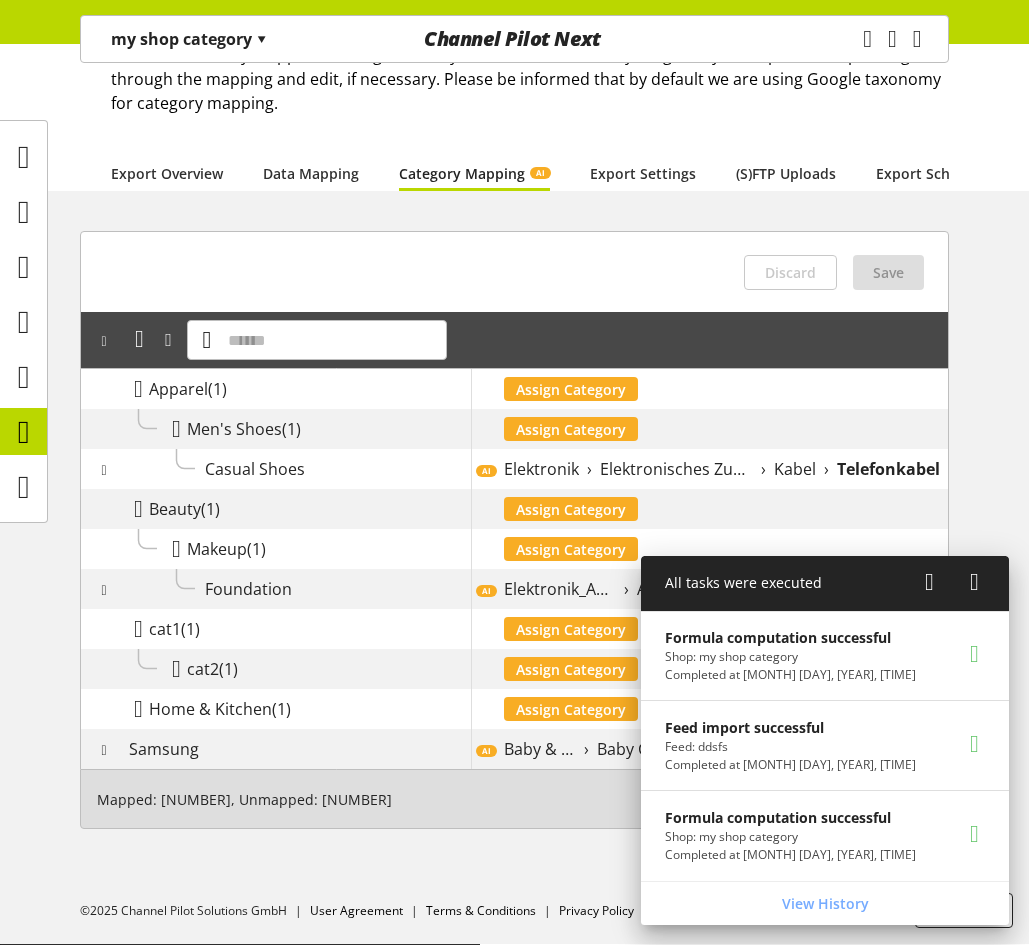 scroll, scrollTop: 154, scrollLeft: 0, axis: vertical 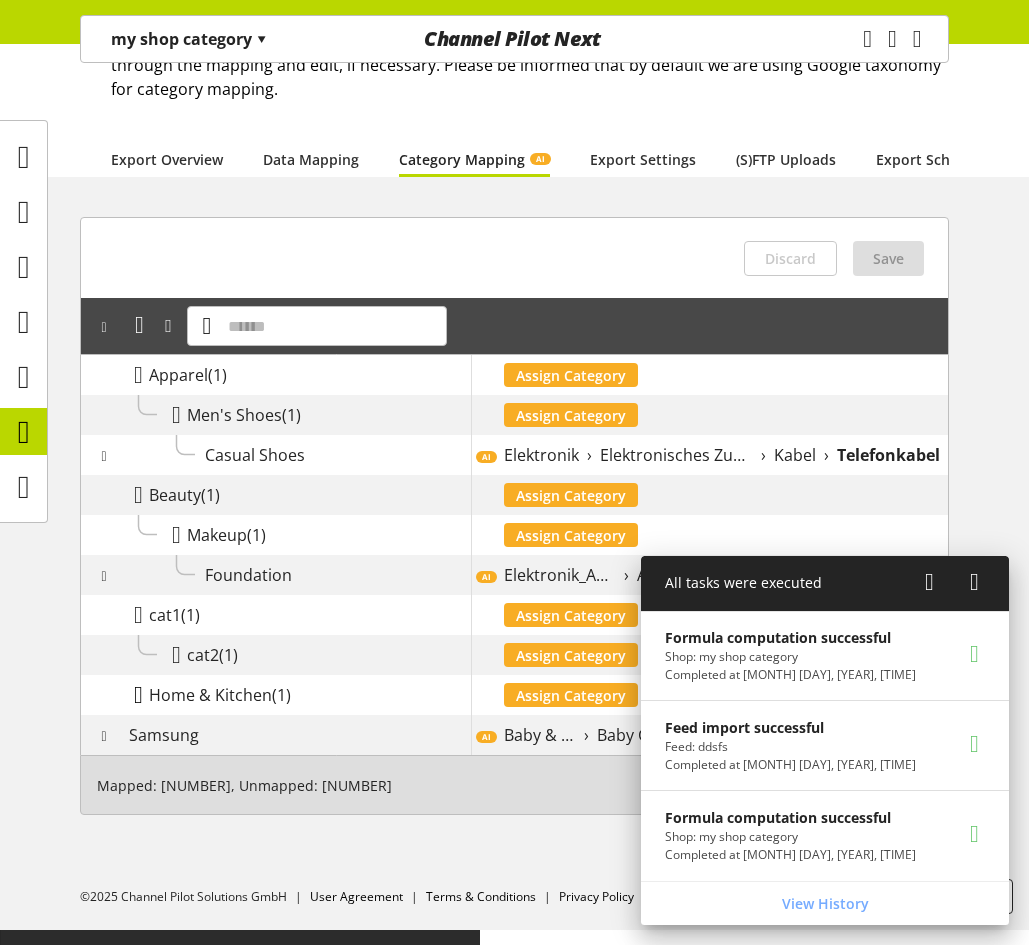 click at bounding box center (138, 695) 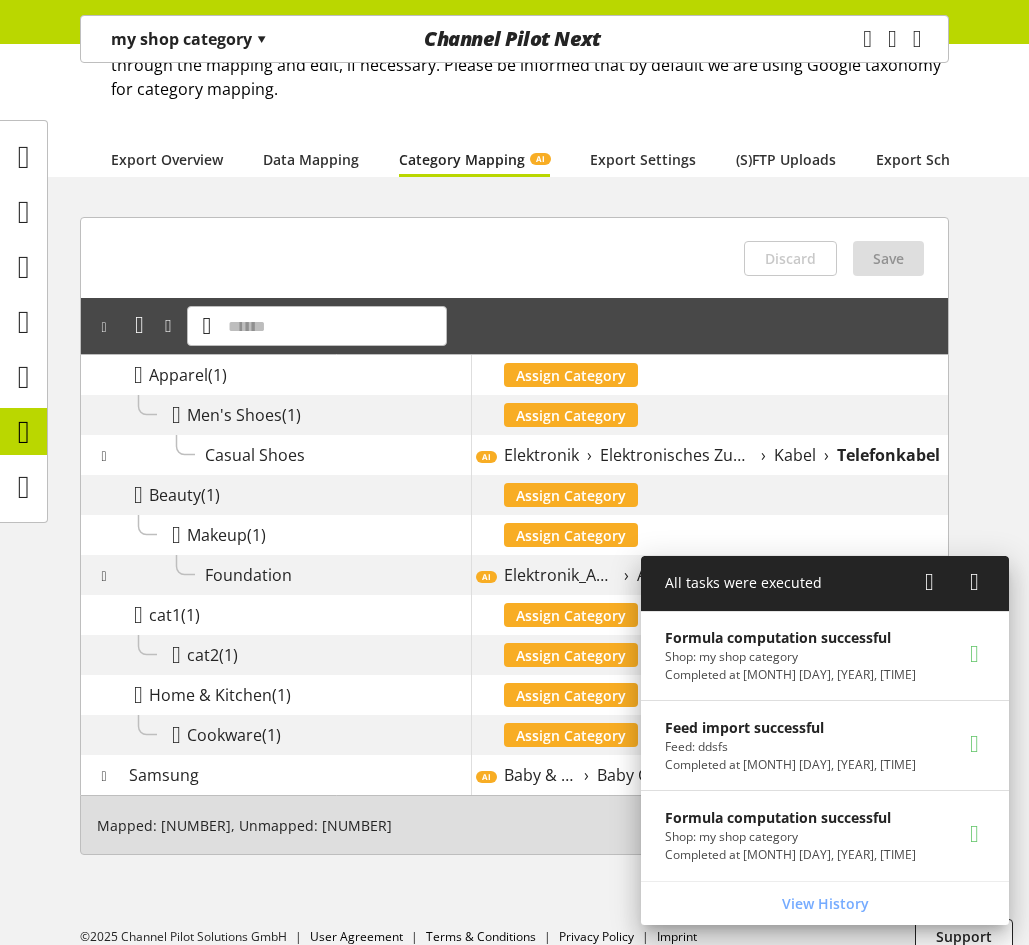 scroll, scrollTop: 194, scrollLeft: 0, axis: vertical 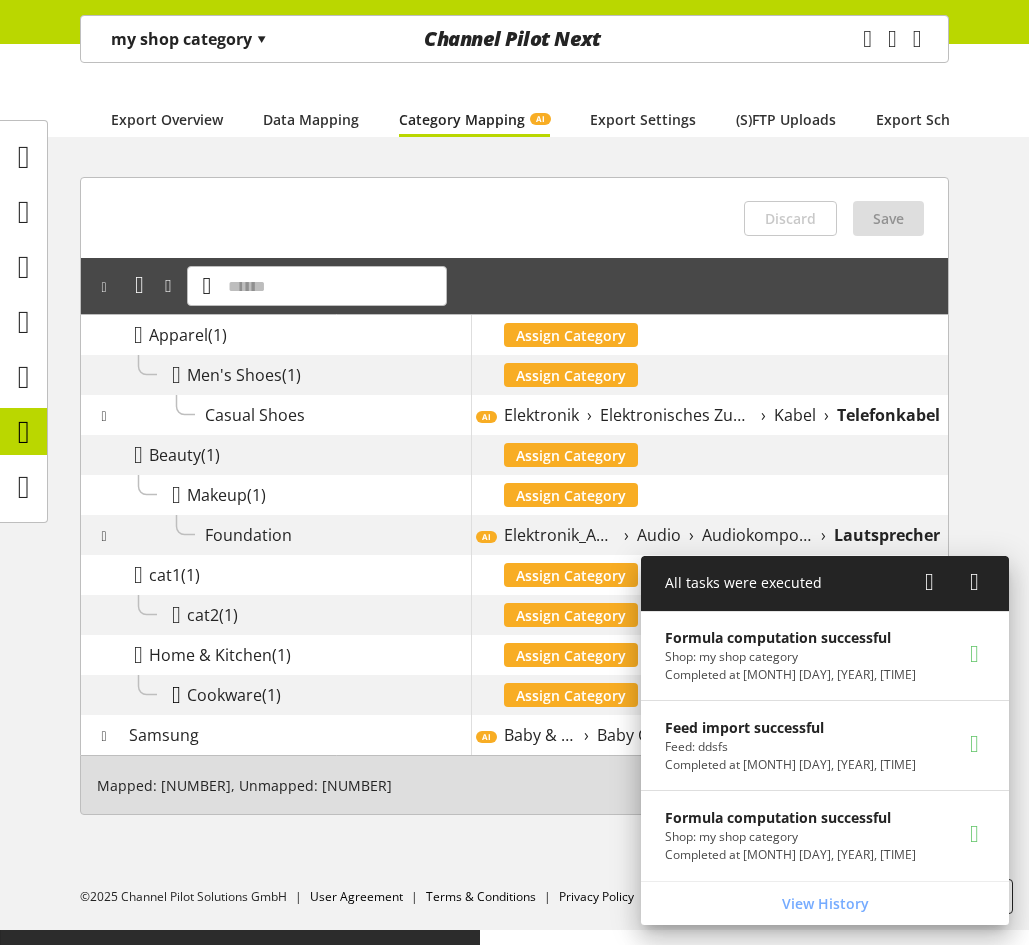click at bounding box center [176, 695] 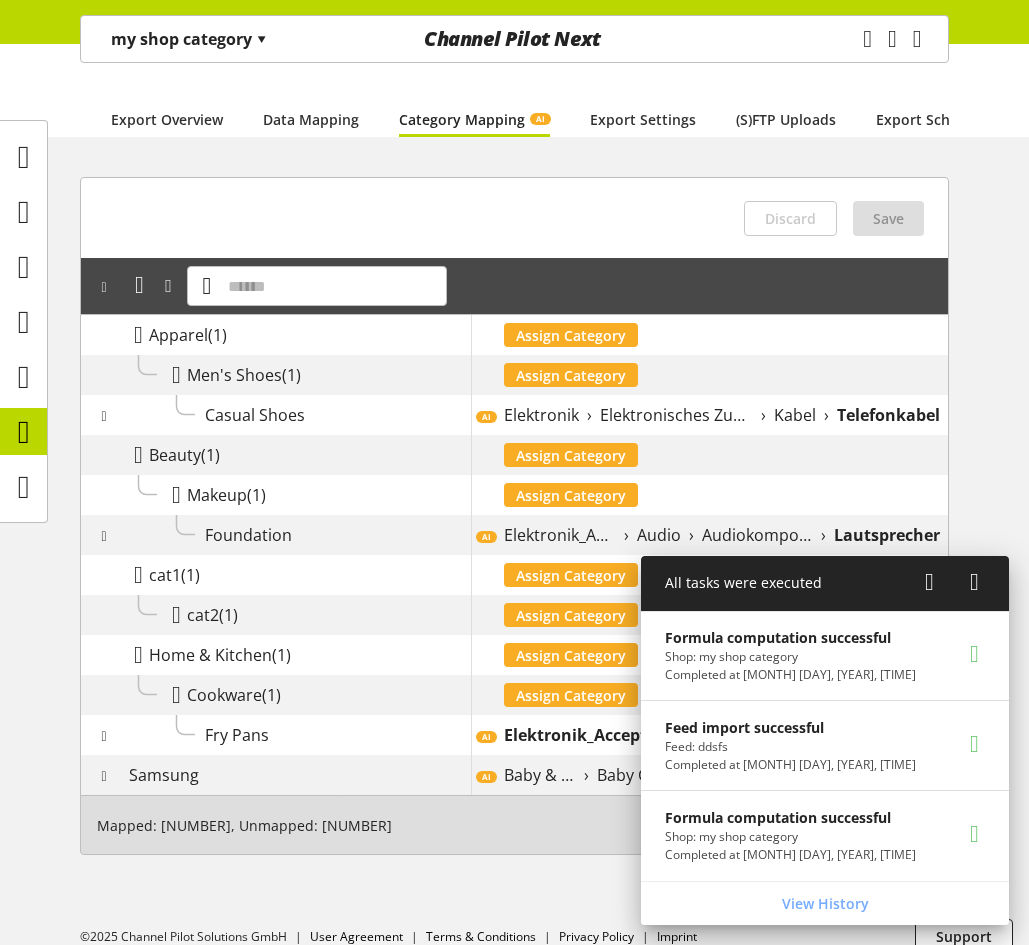 scroll, scrollTop: 0, scrollLeft: 0, axis: both 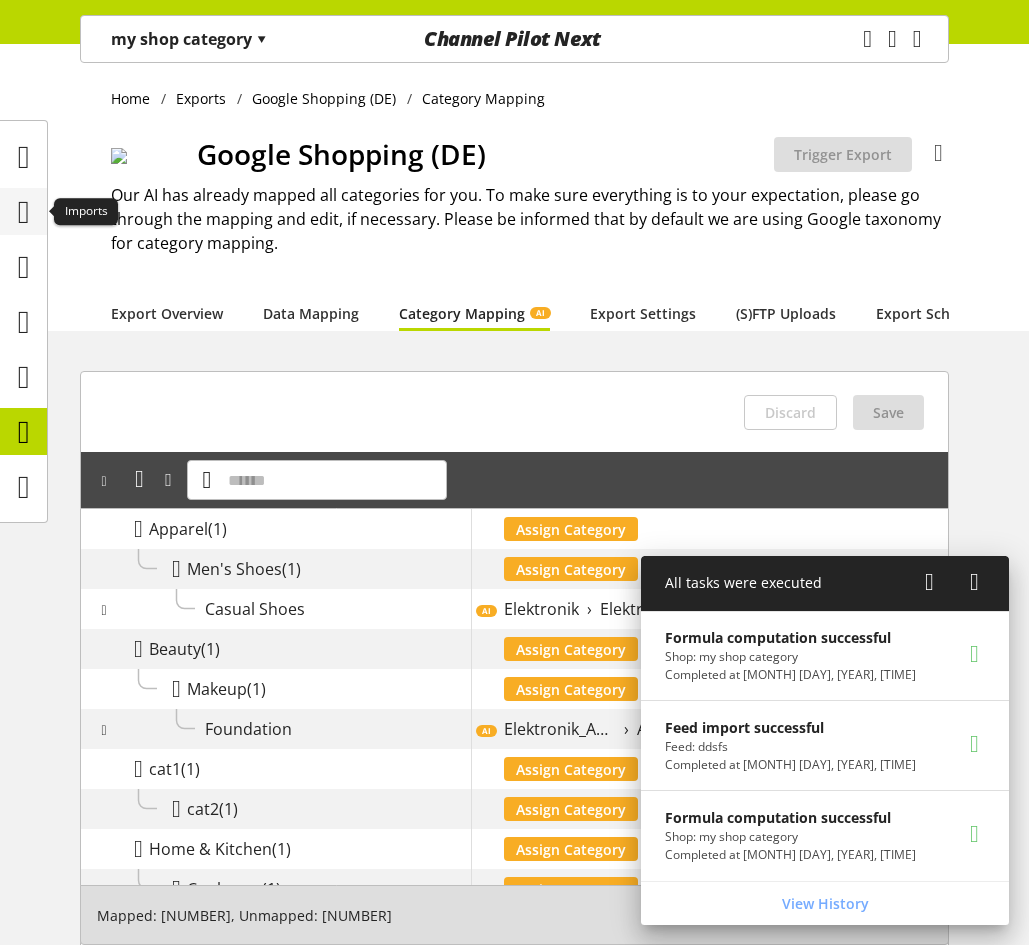 click at bounding box center (24, 212) 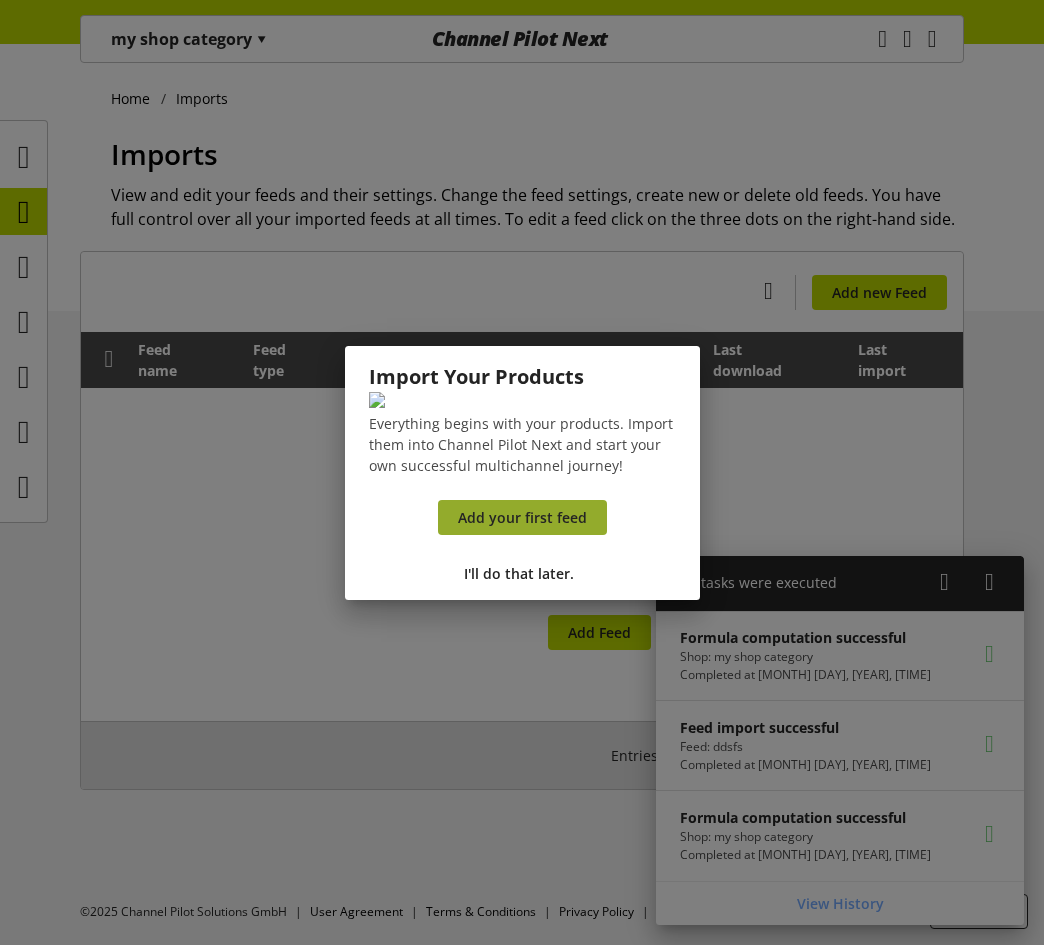 click on "Add your first feed" at bounding box center [522, 517] 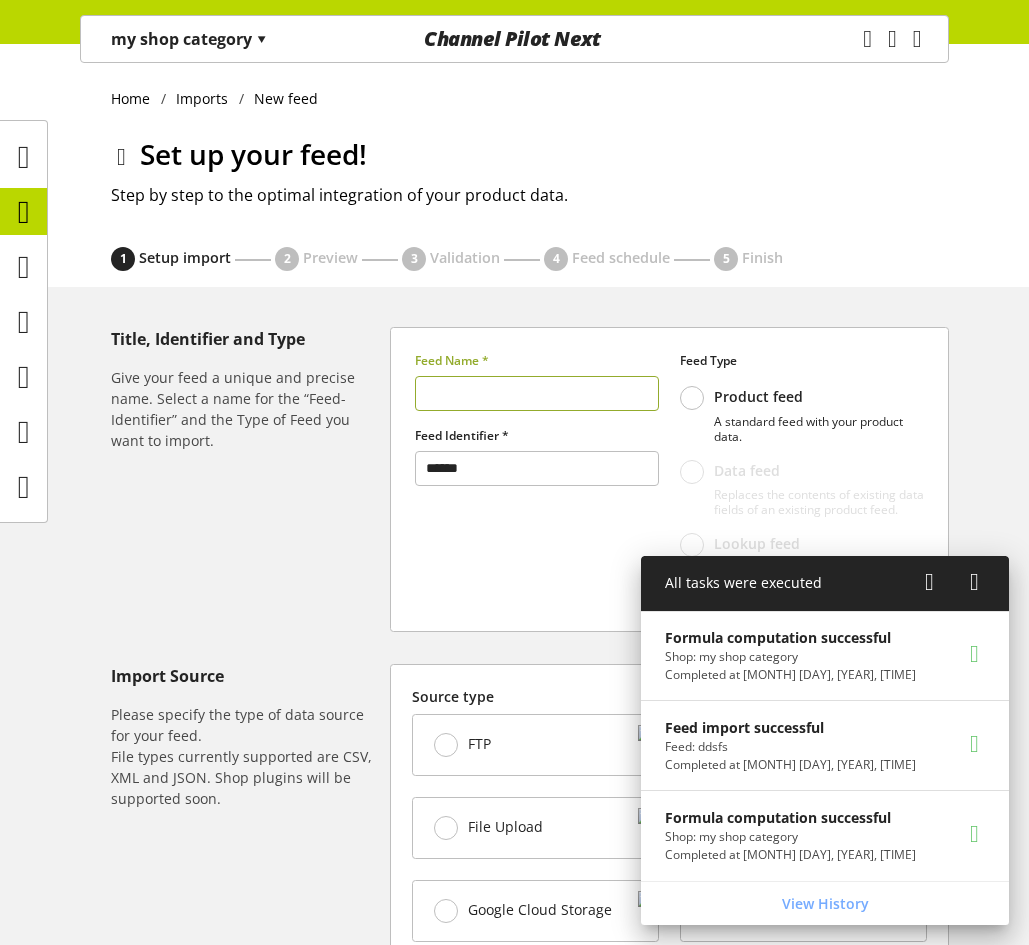 click at bounding box center (537, 393) 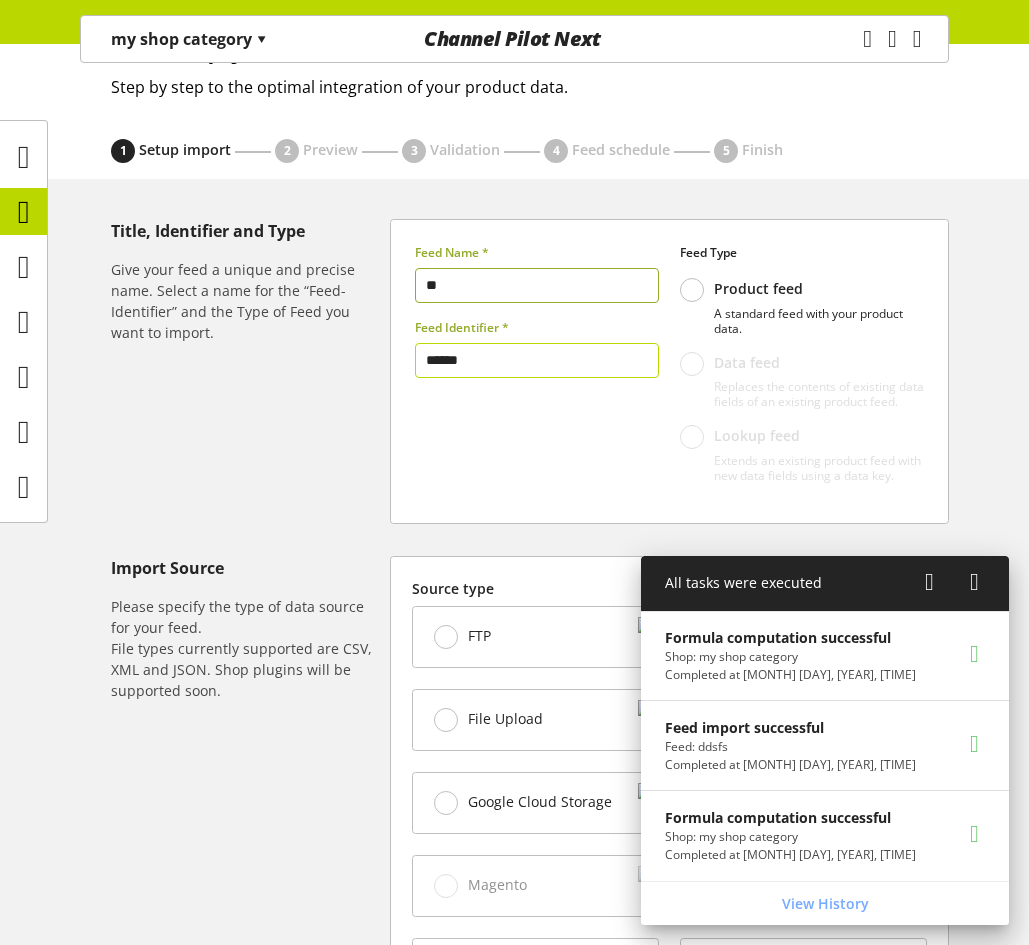 scroll, scrollTop: 300, scrollLeft: 0, axis: vertical 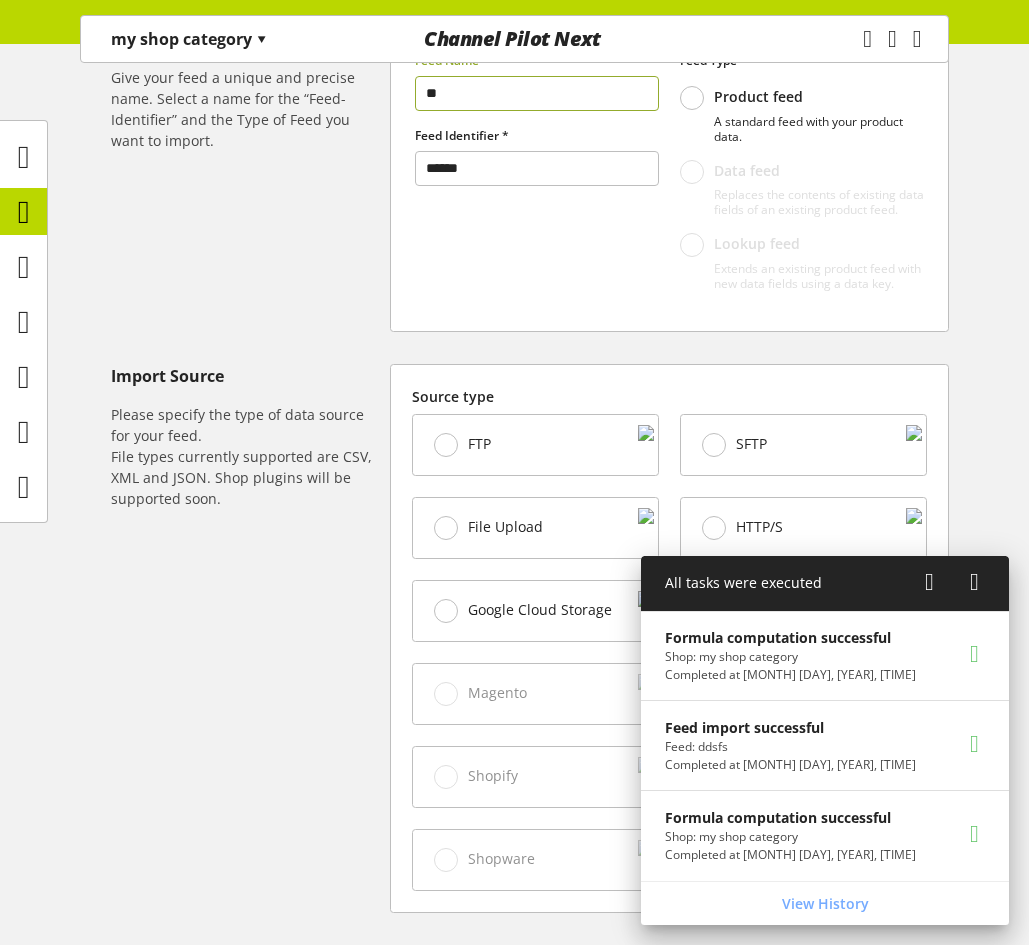 type on "**" 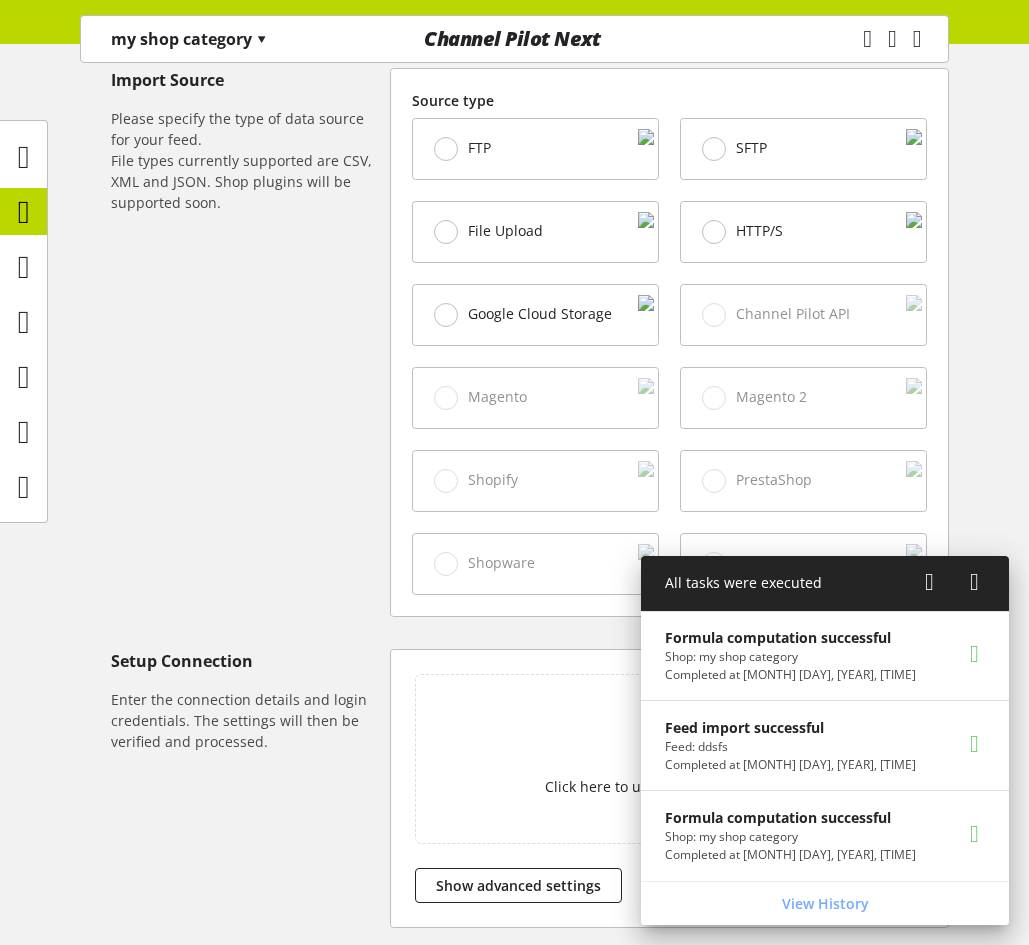 scroll, scrollTop: 600, scrollLeft: 0, axis: vertical 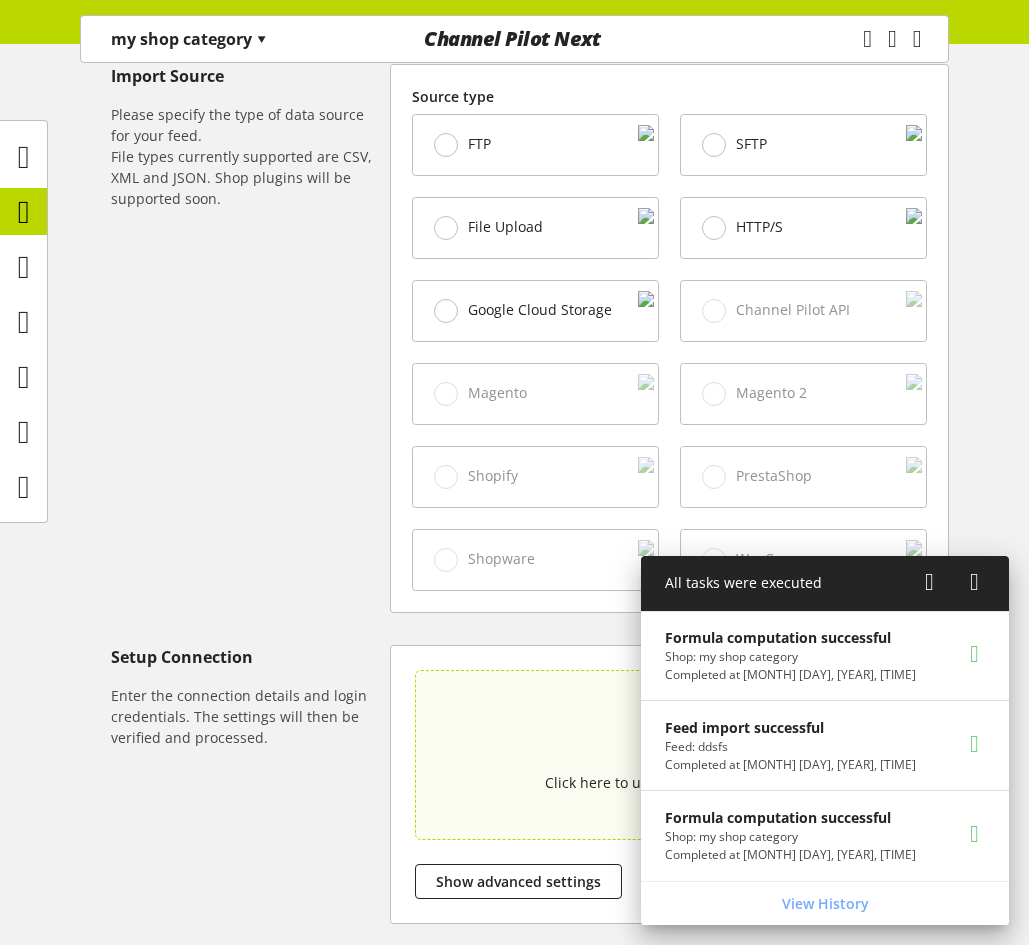 click on "Click here to upload or drop your file." at bounding box center (670, 754) 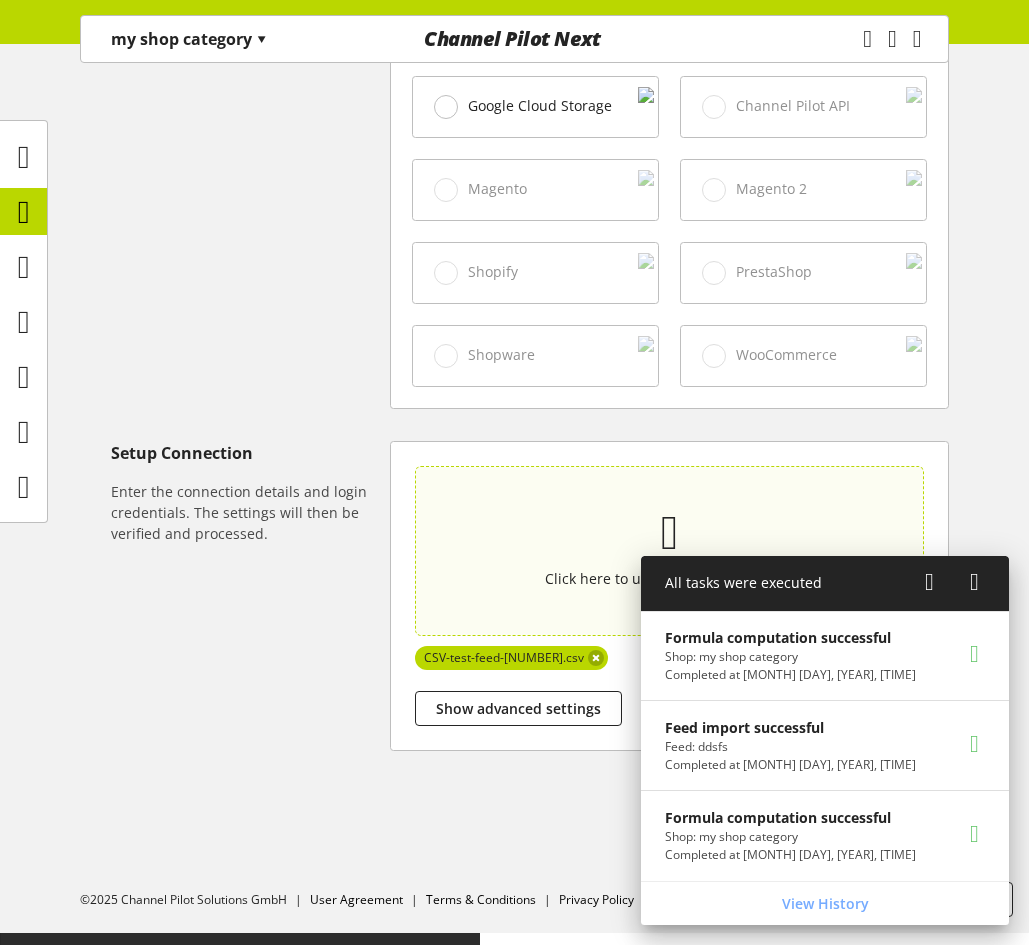 scroll, scrollTop: 809, scrollLeft: 0, axis: vertical 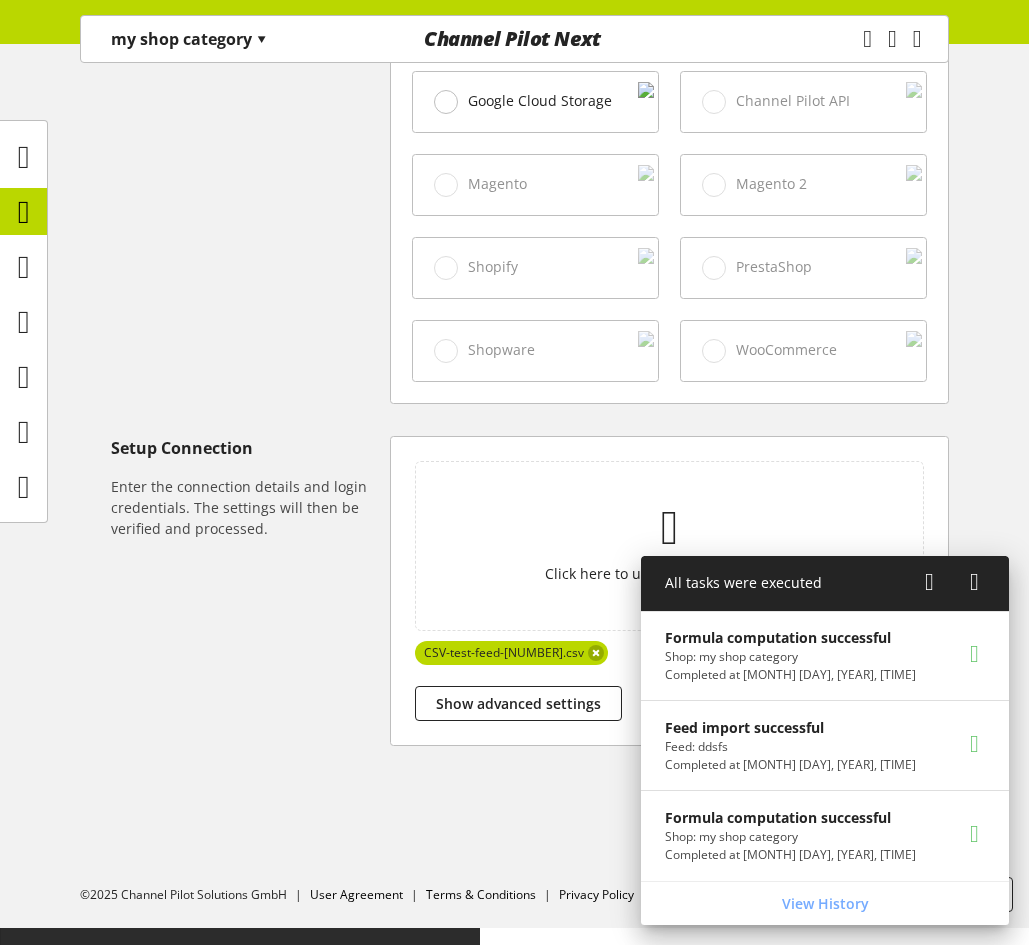click at bounding box center [929, 582] 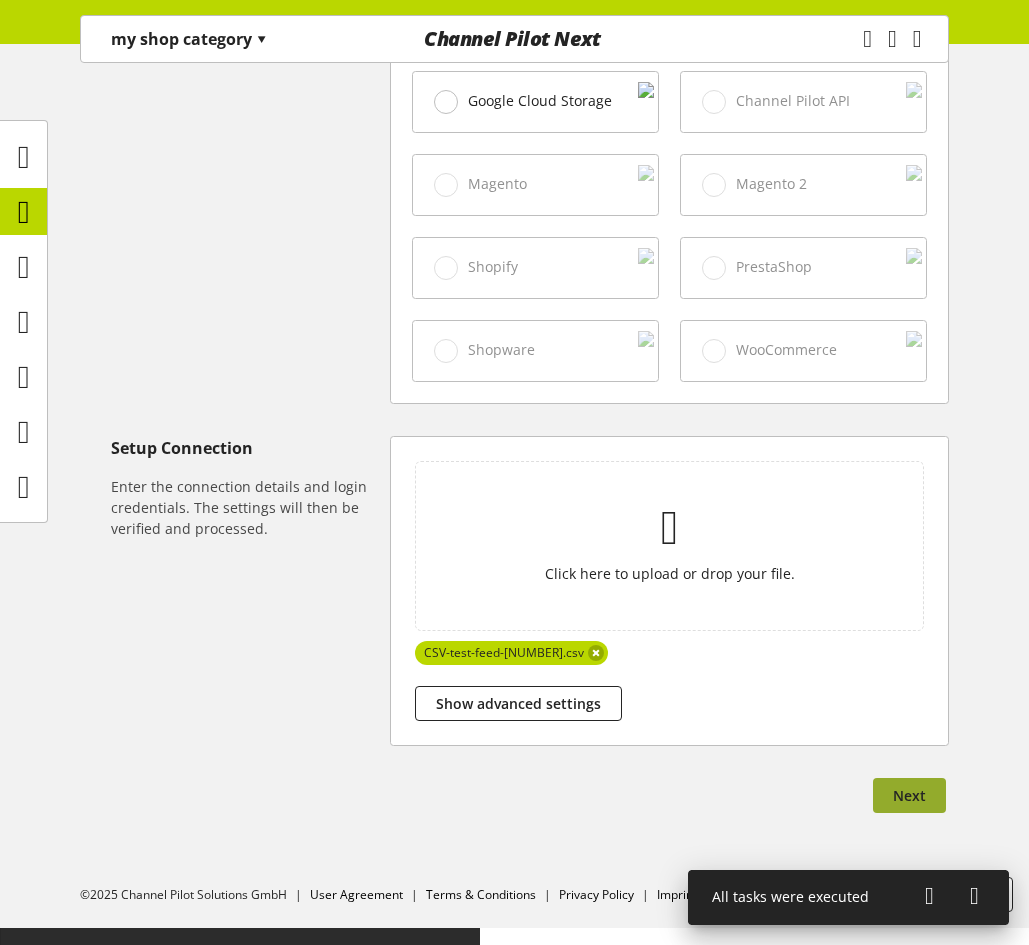click on "Next" at bounding box center [909, 795] 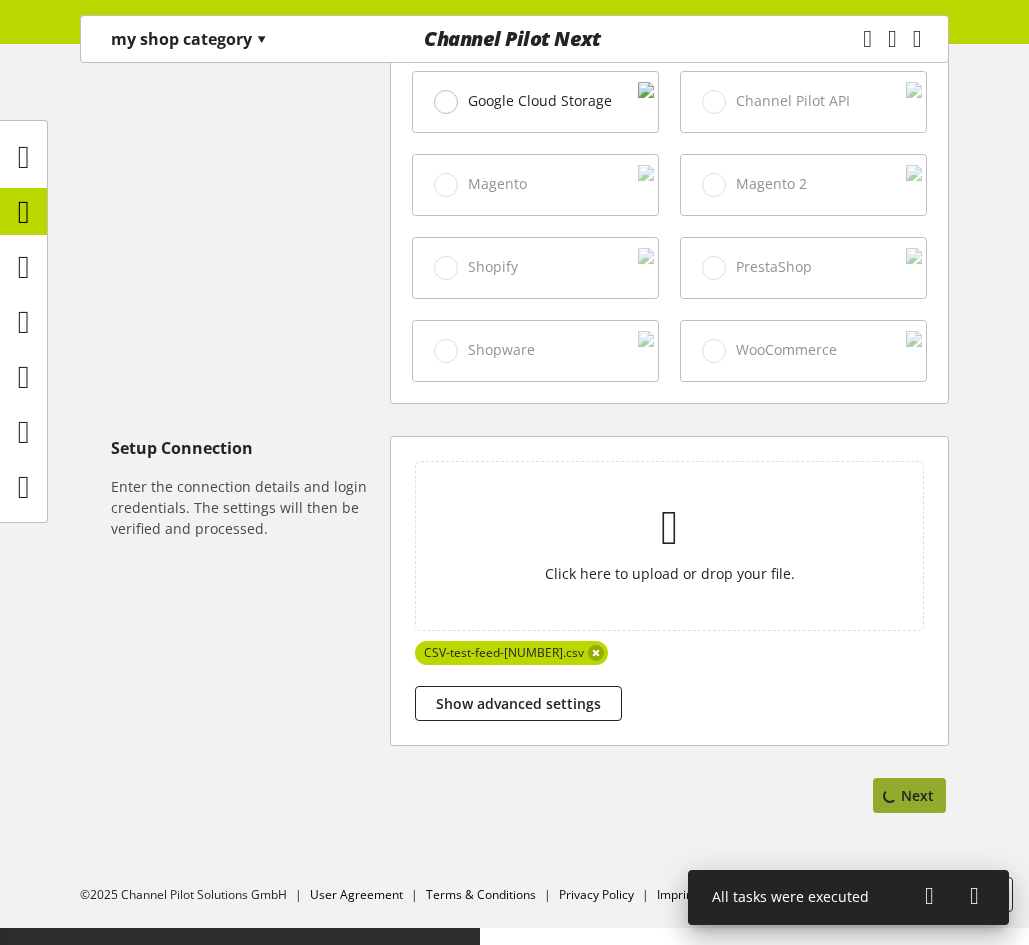 select on "*" 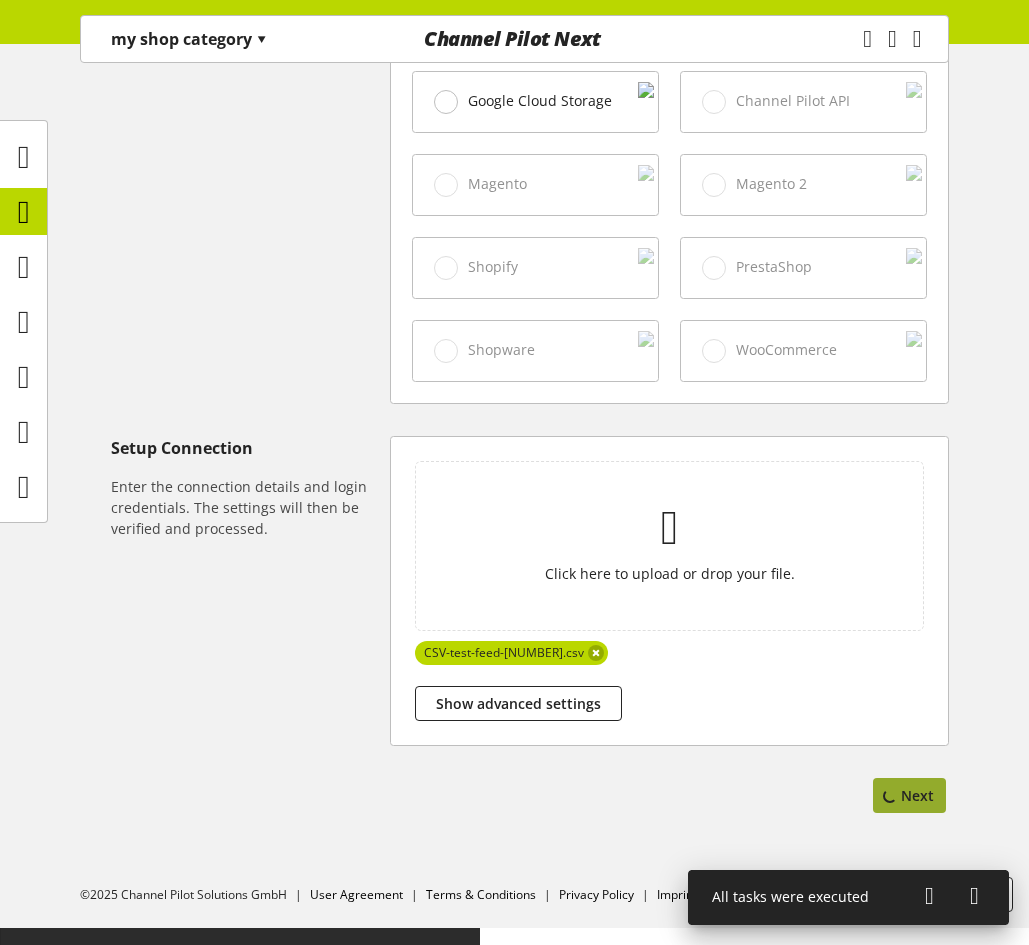 select on "*" 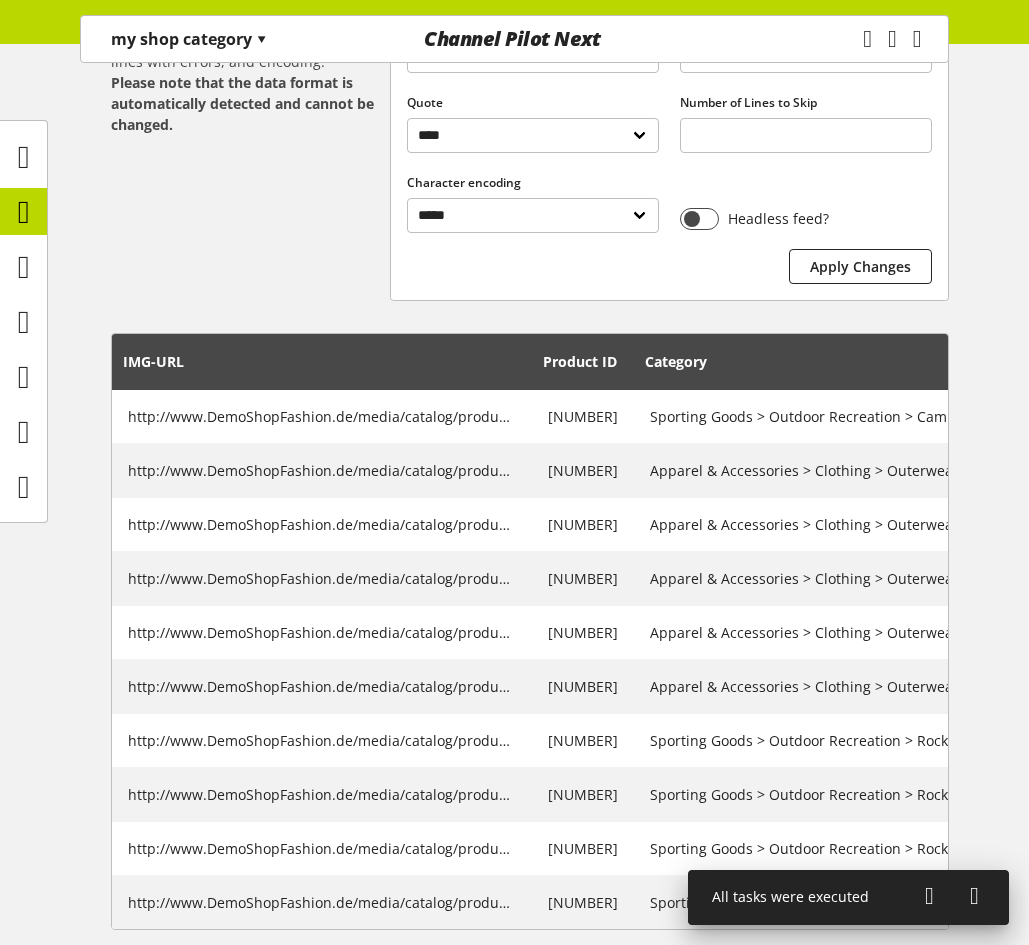 scroll, scrollTop: 574, scrollLeft: 0, axis: vertical 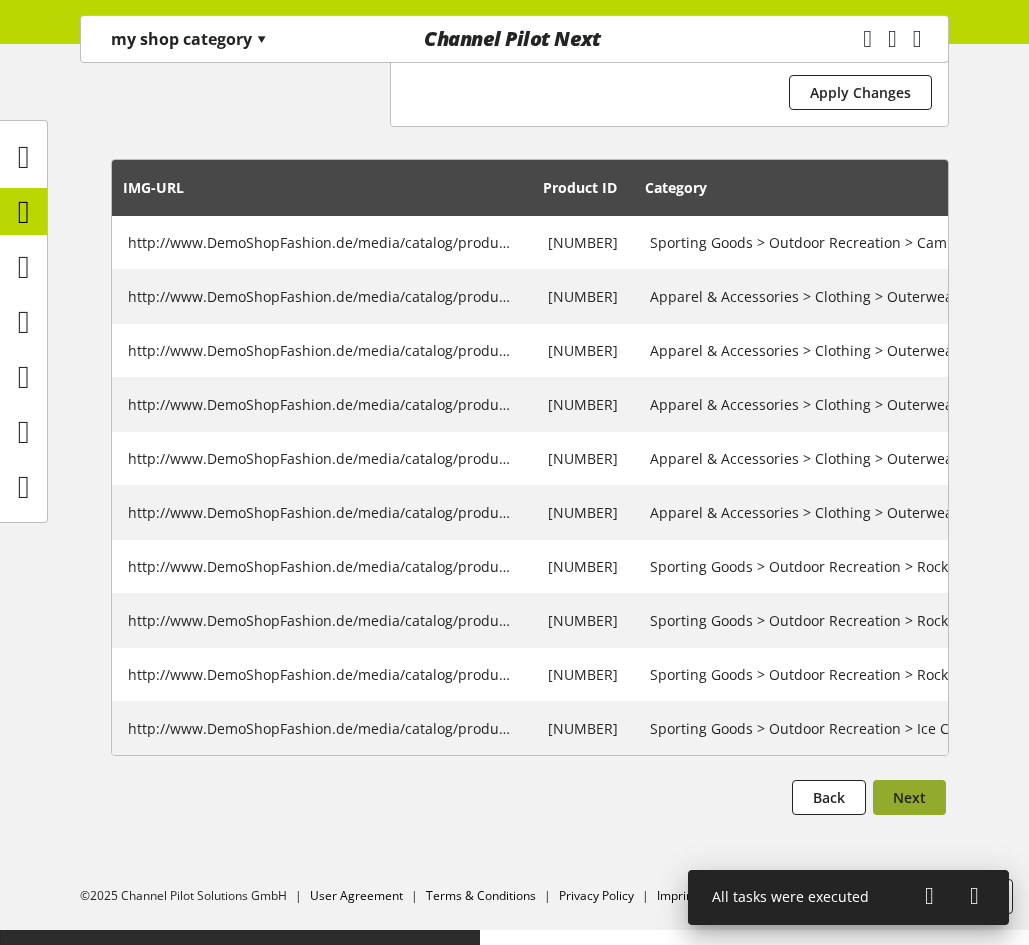click on "Next" at bounding box center (909, 797) 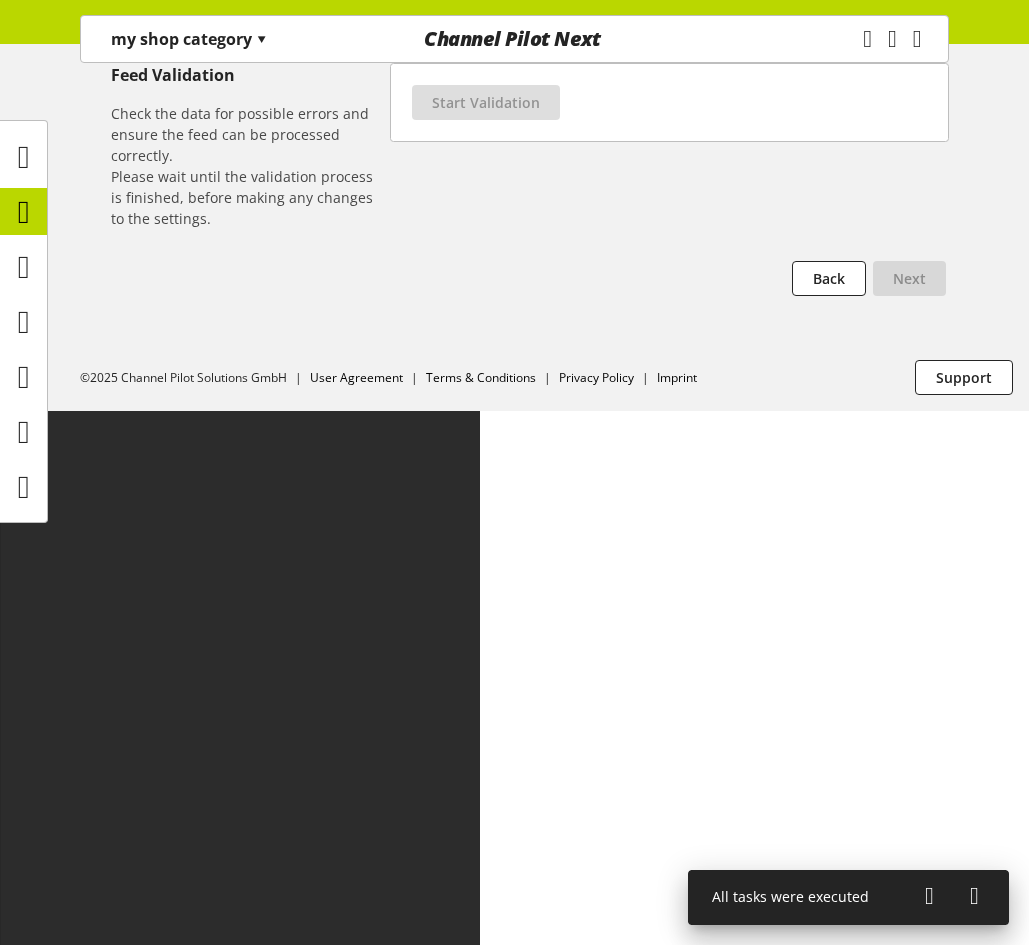scroll, scrollTop: 0, scrollLeft: 0, axis: both 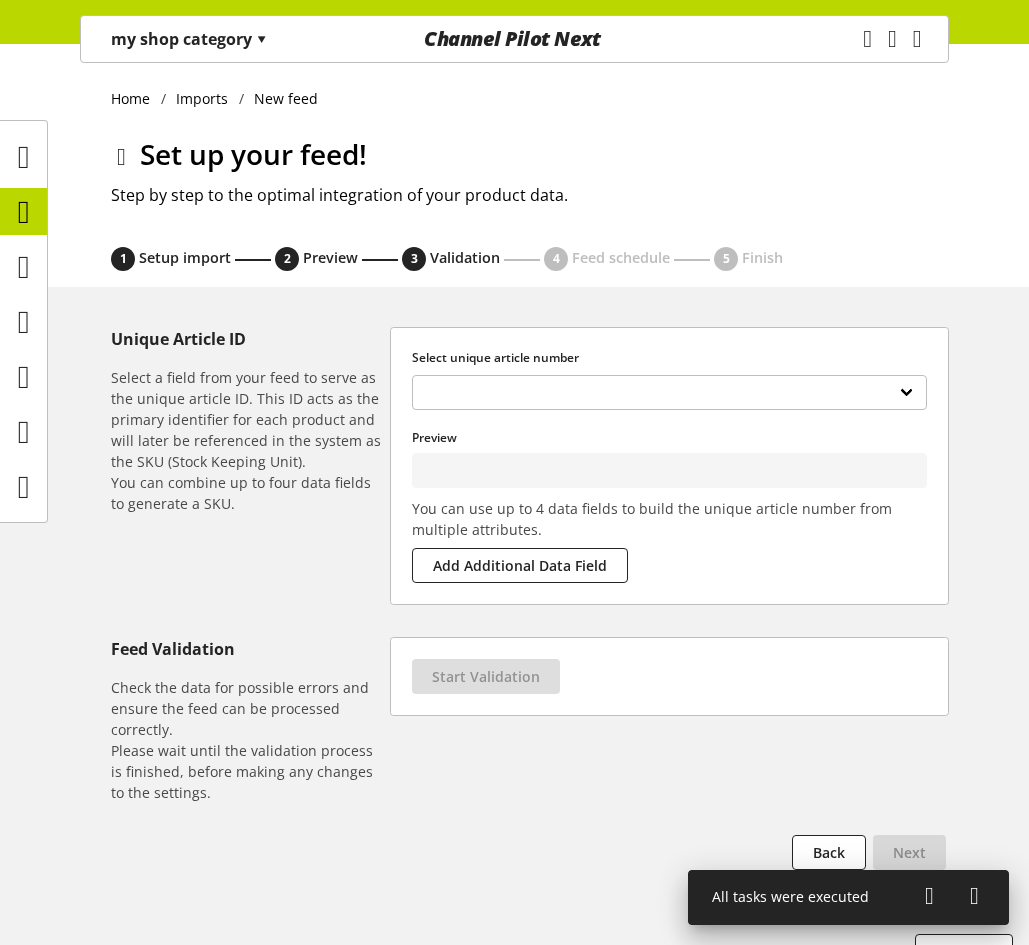 click on "**********" at bounding box center (670, 393) 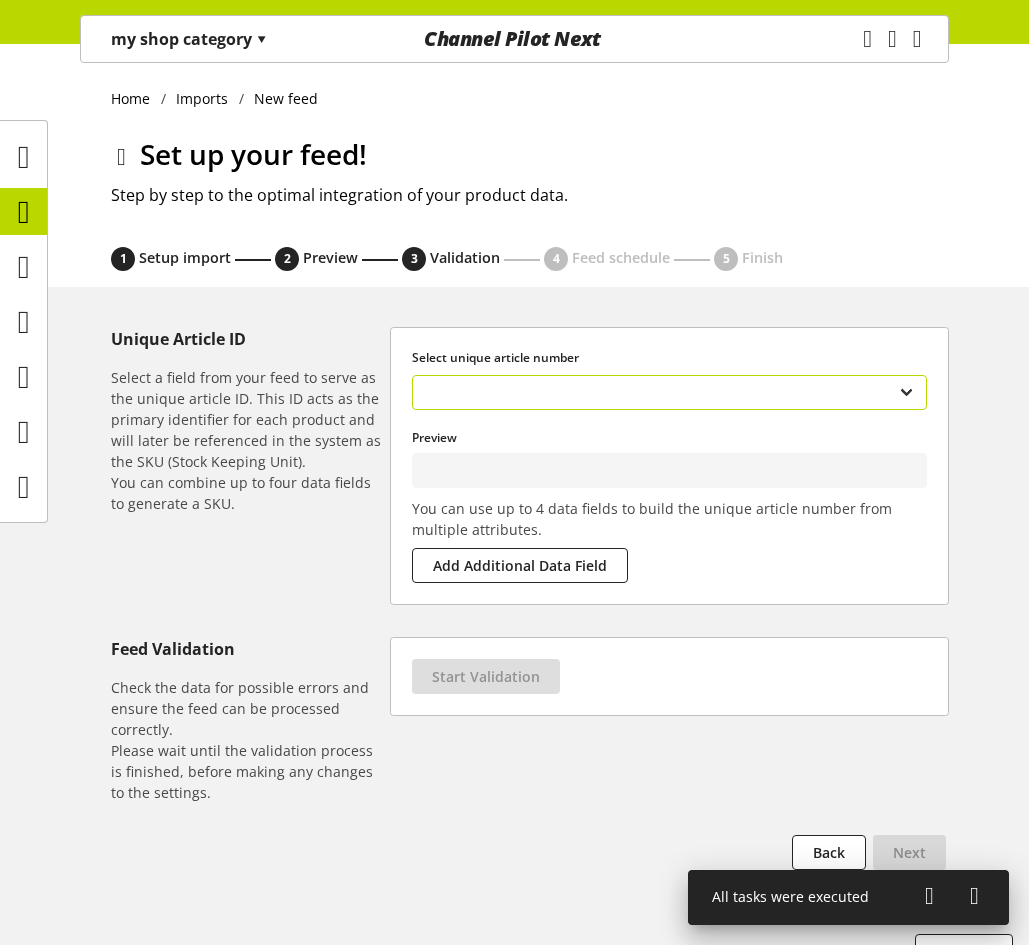 click on "**********" at bounding box center (669, 392) 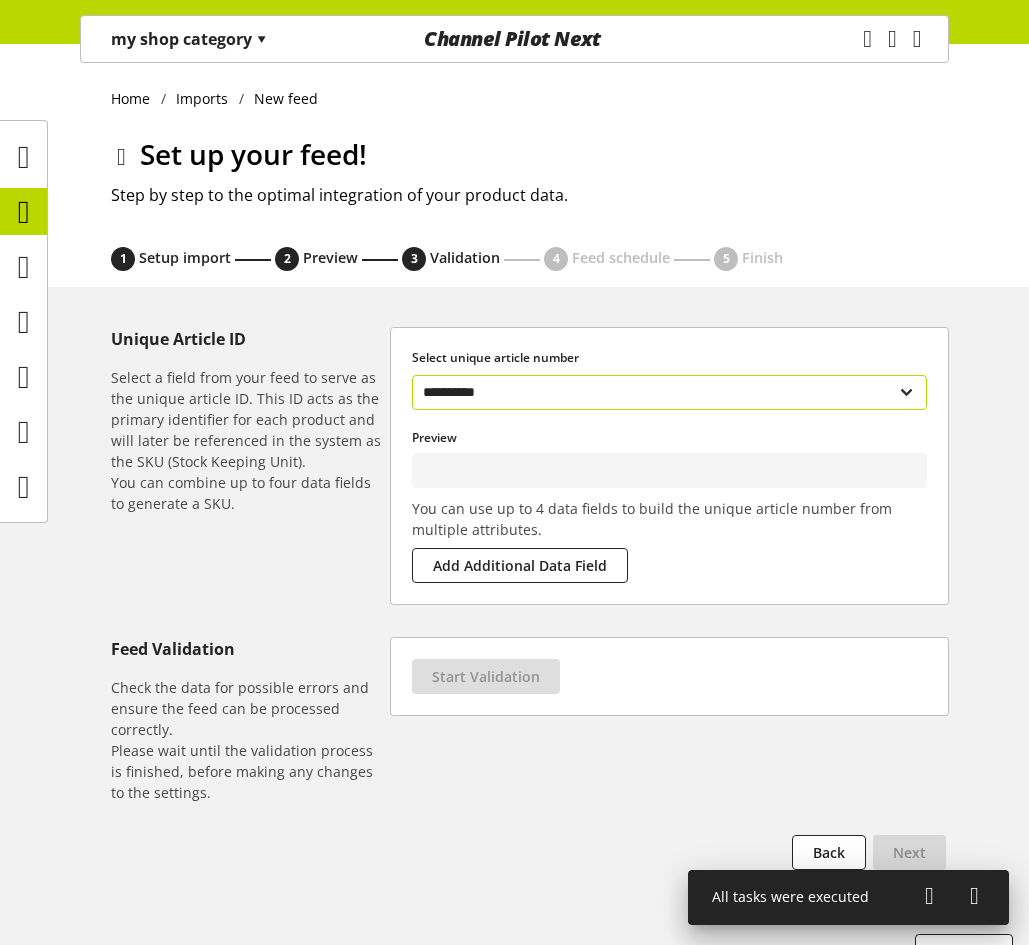 type on "**********" 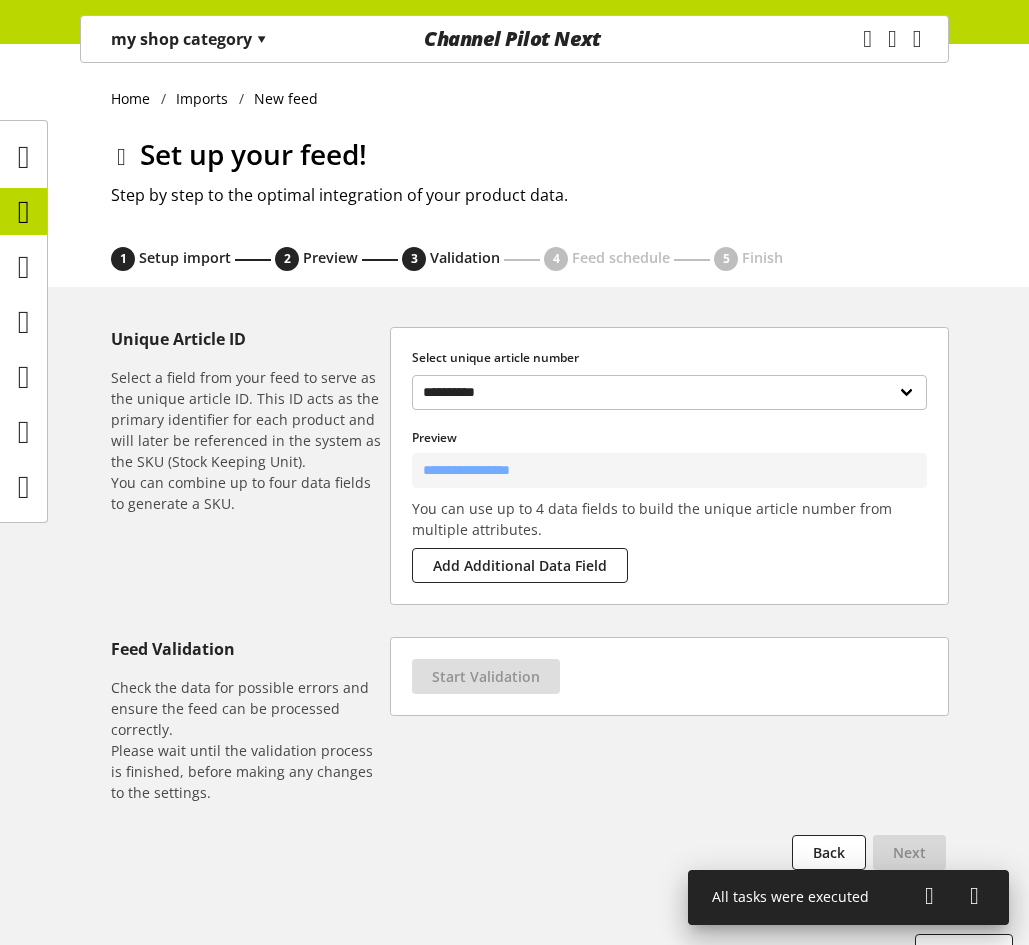 select on "**********" 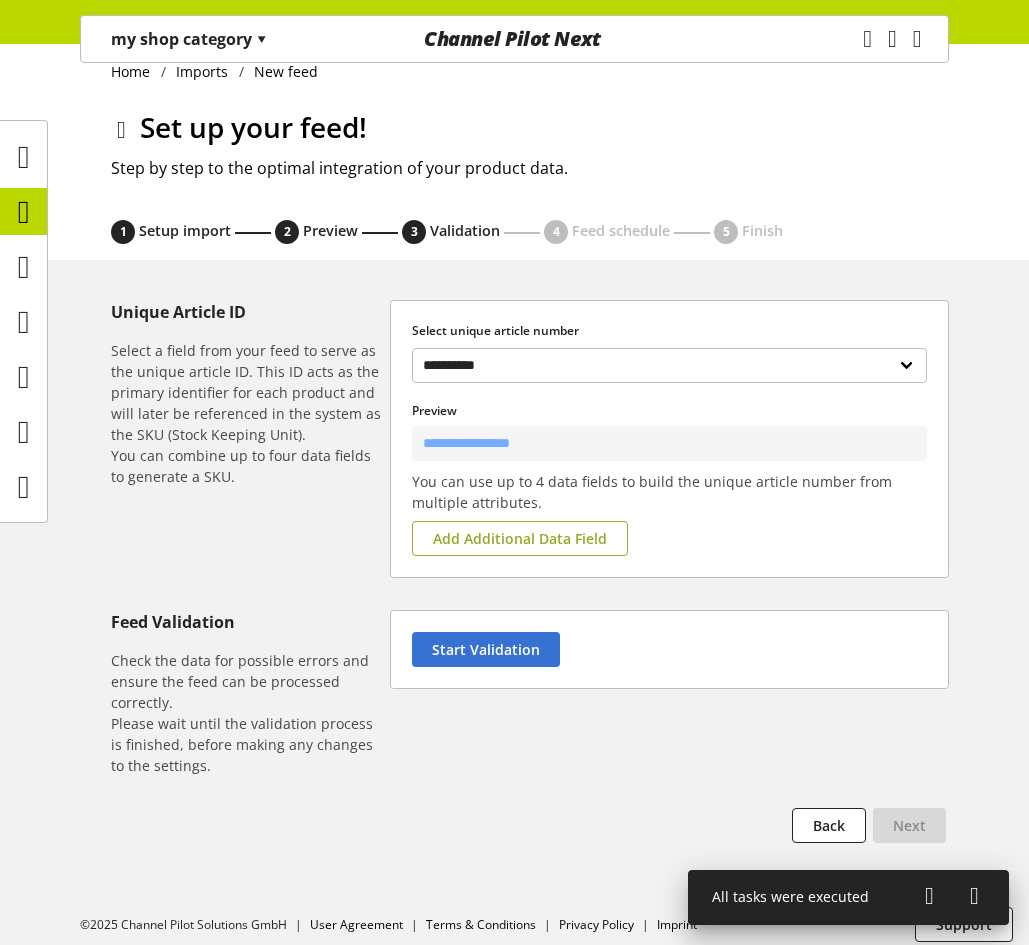 scroll, scrollTop: 40, scrollLeft: 0, axis: vertical 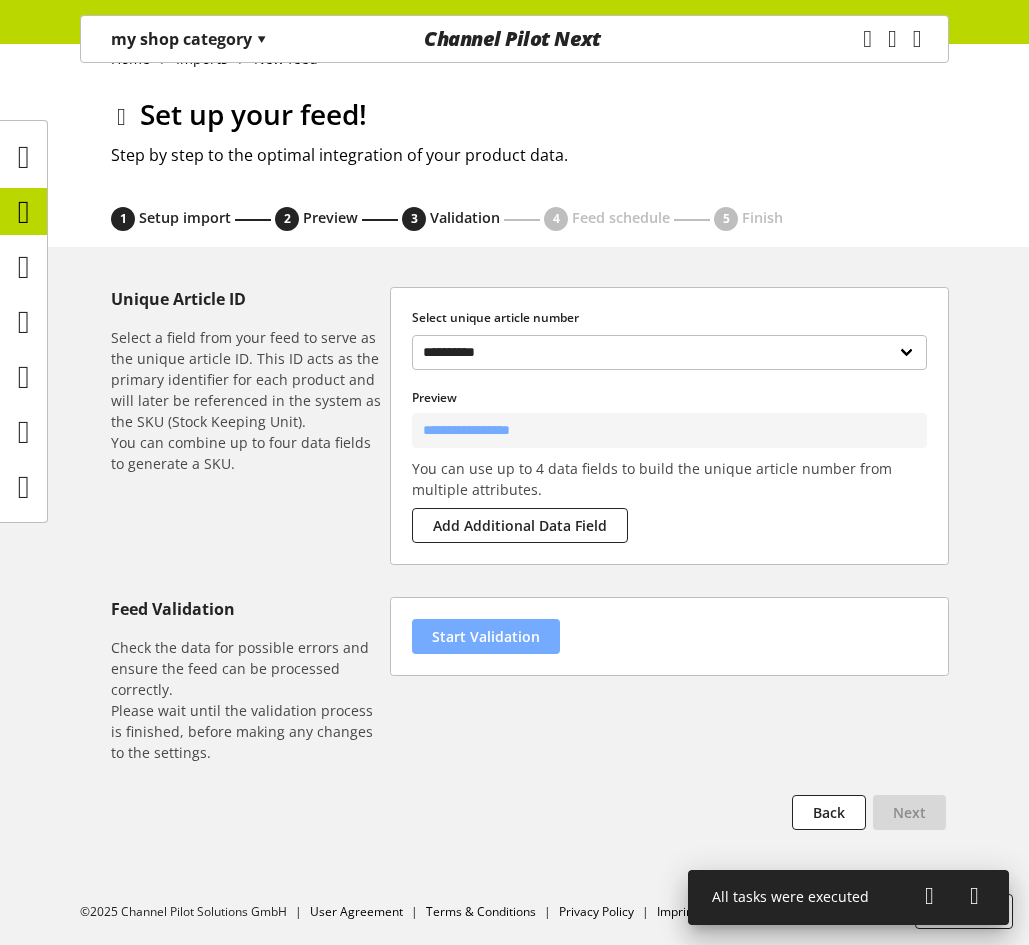 click on "Start Validation" at bounding box center (486, 636) 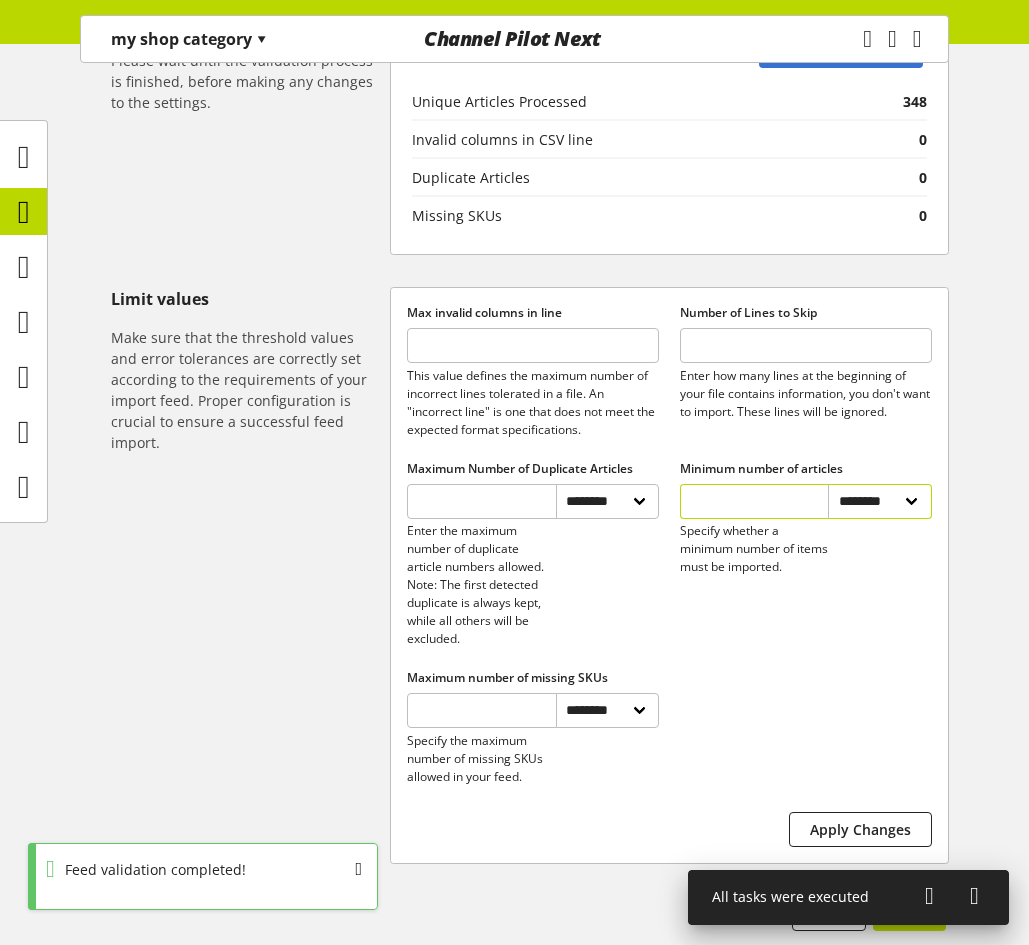scroll, scrollTop: 827, scrollLeft: 0, axis: vertical 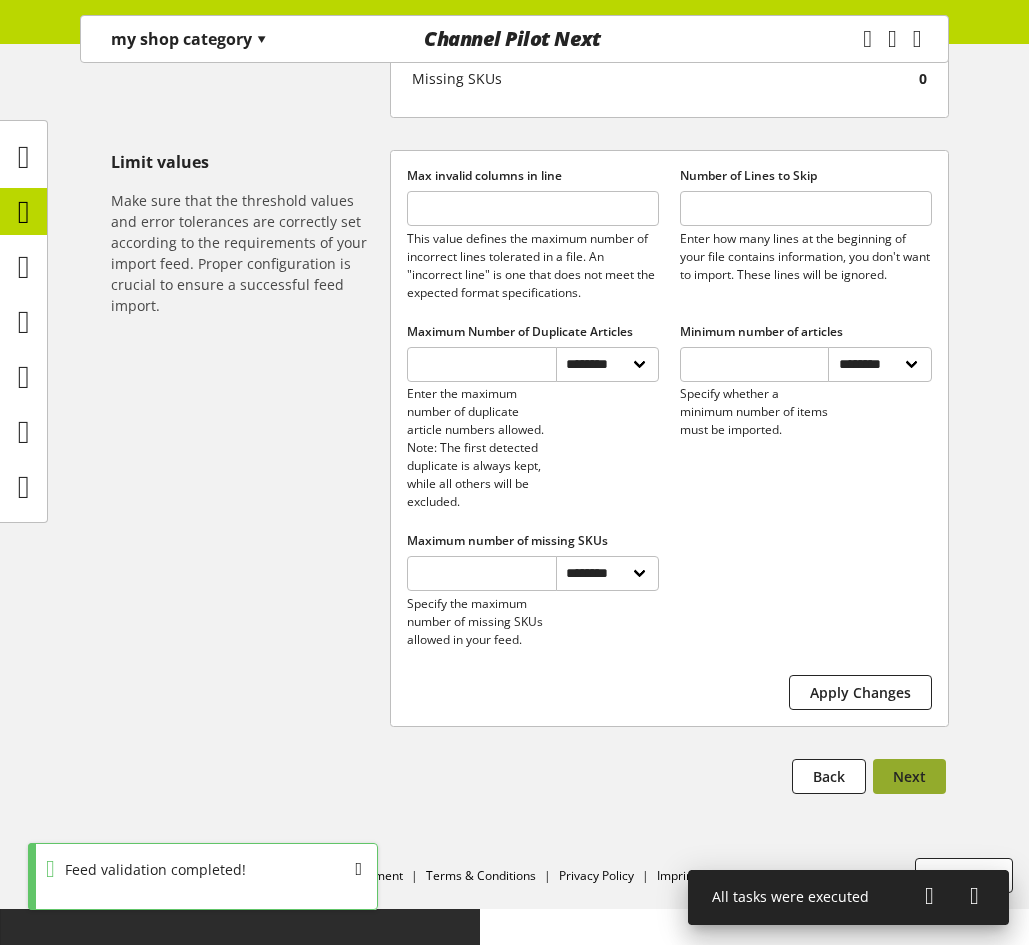 click on "Next" at bounding box center (909, 776) 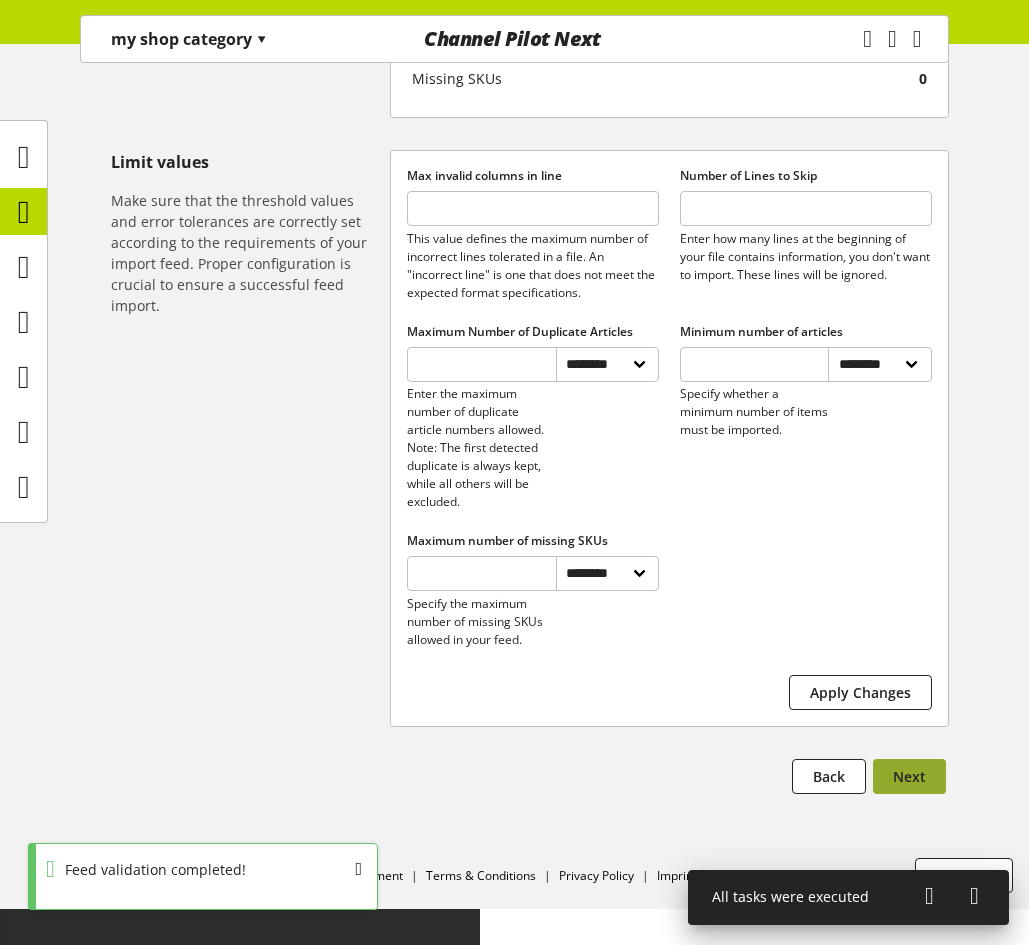 select on "****" 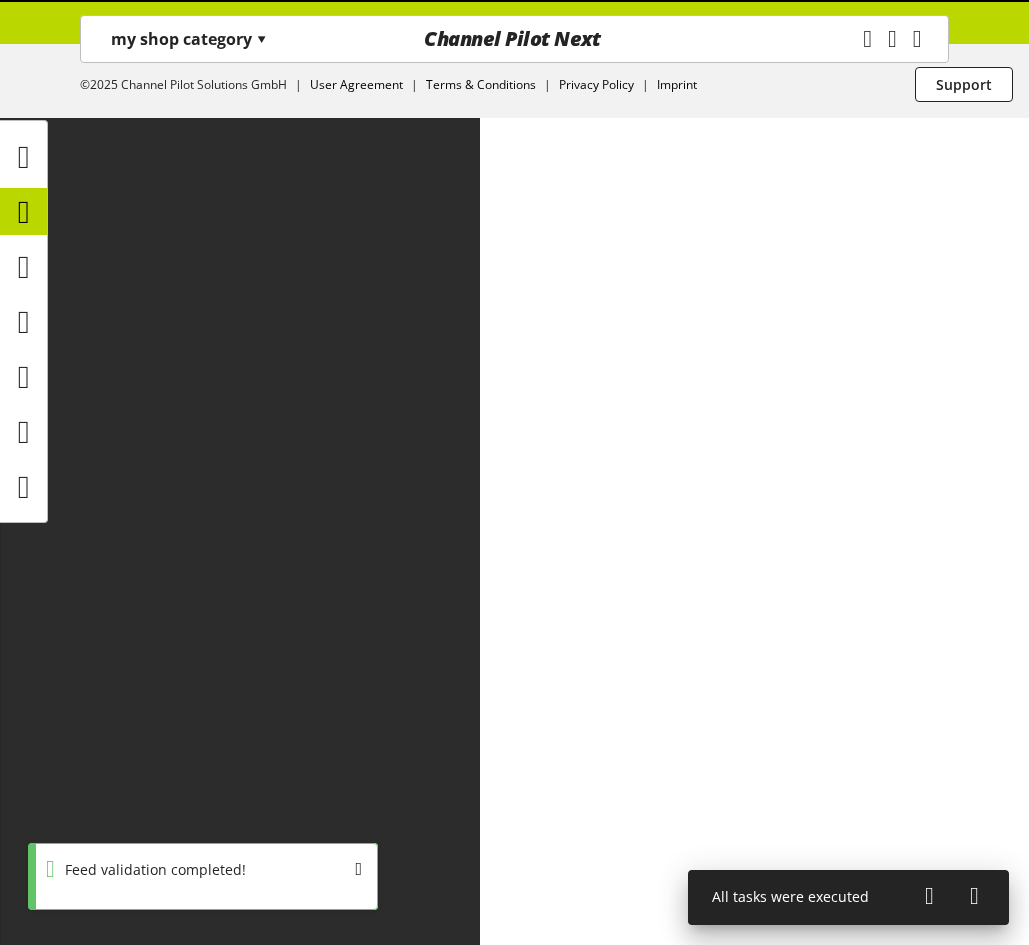 scroll, scrollTop: 0, scrollLeft: 0, axis: both 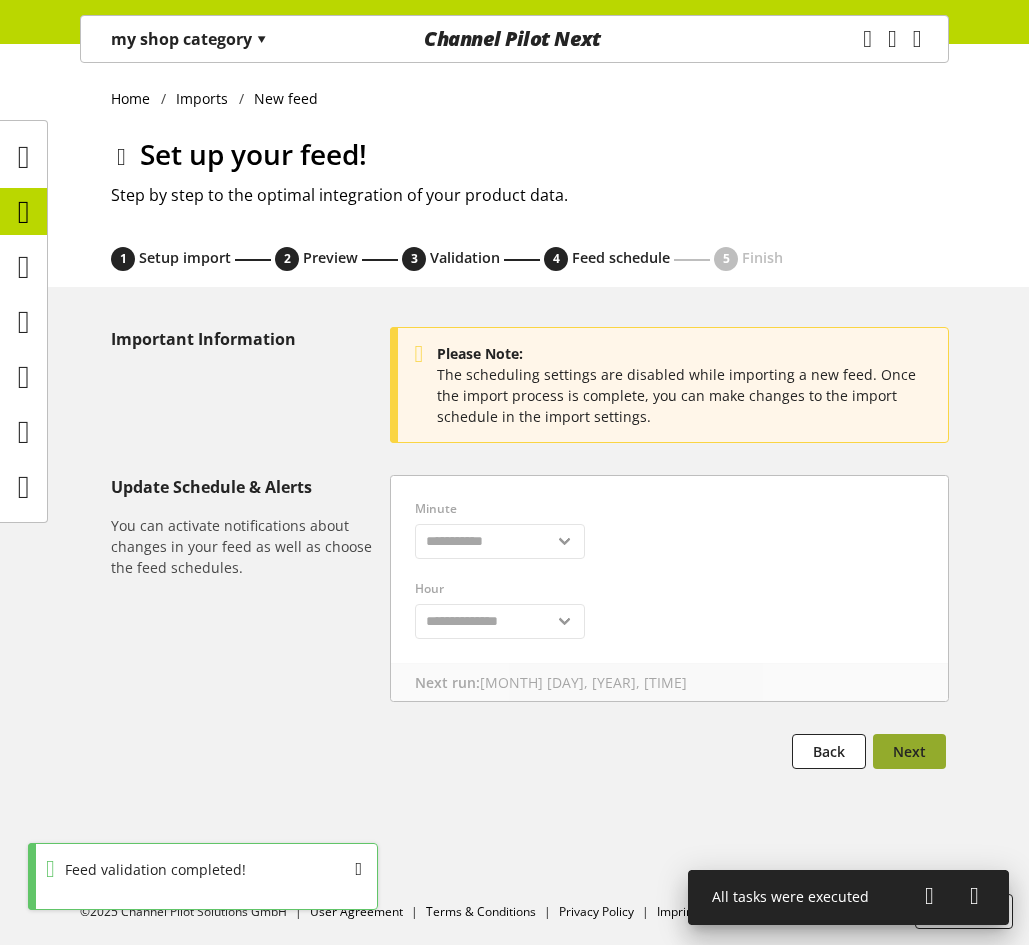 click on "Next" at bounding box center (909, 751) 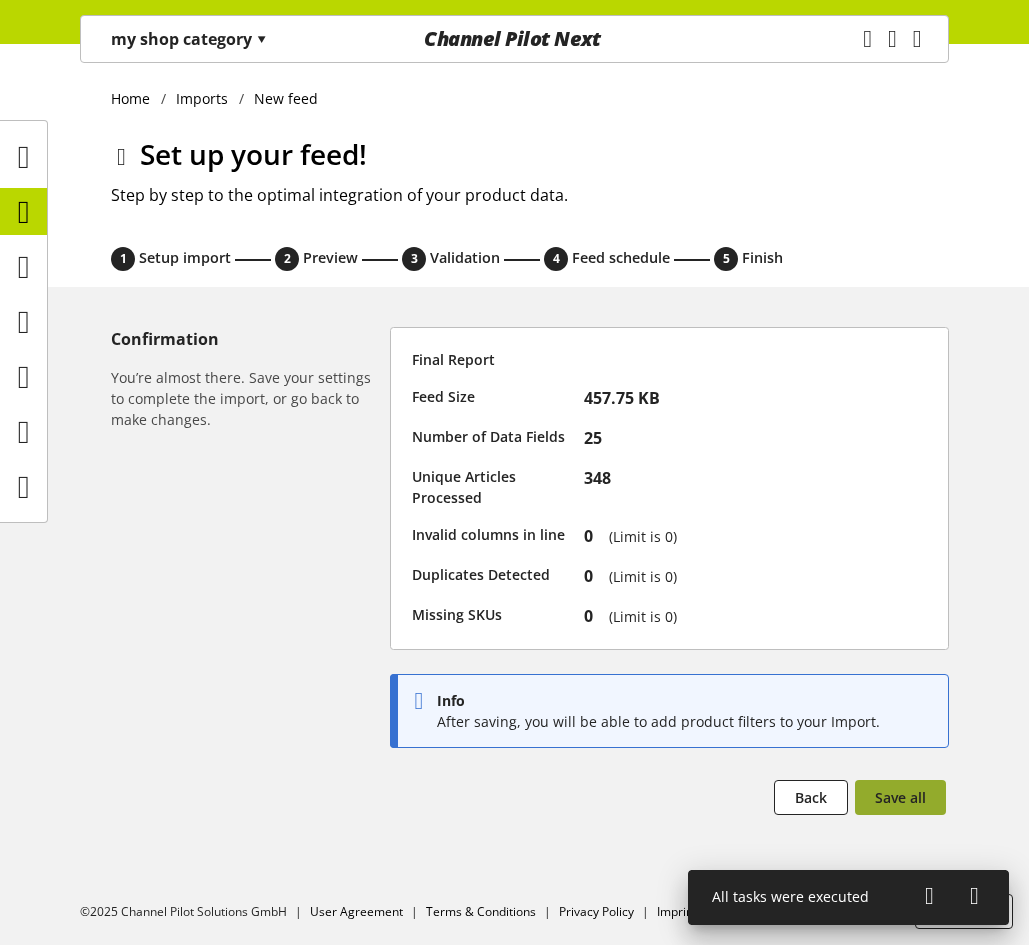 click on "Save all" at bounding box center (900, 797) 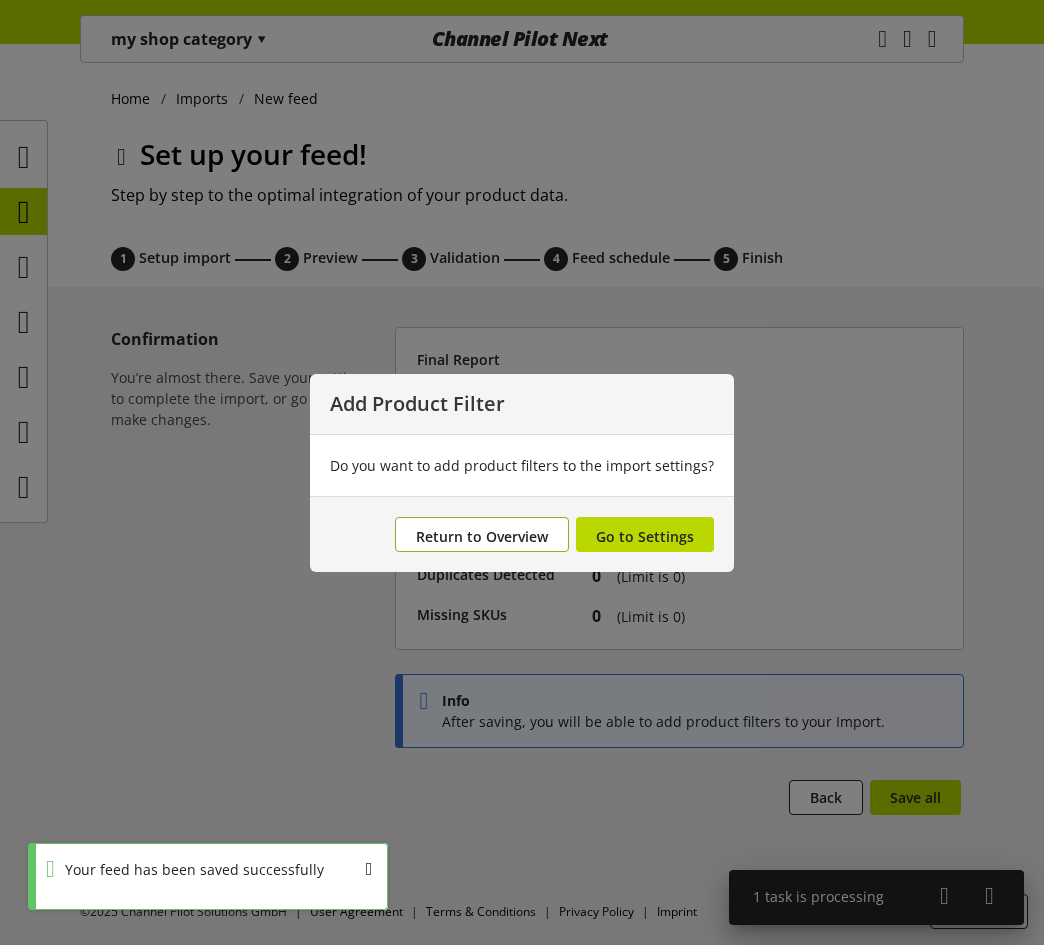 click on "Return to Overview" at bounding box center [482, 536] 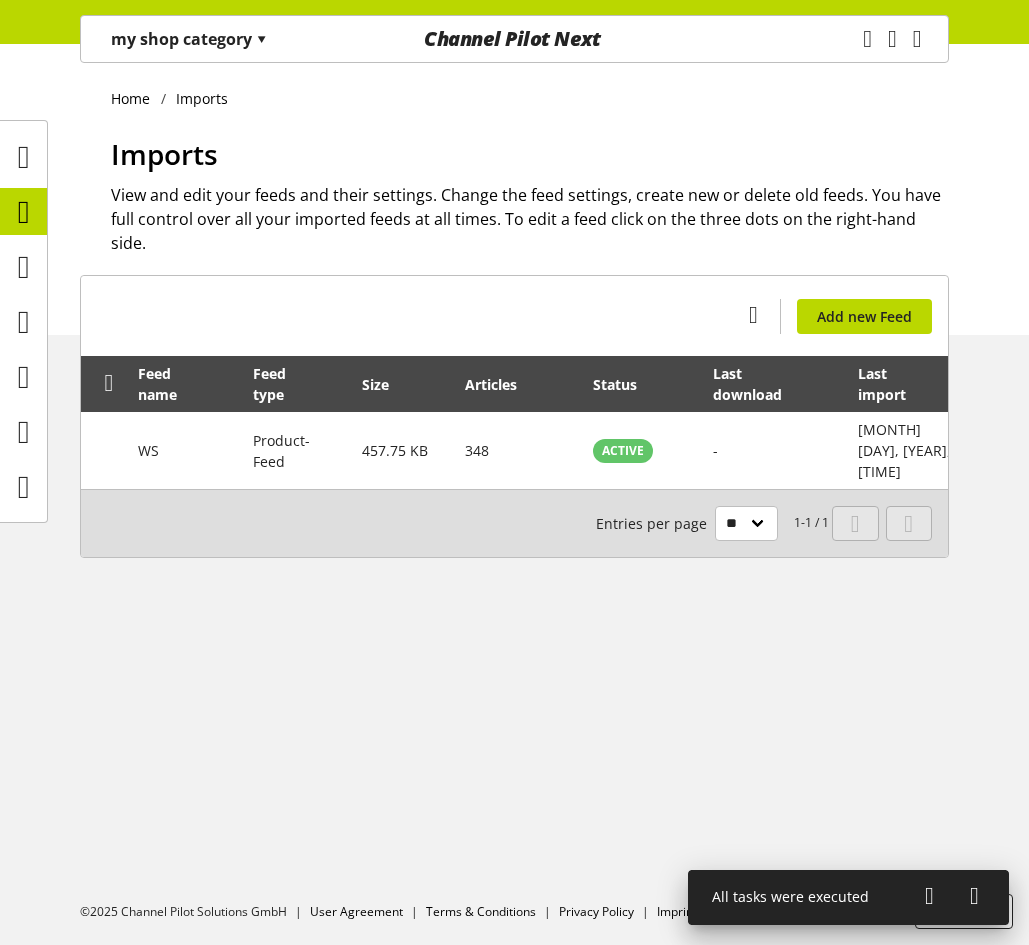 click on "▾" at bounding box center [261, 39] 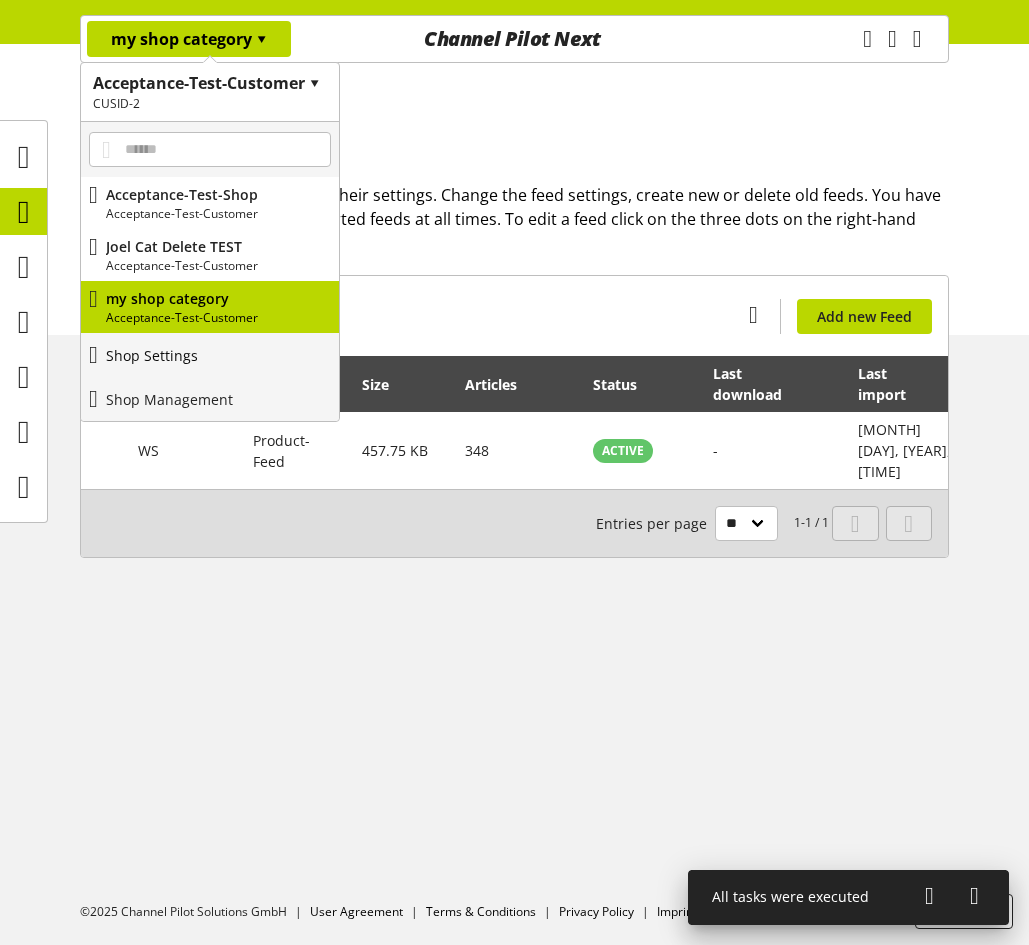 click on "Shop Settings" at bounding box center [210, 355] 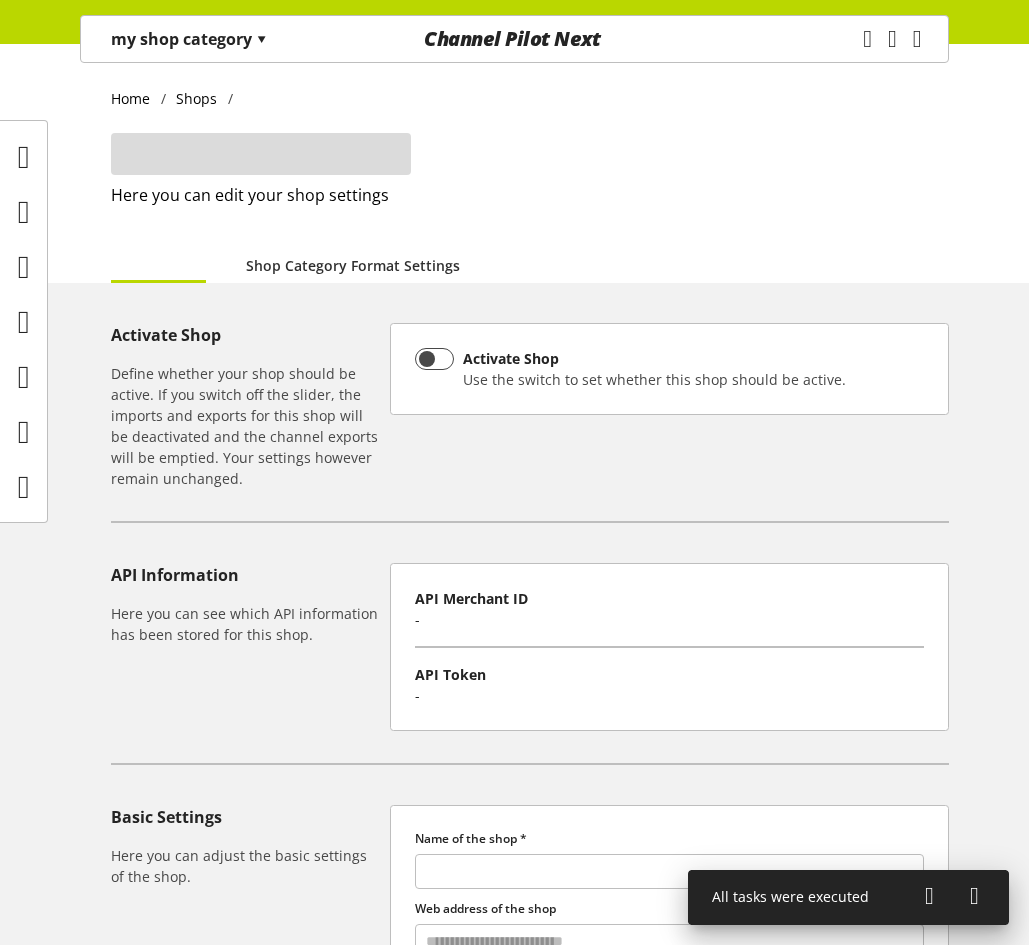 type on "**********" 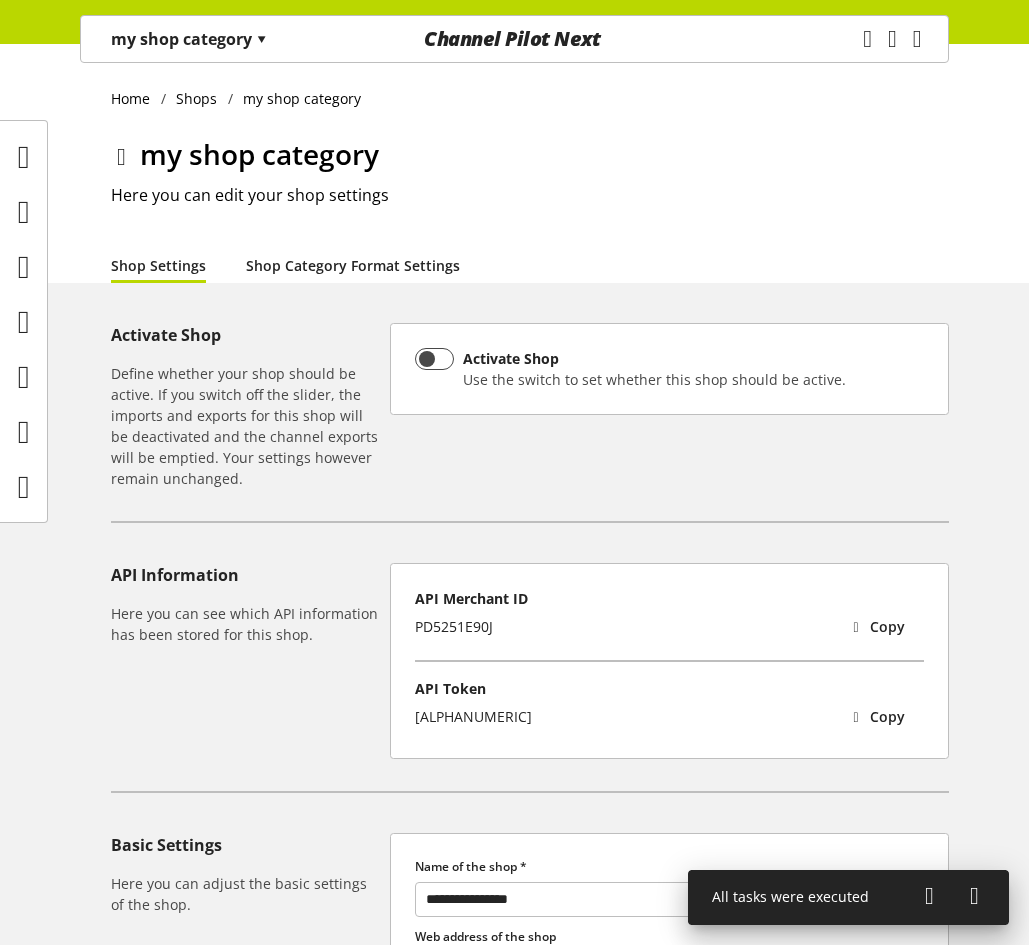 click on "Shop Category Format Settings" at bounding box center (353, 265) 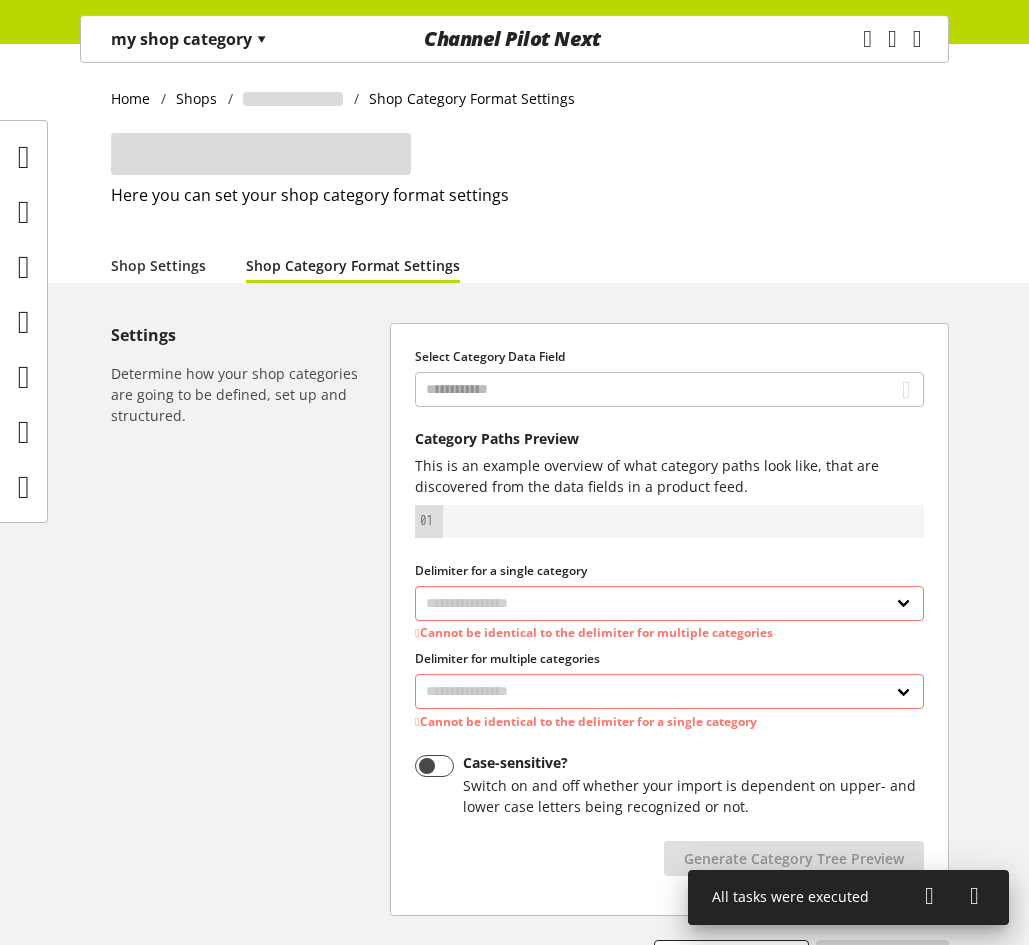 select 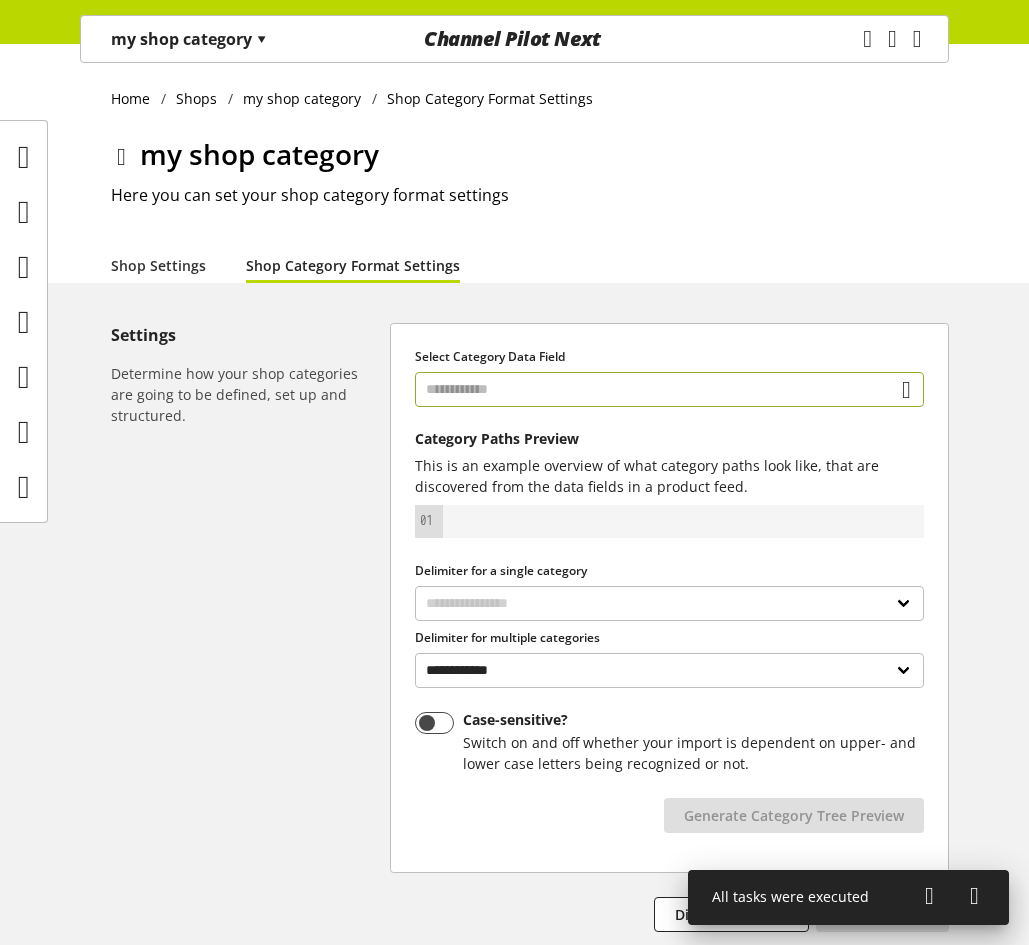 click at bounding box center (669, 389) 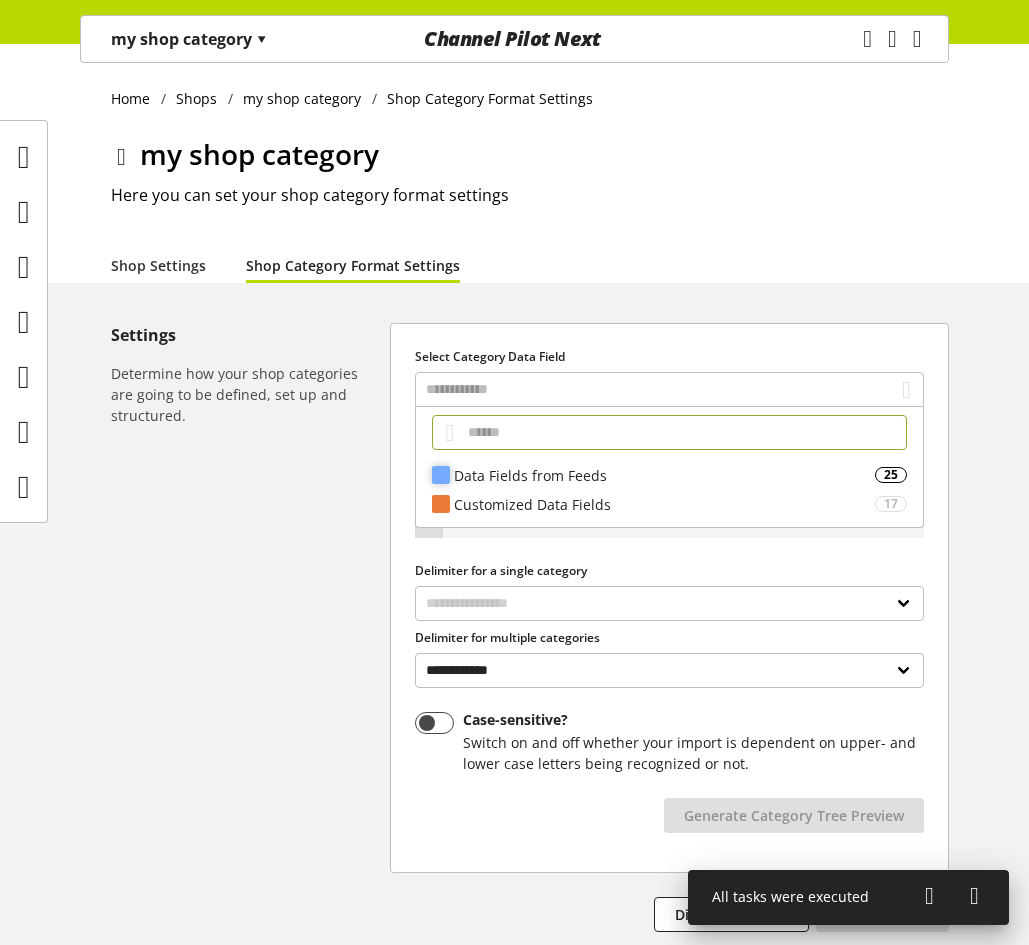 click on "Data Fields from Feeds" at bounding box center [664, 475] 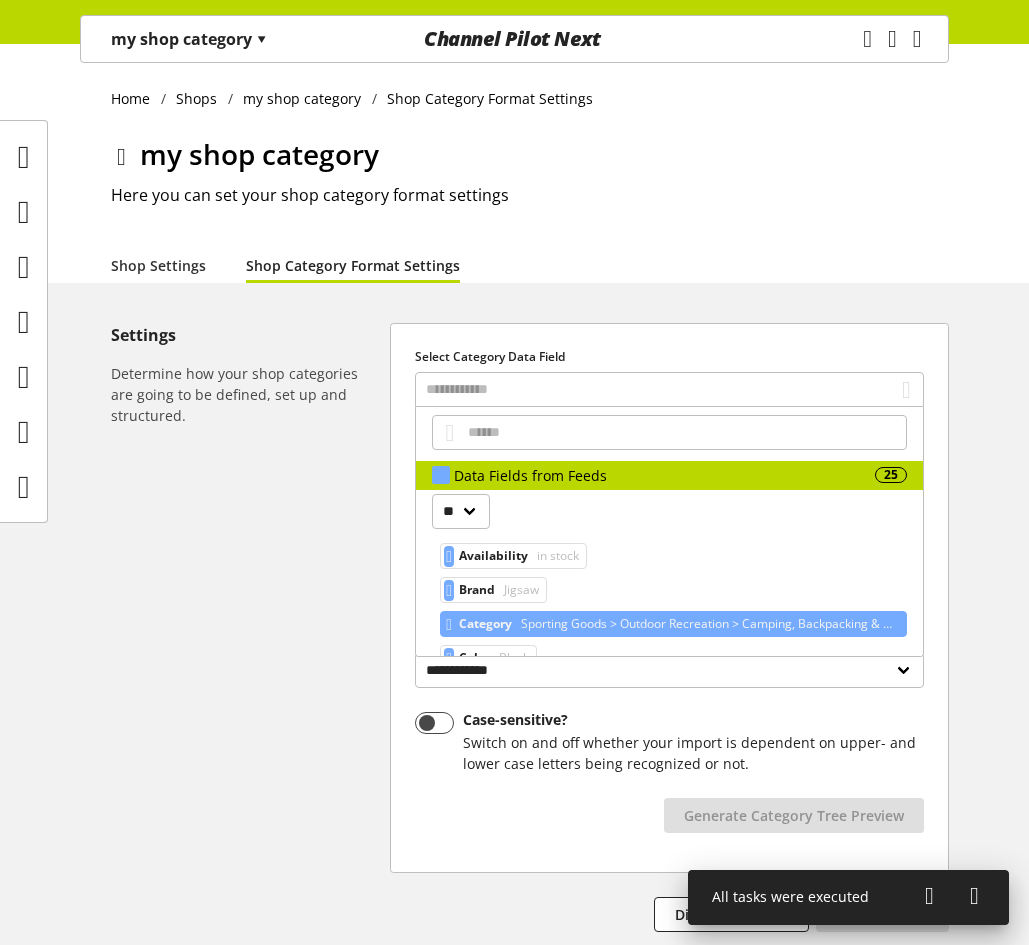 click on "Sporting Goods > Outdoor Recreation > Camping, Backpacking & Hiking > Camping Cookware & Dinnerware" at bounding box center [708, 624] 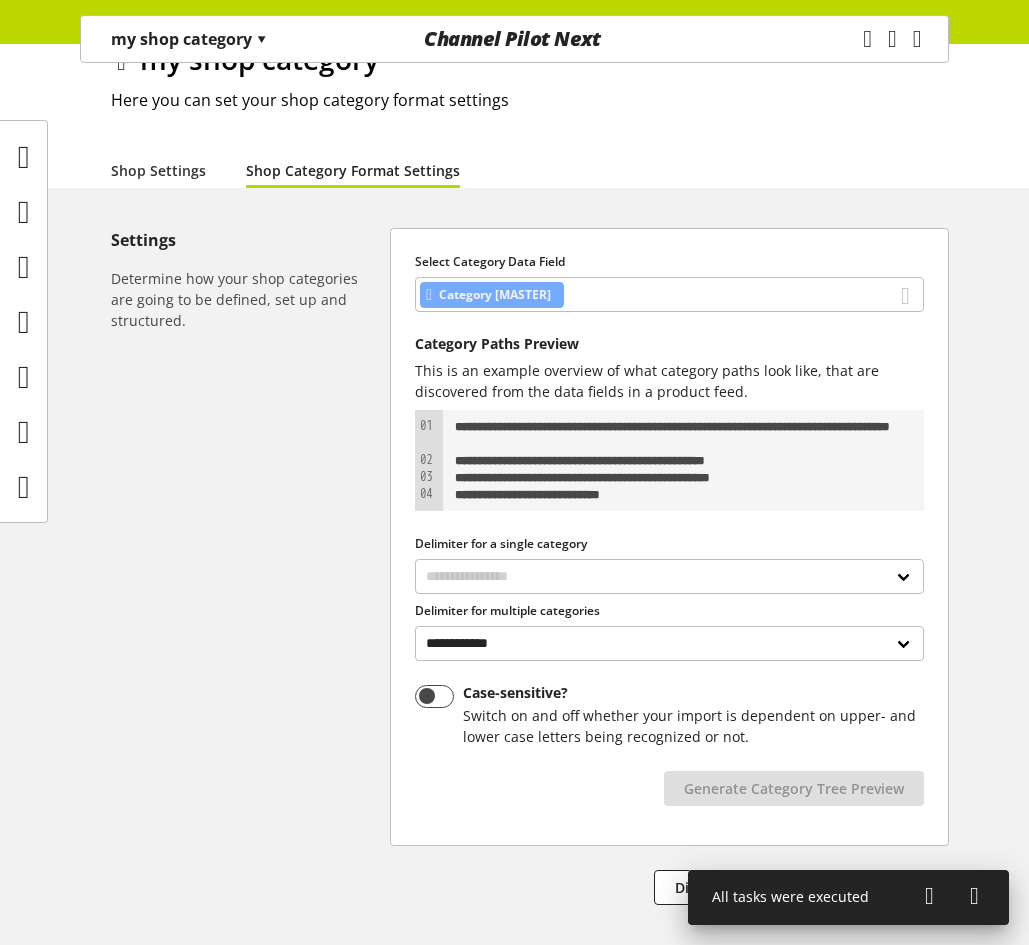 scroll, scrollTop: 202, scrollLeft: 0, axis: vertical 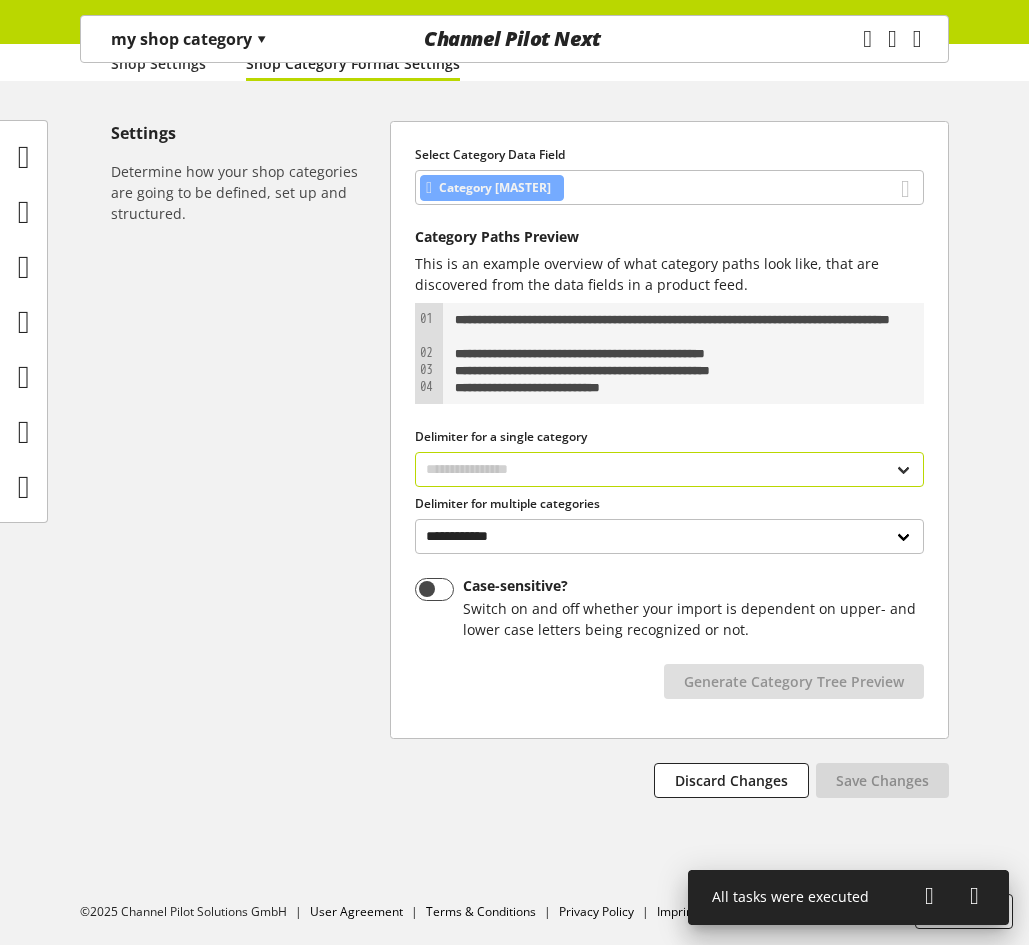 click on "**********" at bounding box center [669, 469] 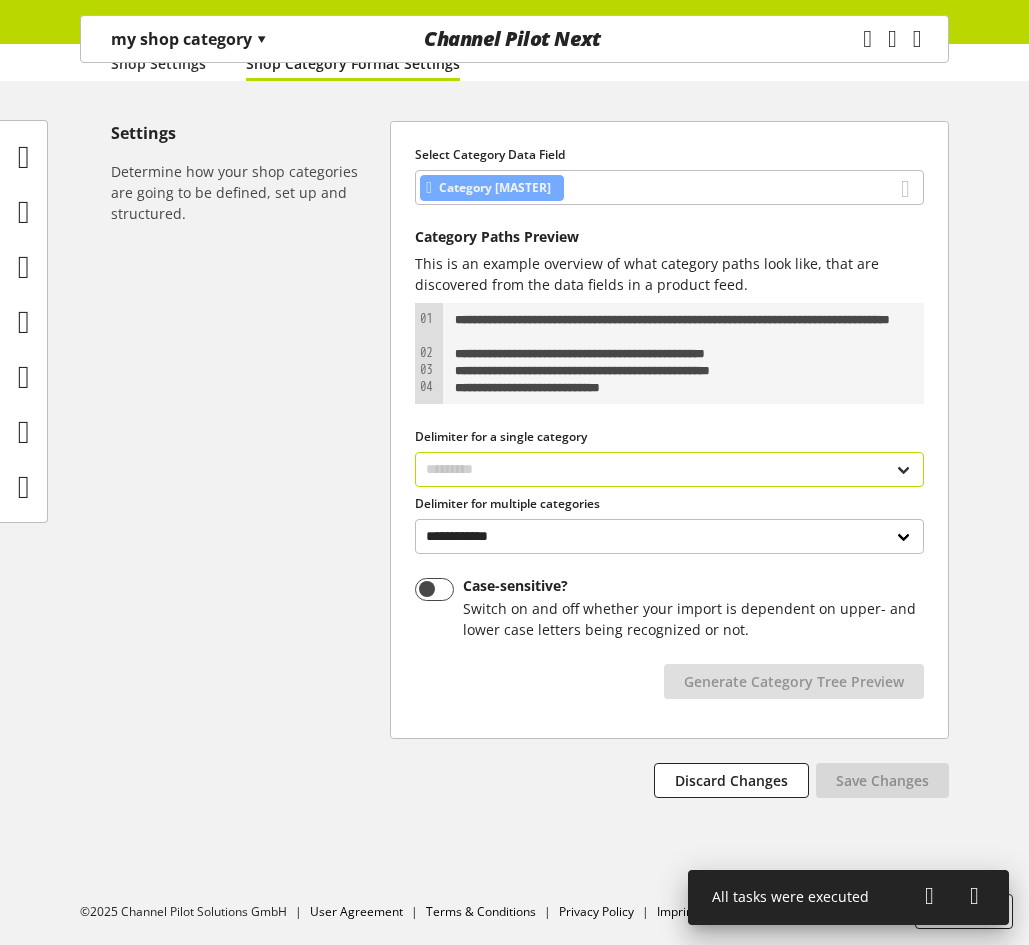 click on "**********" at bounding box center [669, 469] 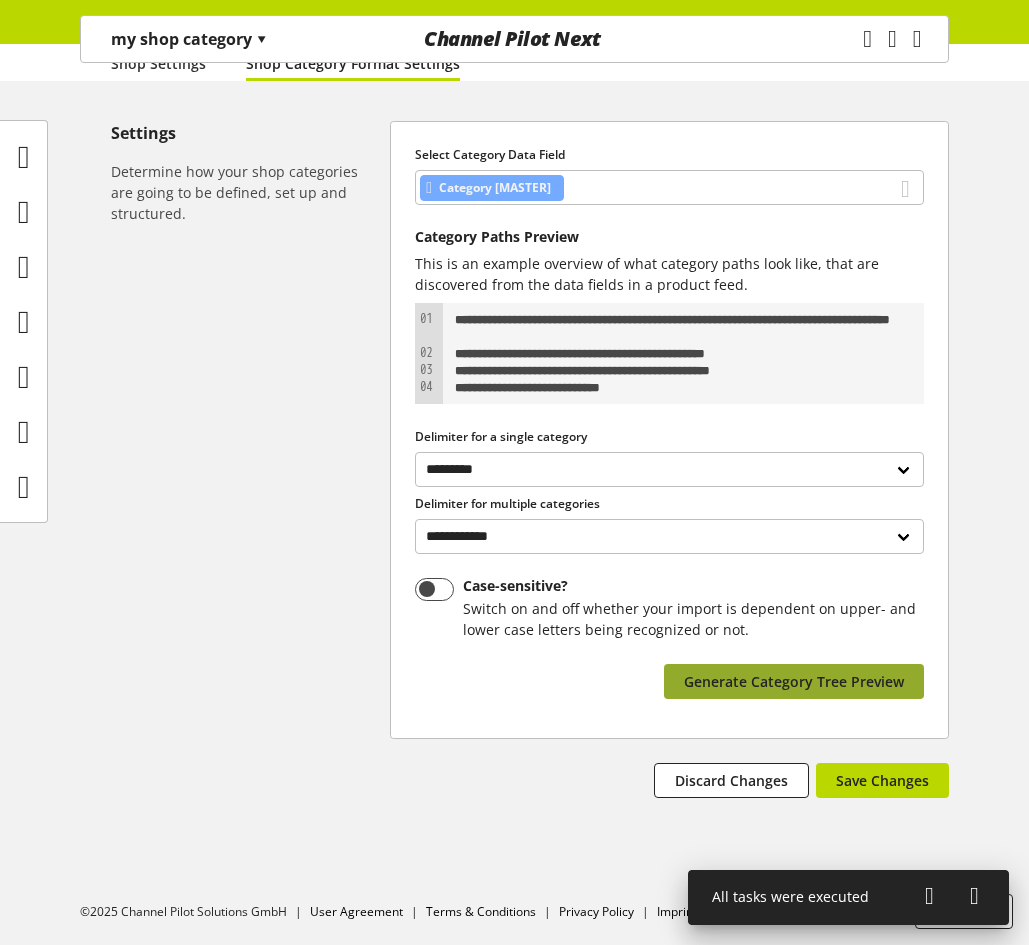 click on "Generate Category Tree Preview" at bounding box center (794, 681) 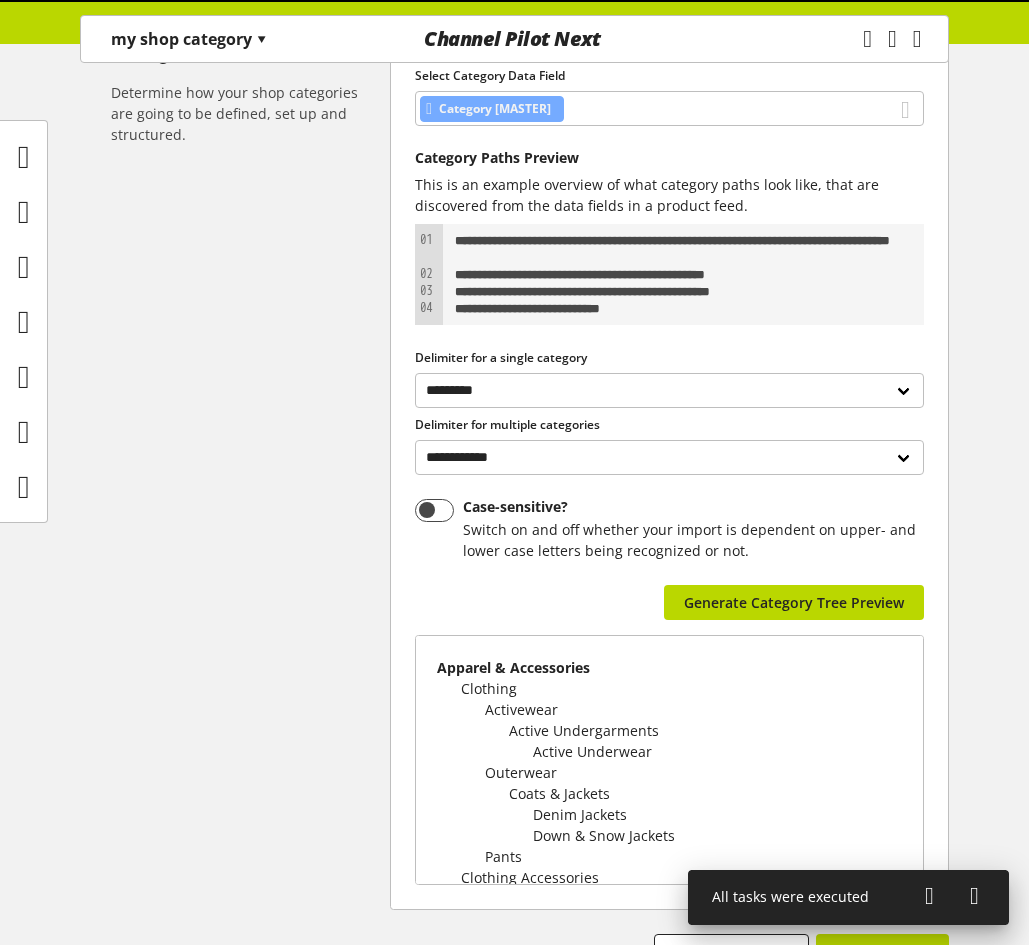 scroll, scrollTop: 452, scrollLeft: 0, axis: vertical 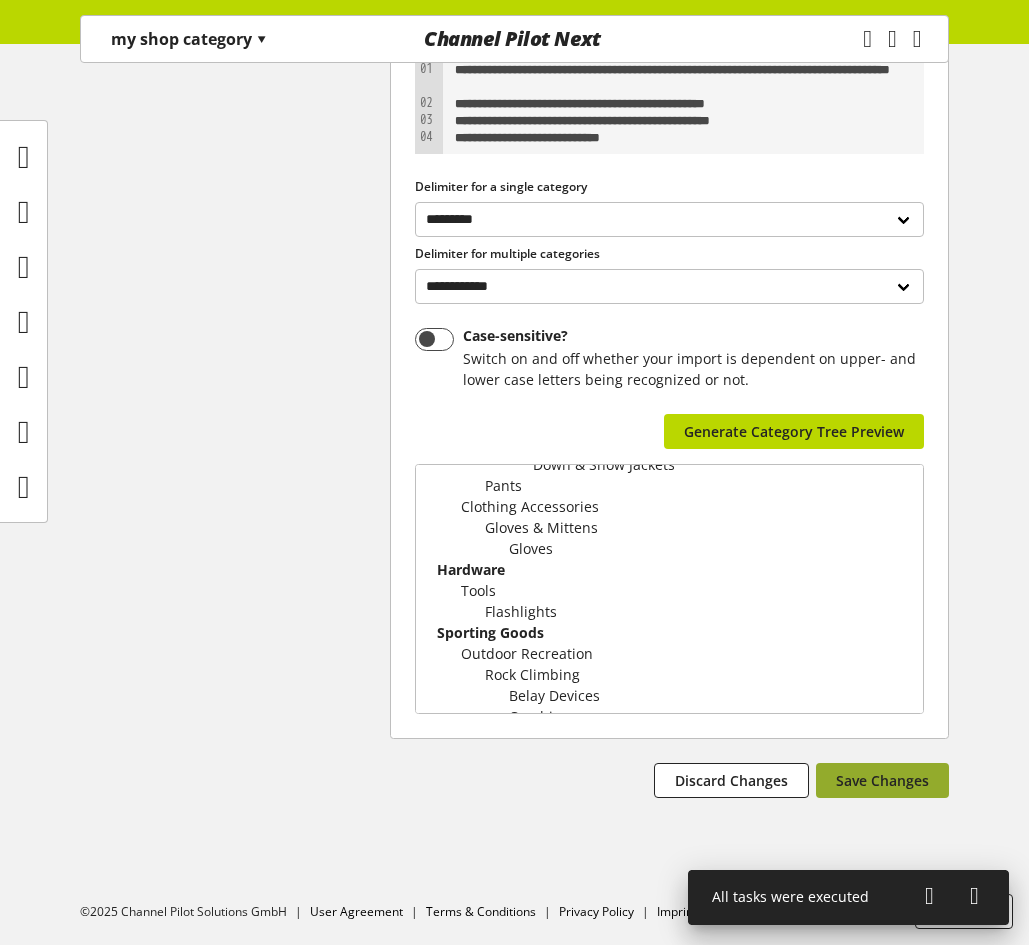 click on "Save Changes" at bounding box center [882, 780] 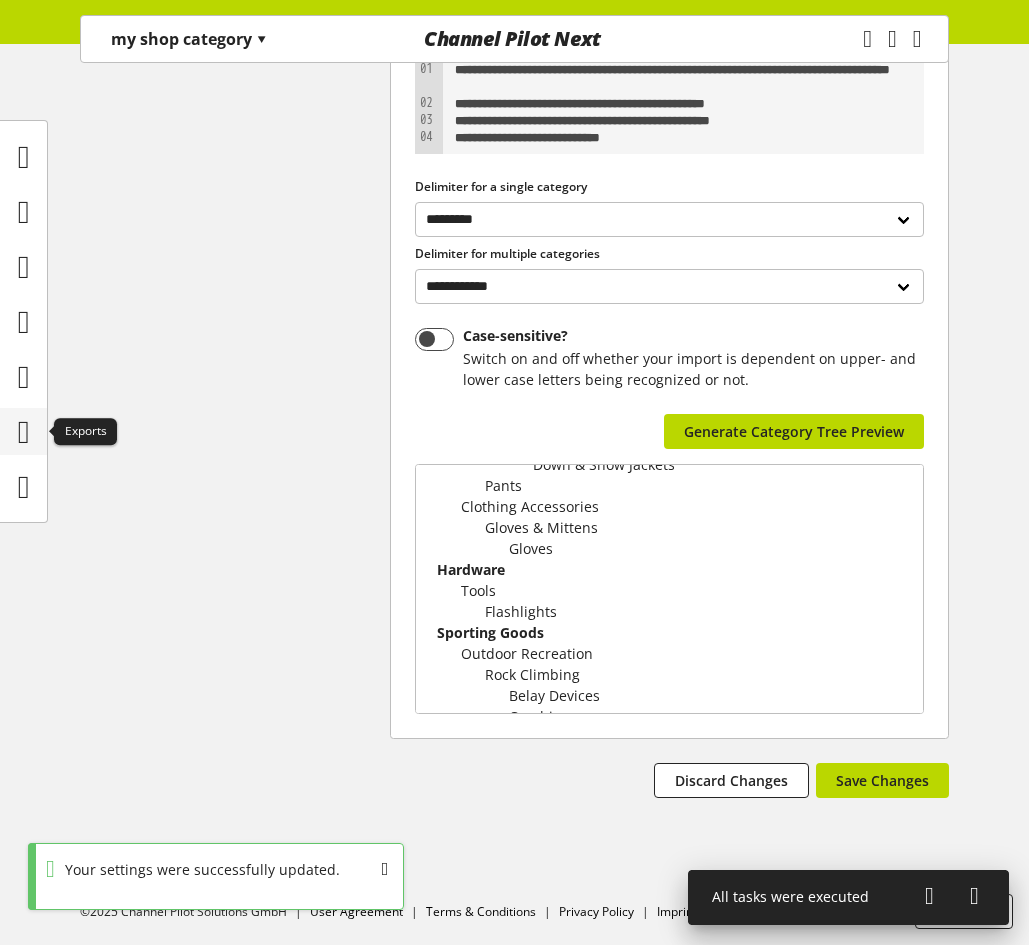 click at bounding box center [24, 432] 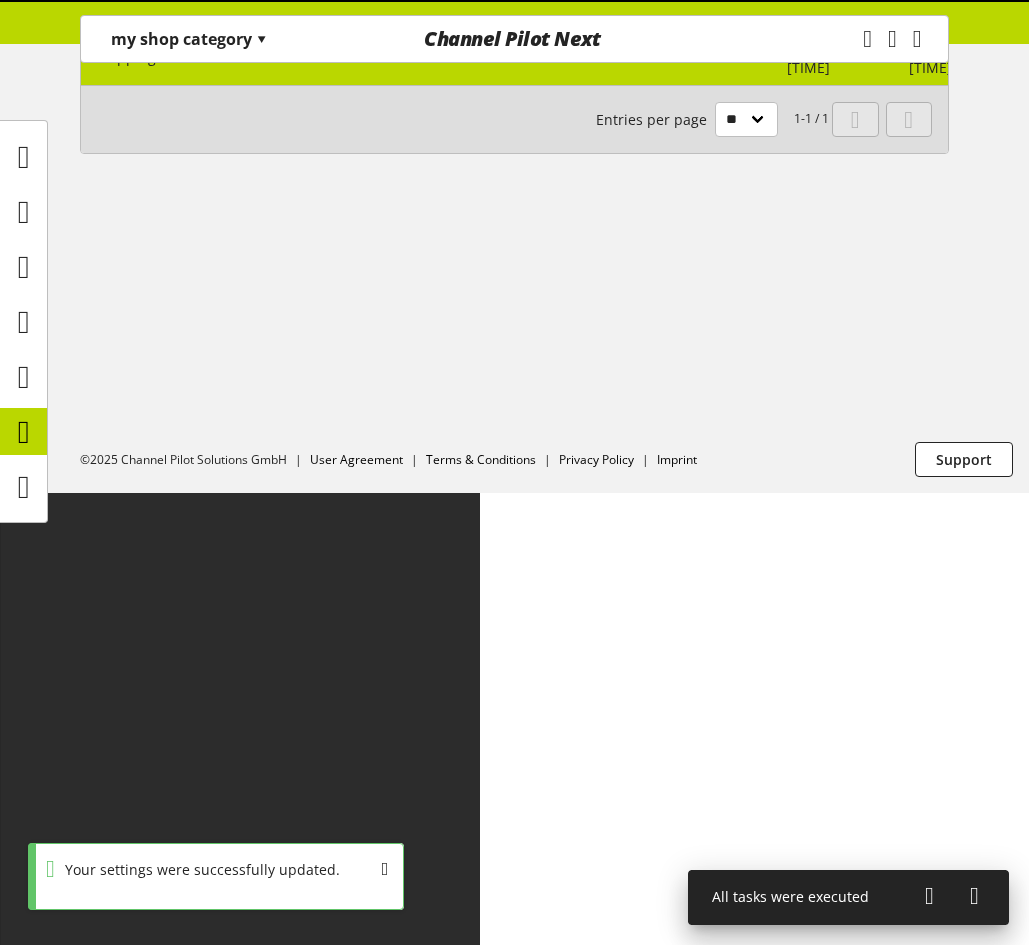 scroll, scrollTop: 0, scrollLeft: 0, axis: both 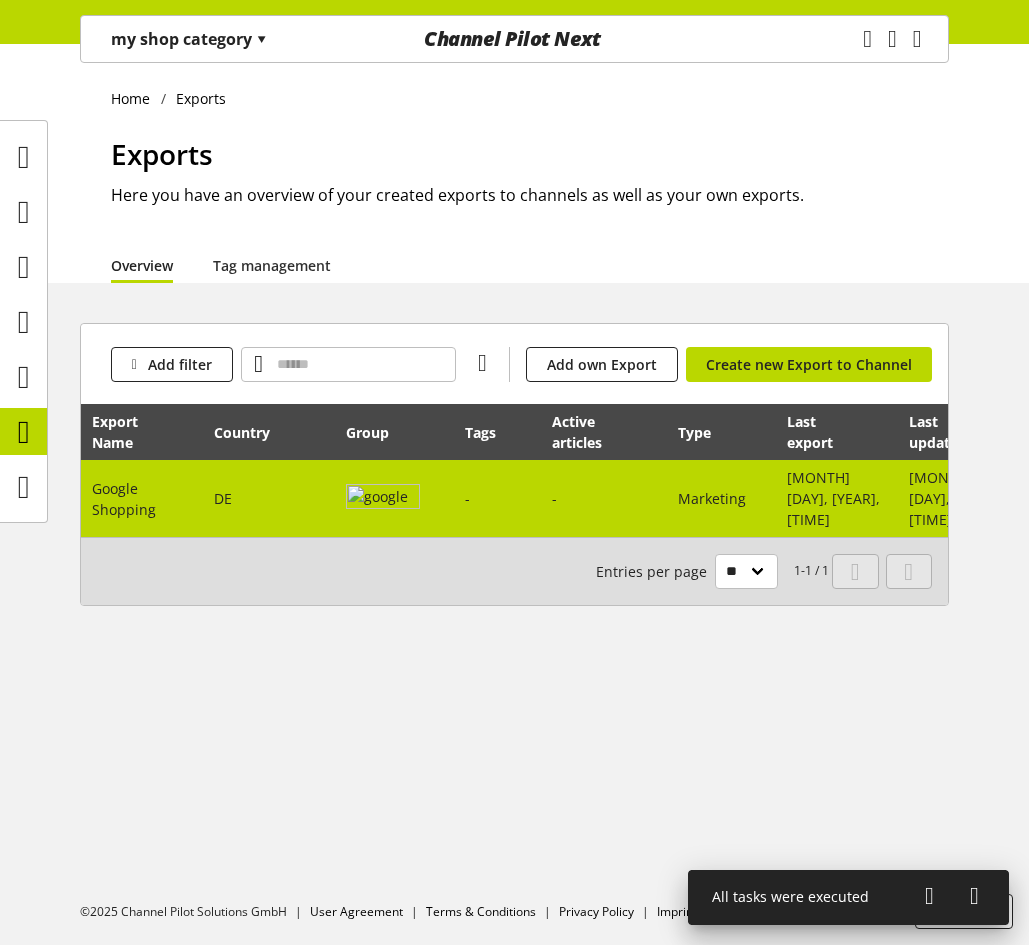 click at bounding box center (383, 499) 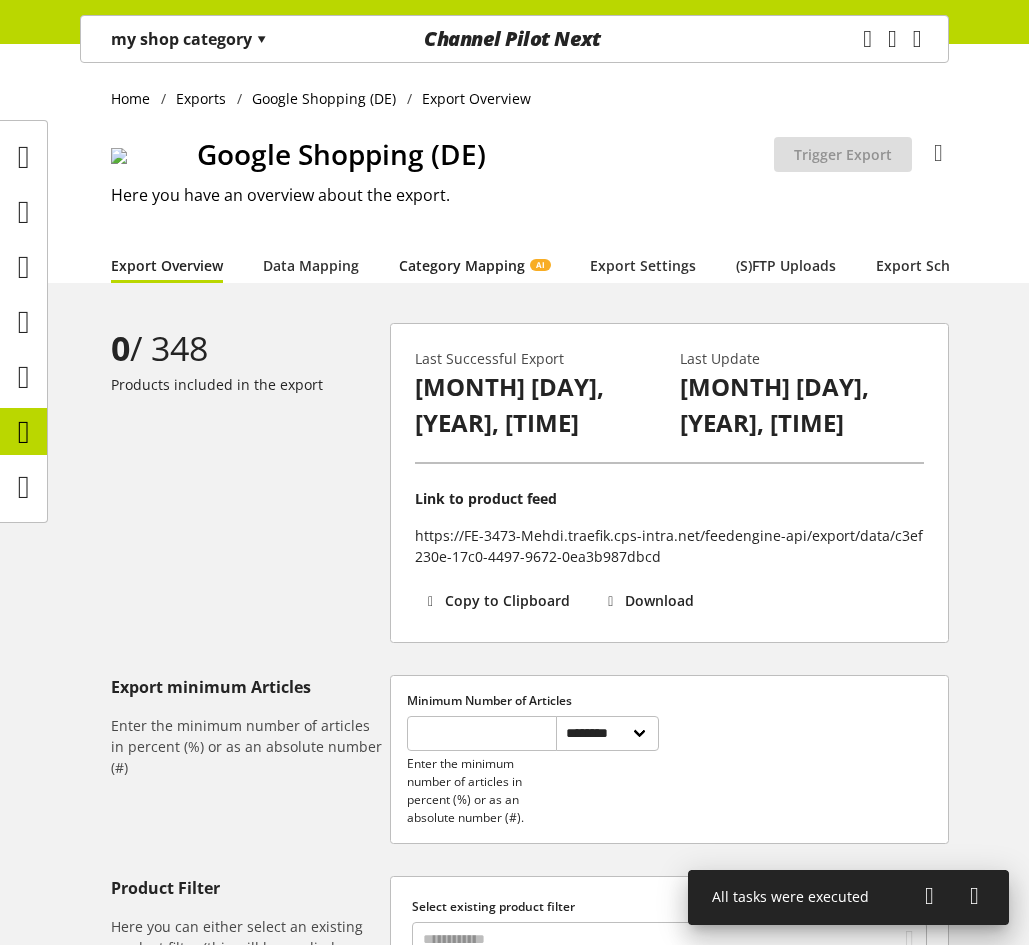 click on "Category Mapping AI" at bounding box center [474, 265] 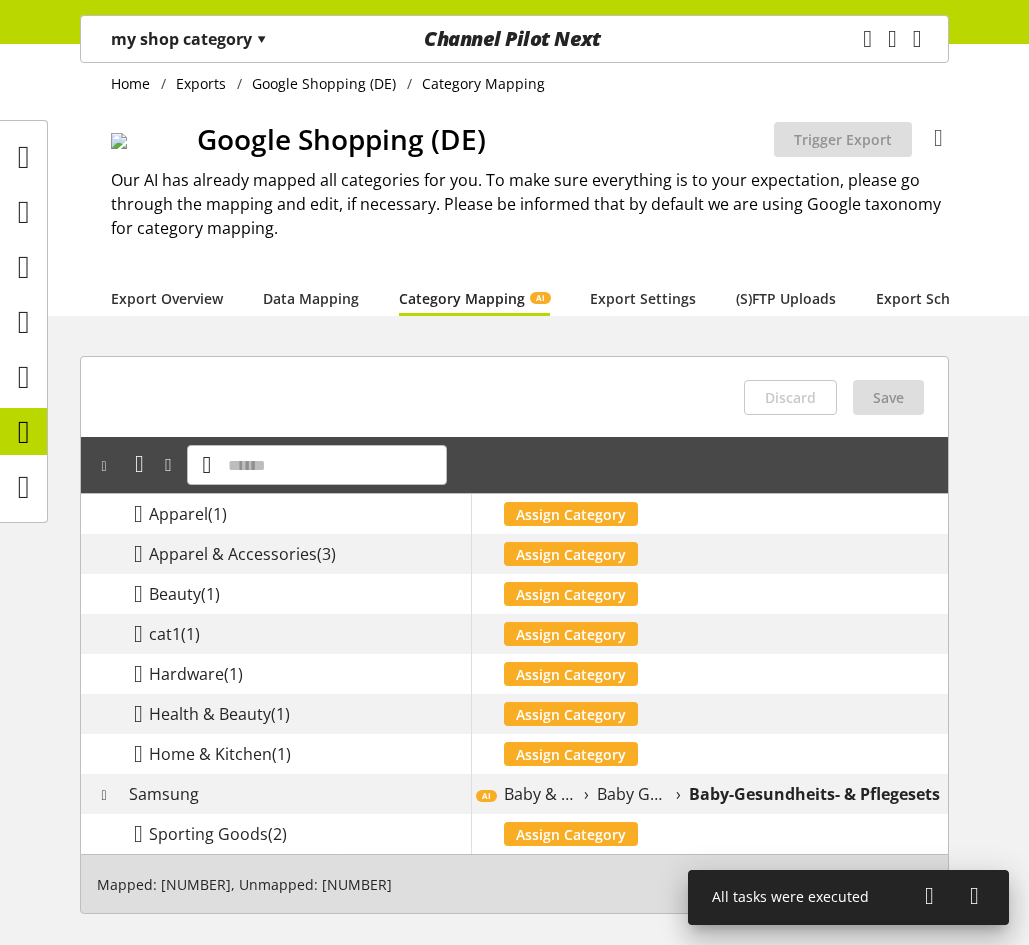 scroll, scrollTop: 14, scrollLeft: 0, axis: vertical 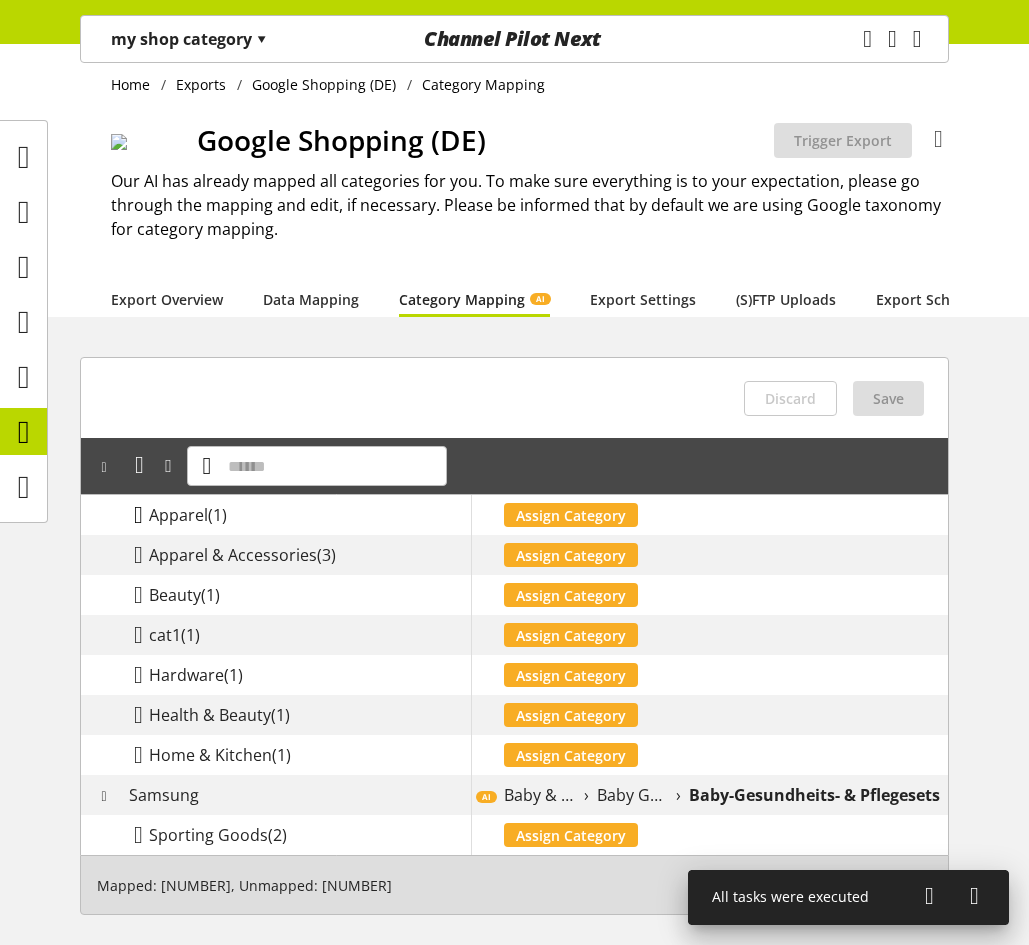 click at bounding box center [138, 515] 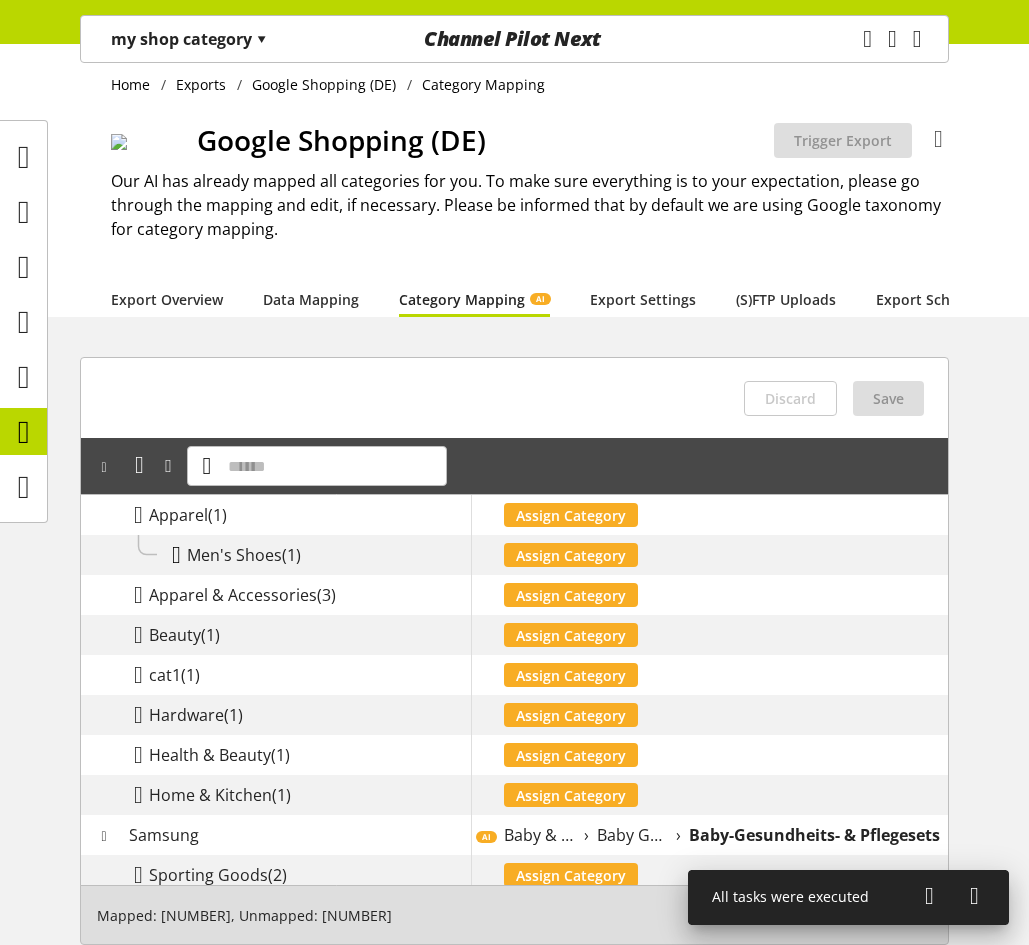 click at bounding box center [176, 555] 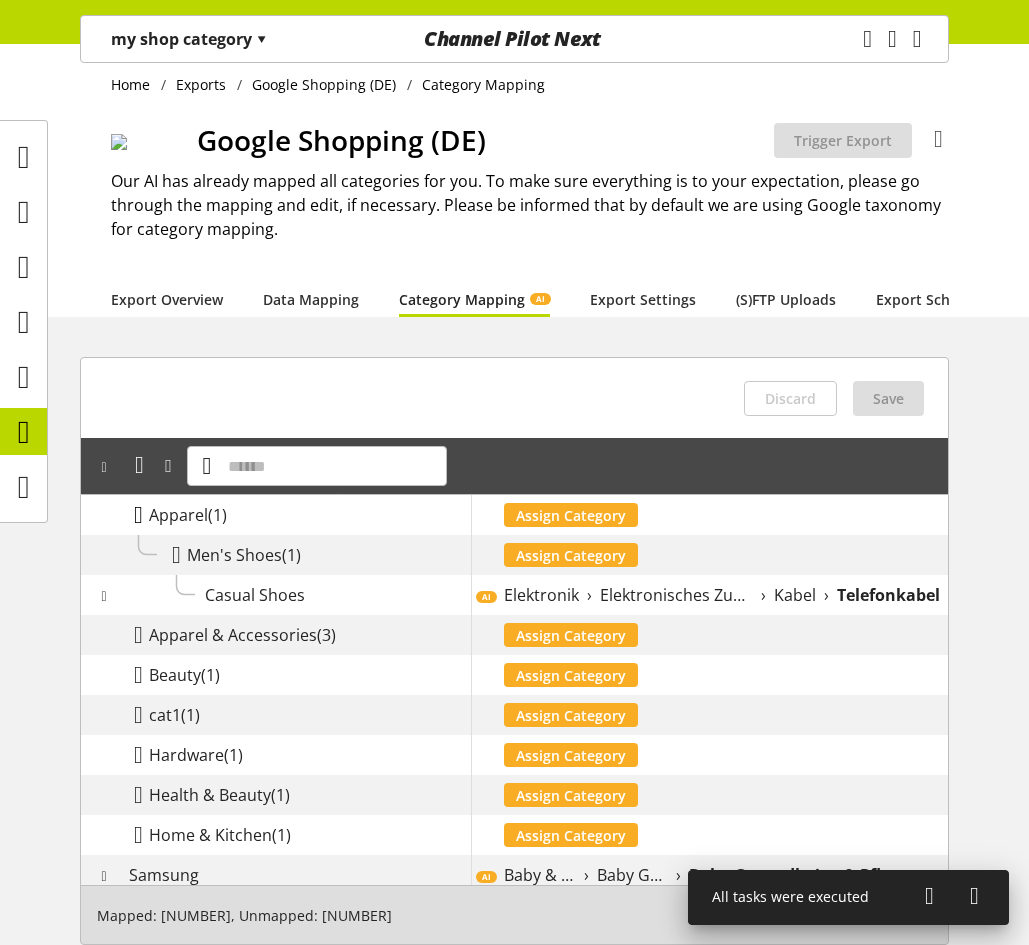 click at bounding box center [138, 515] 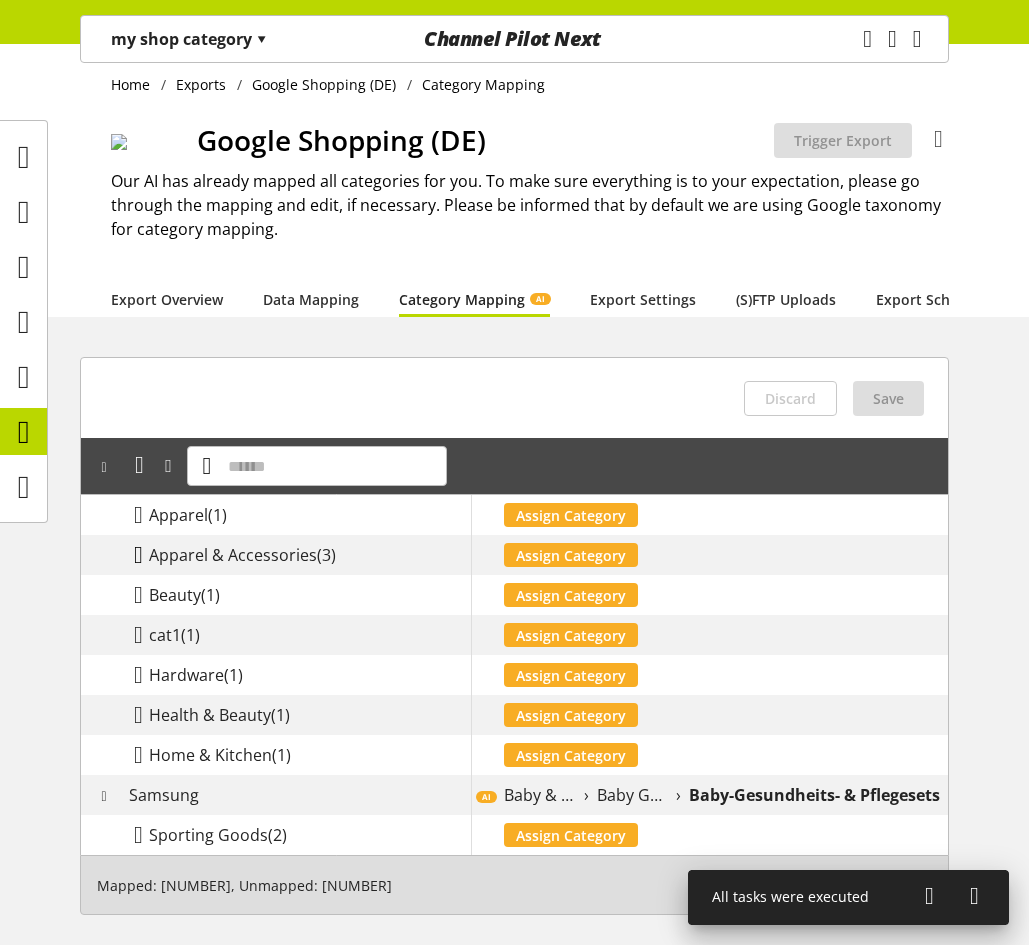 click at bounding box center [138, 555] 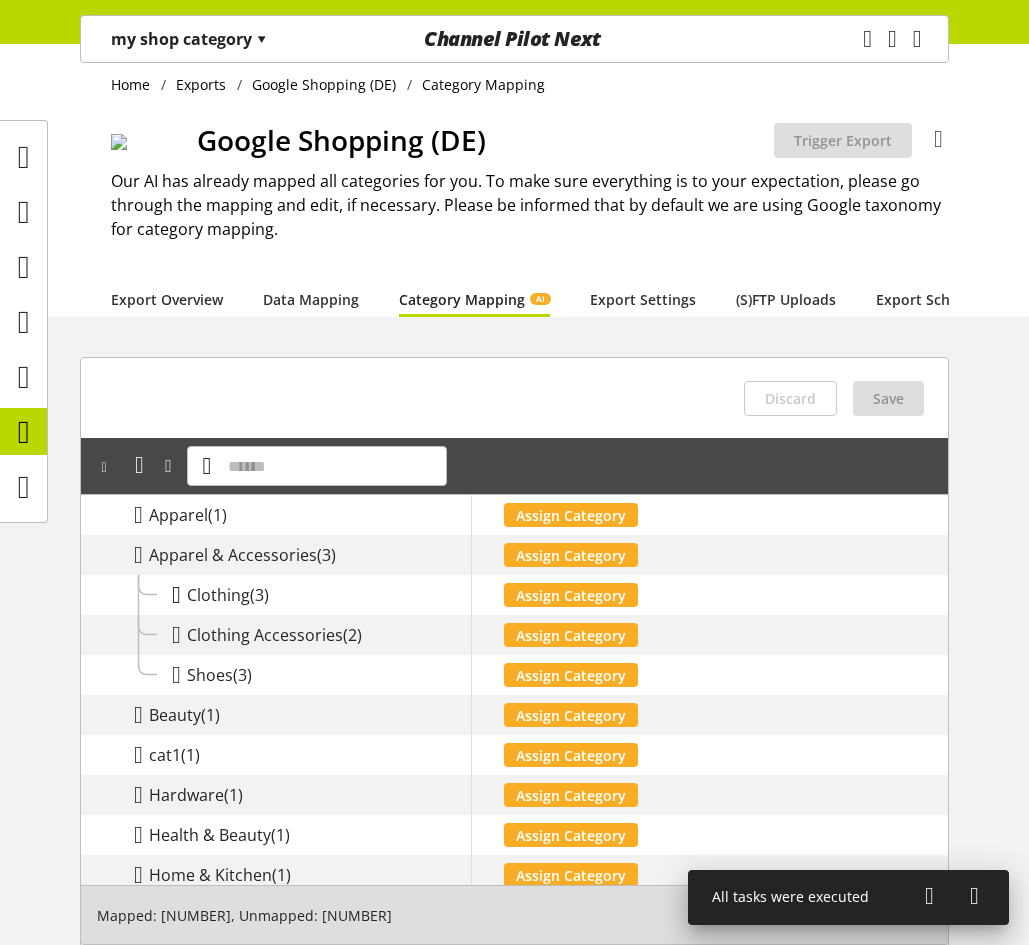 click at bounding box center [176, 595] 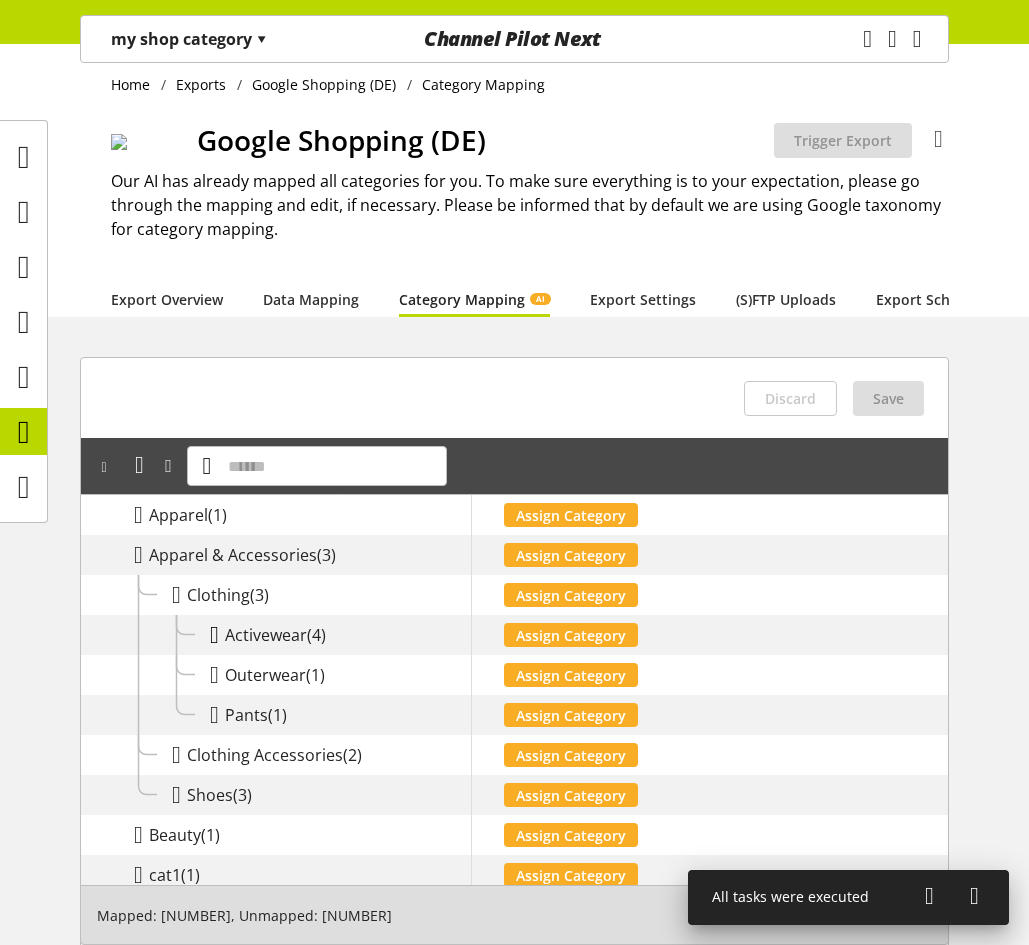 click at bounding box center (214, 635) 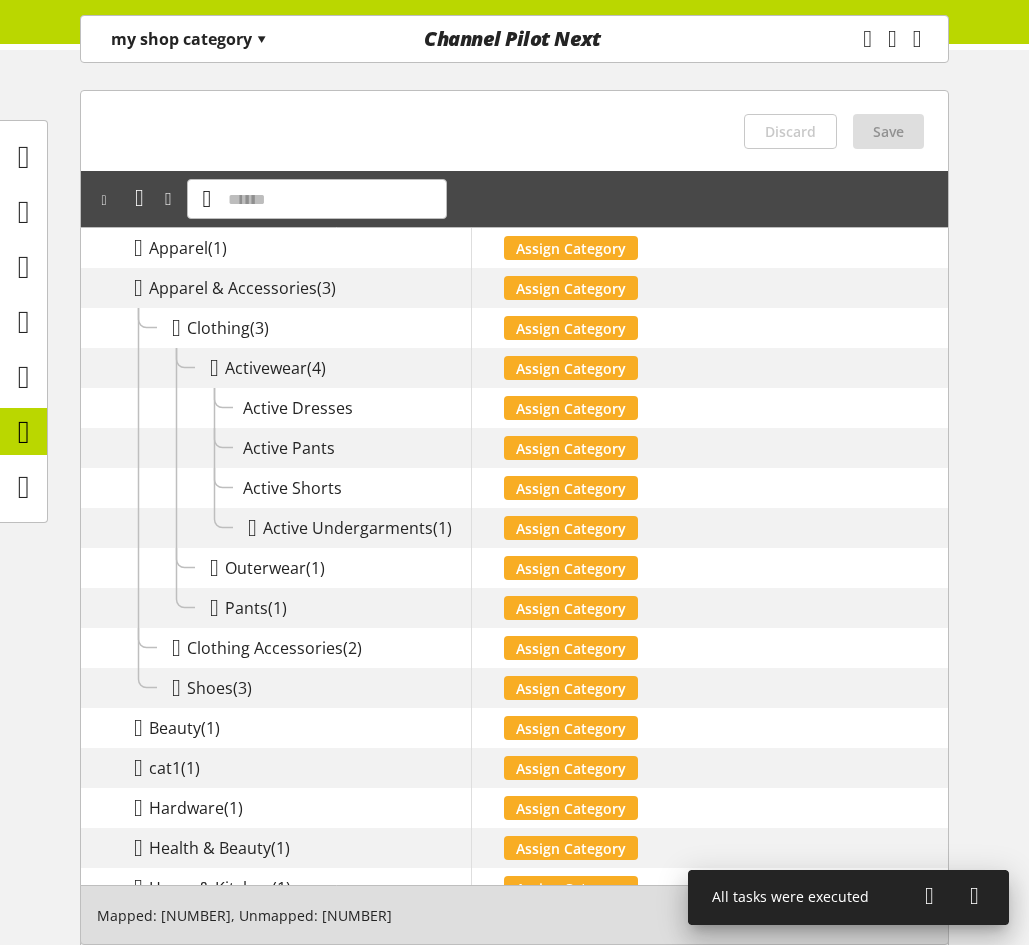 scroll, scrollTop: 314, scrollLeft: 0, axis: vertical 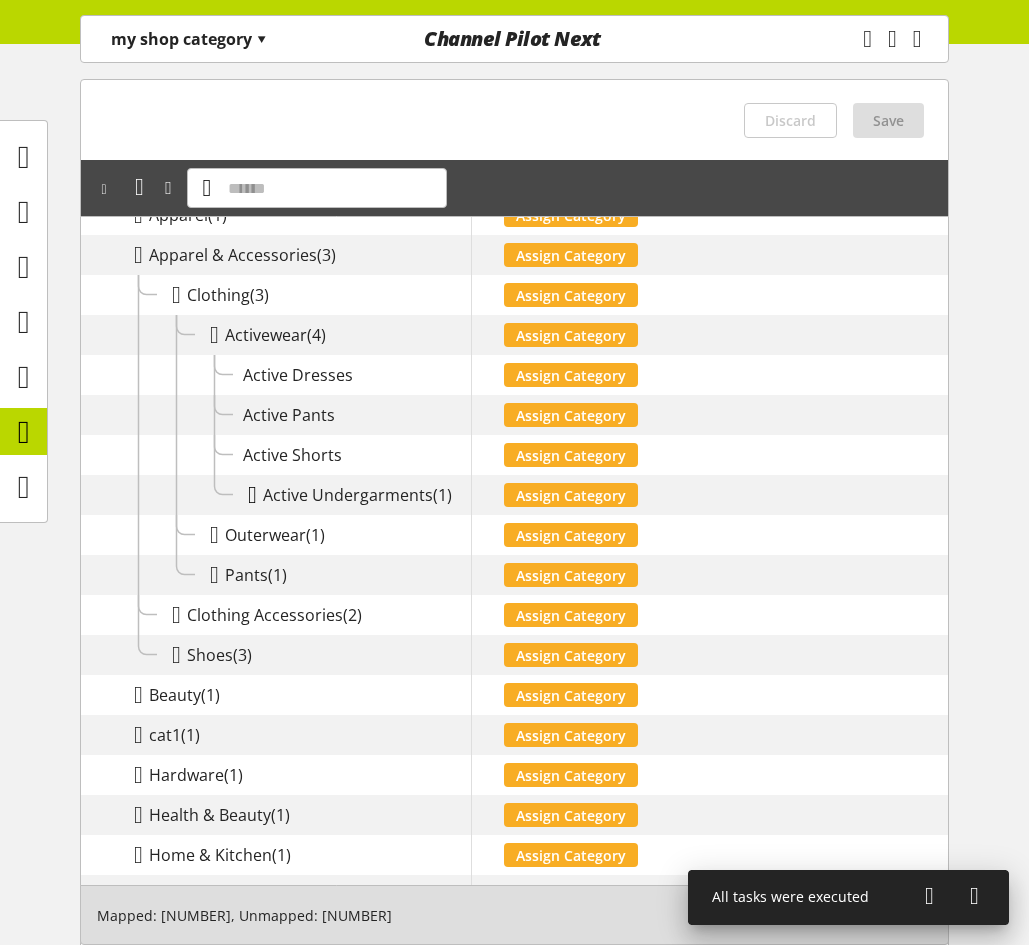 click at bounding box center (252, 495) 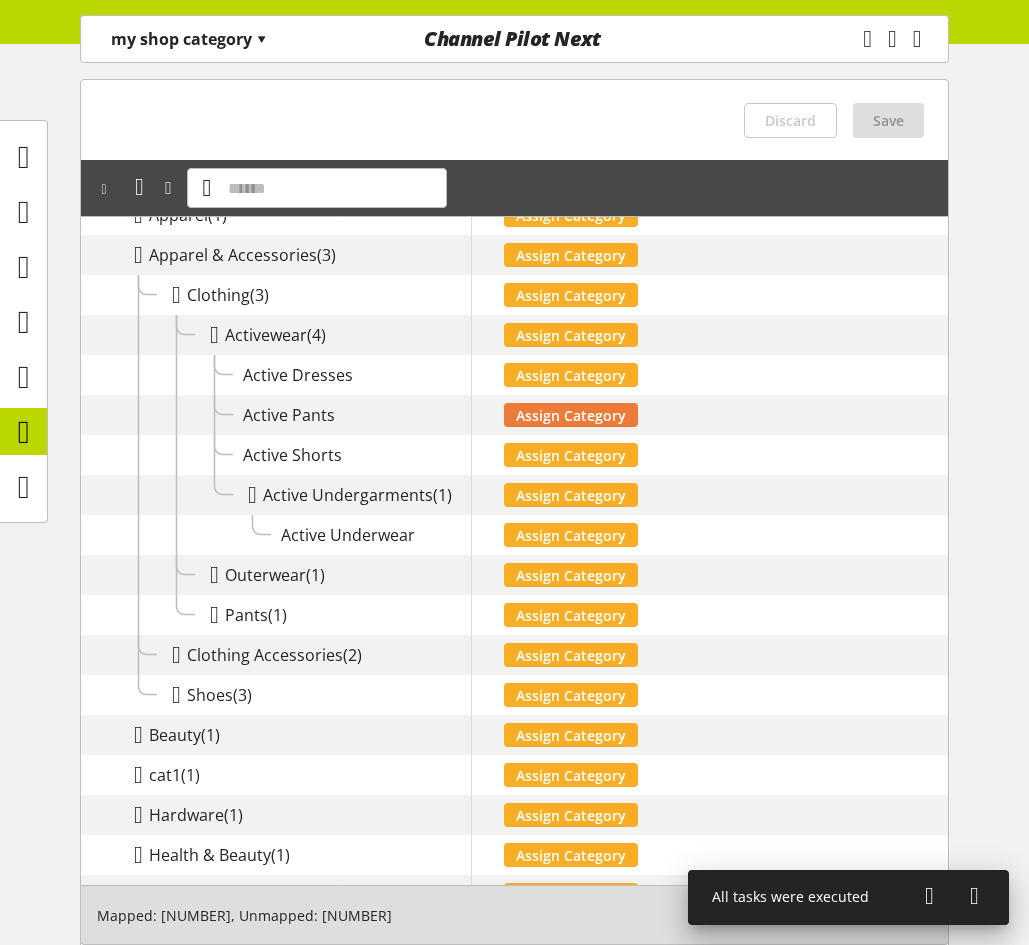 click on "Assign Category" at bounding box center (571, 415) 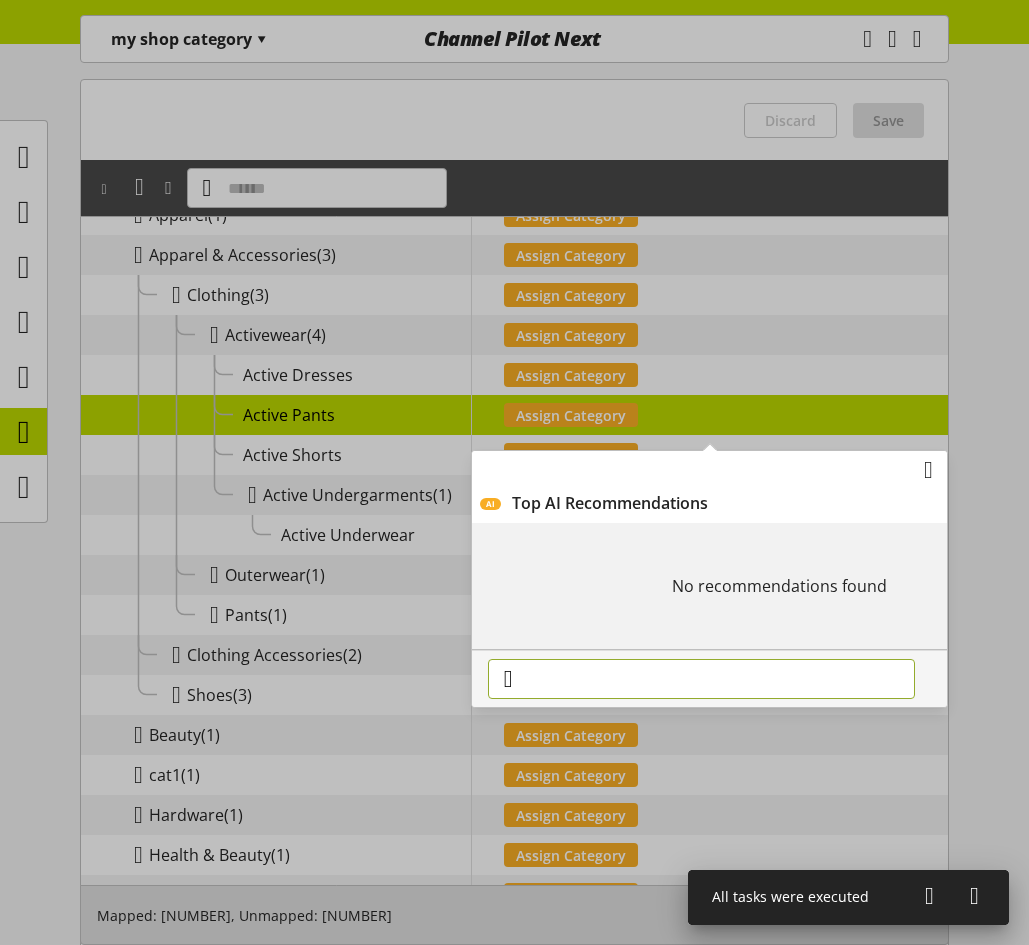click at bounding box center [701, 679] 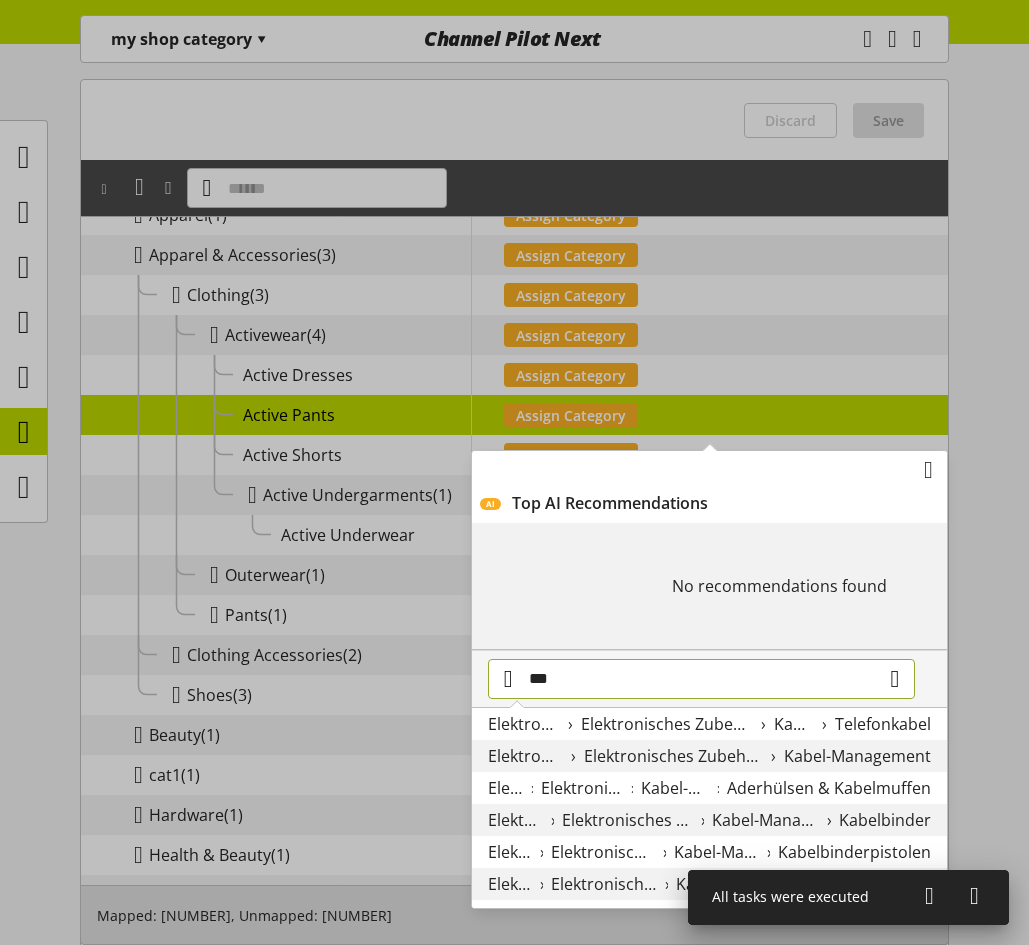 type on "***" 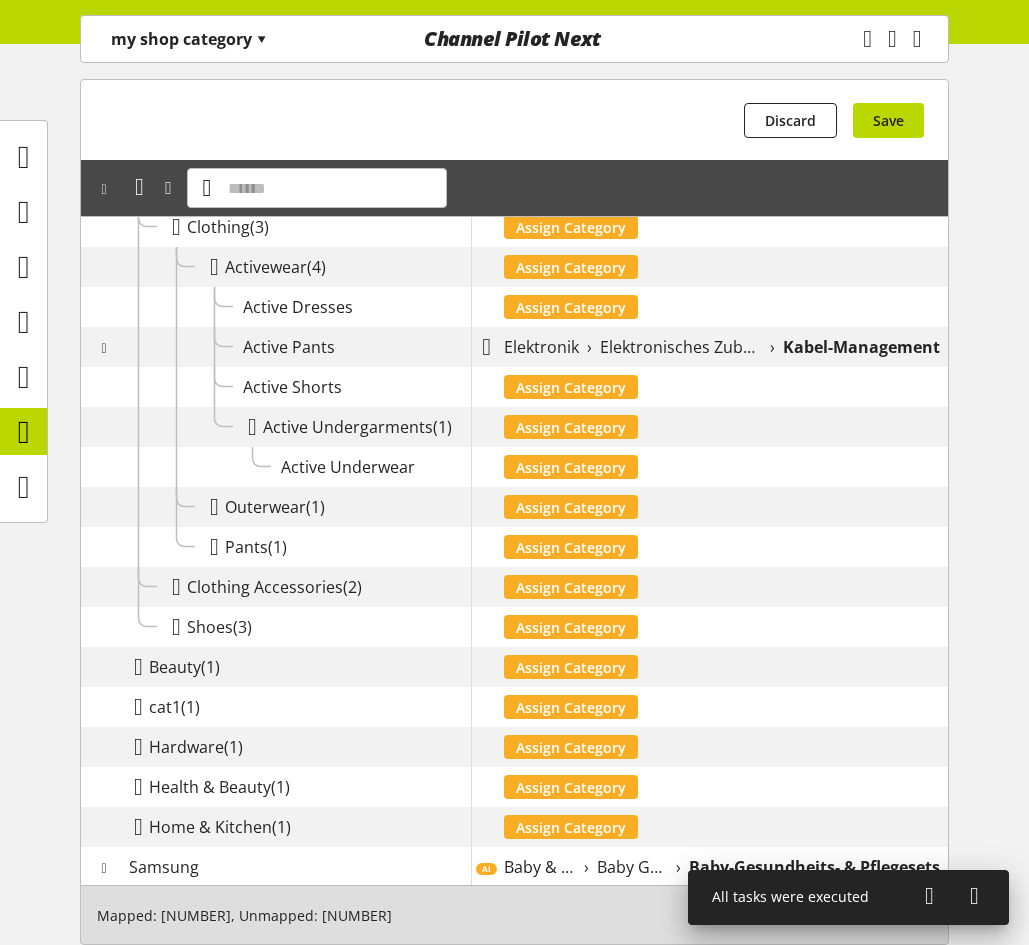 scroll, scrollTop: 414, scrollLeft: 0, axis: vertical 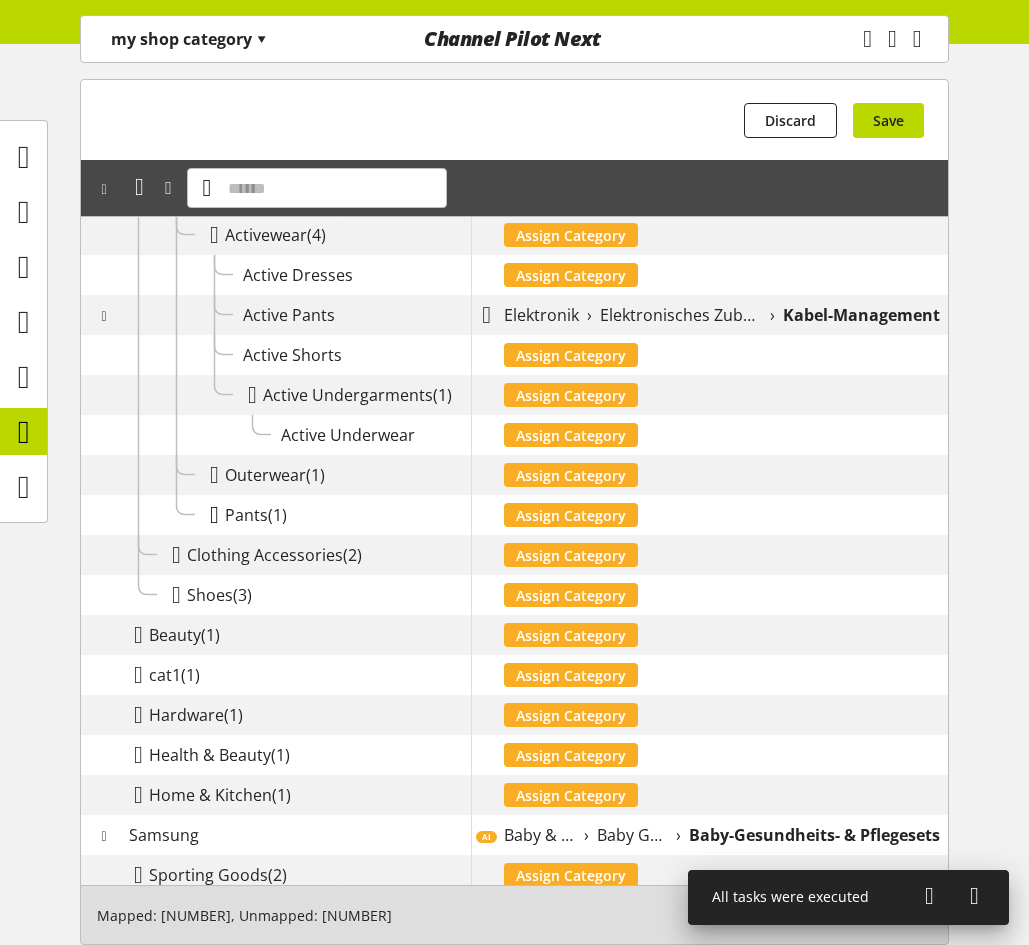 click at bounding box center [214, 515] 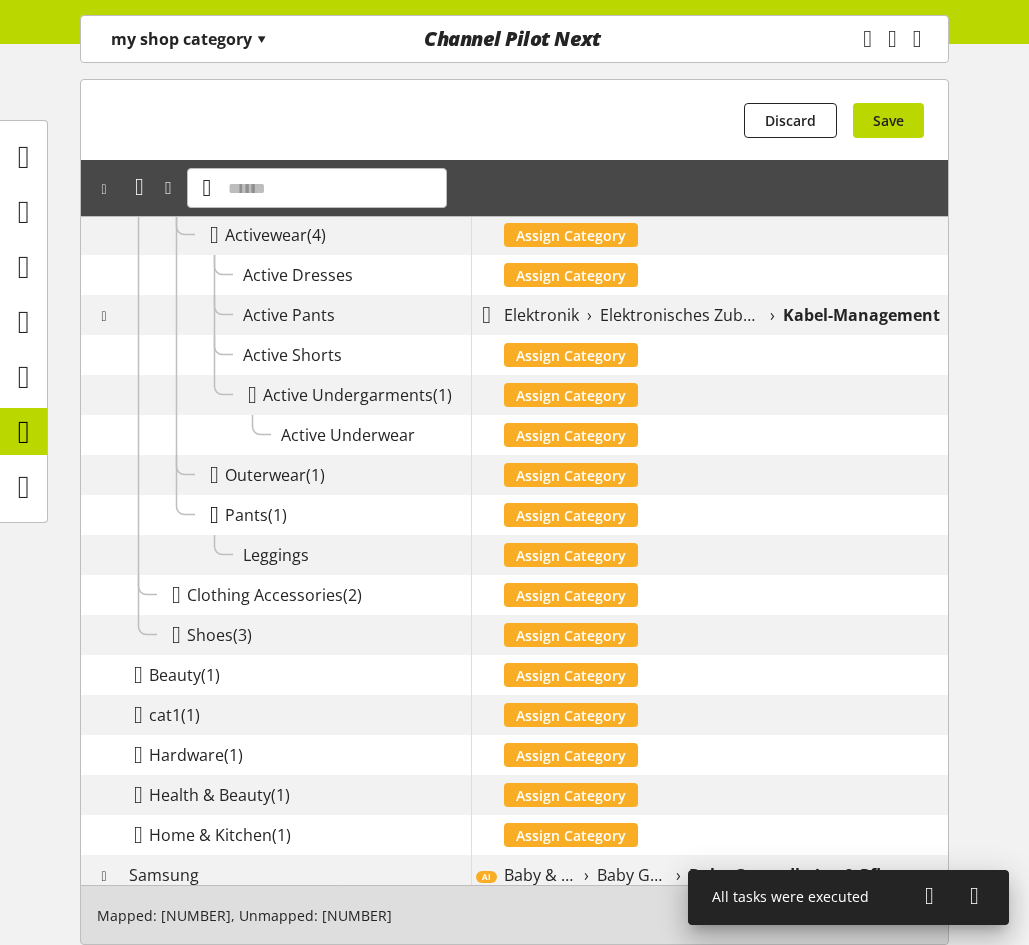 click at bounding box center (214, 515) 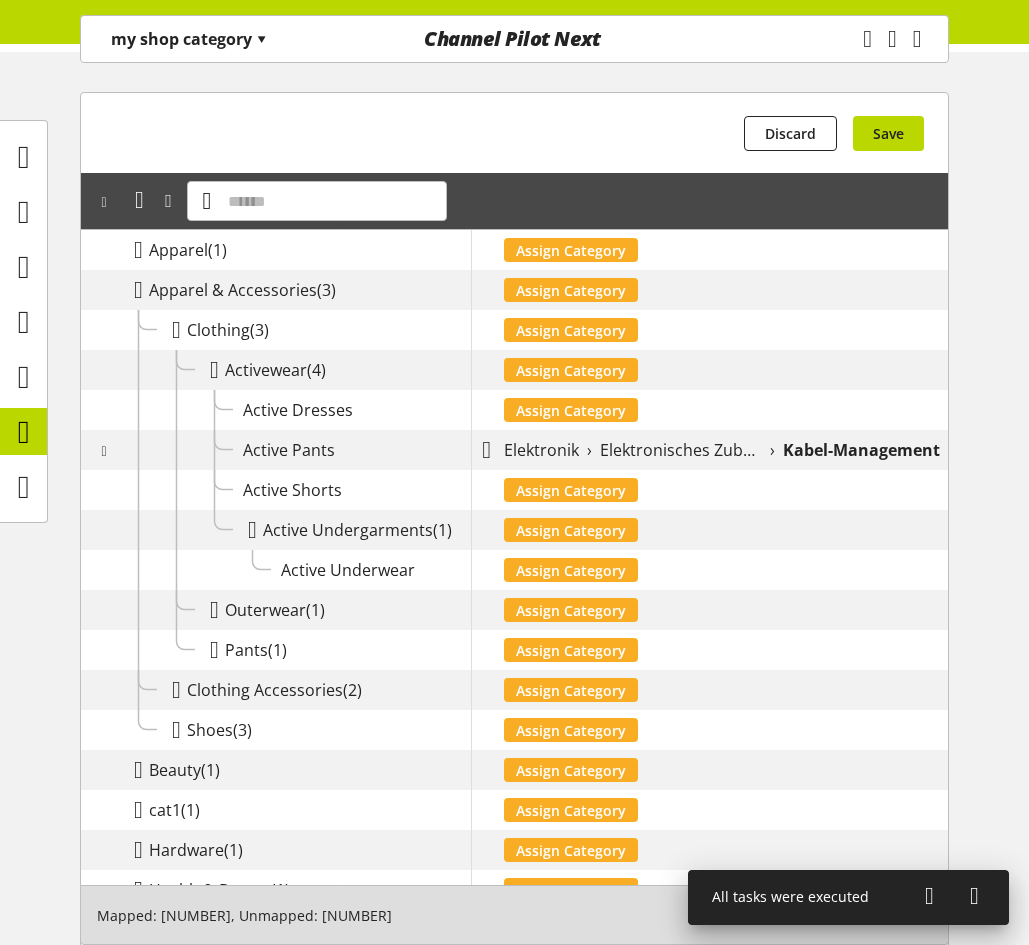 scroll, scrollTop: 314, scrollLeft: 0, axis: vertical 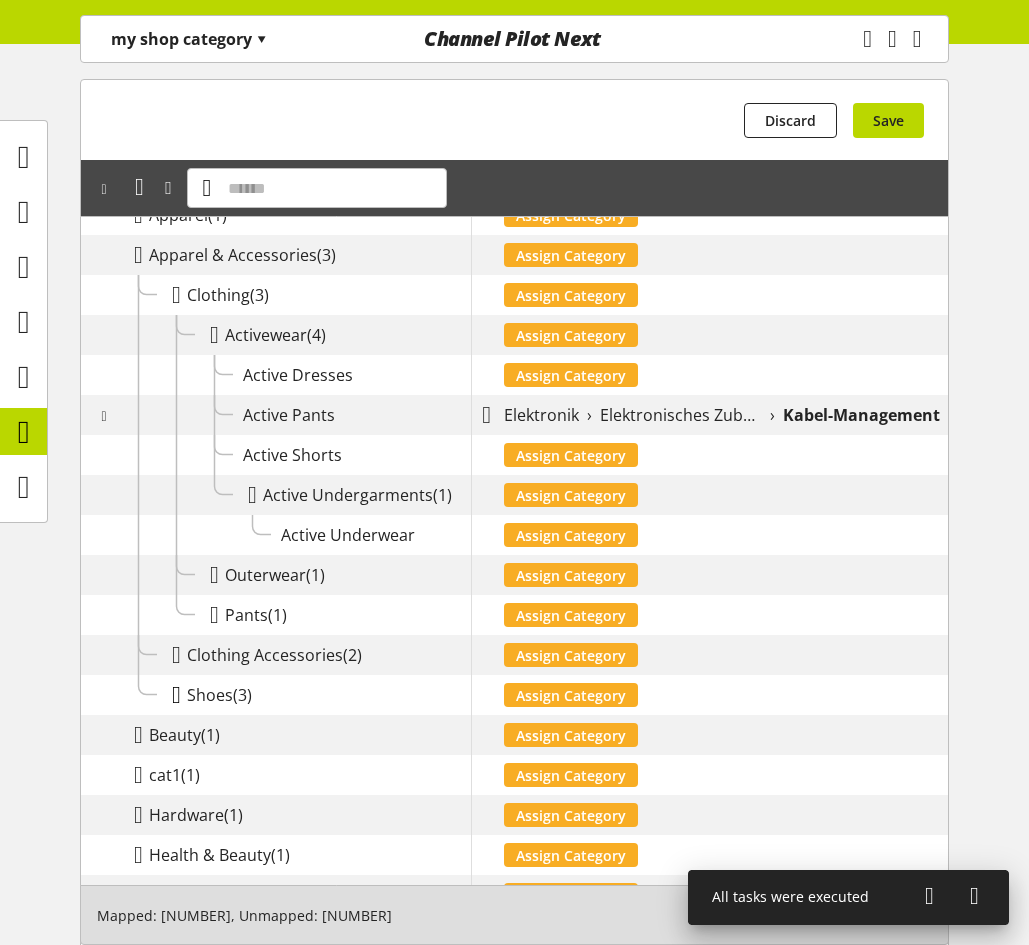 click at bounding box center [176, 695] 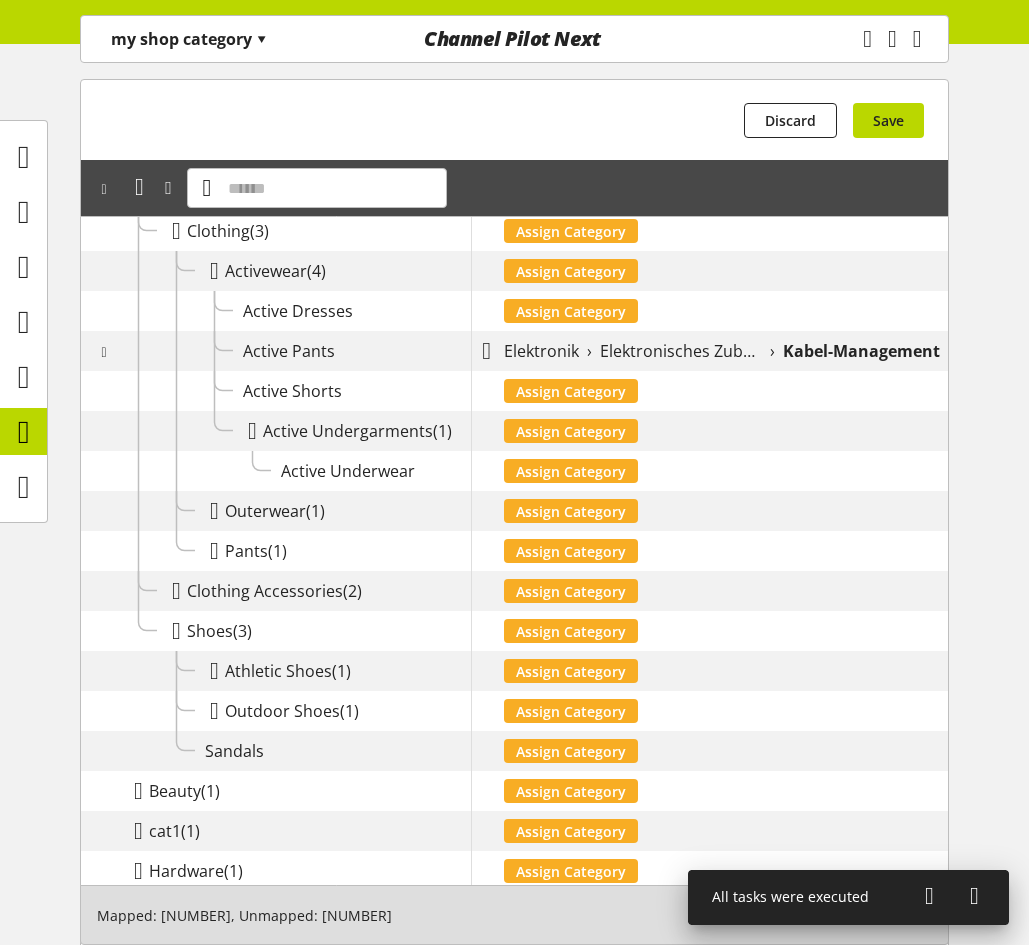 scroll, scrollTop: 414, scrollLeft: 0, axis: vertical 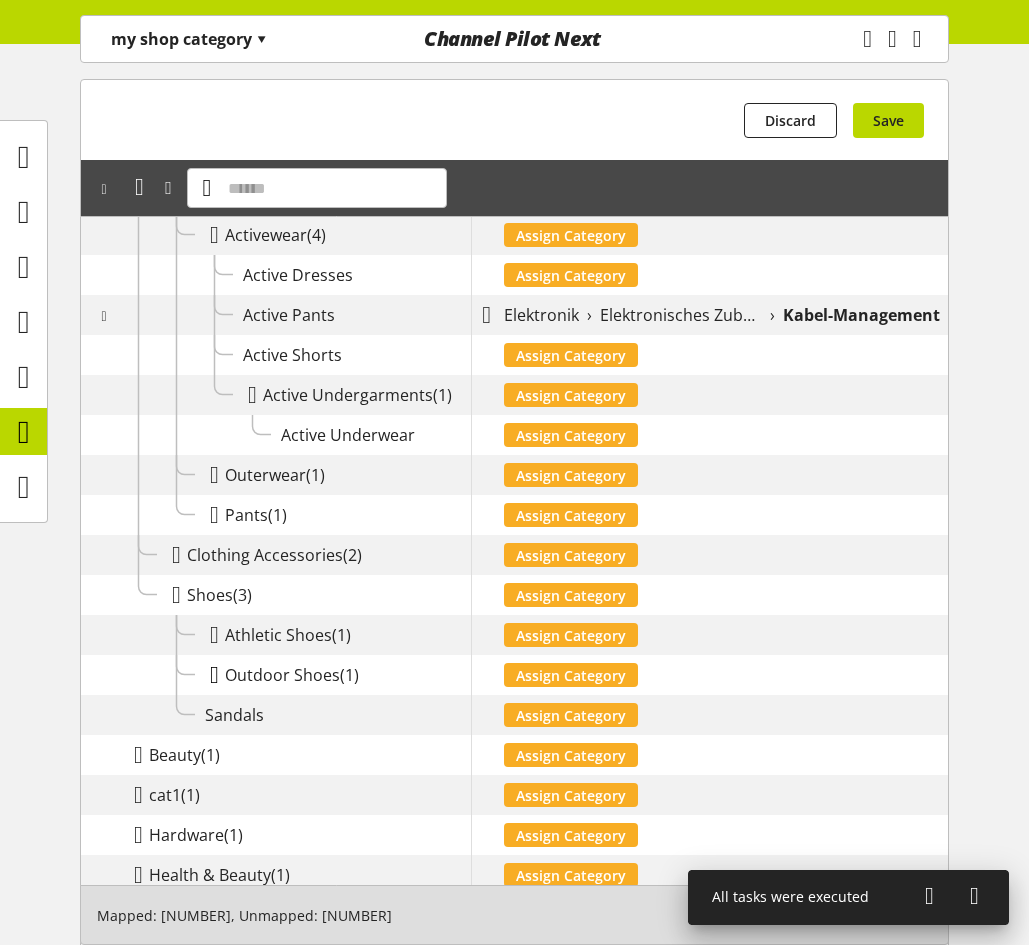 click at bounding box center (214, 675) 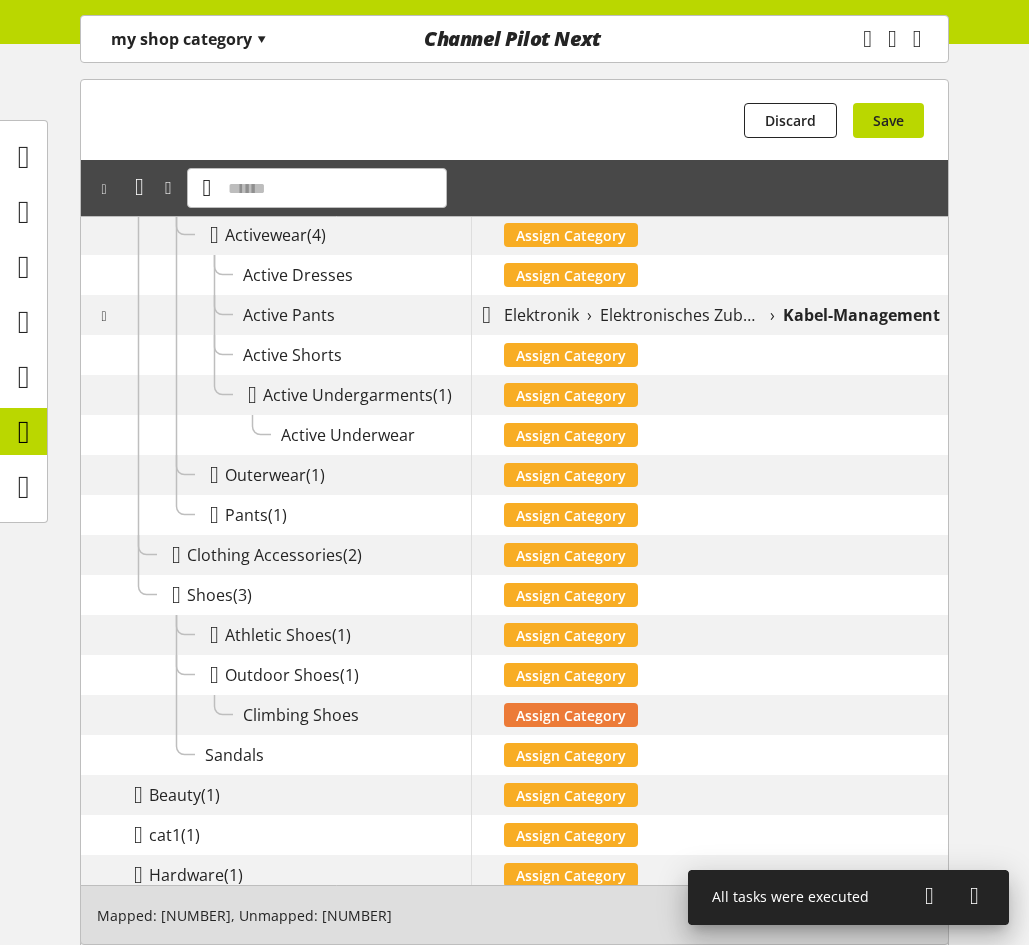 click on "Assign Category" at bounding box center [571, 715] 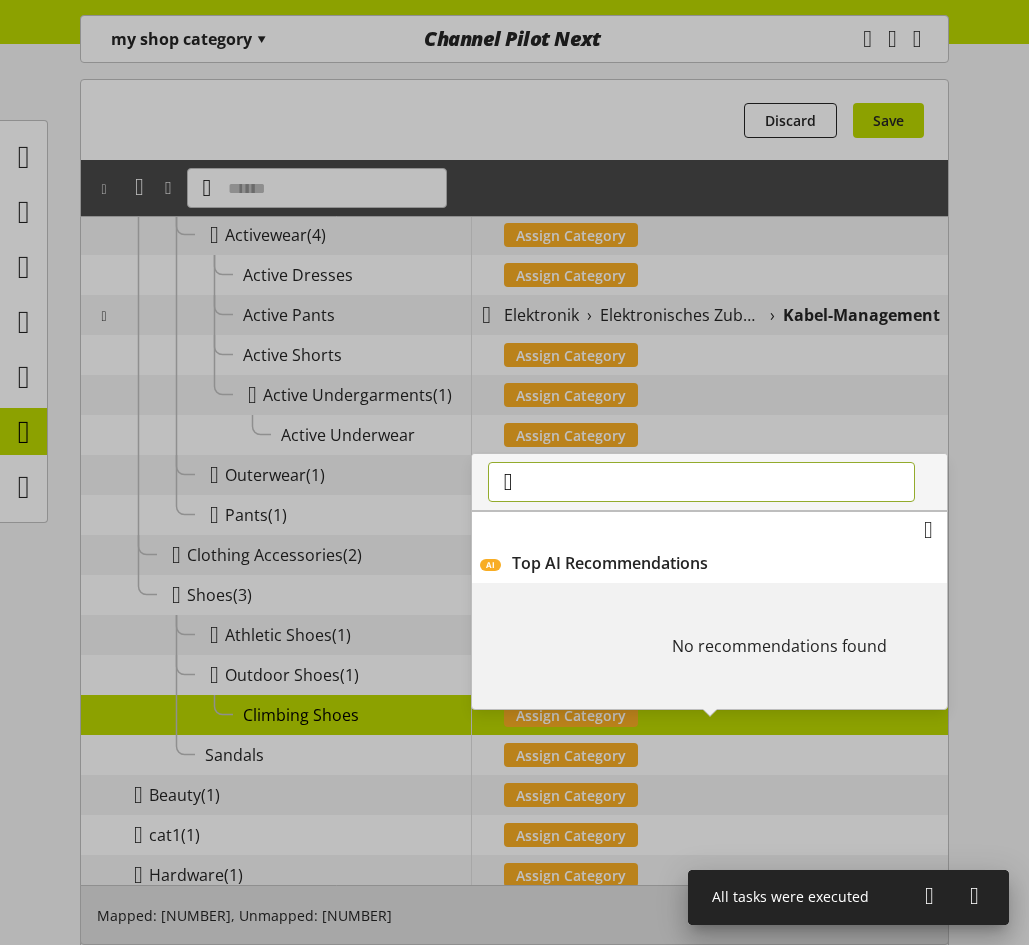 click at bounding box center (701, 482) 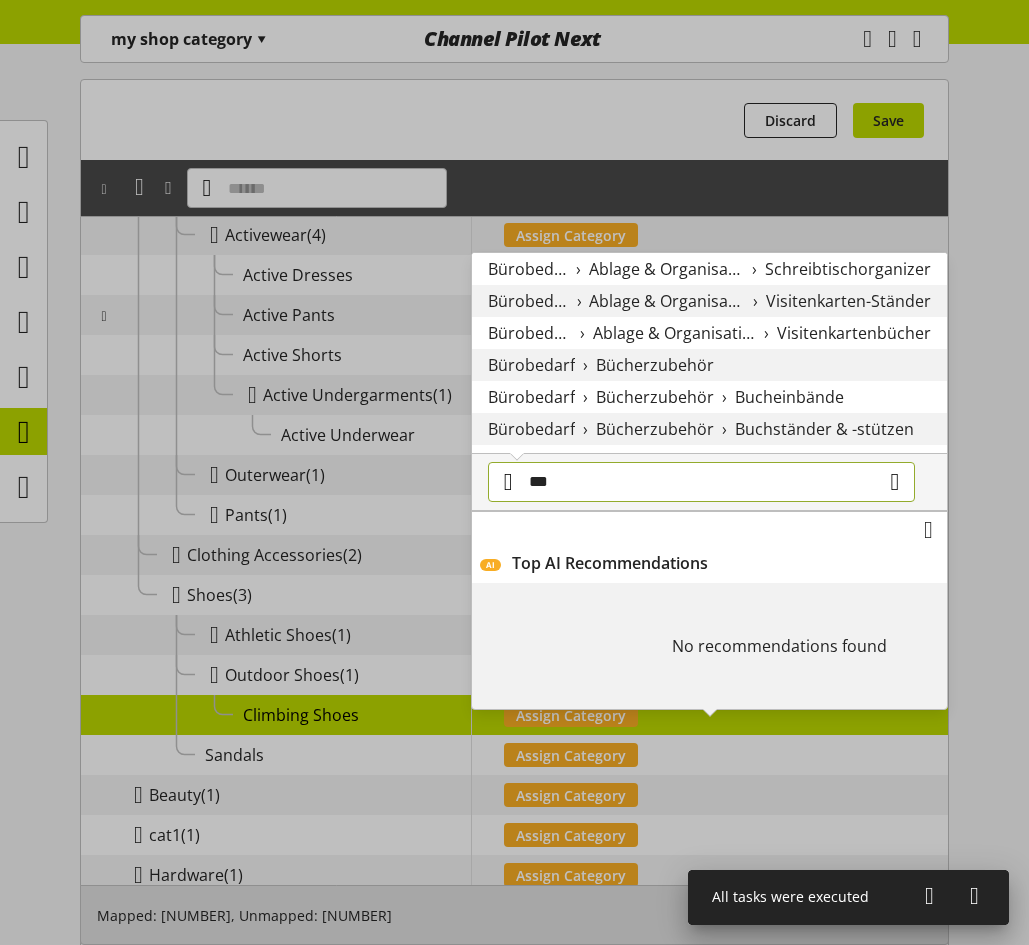 type on "***" 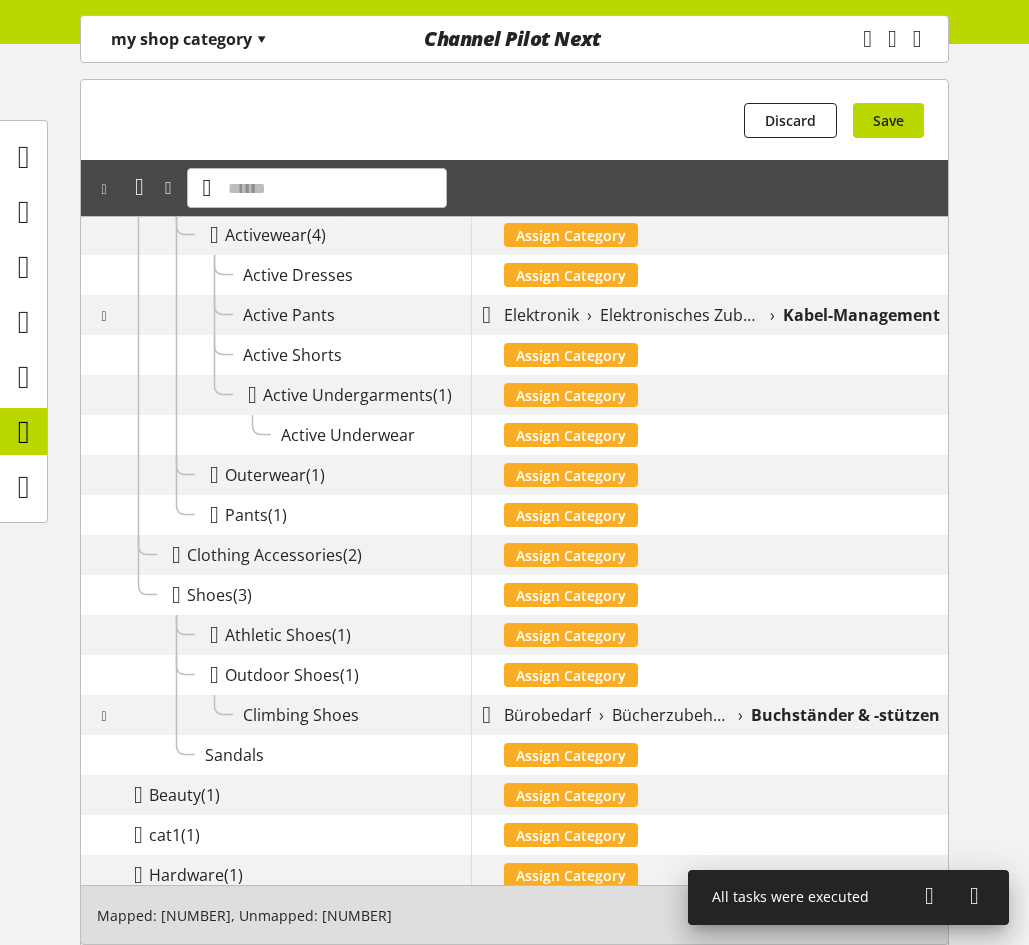 scroll, scrollTop: 614, scrollLeft: 0, axis: vertical 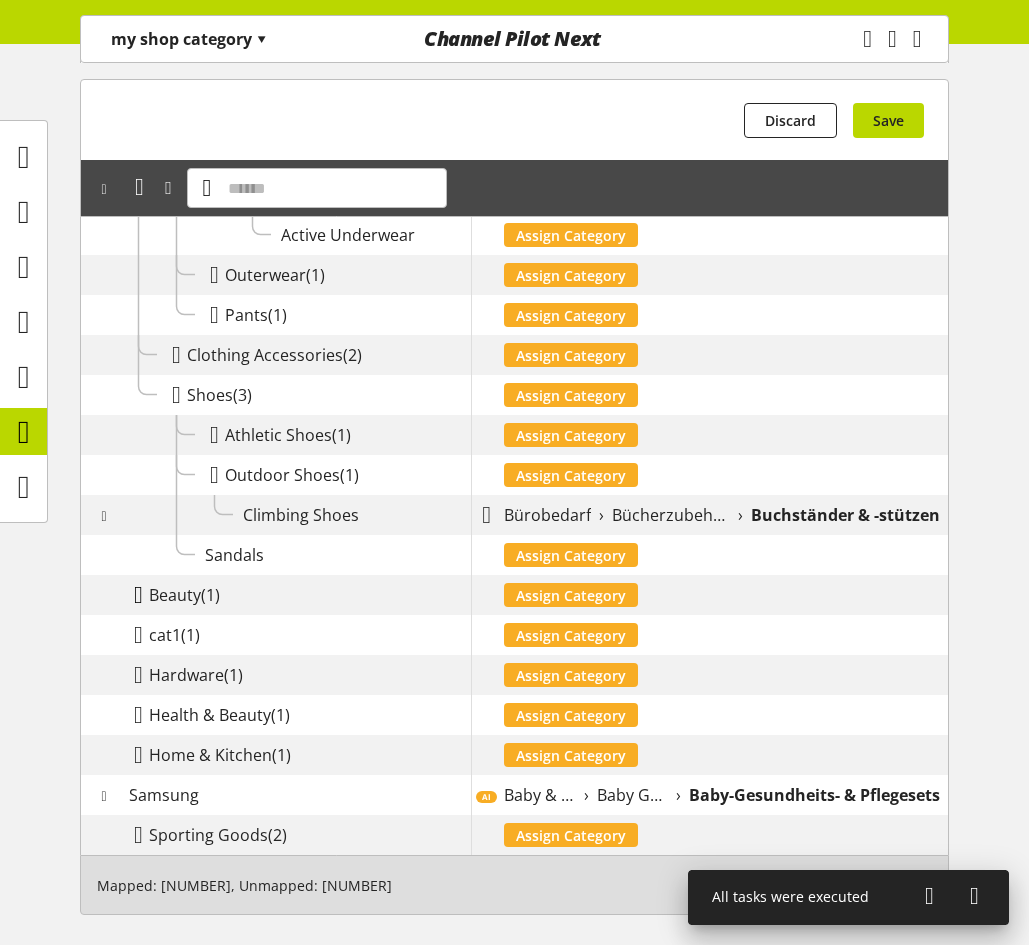 click at bounding box center [138, 595] 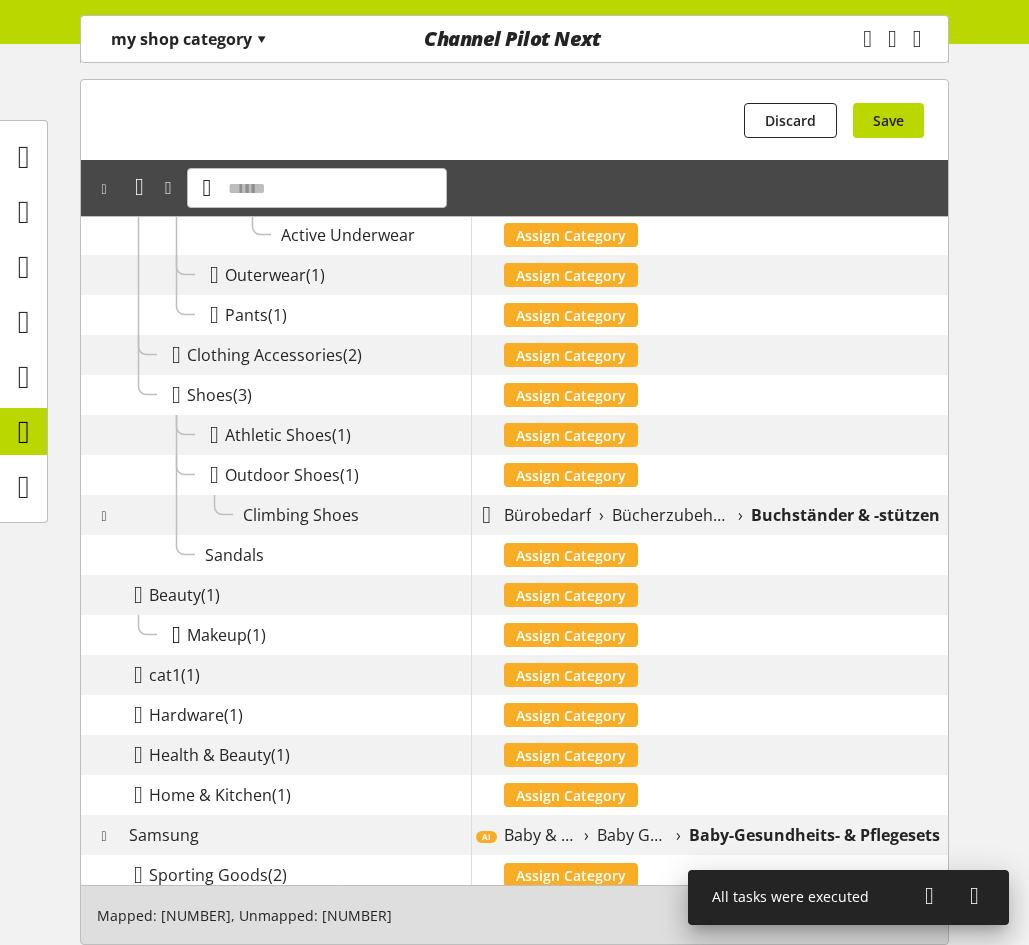 click at bounding box center (176, 635) 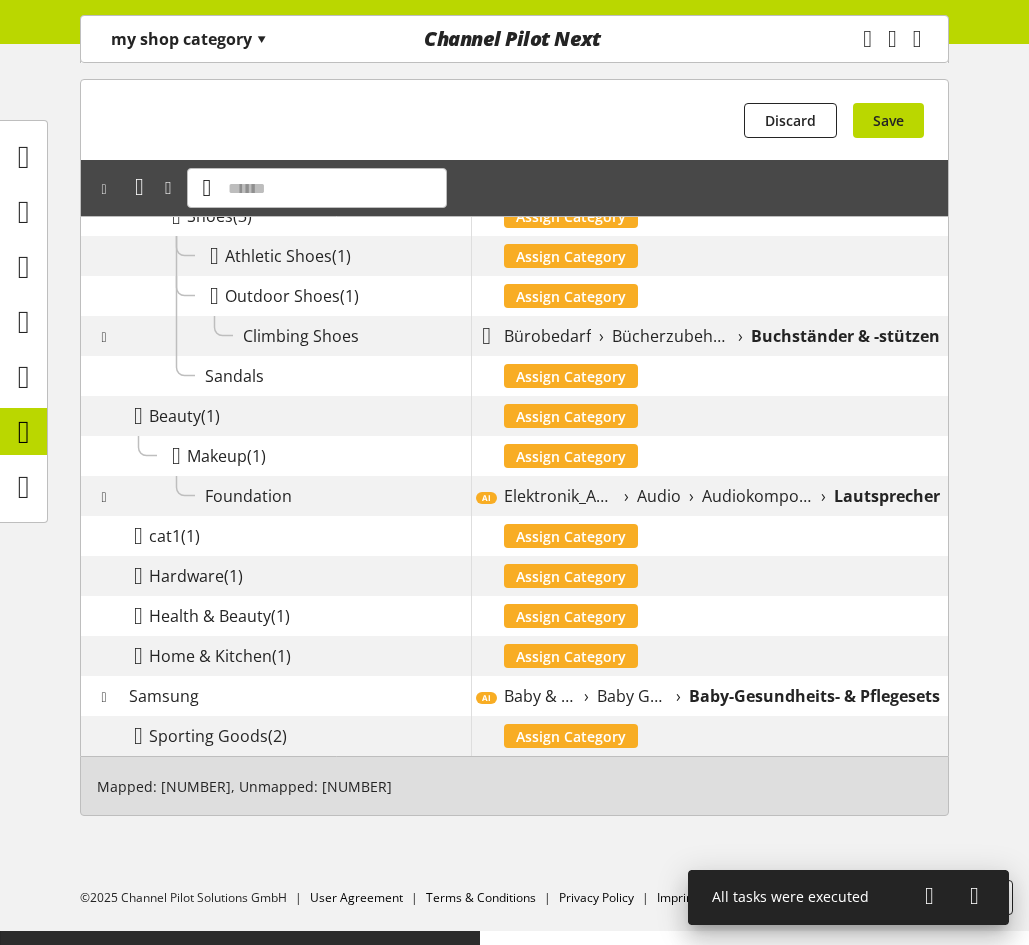 scroll, scrollTop: 794, scrollLeft: 0, axis: vertical 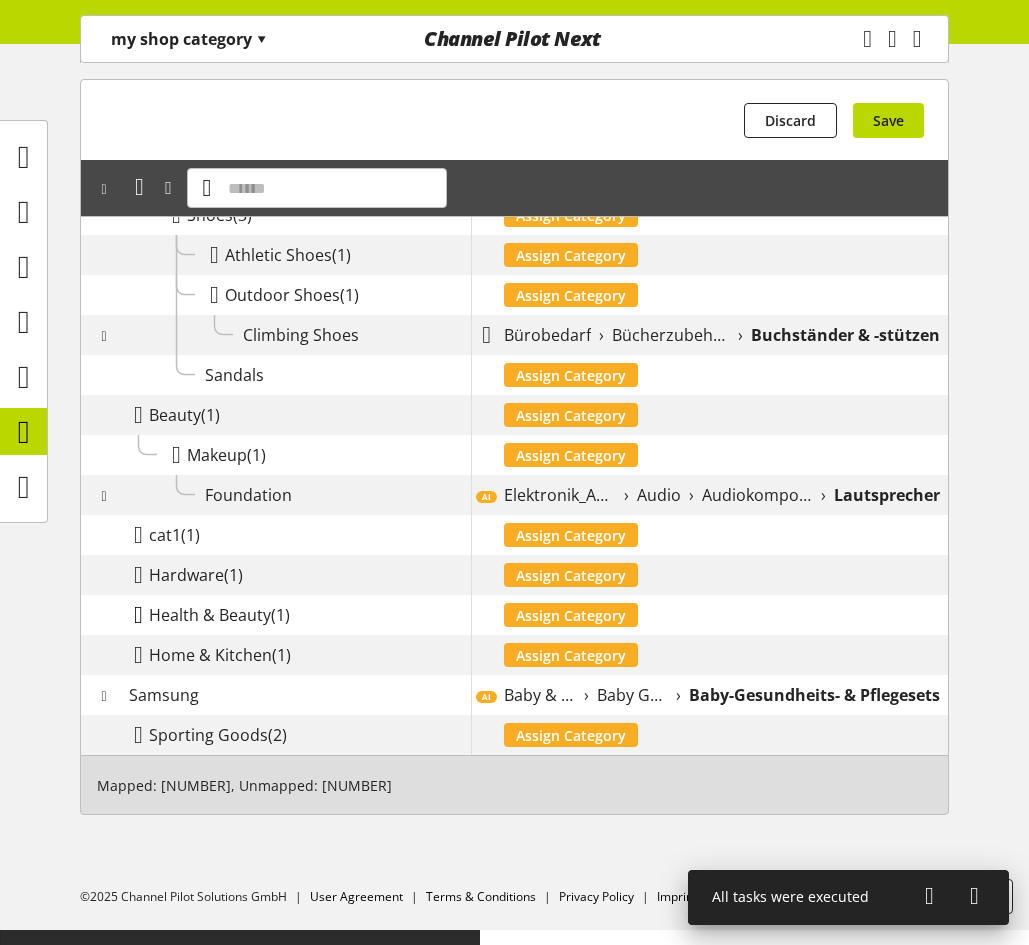 click at bounding box center (138, 615) 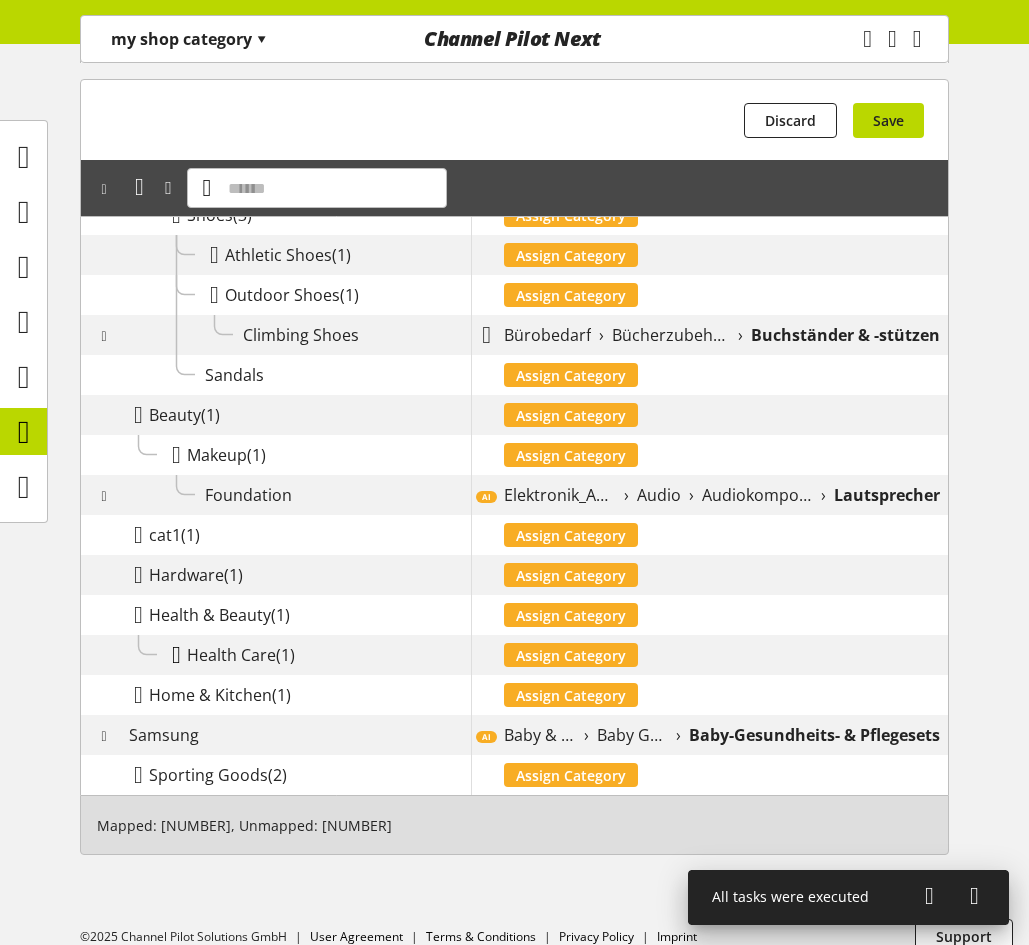 click at bounding box center (176, 655) 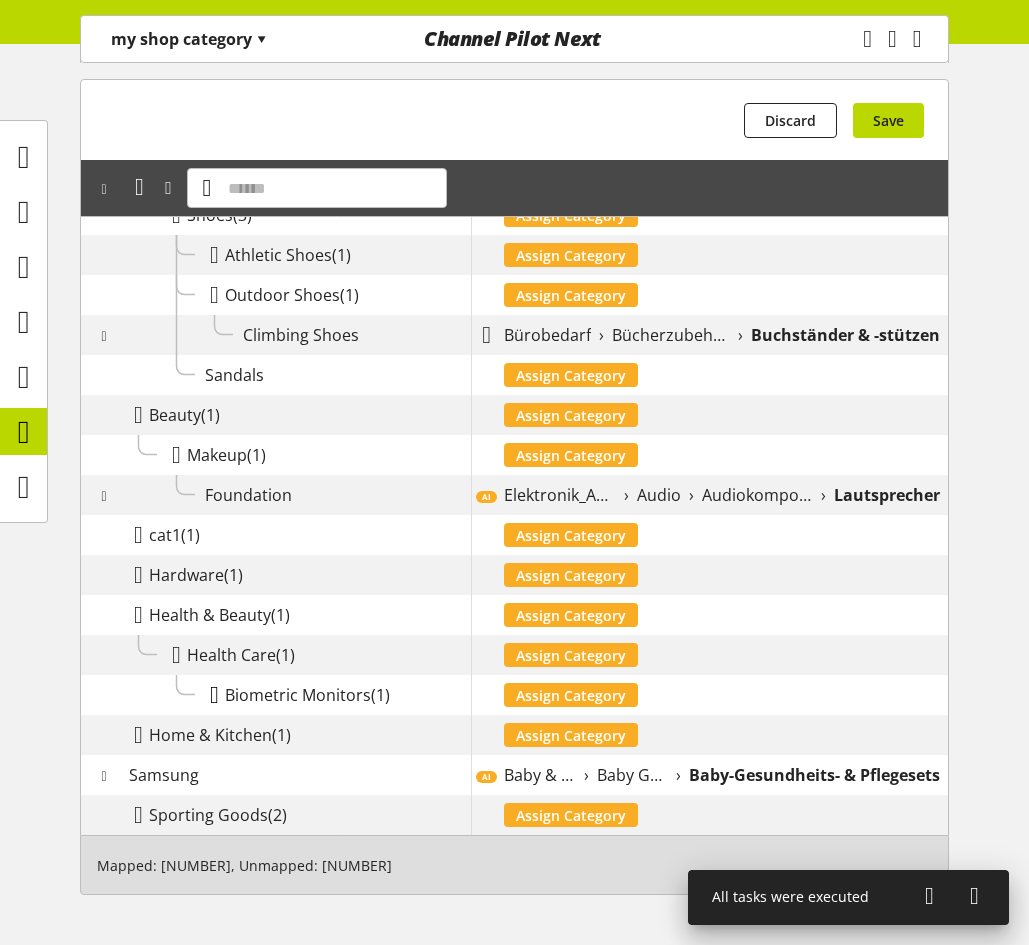 click at bounding box center (214, 695) 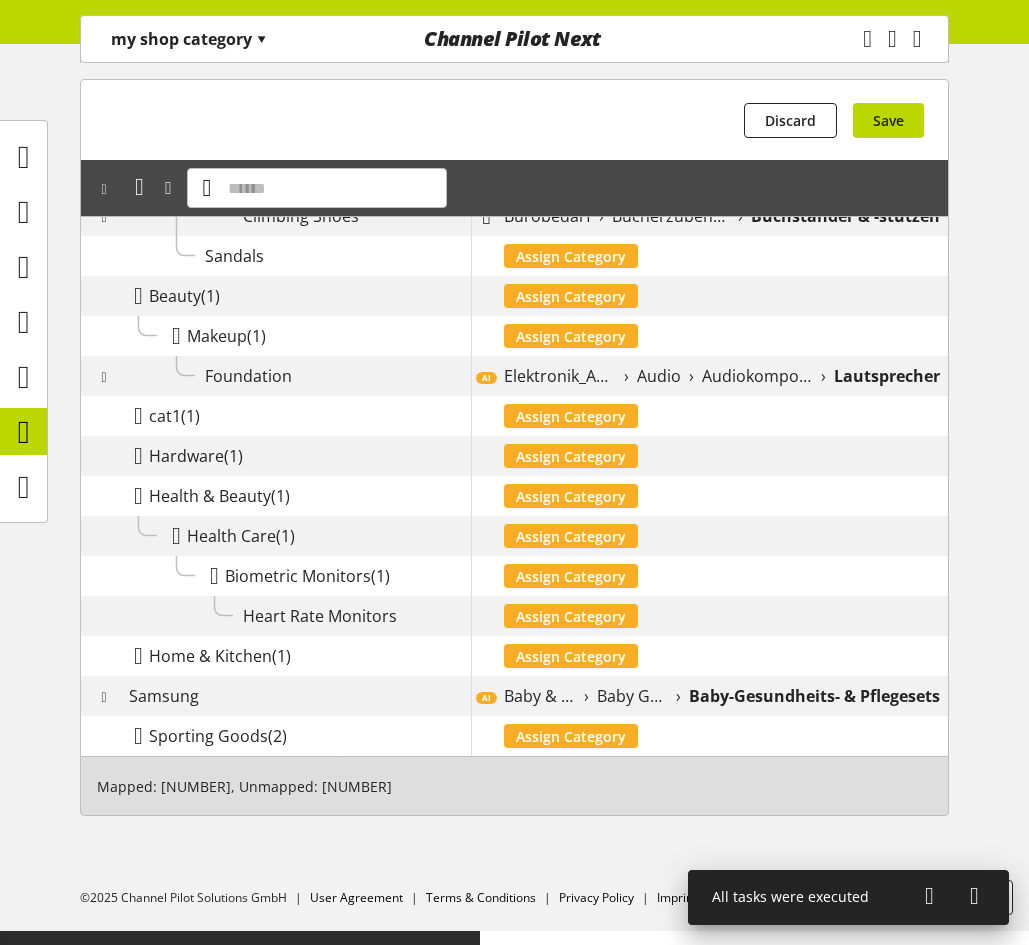 scroll, scrollTop: 914, scrollLeft: 0, axis: vertical 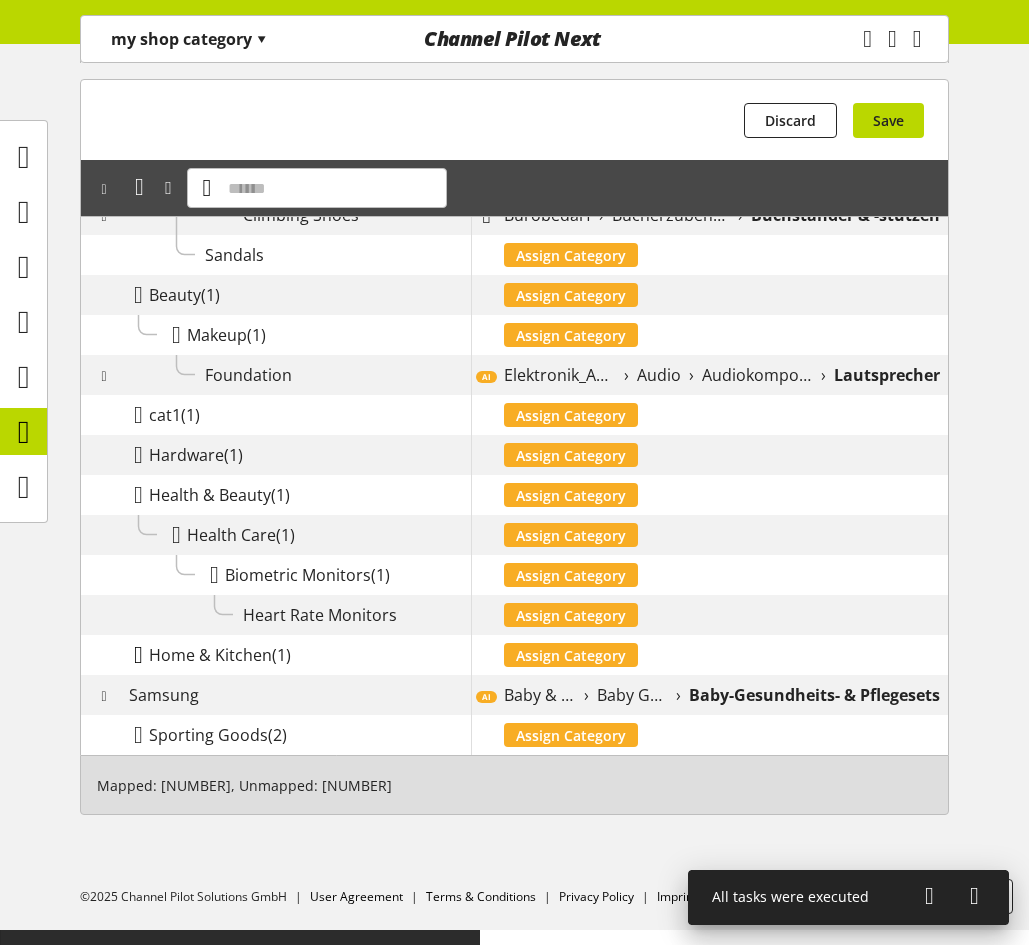 click at bounding box center (138, 655) 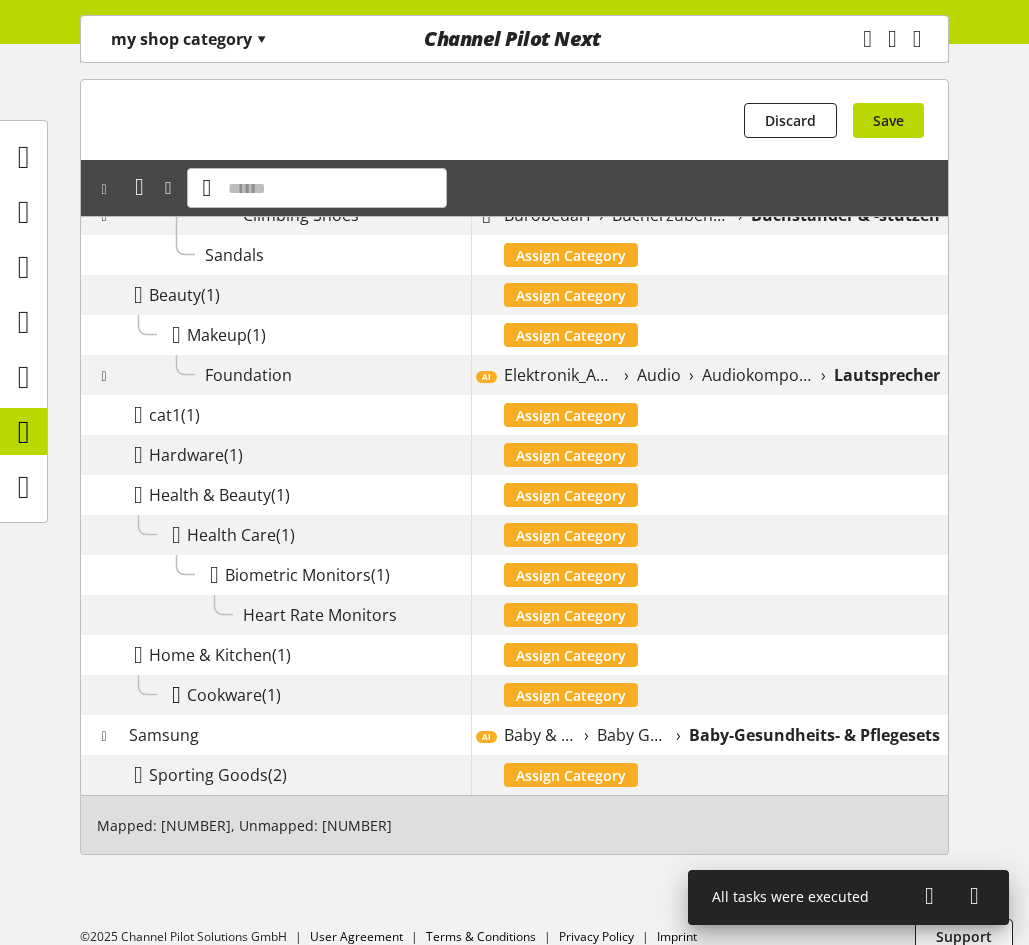 click at bounding box center (176, 695) 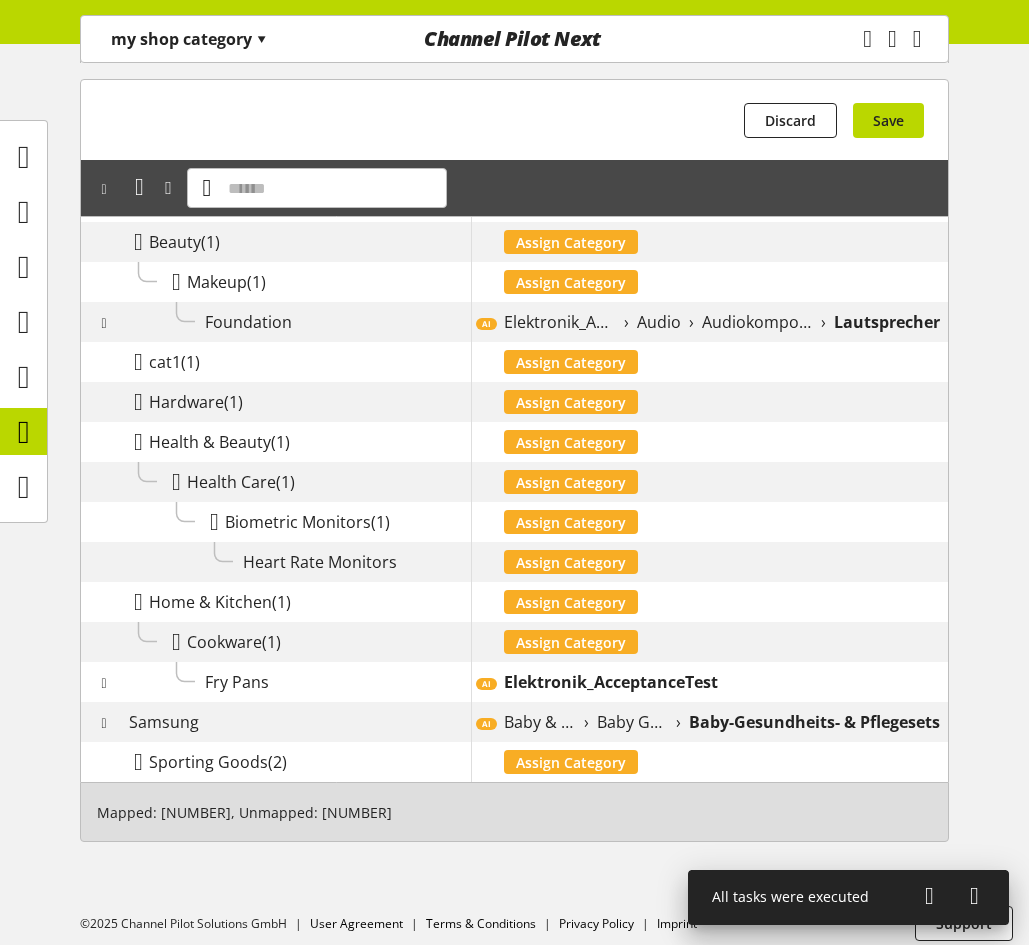 scroll, scrollTop: 994, scrollLeft: 0, axis: vertical 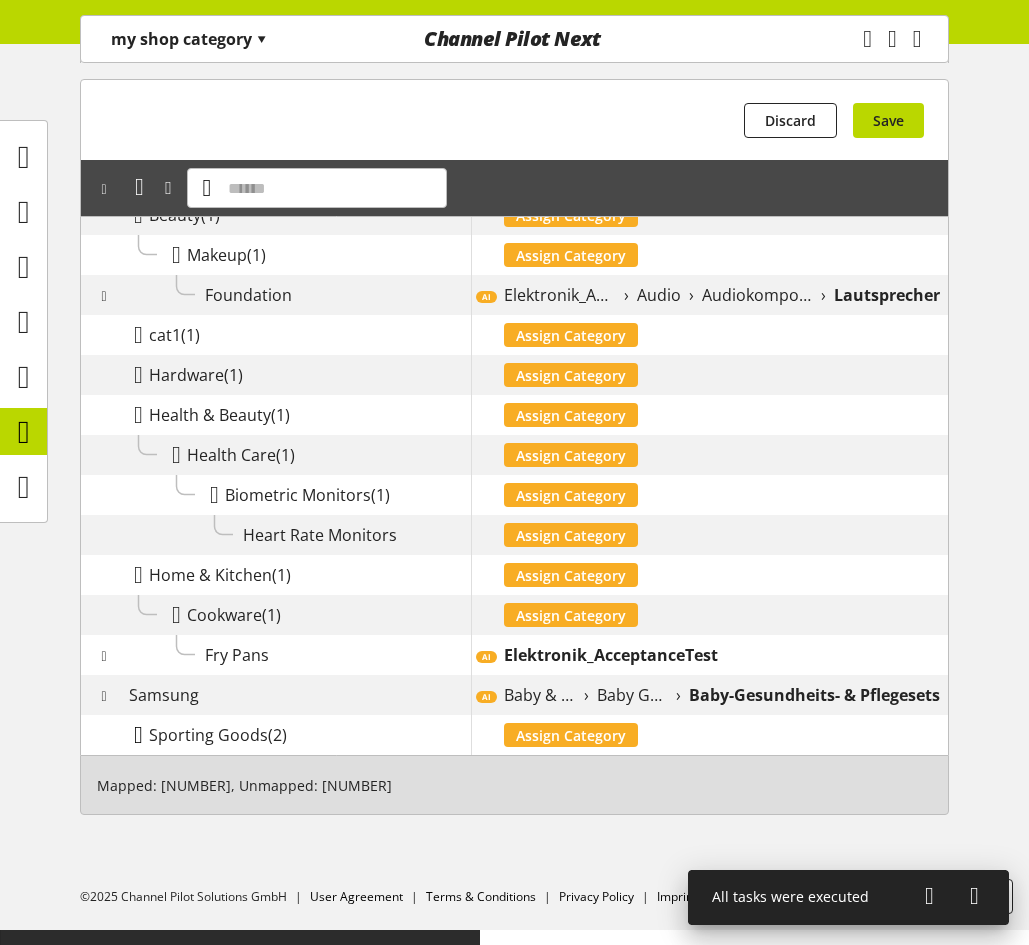 click at bounding box center [138, 735] 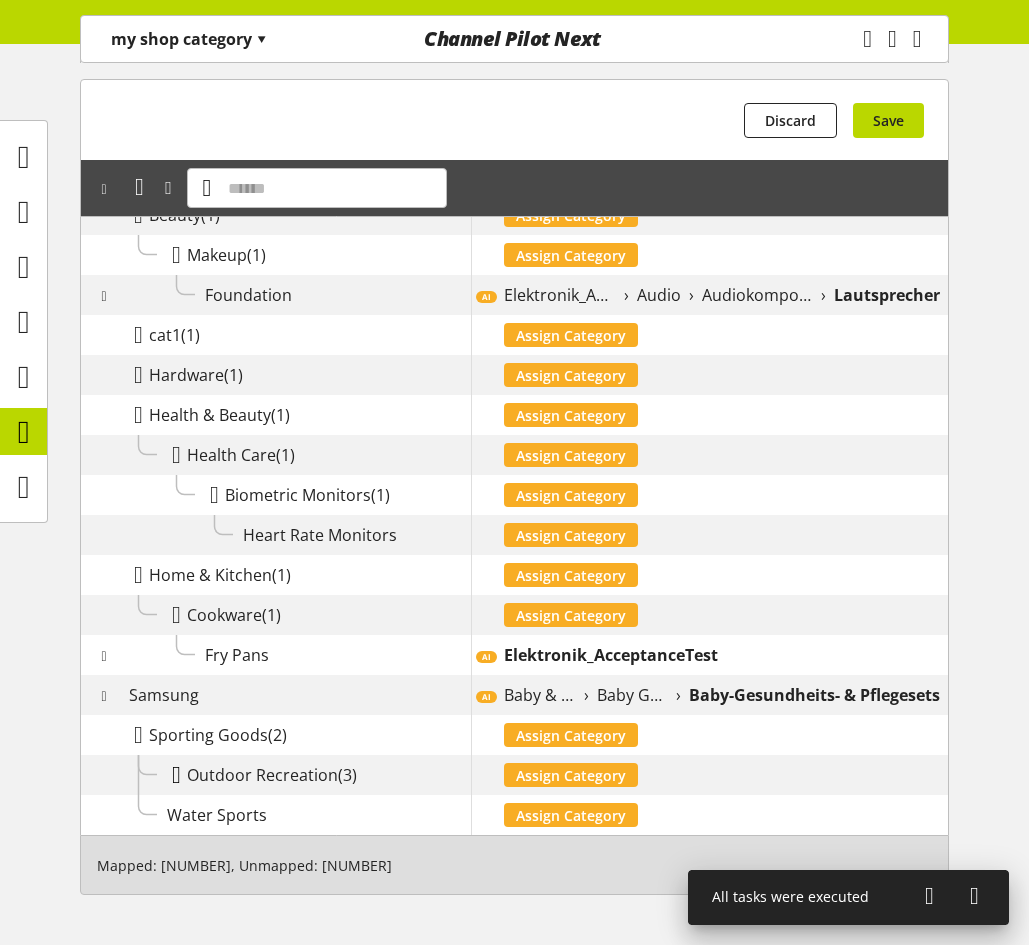 click at bounding box center (176, 775) 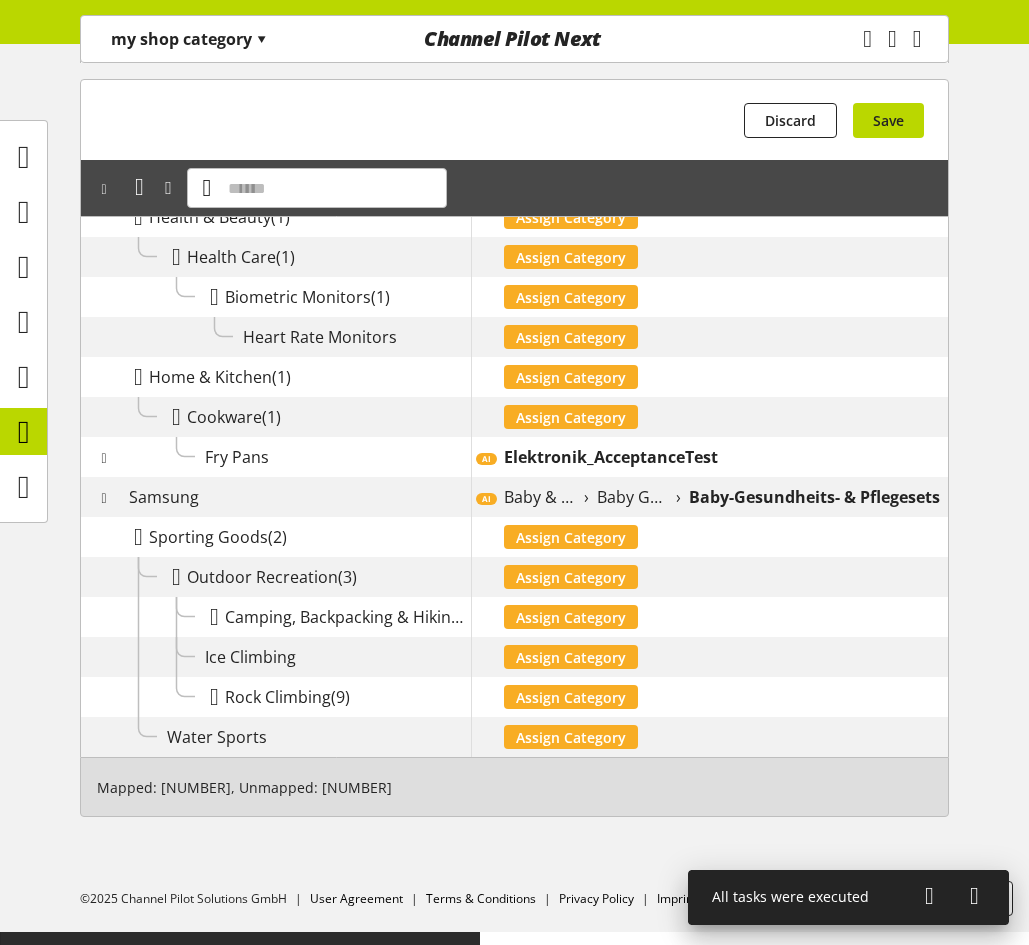 scroll, scrollTop: 1194, scrollLeft: 0, axis: vertical 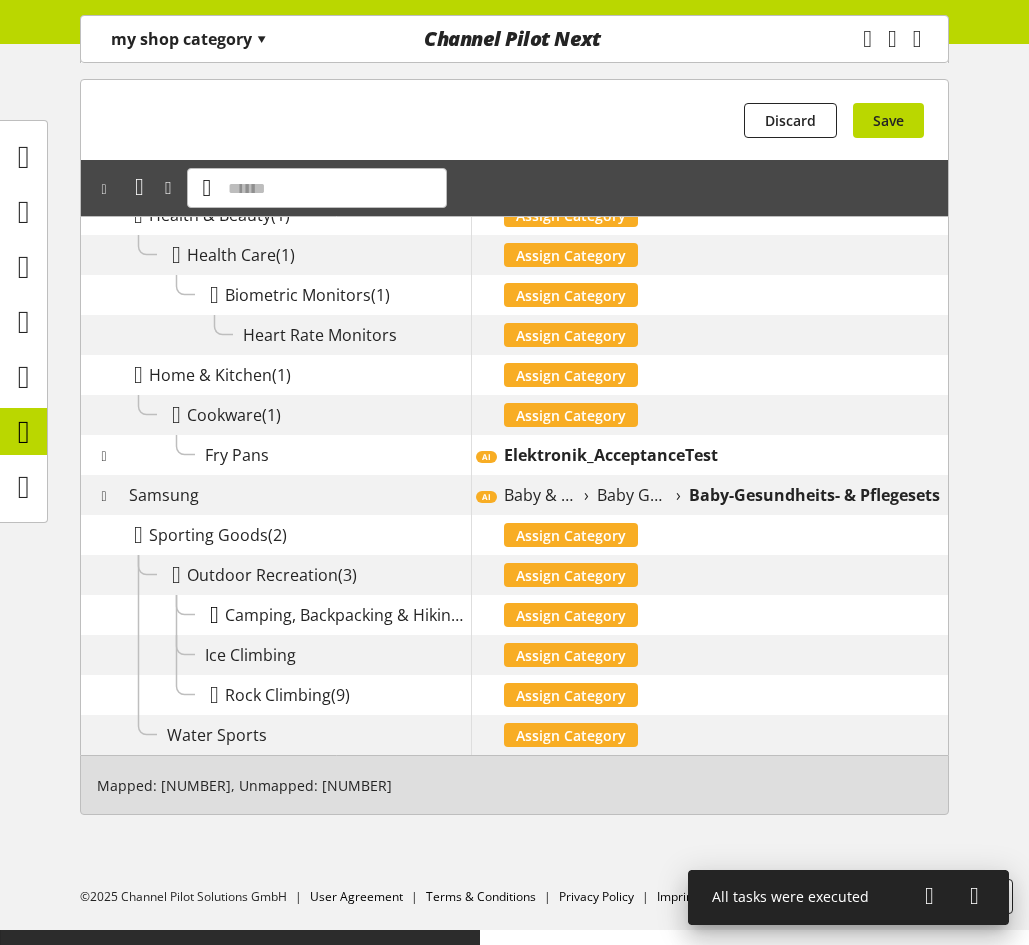 click at bounding box center (214, 615) 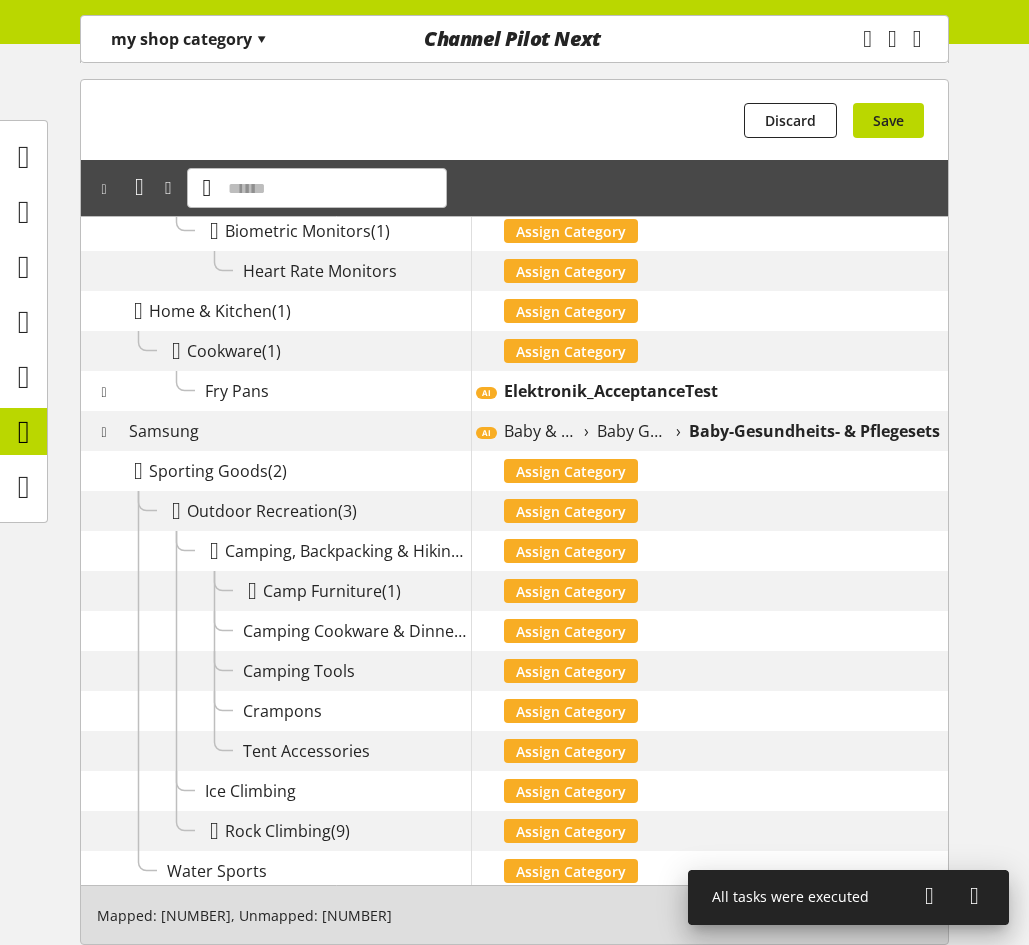 scroll, scrollTop: 1294, scrollLeft: 0, axis: vertical 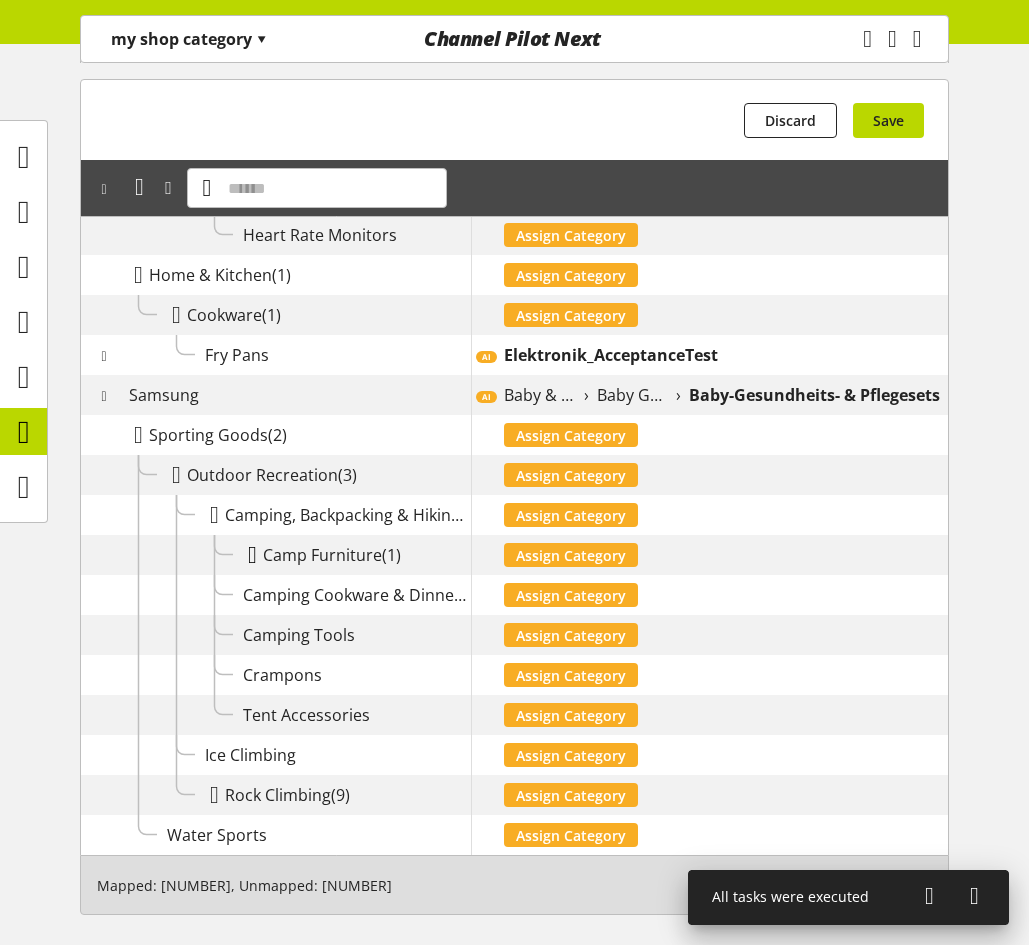 click at bounding box center (252, 555) 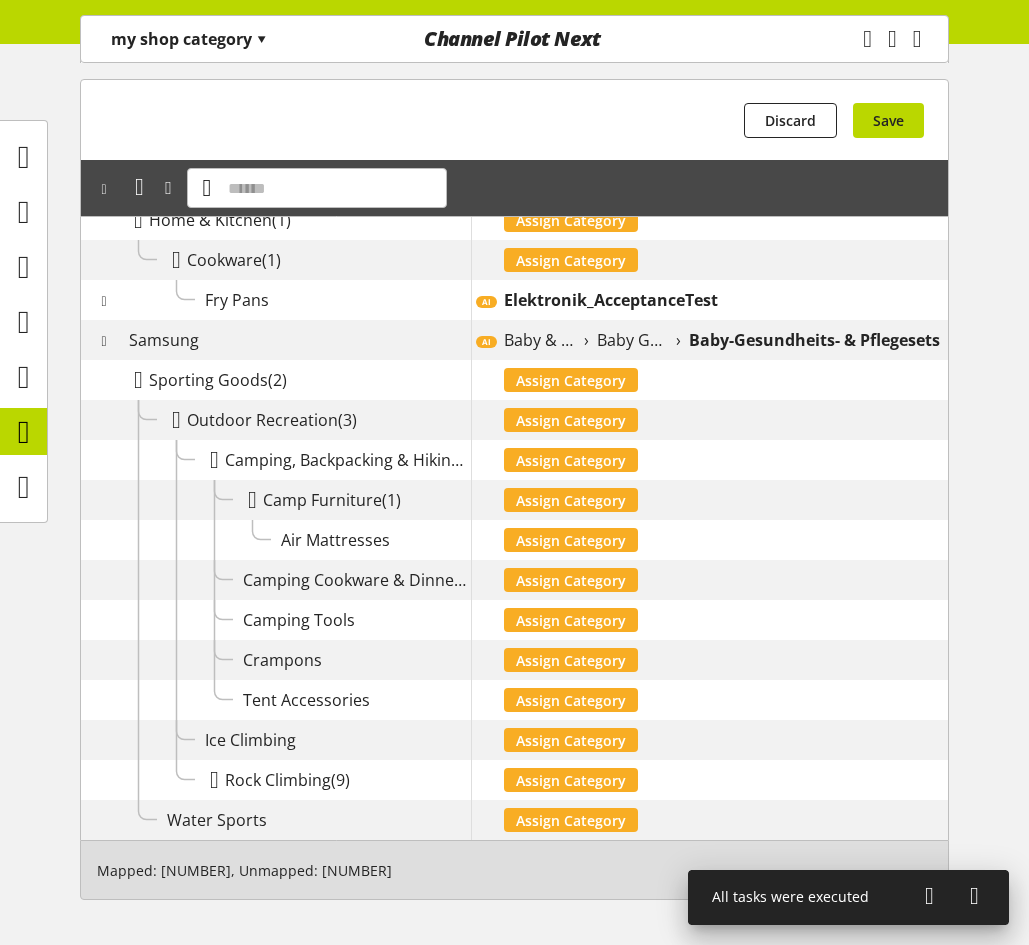 scroll, scrollTop: 1434, scrollLeft: 0, axis: vertical 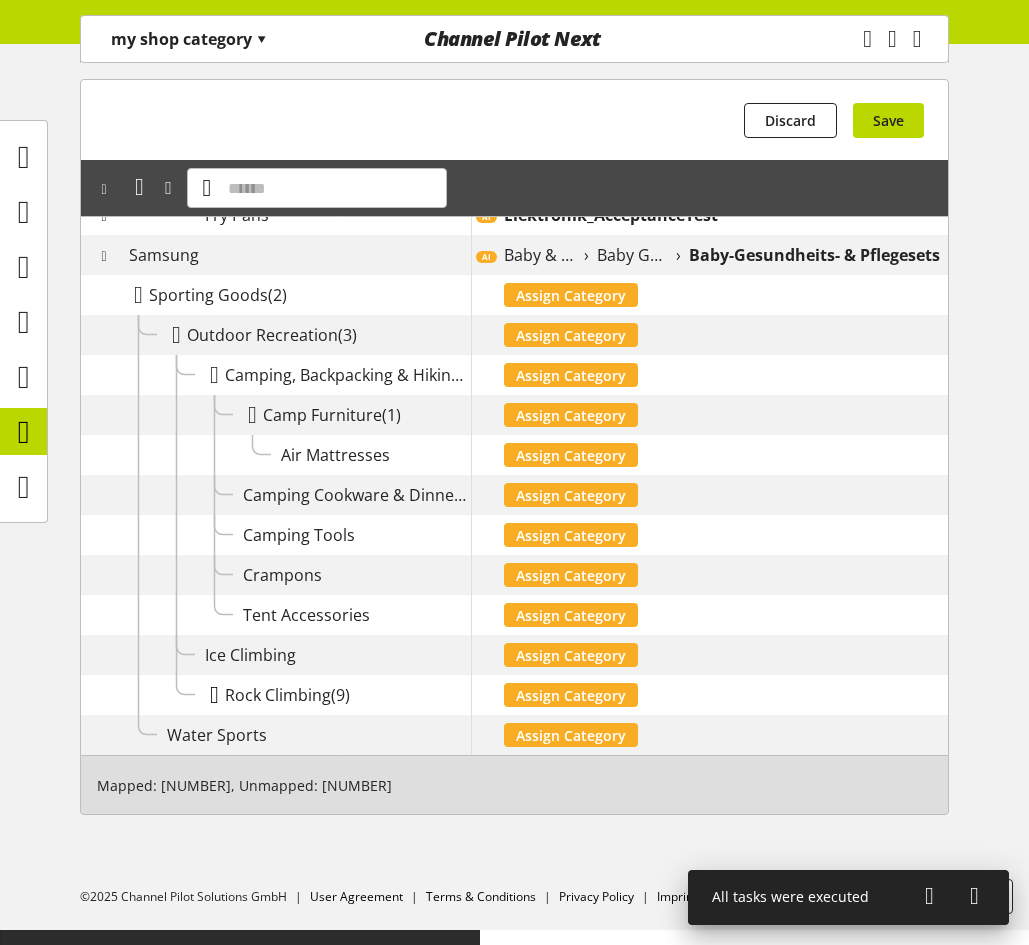click at bounding box center [214, 695] 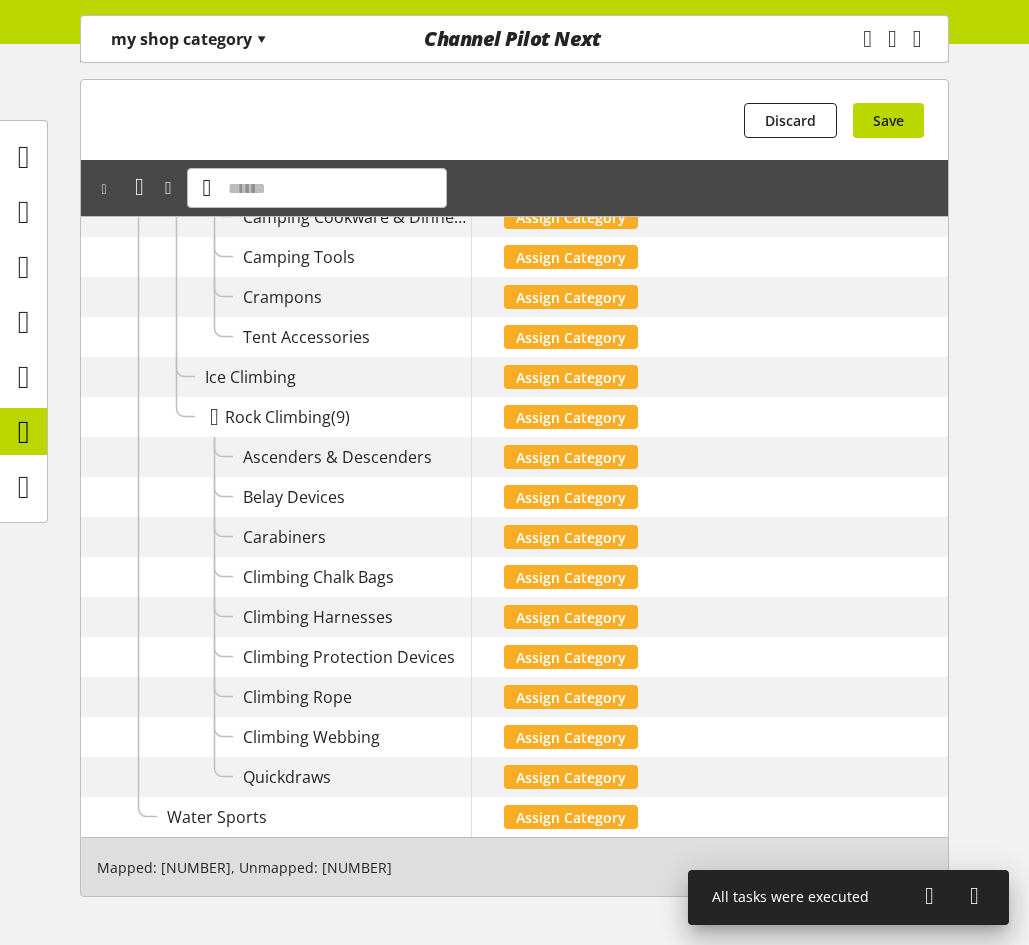 scroll, scrollTop: 1794, scrollLeft: 0, axis: vertical 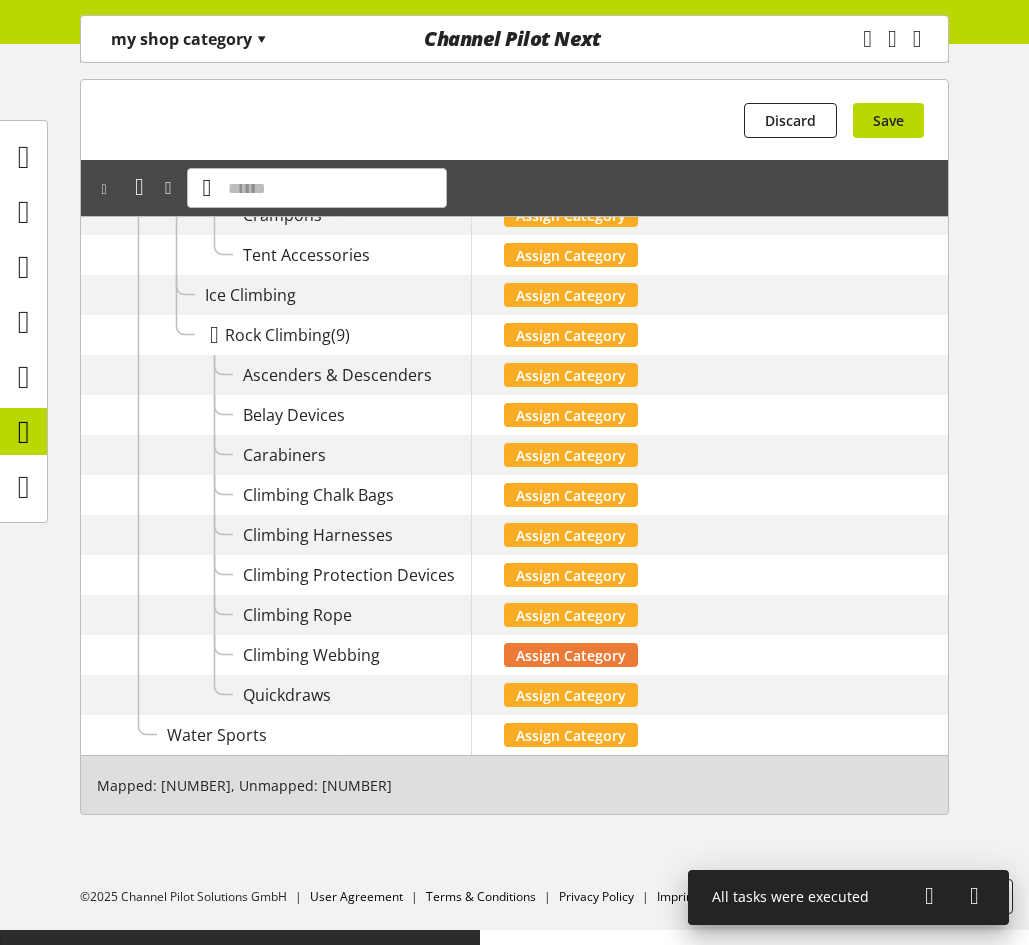 click on "Assign Category" at bounding box center (571, 655) 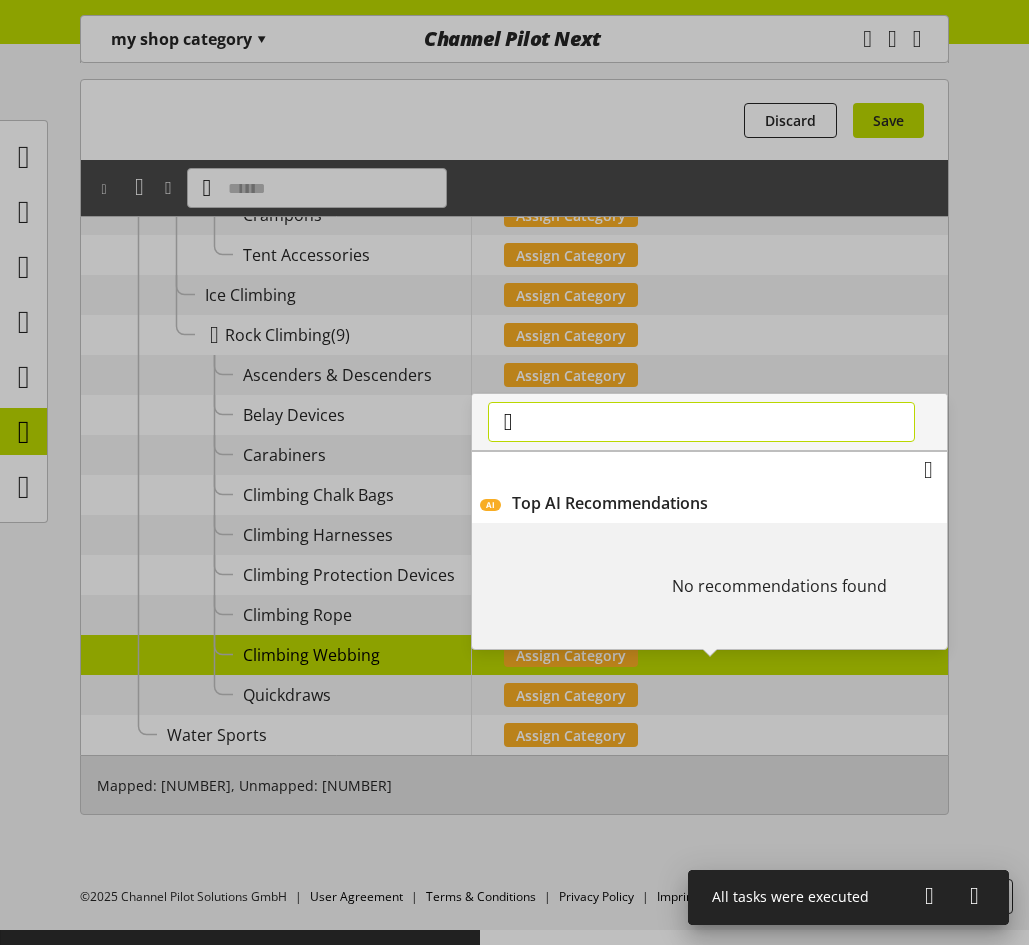 click at bounding box center (701, 422) 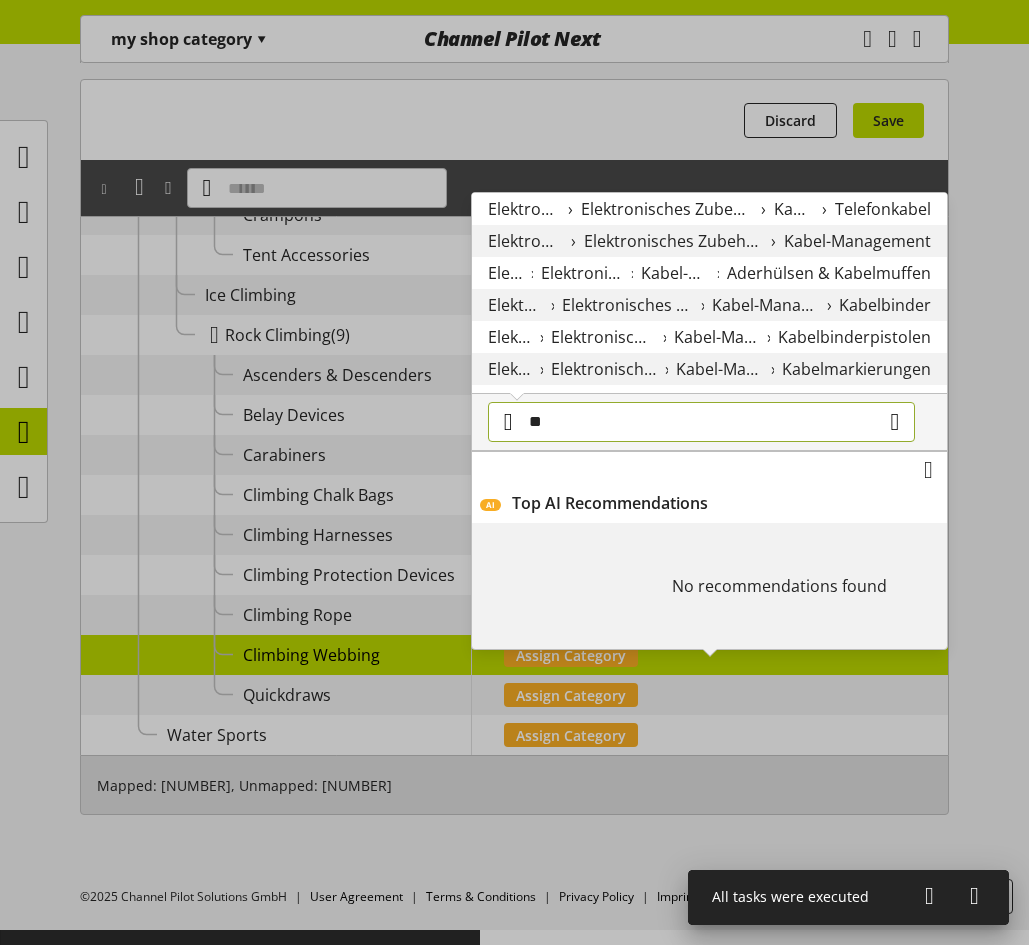 type on "**" 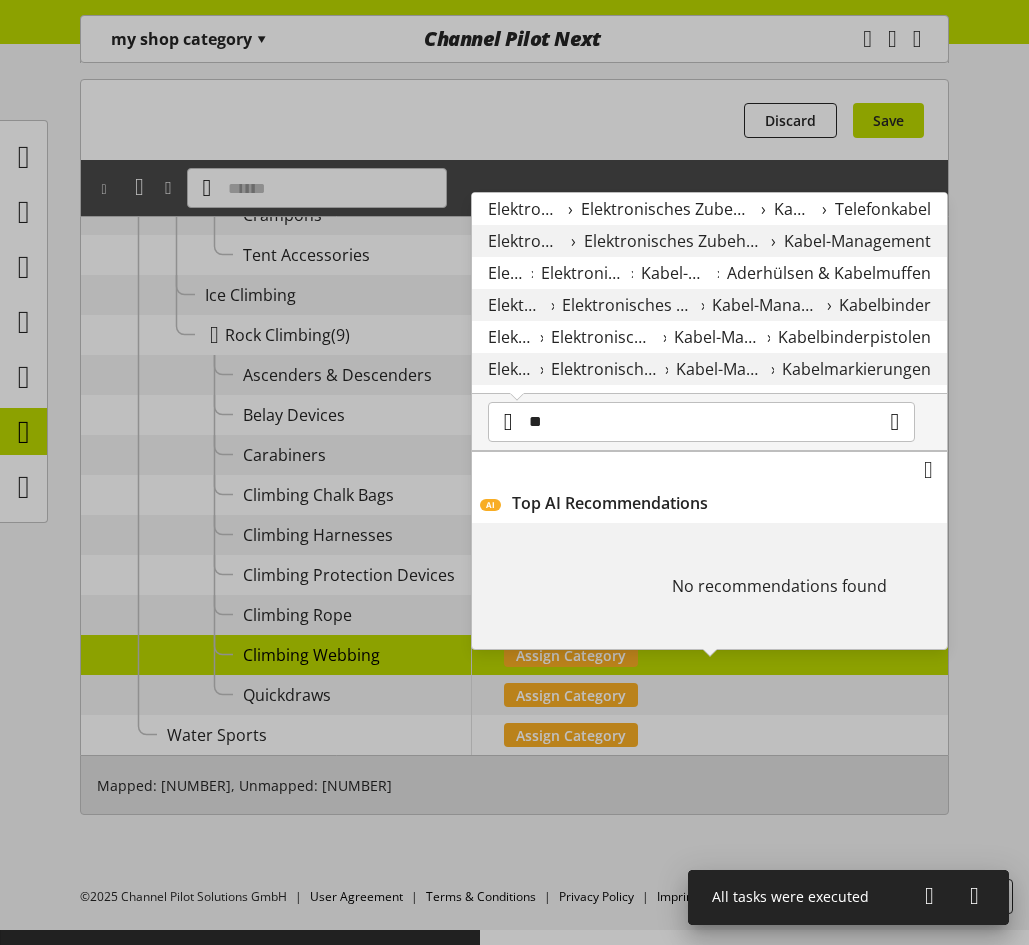 click on "Elektronisches Zubehör" at bounding box center (640, 337) 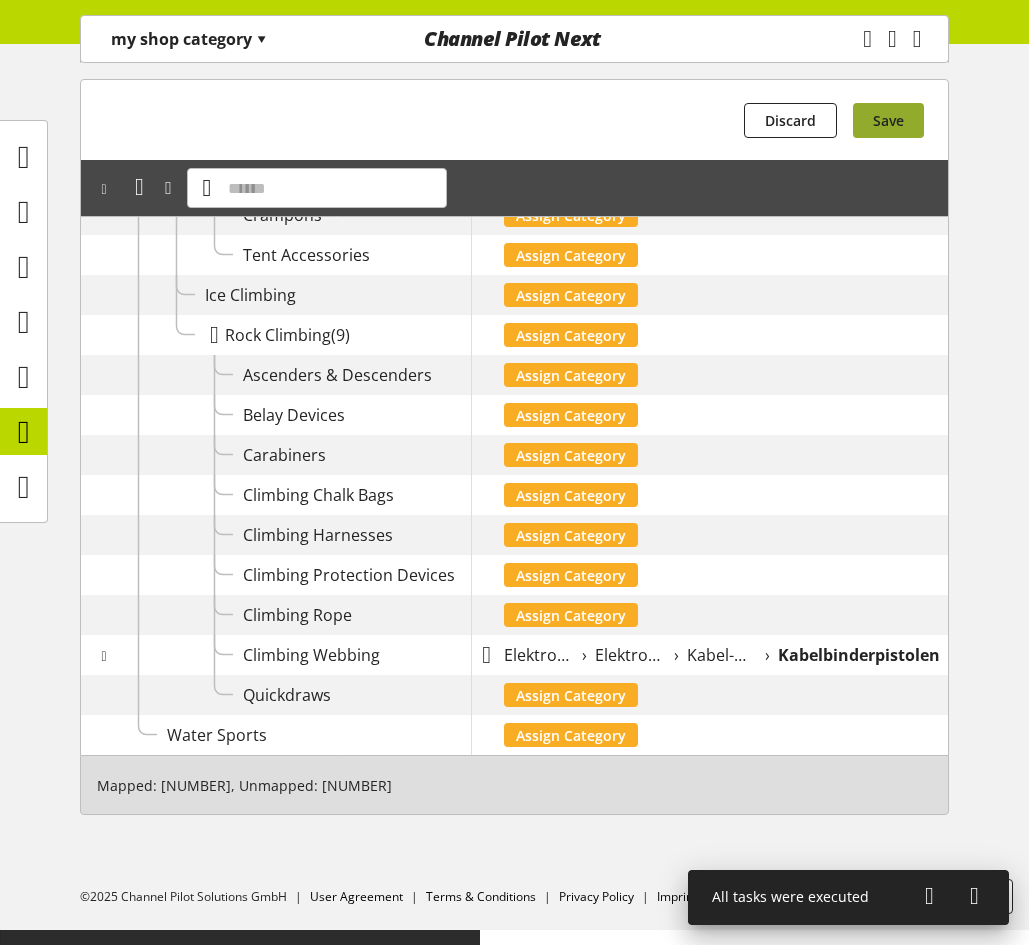 click on "Save" at bounding box center [888, 120] 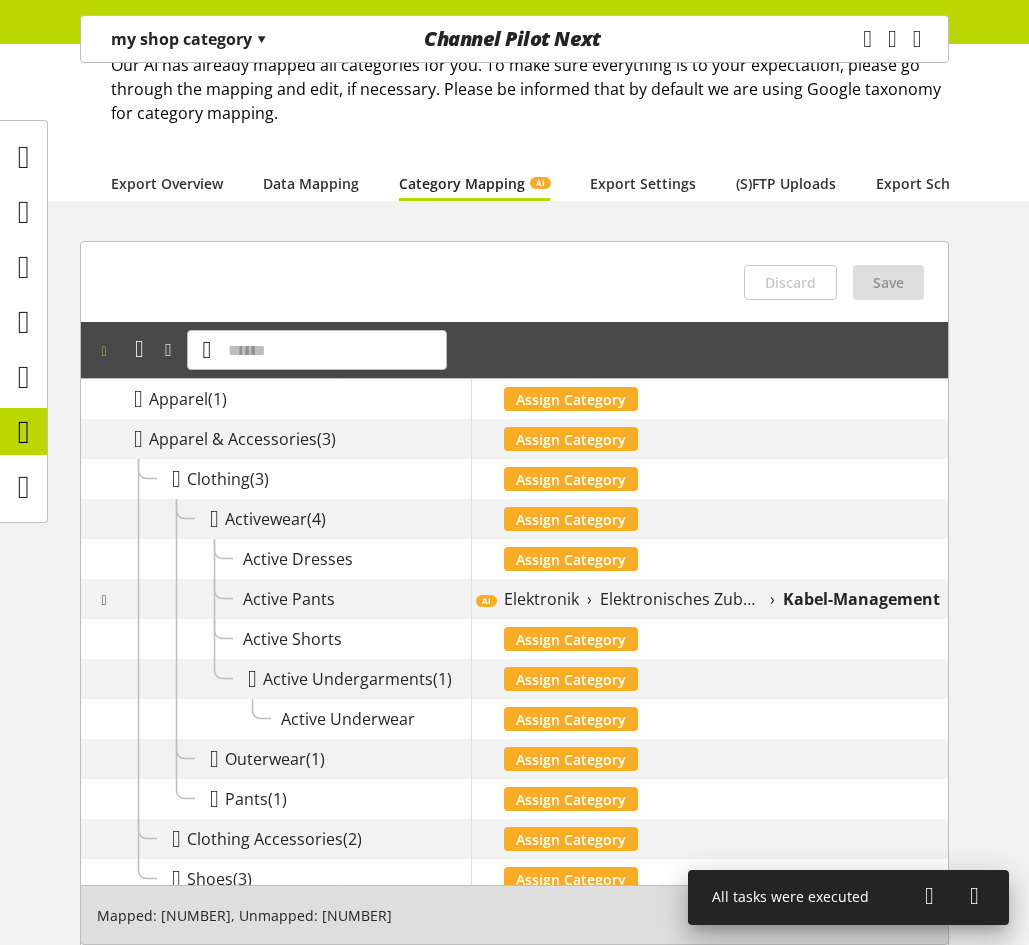 scroll, scrollTop: 94, scrollLeft: 0, axis: vertical 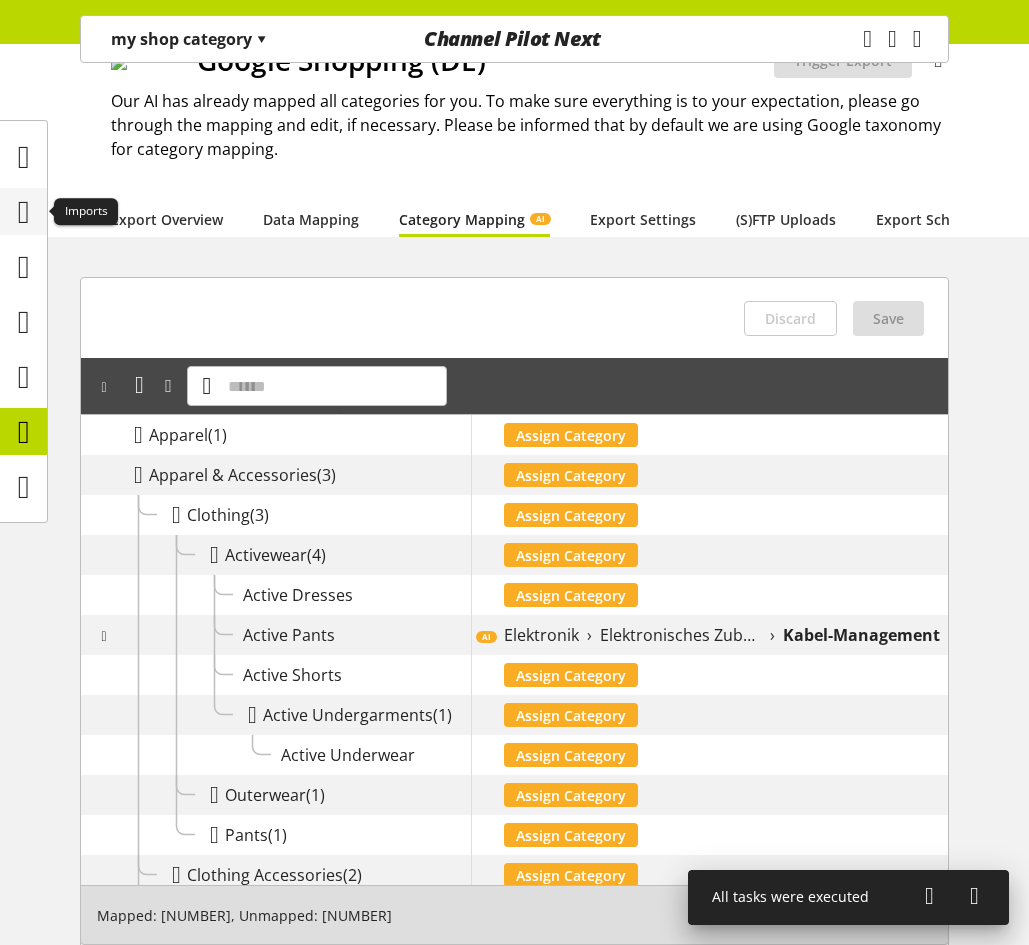 click at bounding box center (24, 212) 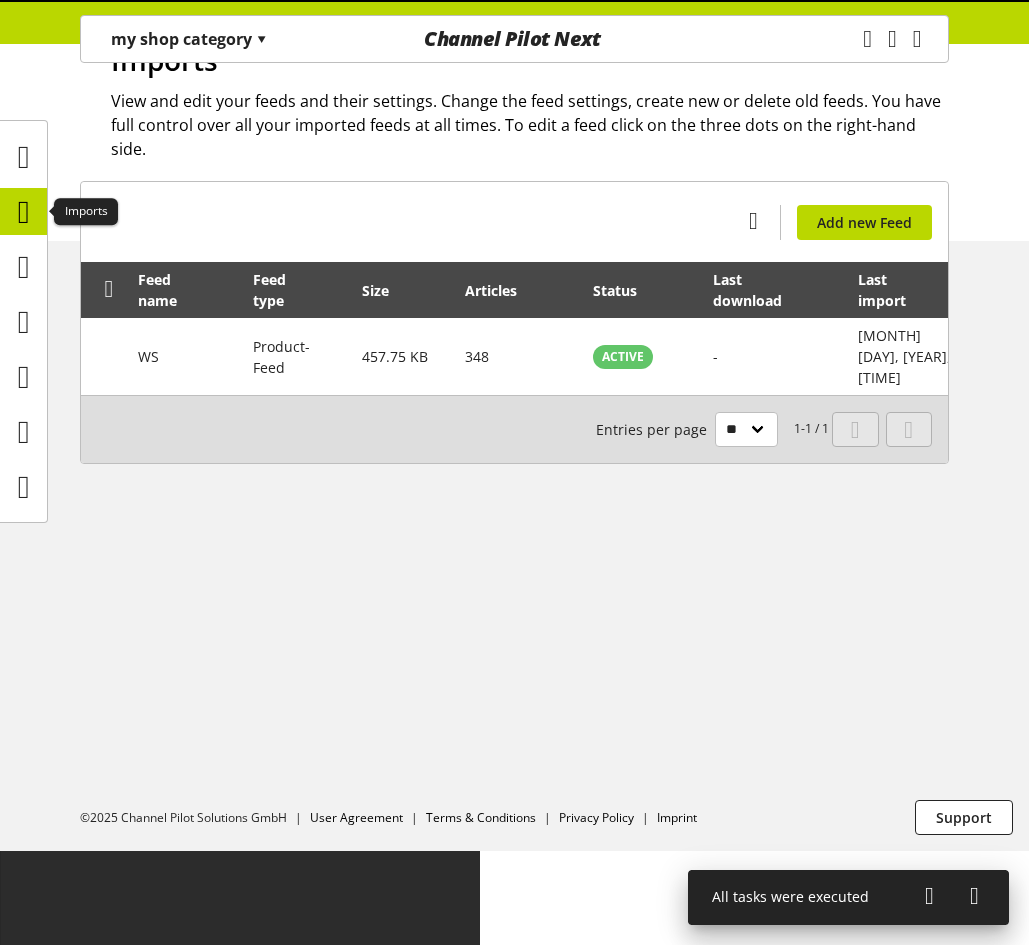 scroll, scrollTop: 0, scrollLeft: 0, axis: both 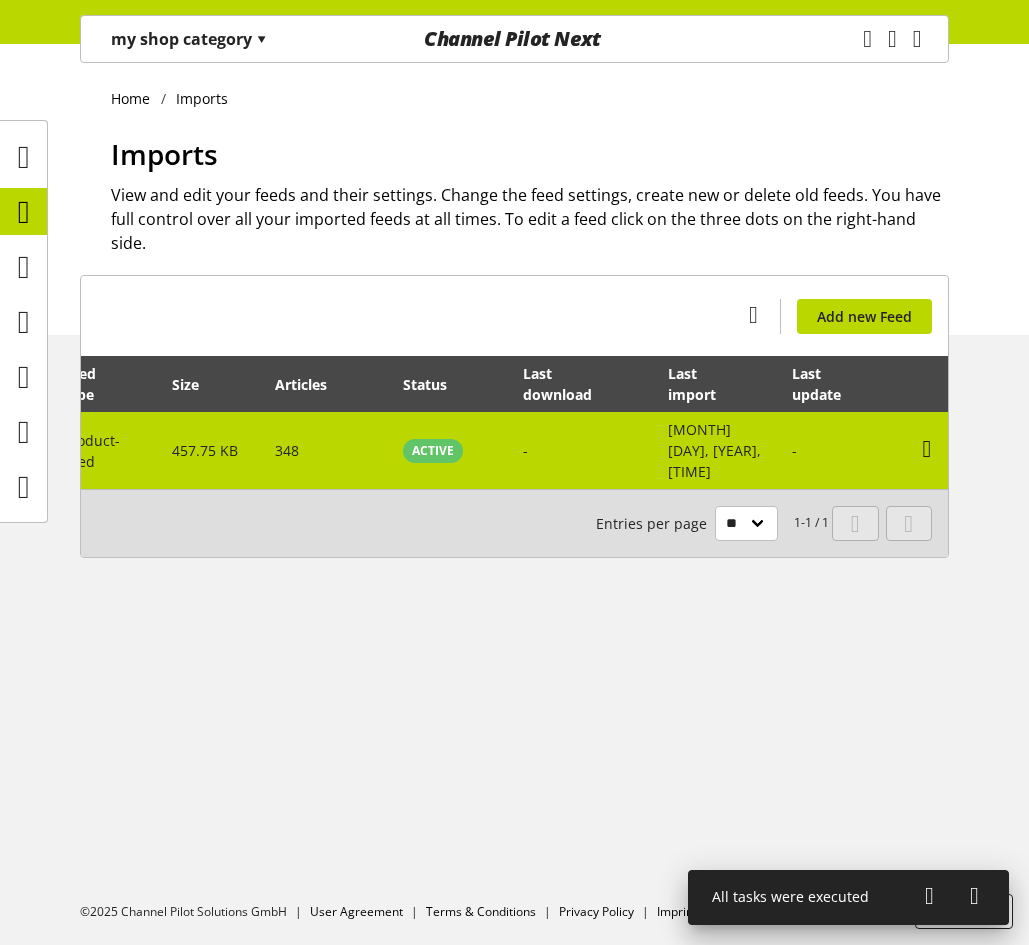 click at bounding box center (927, 449) 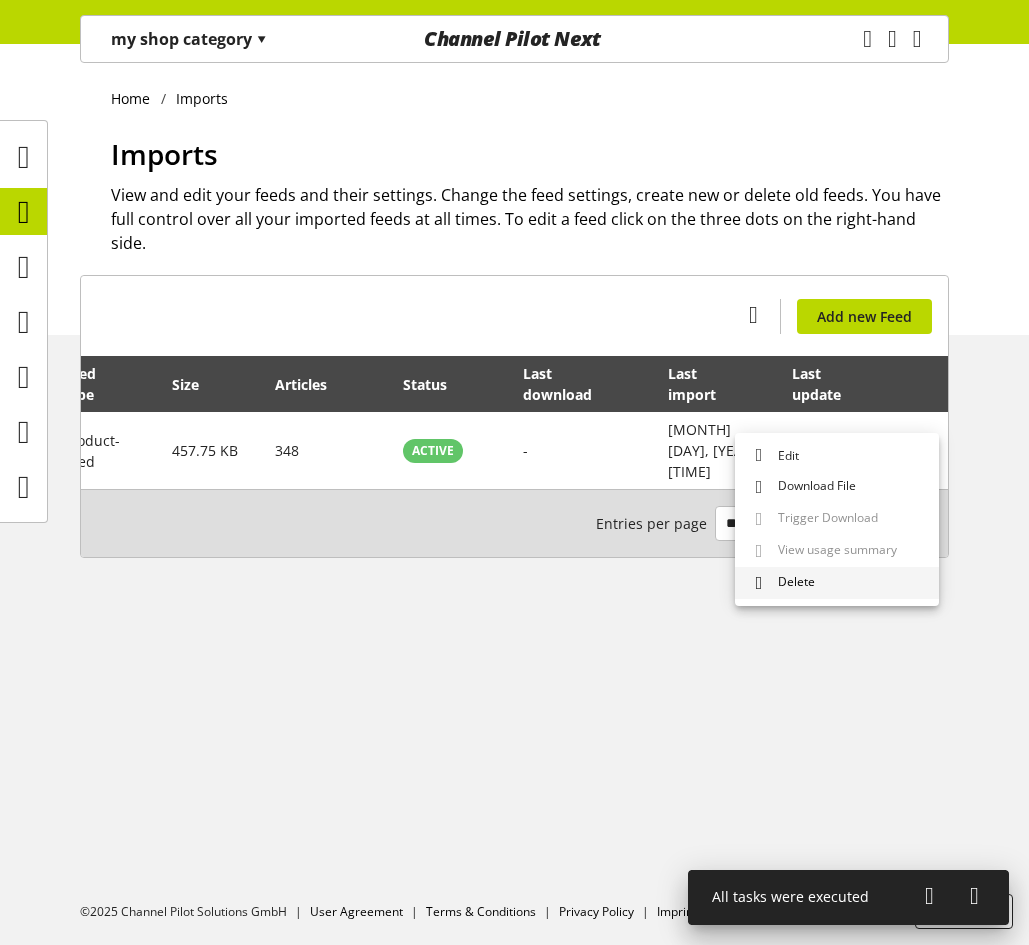 click on "Delete" at bounding box center [837, 583] 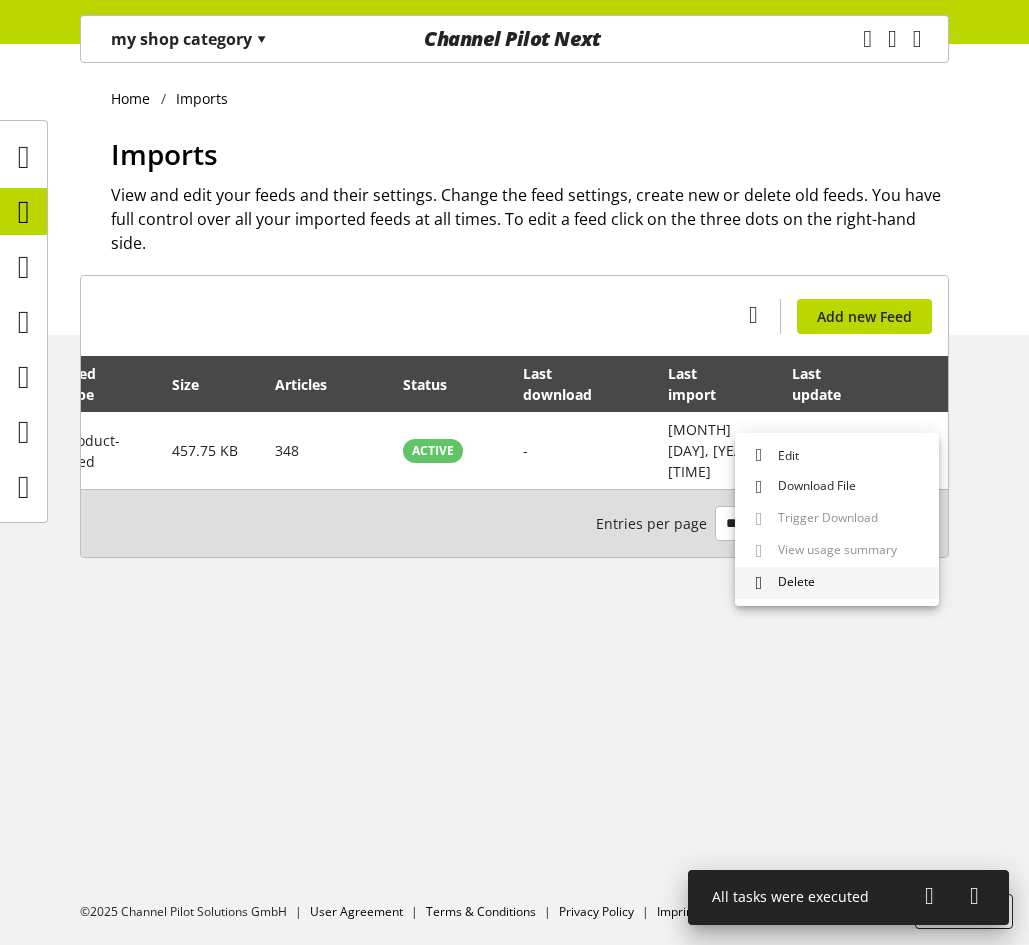 scroll, scrollTop: 0, scrollLeft: 178, axis: horizontal 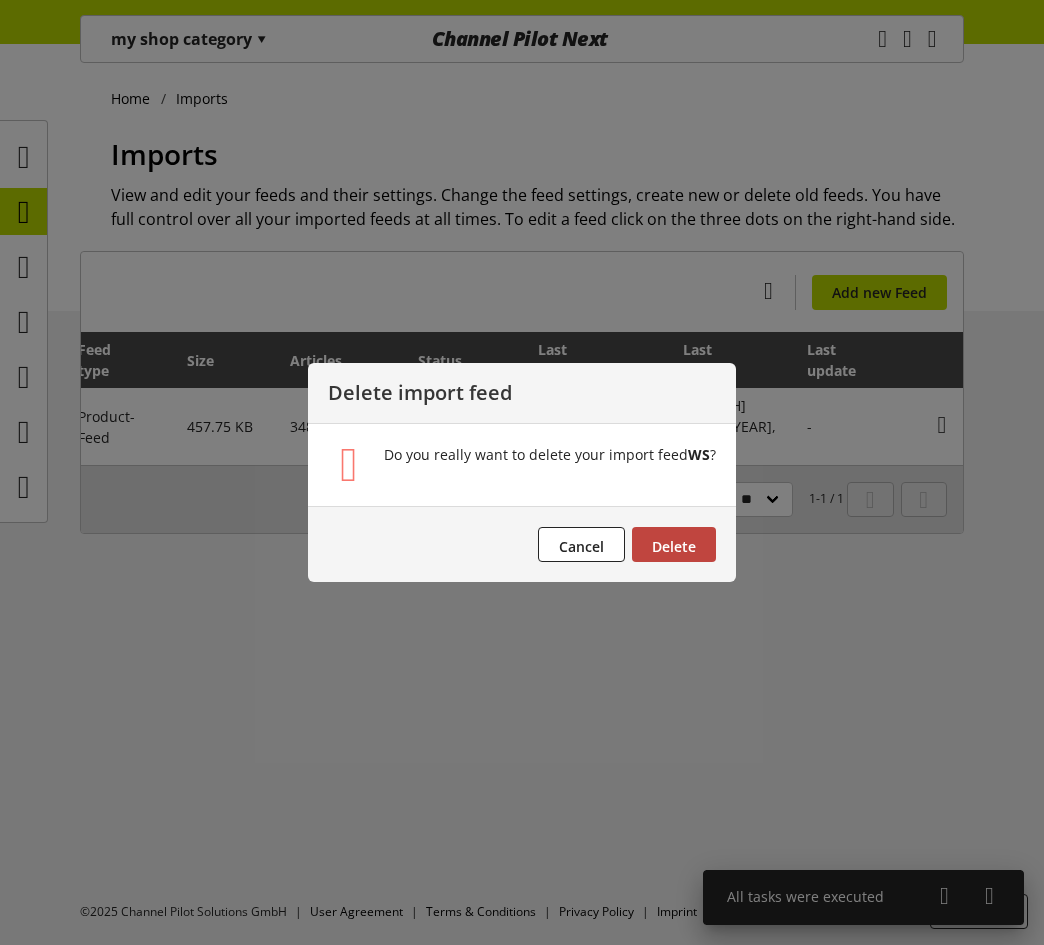 click on "Delete" at bounding box center (674, 546) 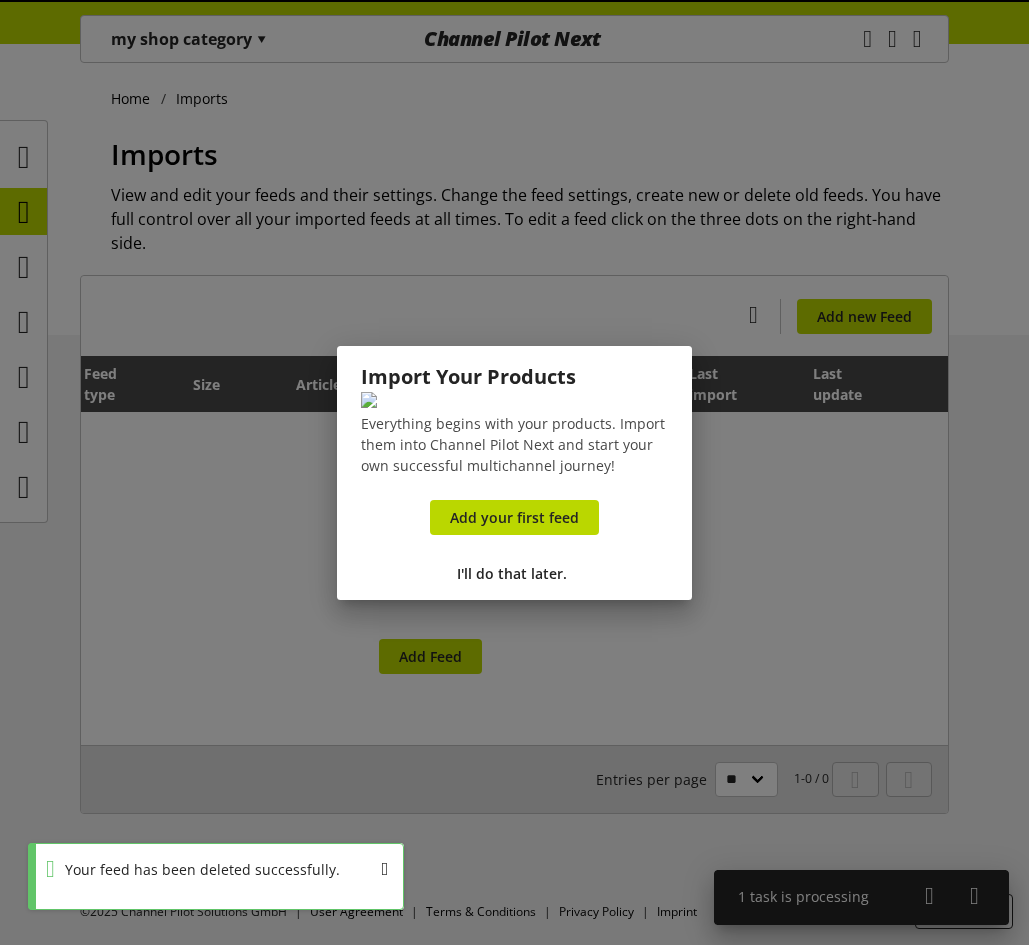 scroll, scrollTop: 0, scrollLeft: 157, axis: horizontal 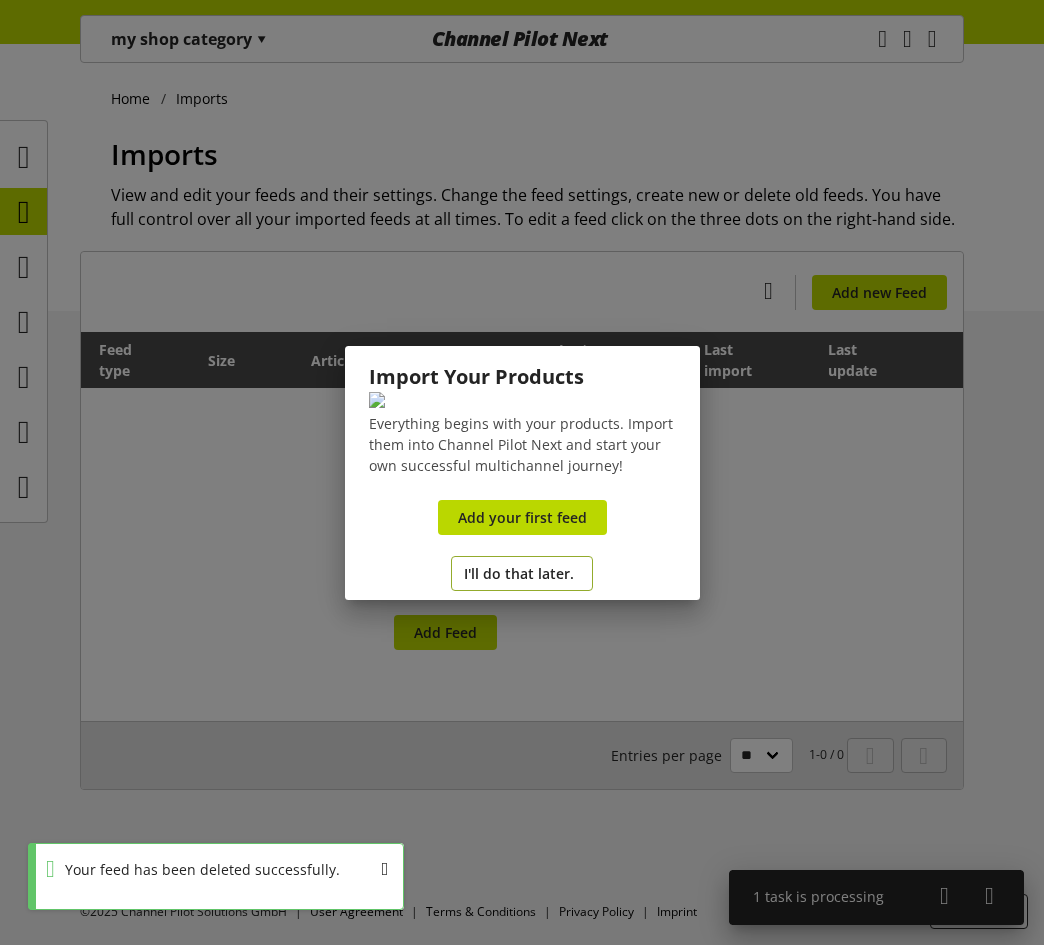 click on "I'll do that later." at bounding box center (522, 573) 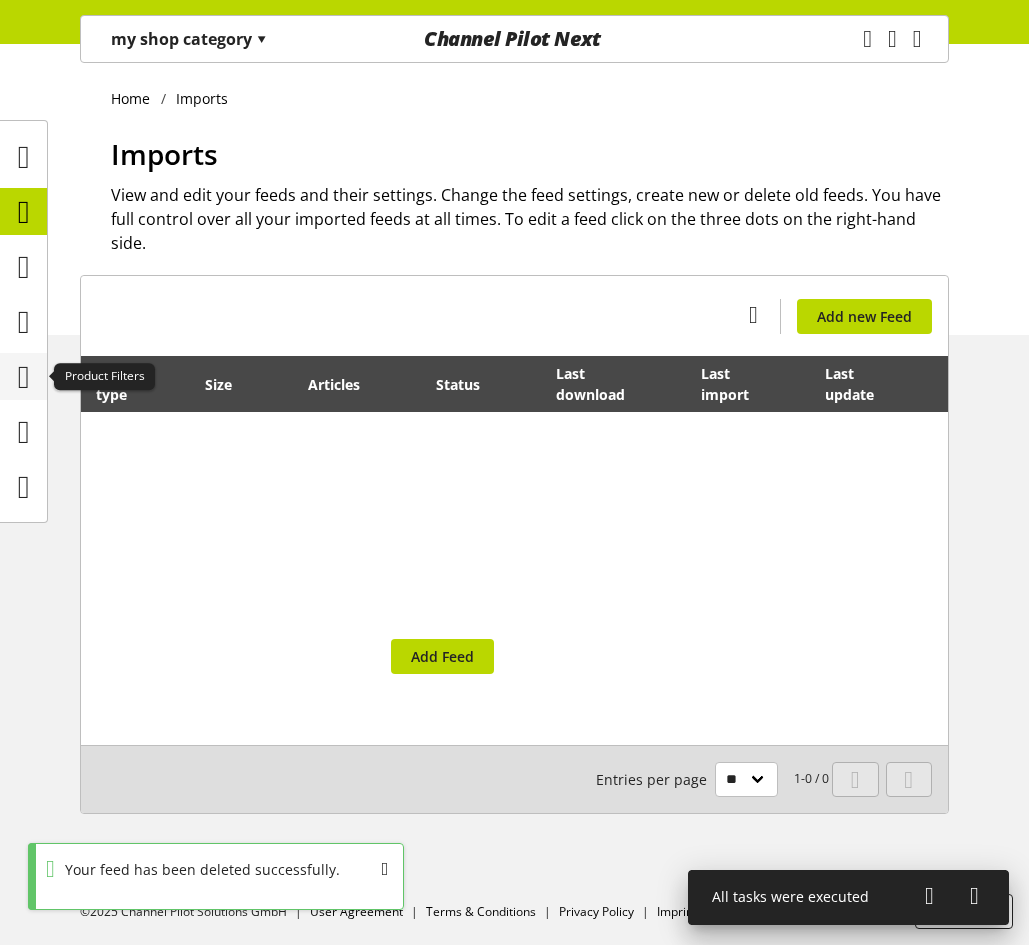 click at bounding box center [24, 377] 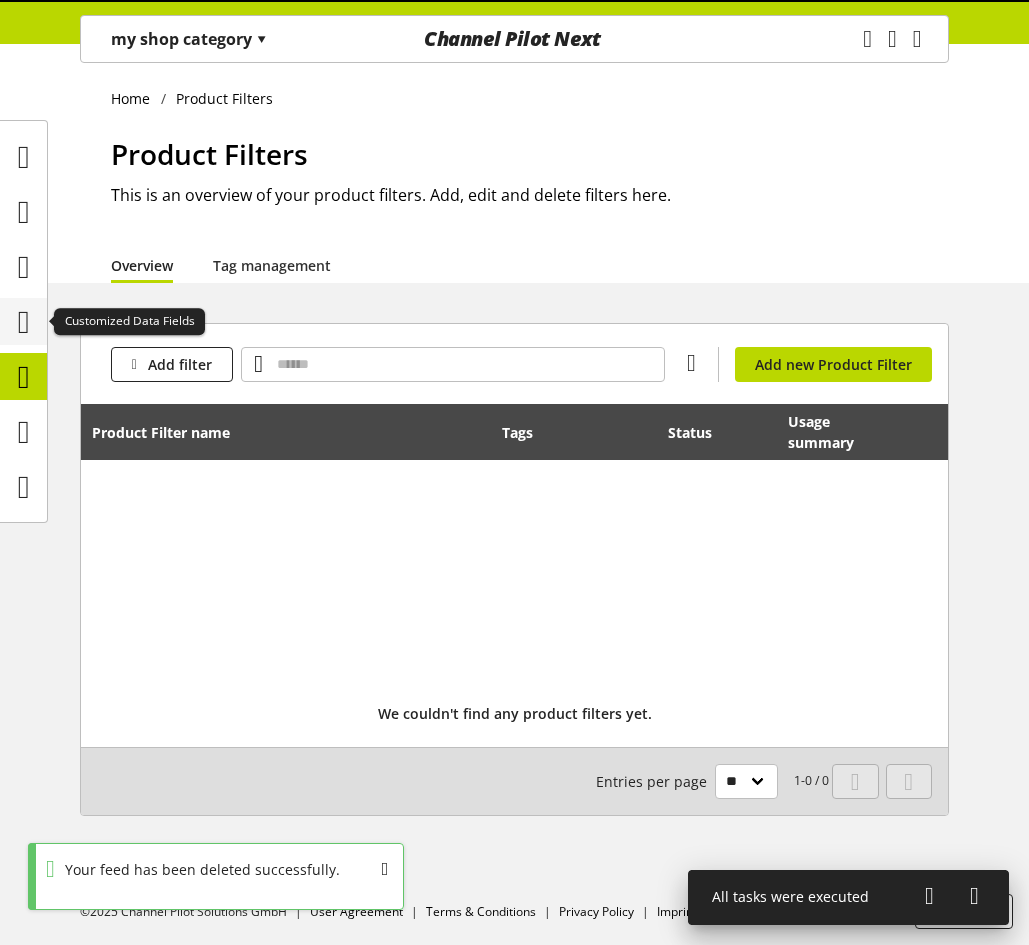 click at bounding box center [24, 322] 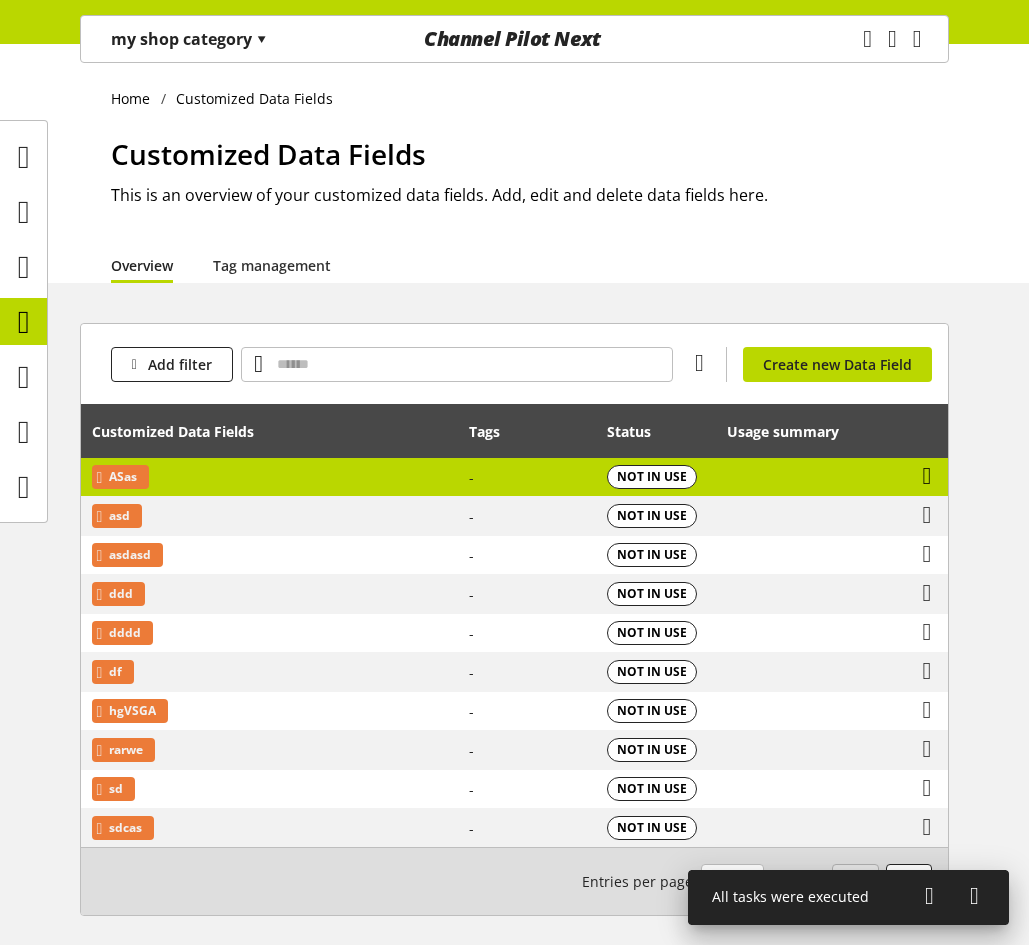 click at bounding box center [927, 476] 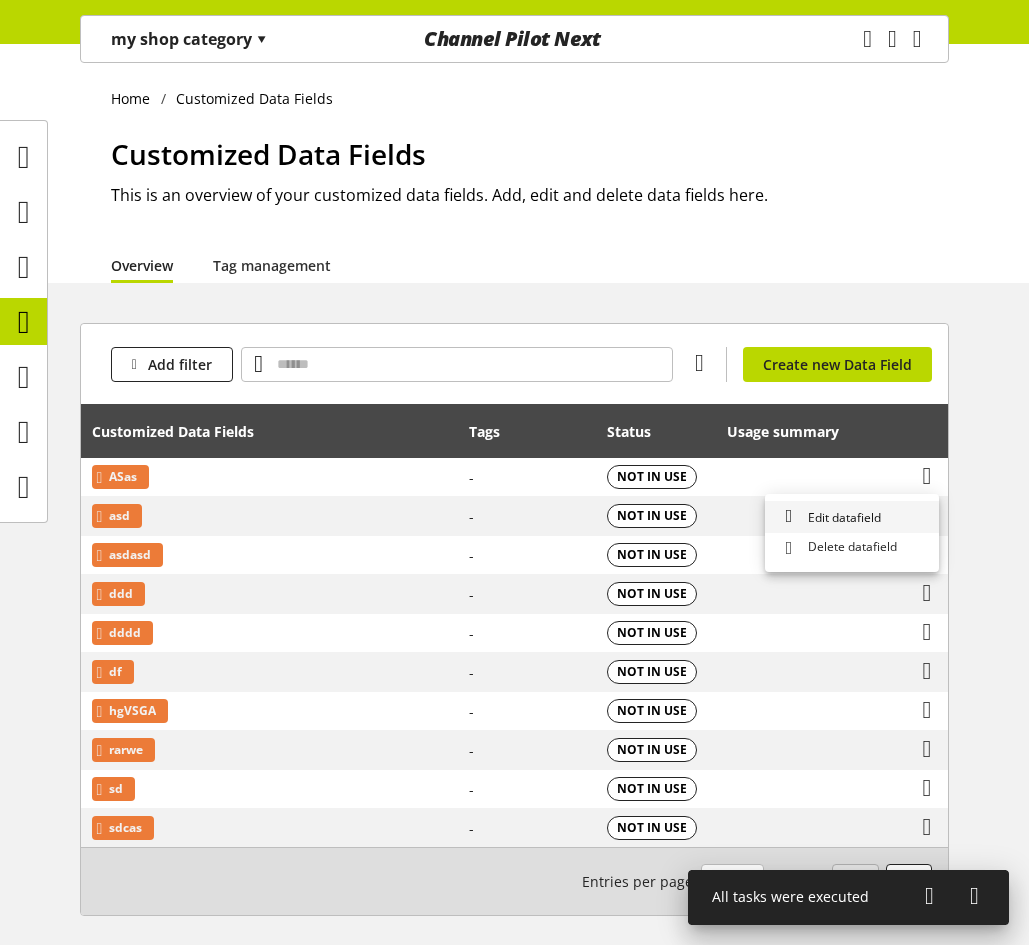 click on "Edit datafield" at bounding box center [852, 517] 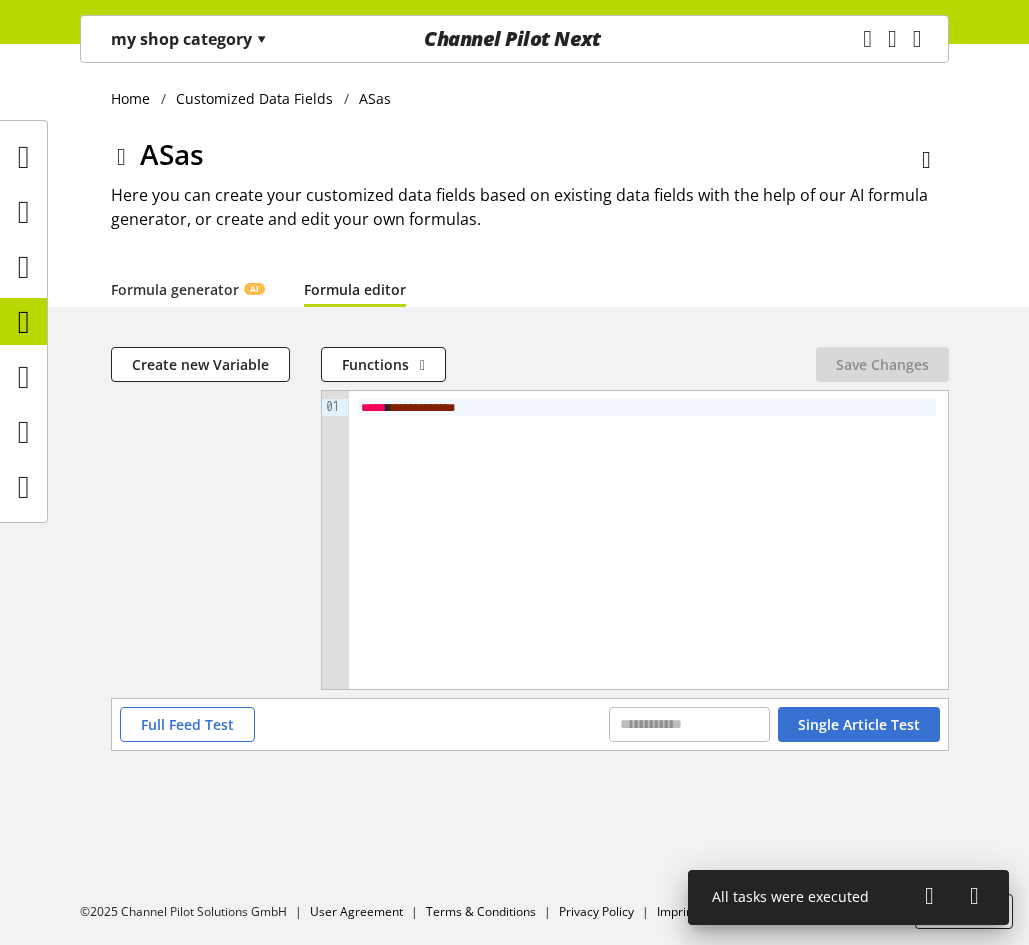 click on "Formula editor" at bounding box center [355, 289] 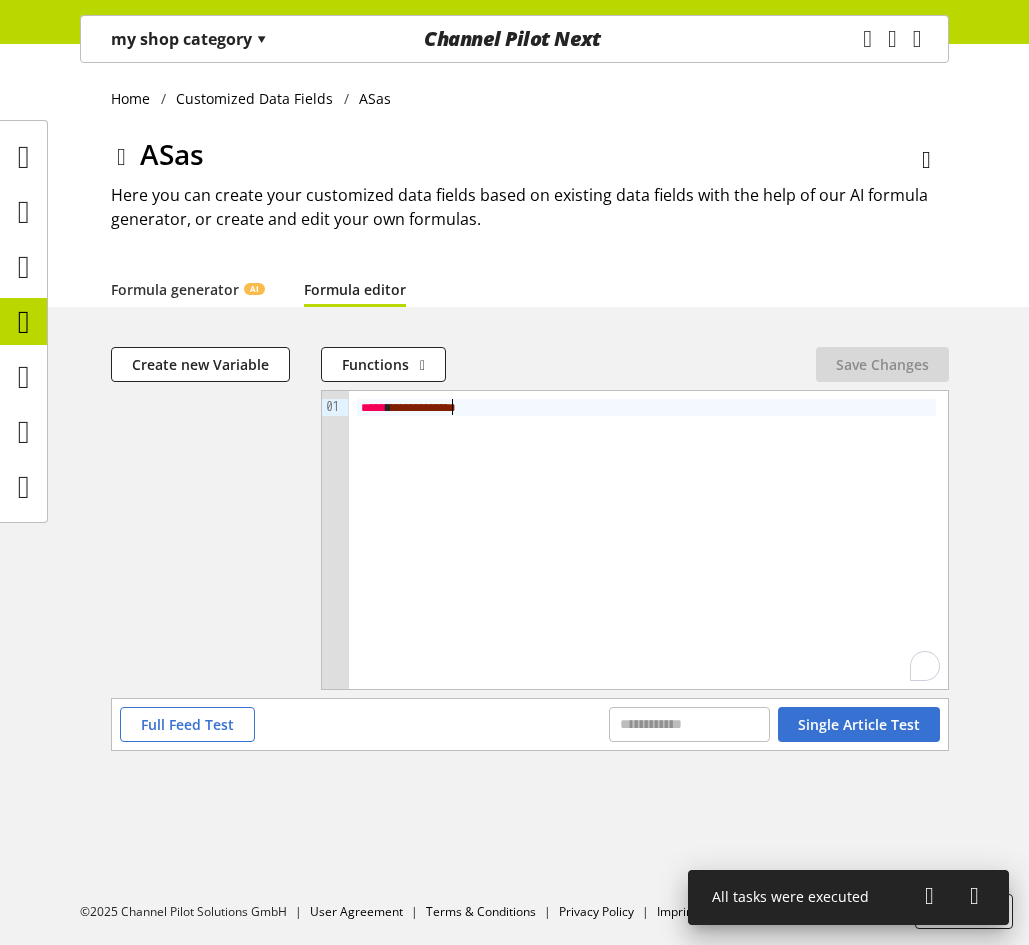 type 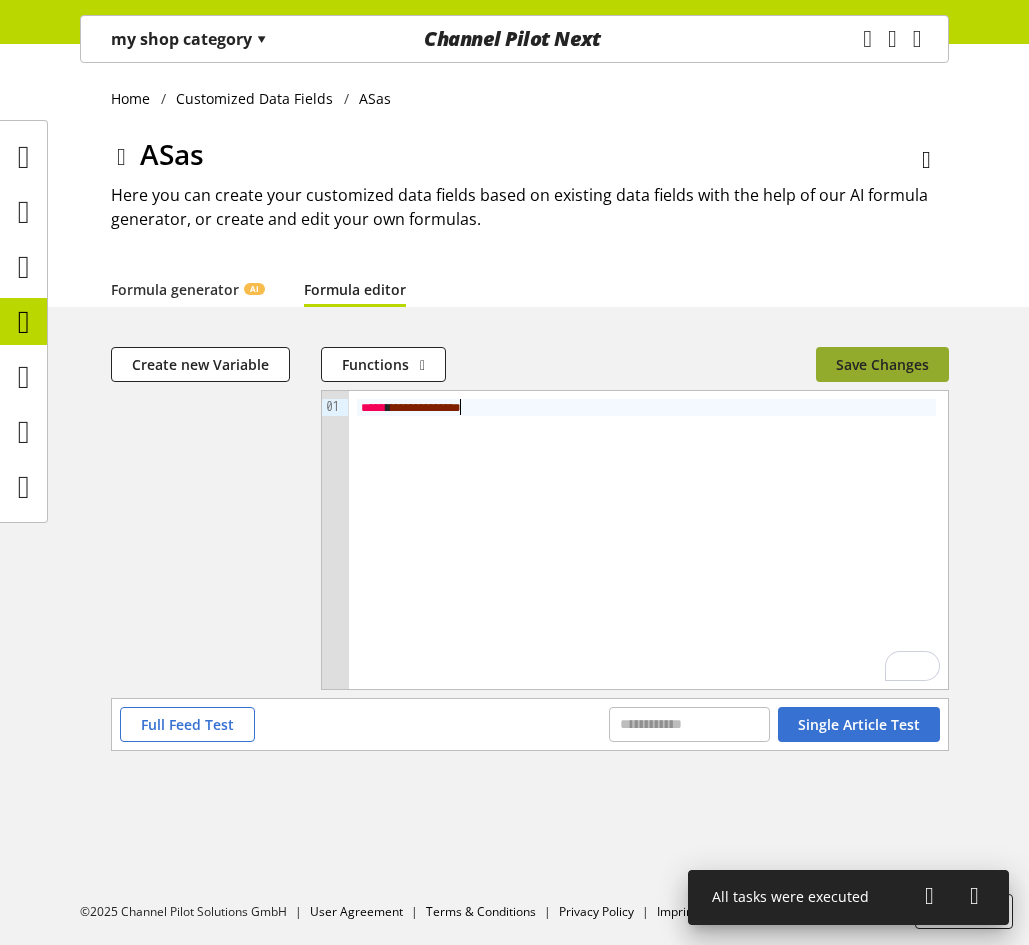 click on "Save Changes" at bounding box center [882, 364] 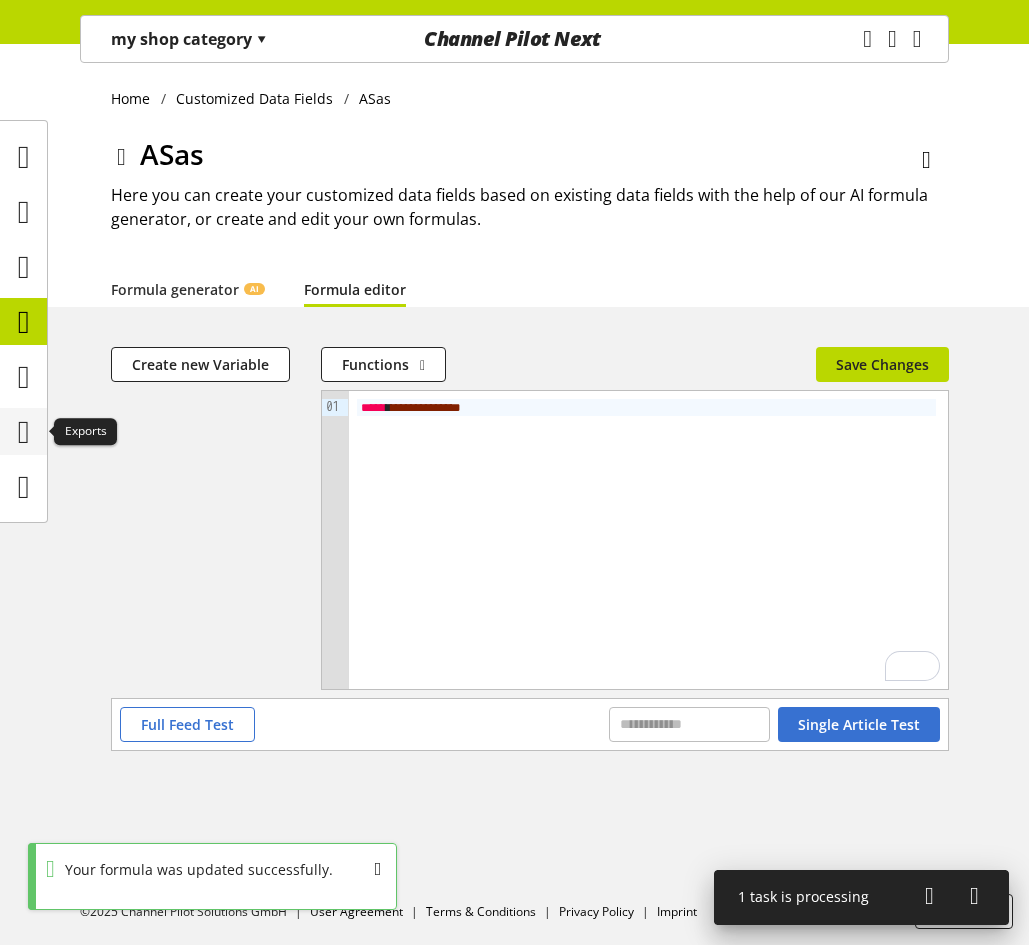 click at bounding box center (24, 432) 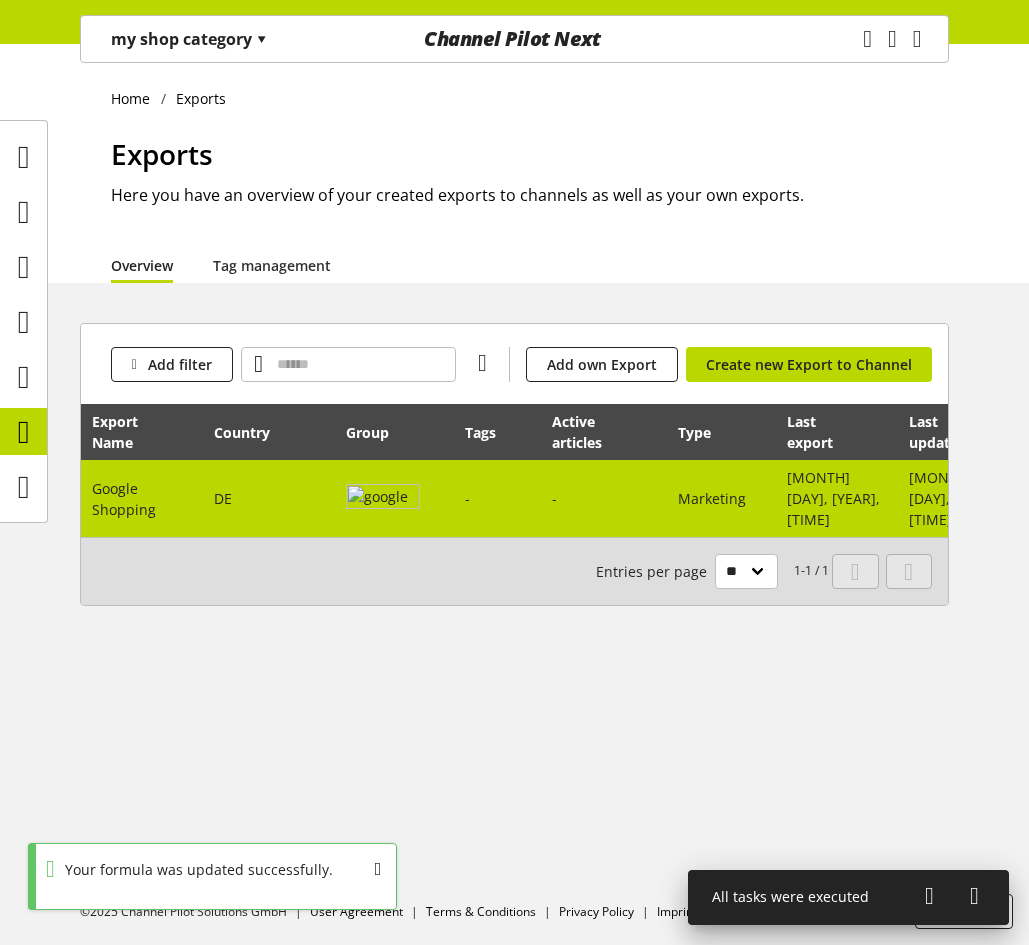 click at bounding box center [383, 499] 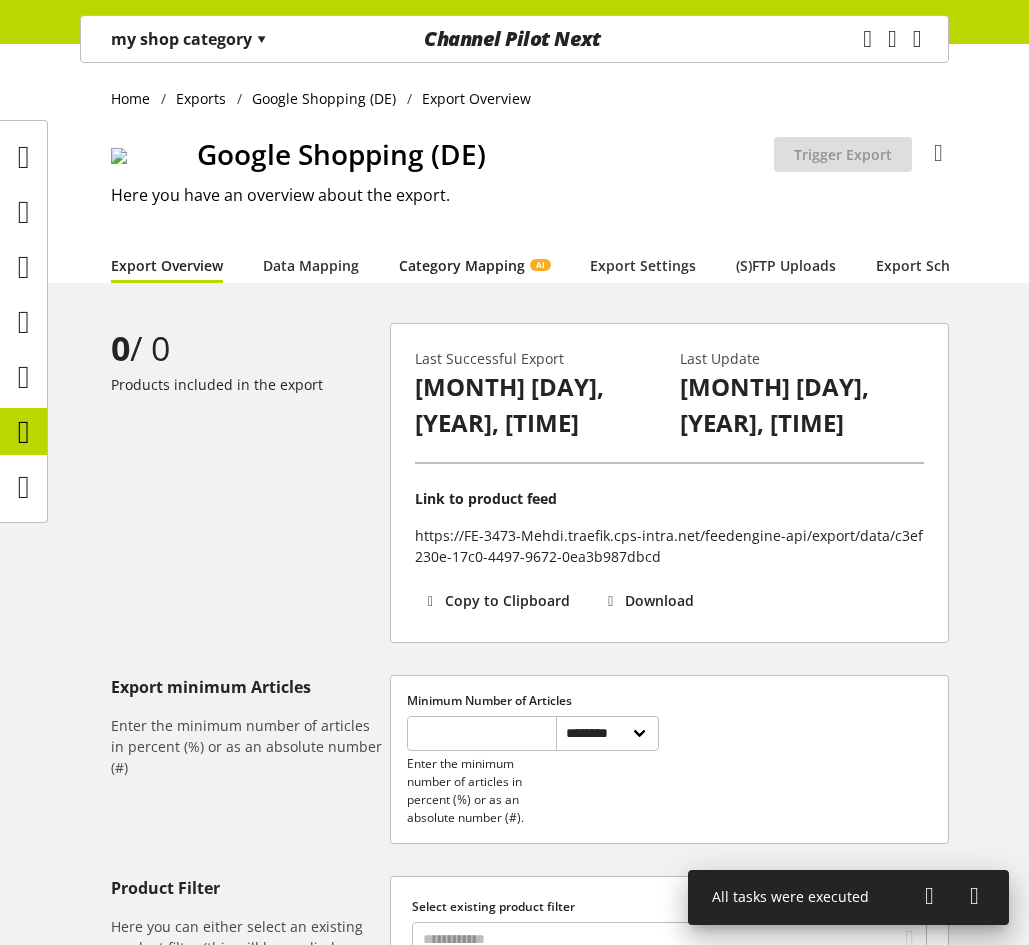click on "Category Mapping AI" at bounding box center [474, 265] 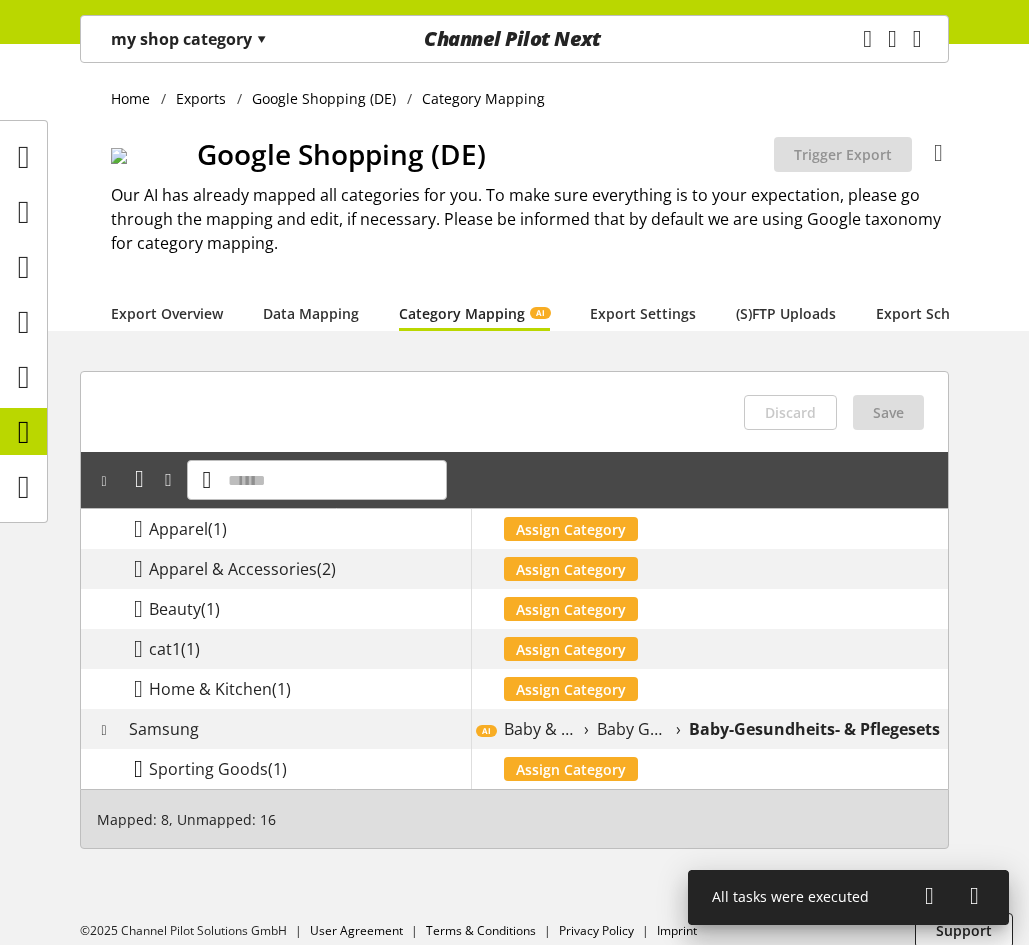 click at bounding box center [138, 769] 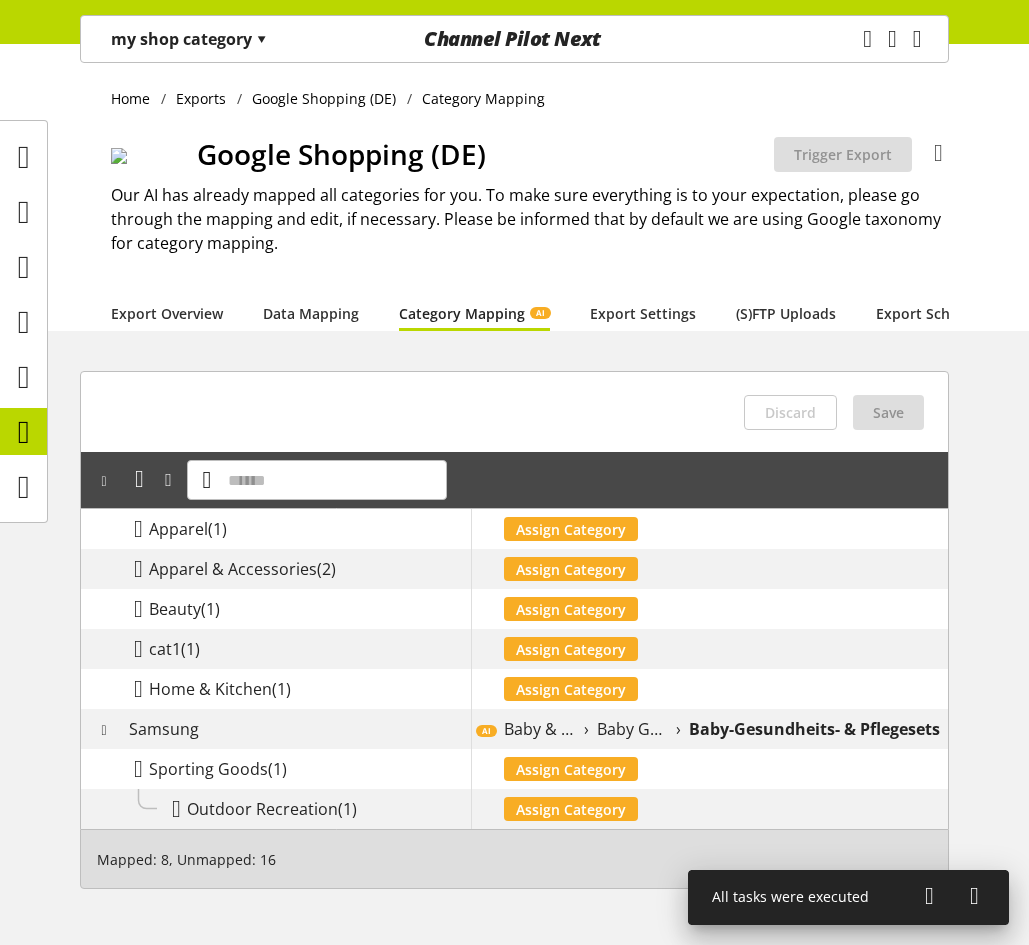 scroll, scrollTop: 74, scrollLeft: 0, axis: vertical 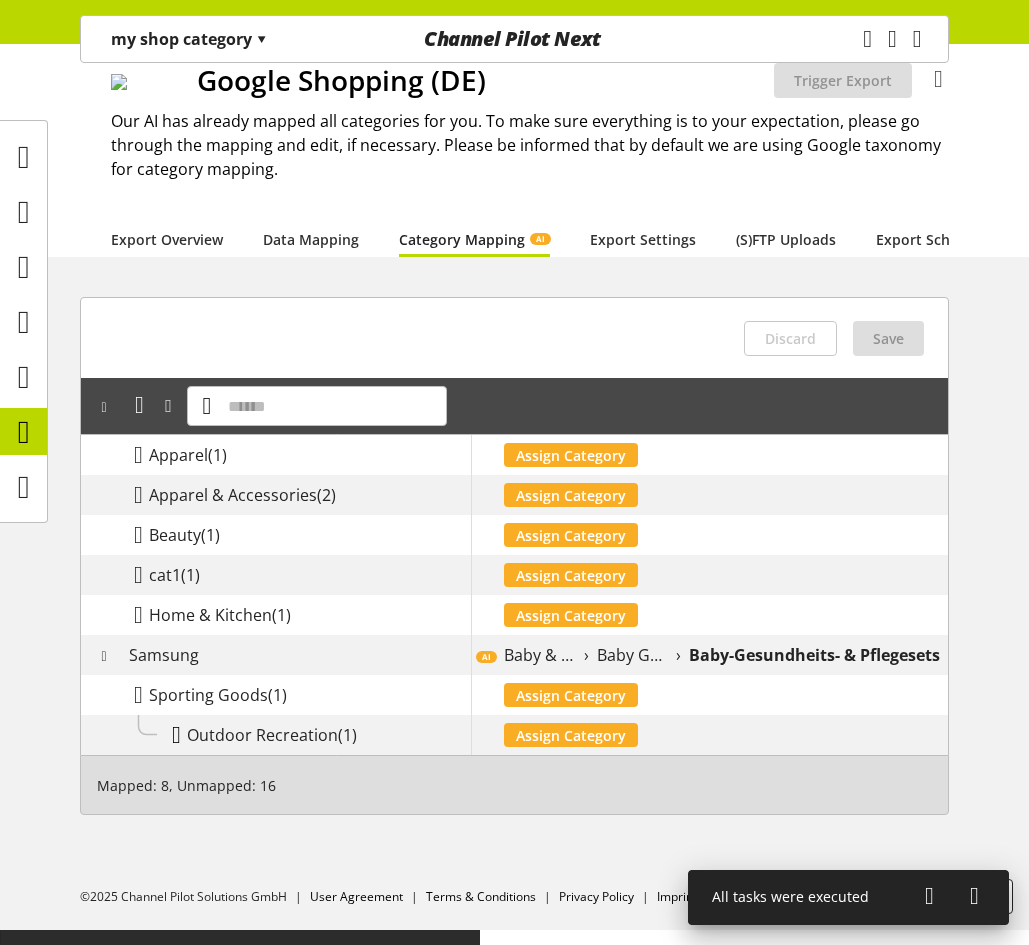 click at bounding box center (176, 735) 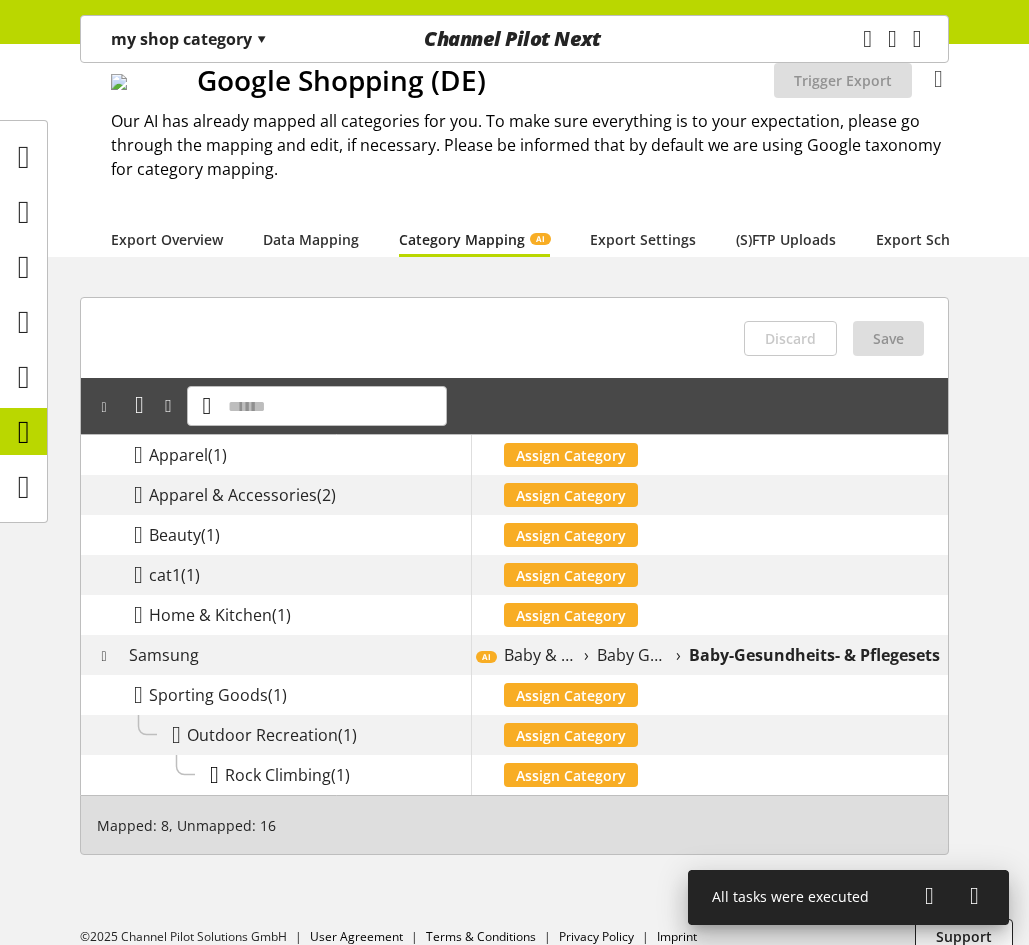 click at bounding box center (214, 775) 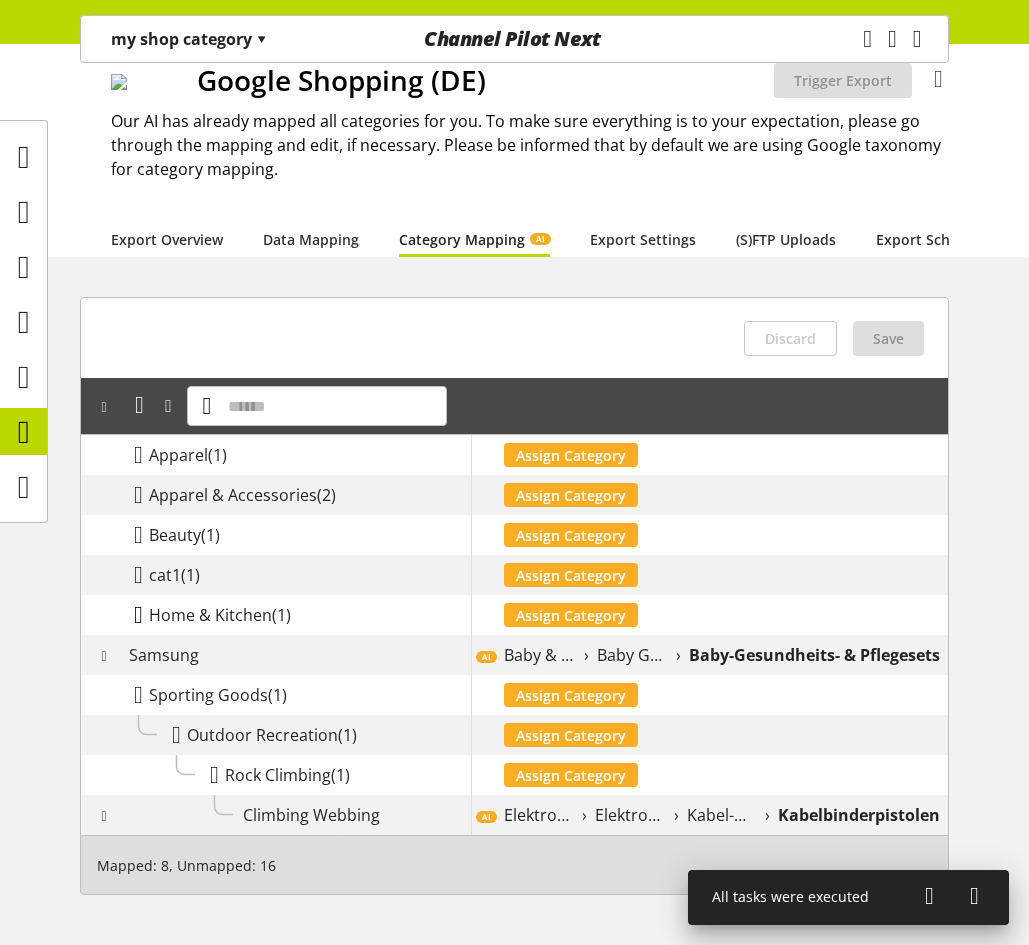 click at bounding box center [138, 615] 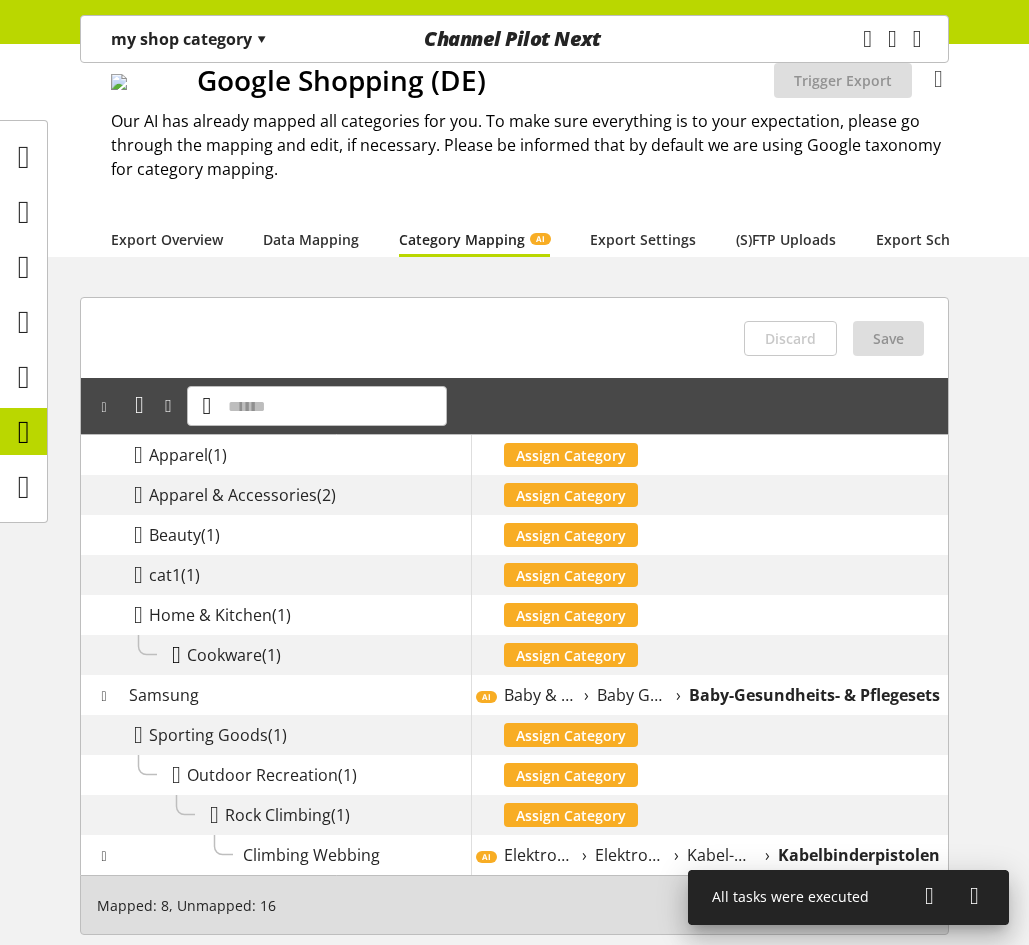 click at bounding box center [176, 655] 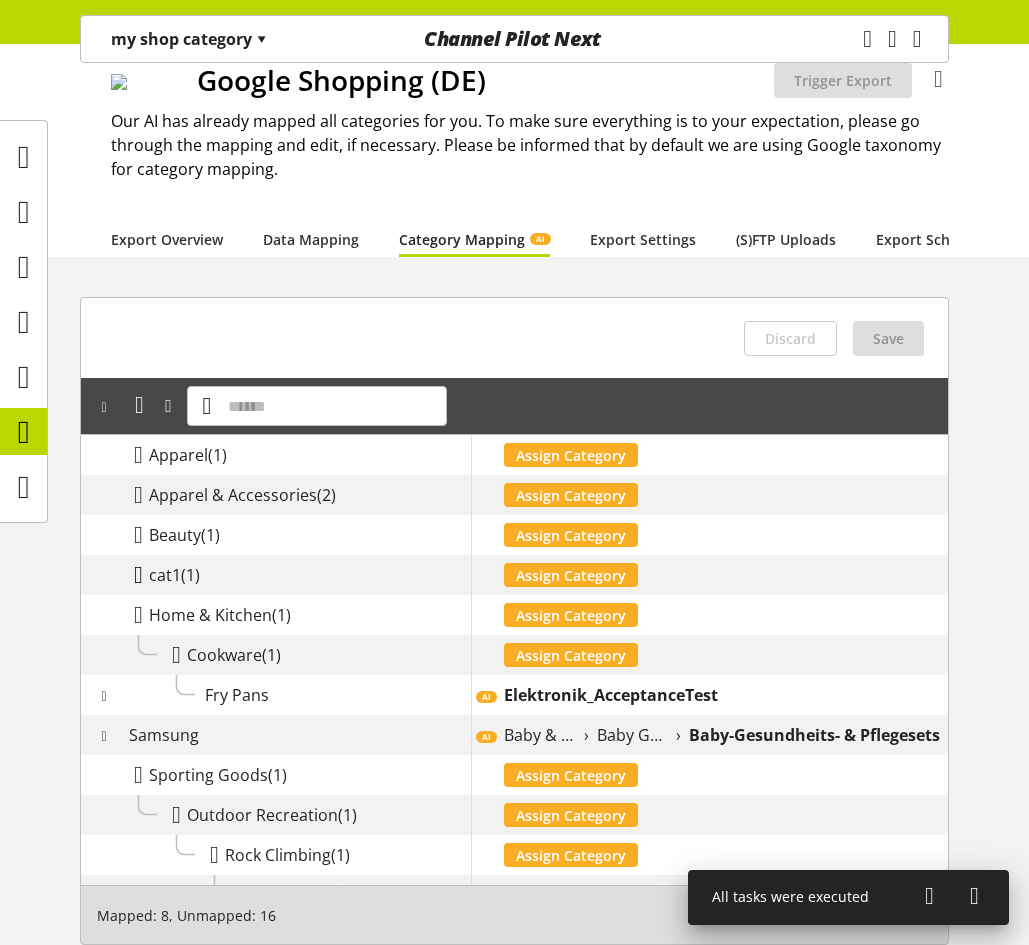 click at bounding box center (138, 575) 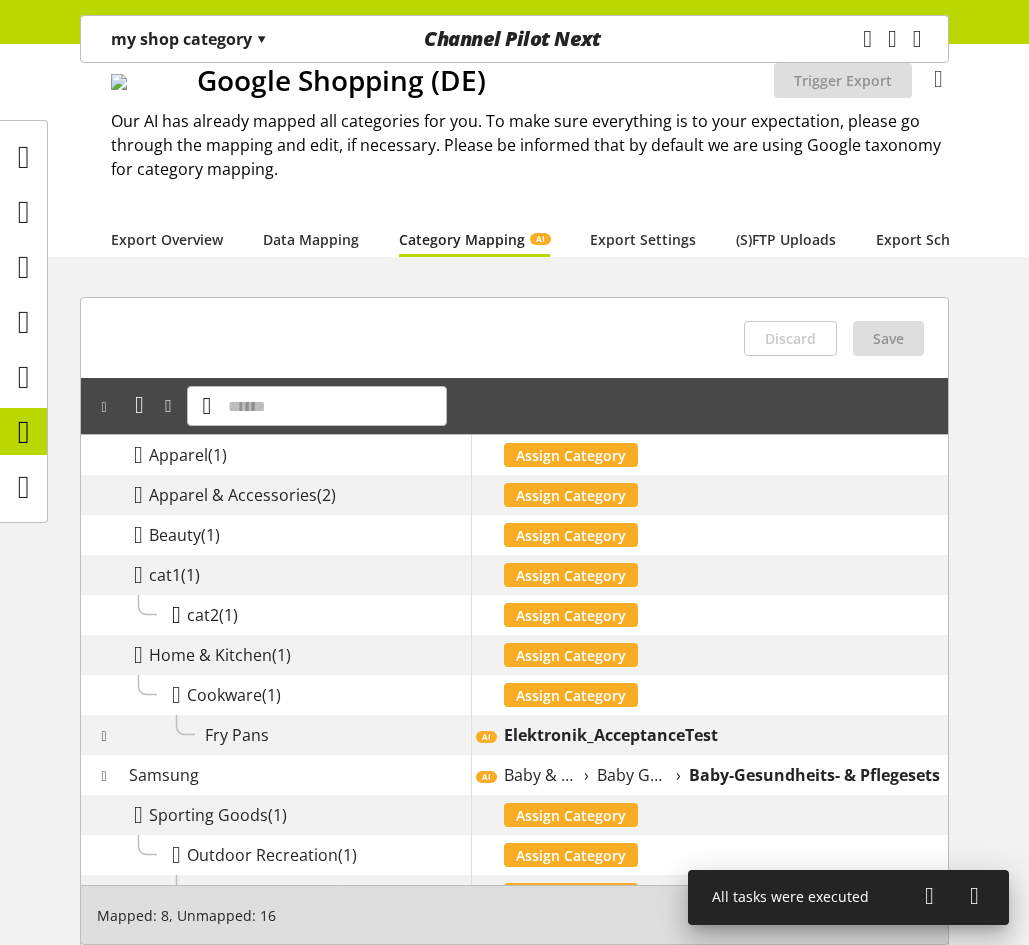 click at bounding box center [176, 615] 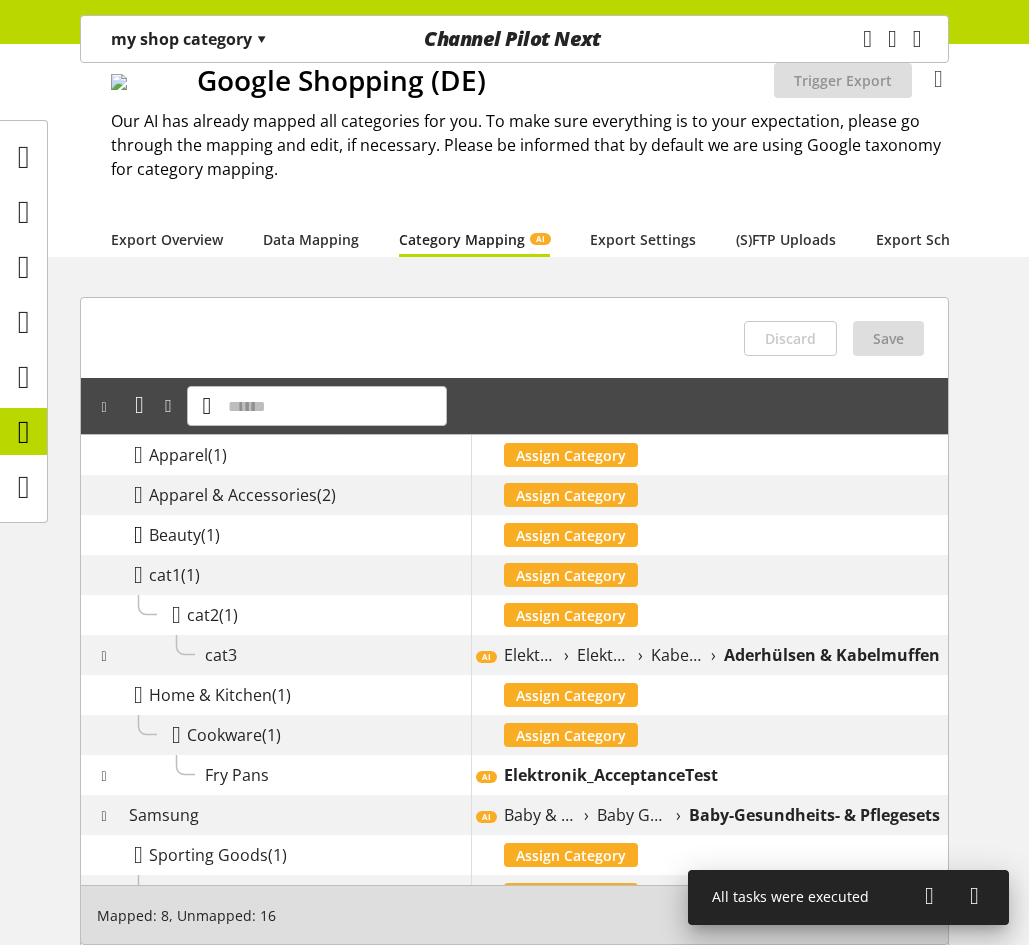 click at bounding box center (138, 535) 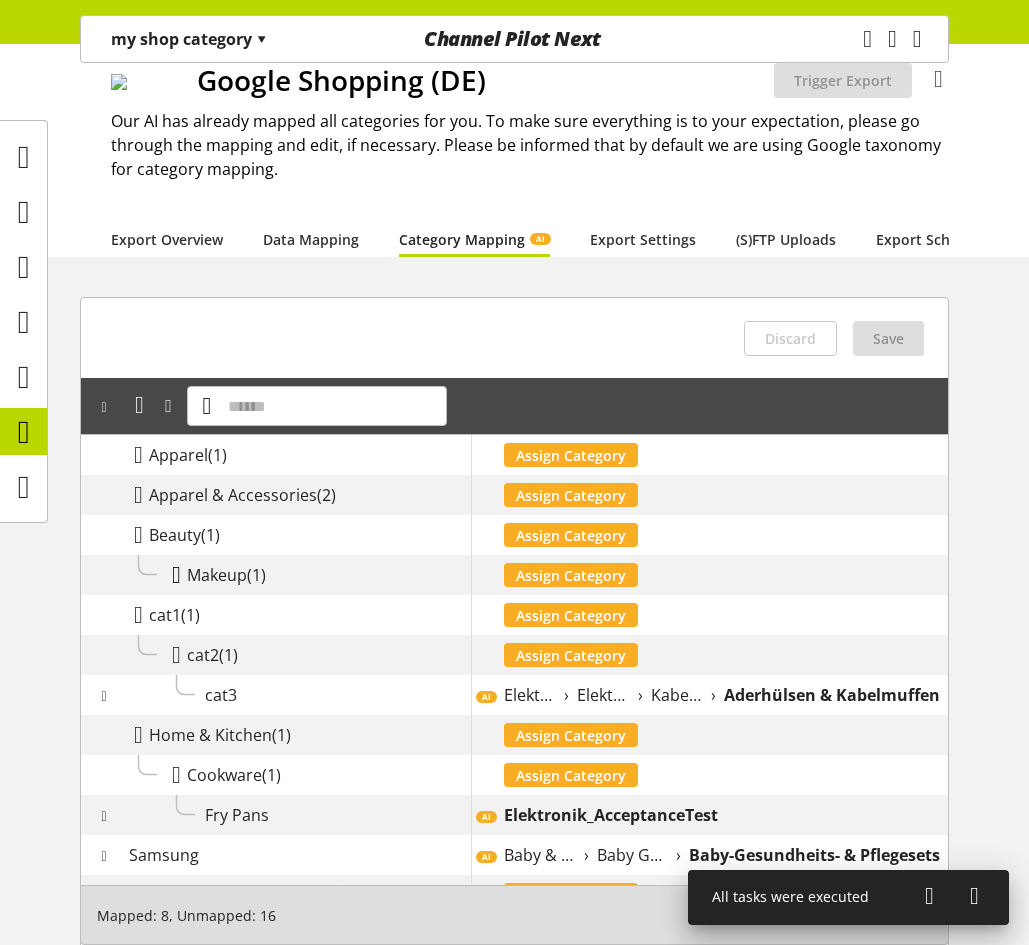 click at bounding box center (176, 575) 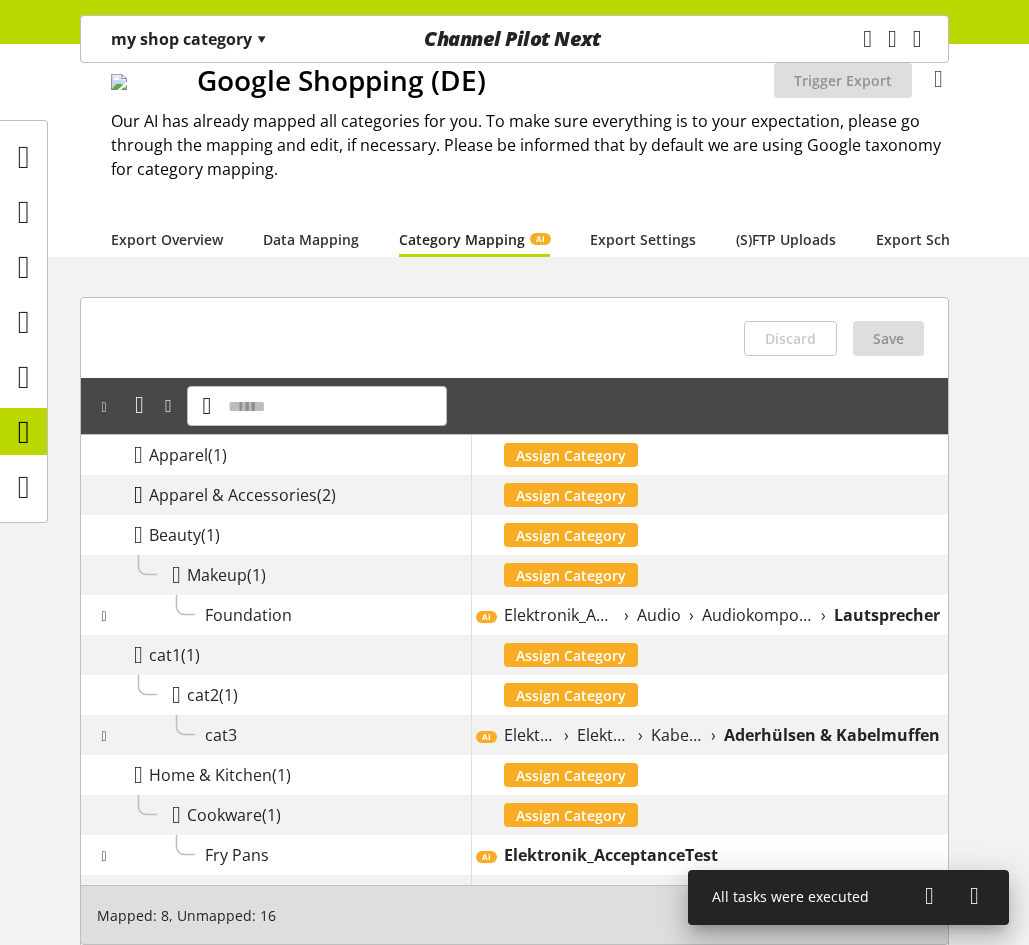 click at bounding box center [138, 495] 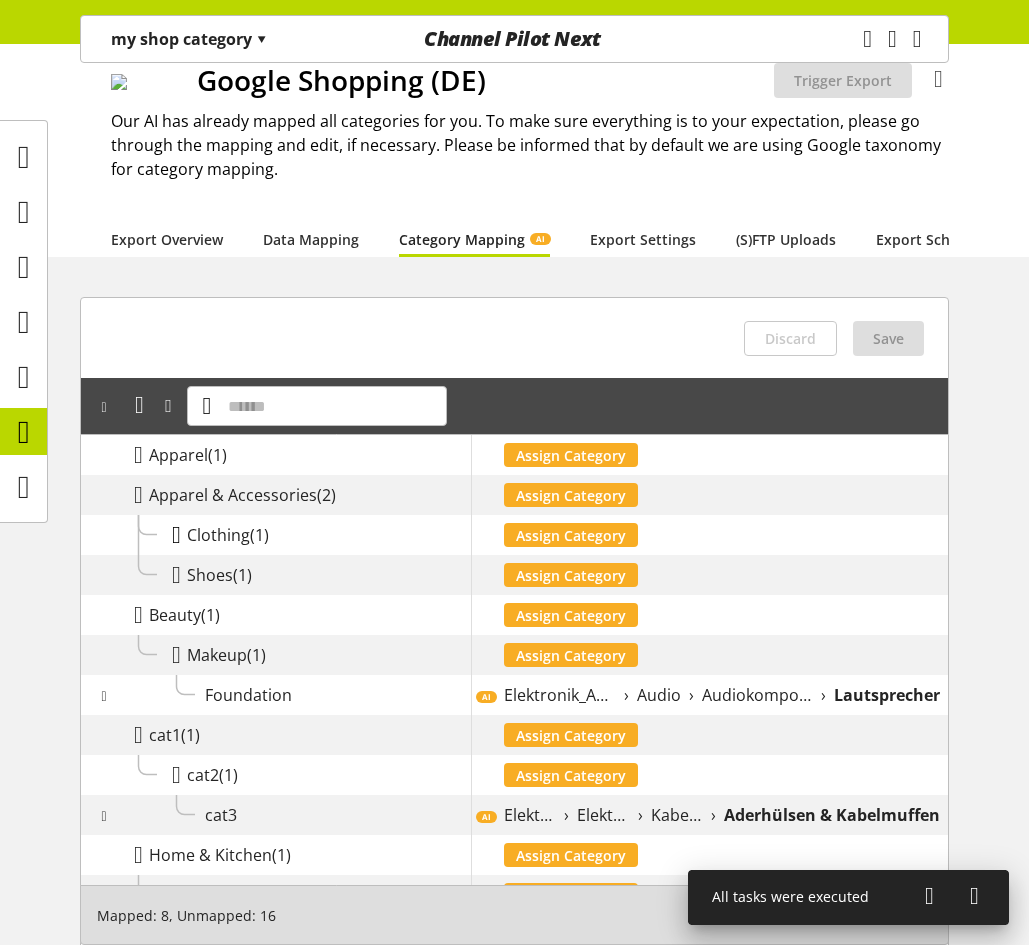 click at bounding box center [176, 535] 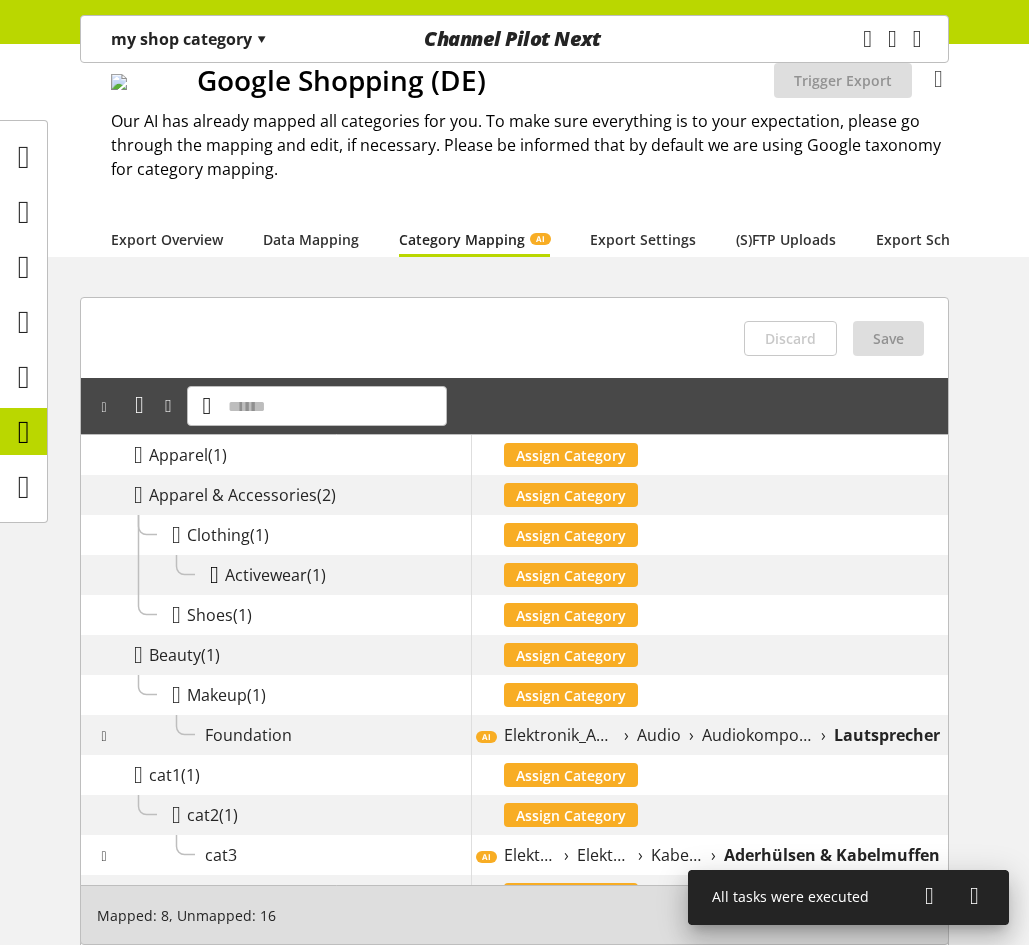 click at bounding box center (214, 575) 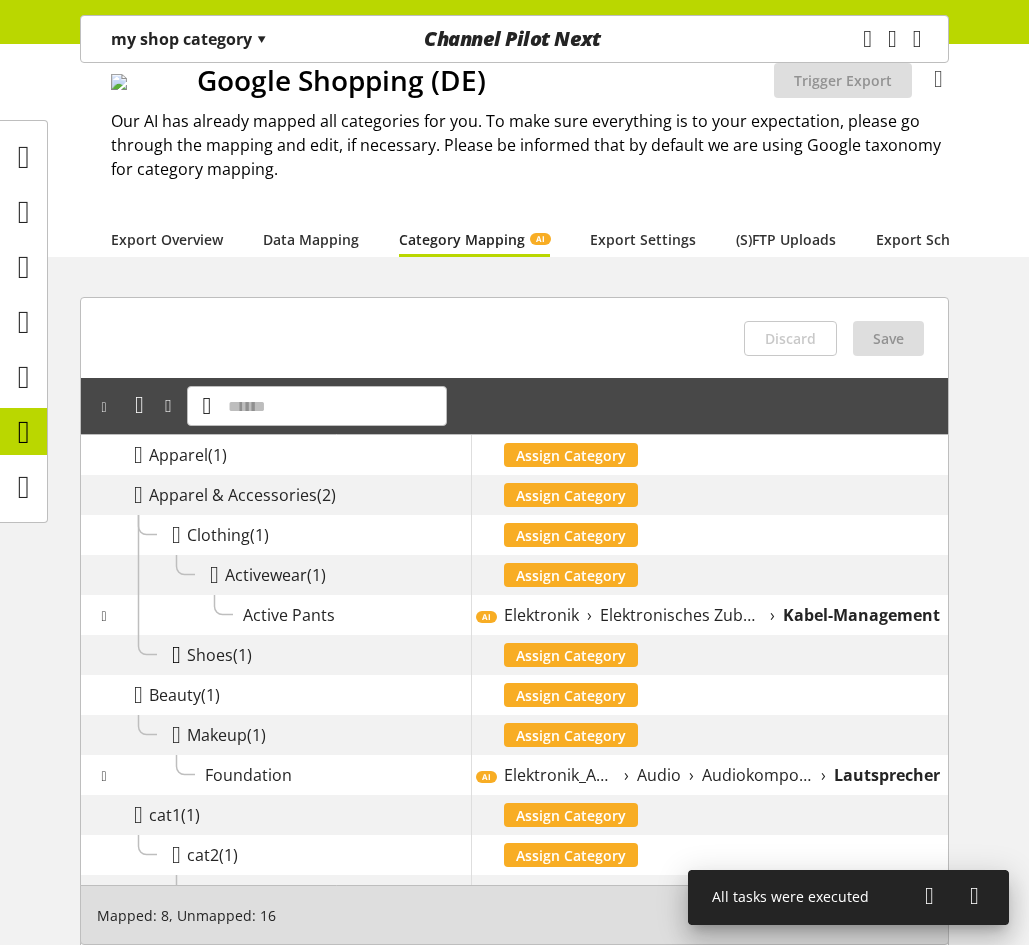 click at bounding box center [176, 655] 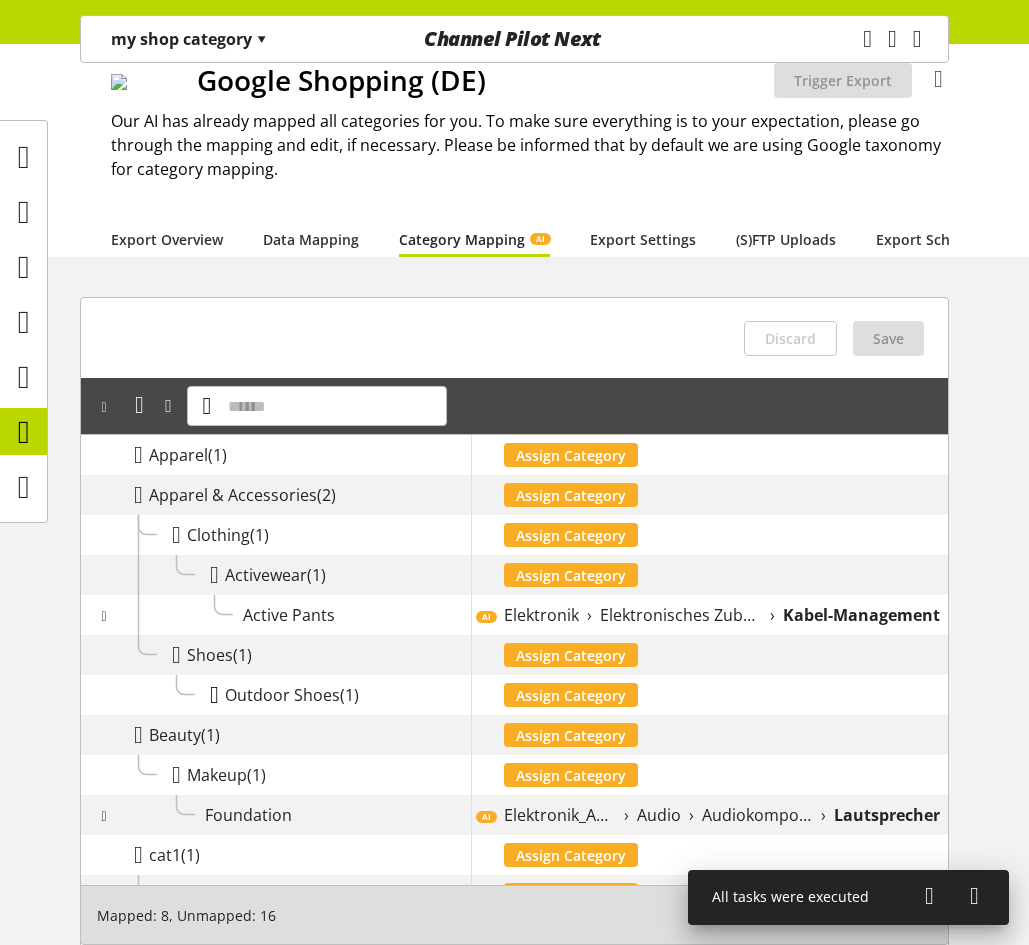 click at bounding box center [214, 695] 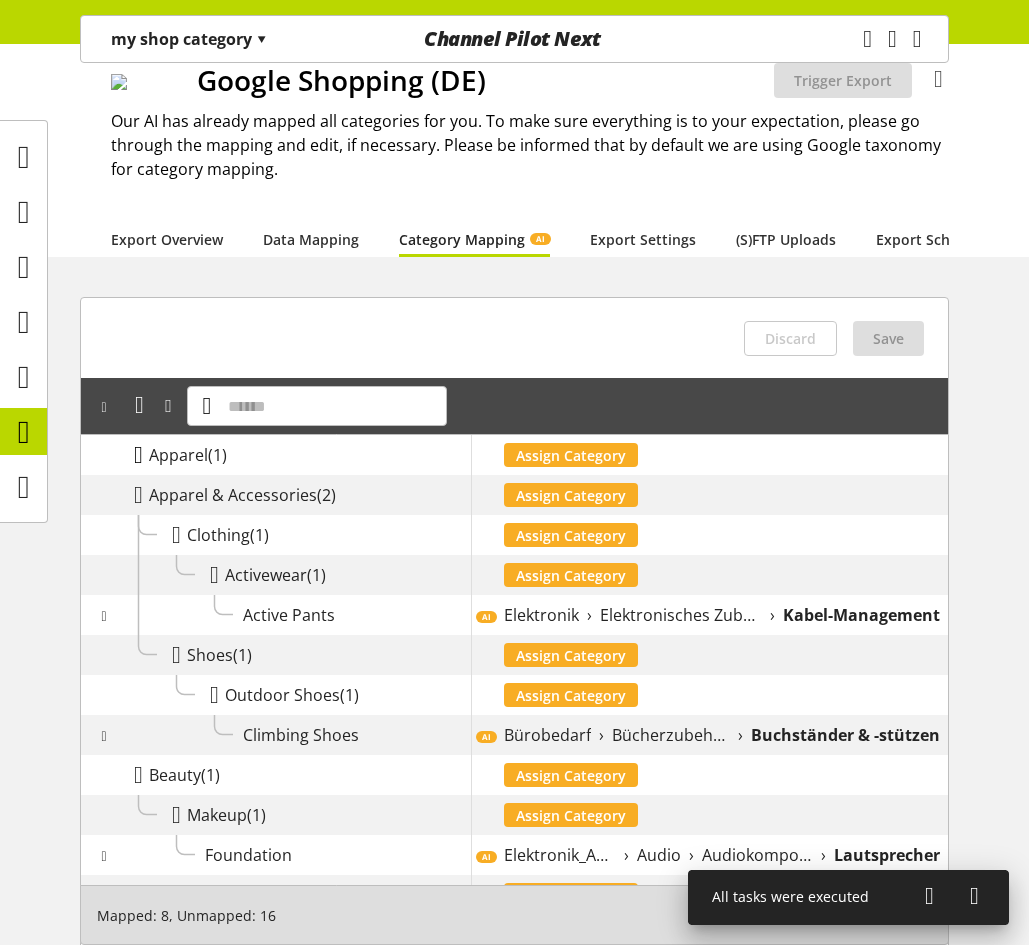click at bounding box center [138, 455] 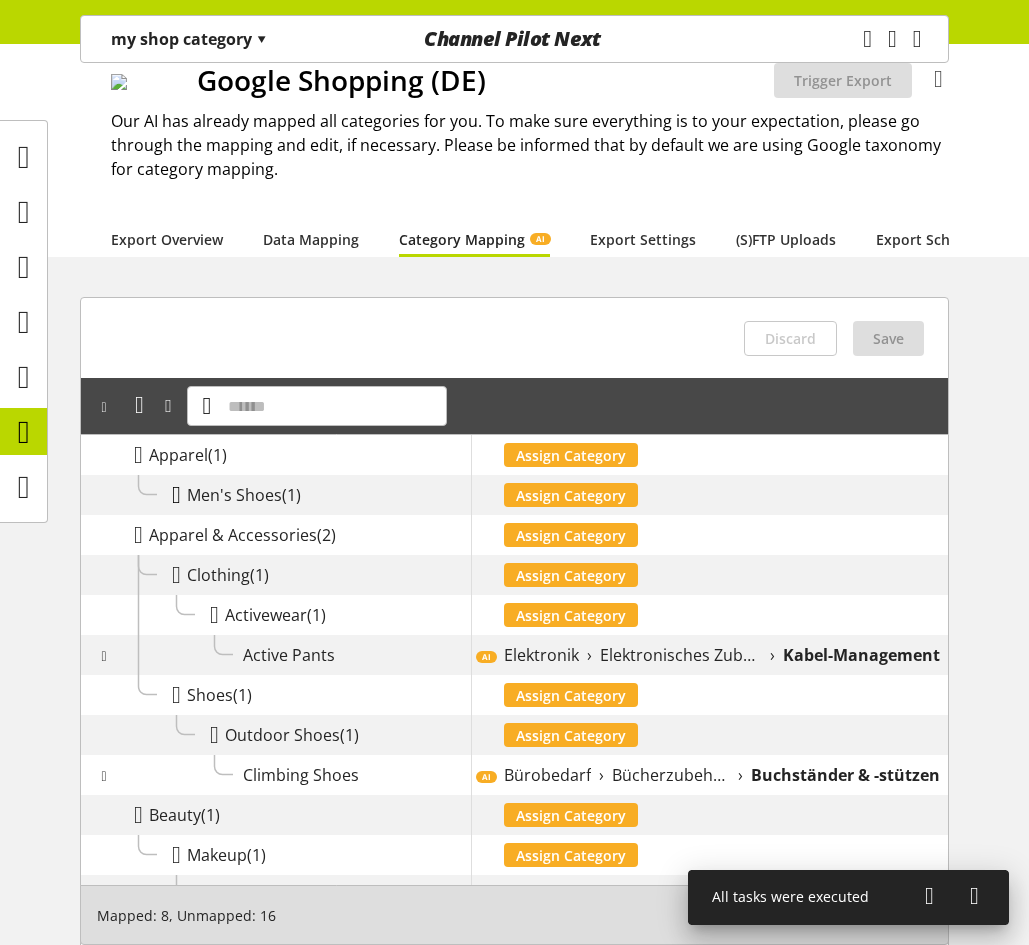 click at bounding box center (176, 495) 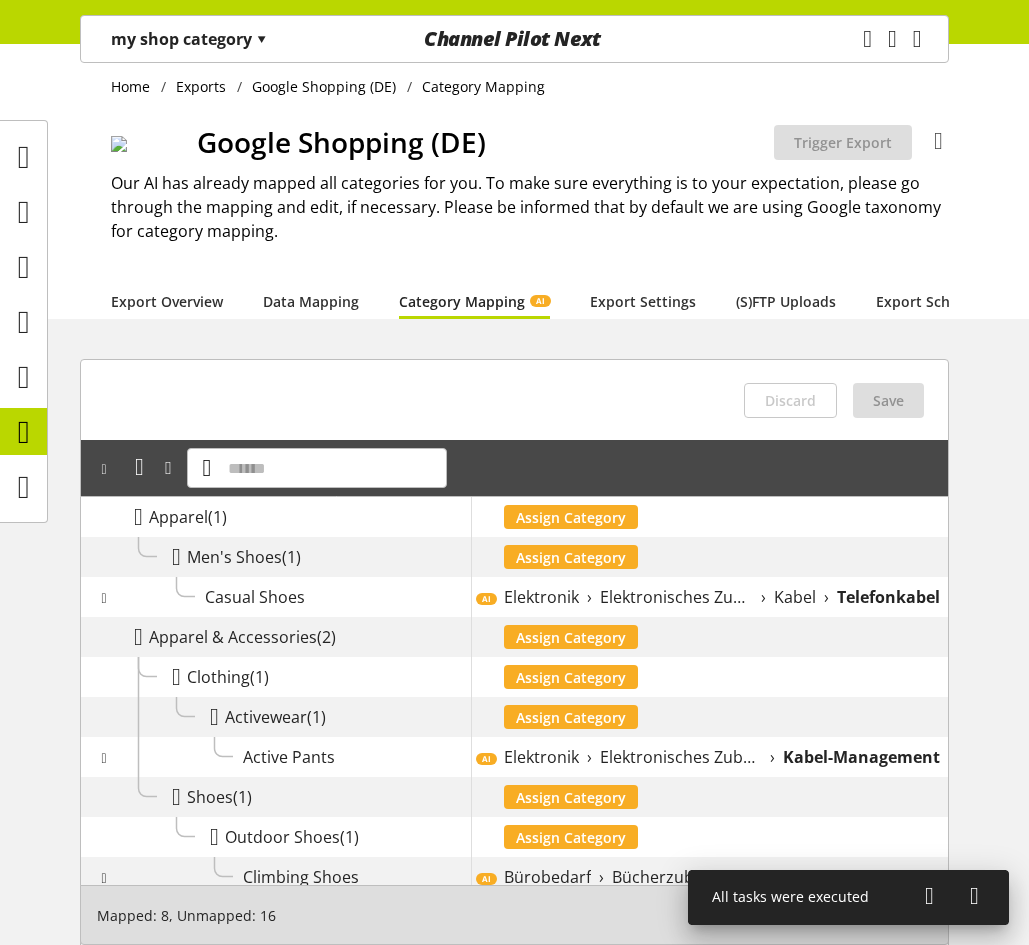 scroll, scrollTop: 0, scrollLeft: 0, axis: both 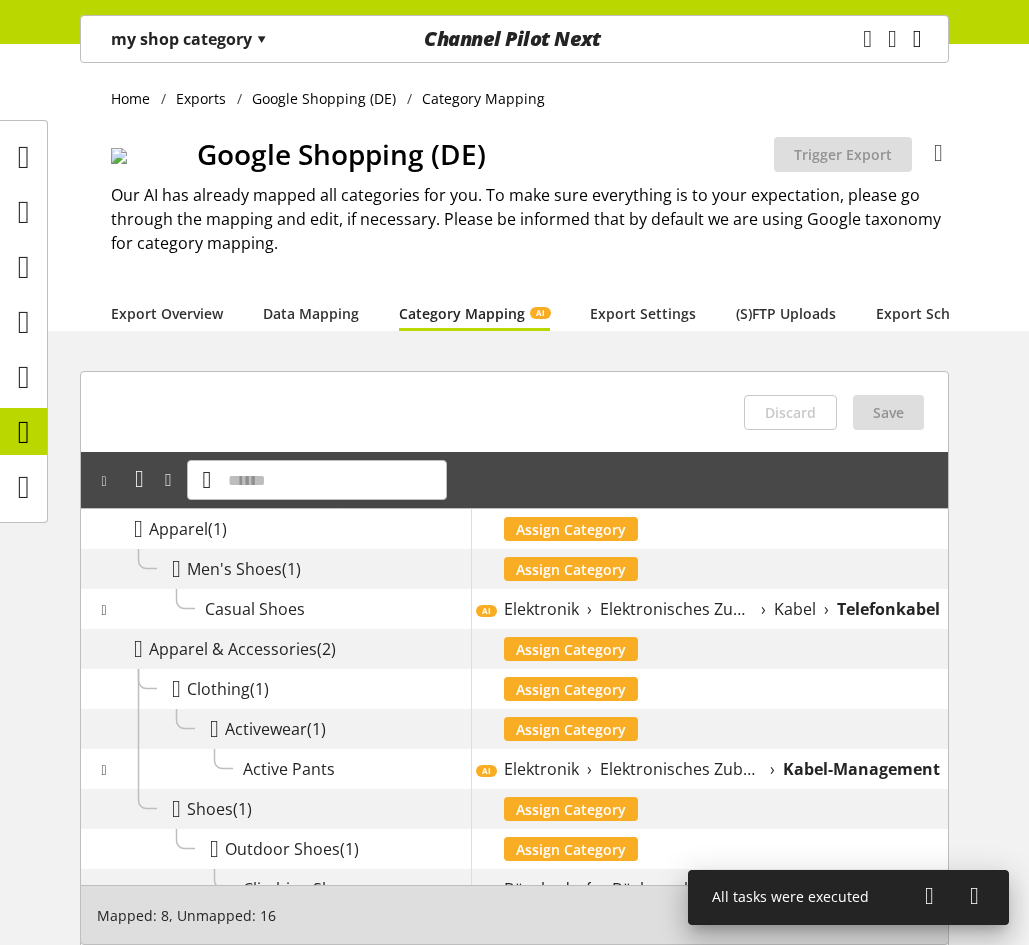 click at bounding box center [917, 39] 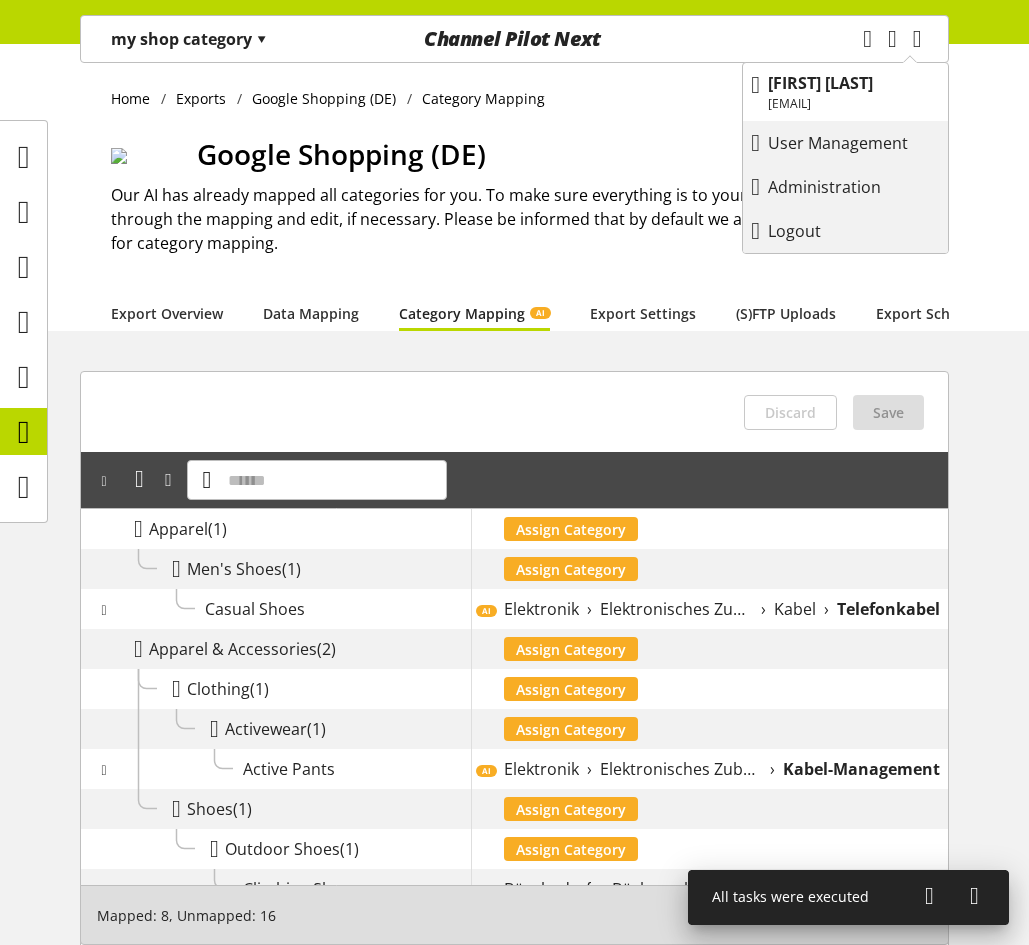 click on "Logout" at bounding box center (814, 231) 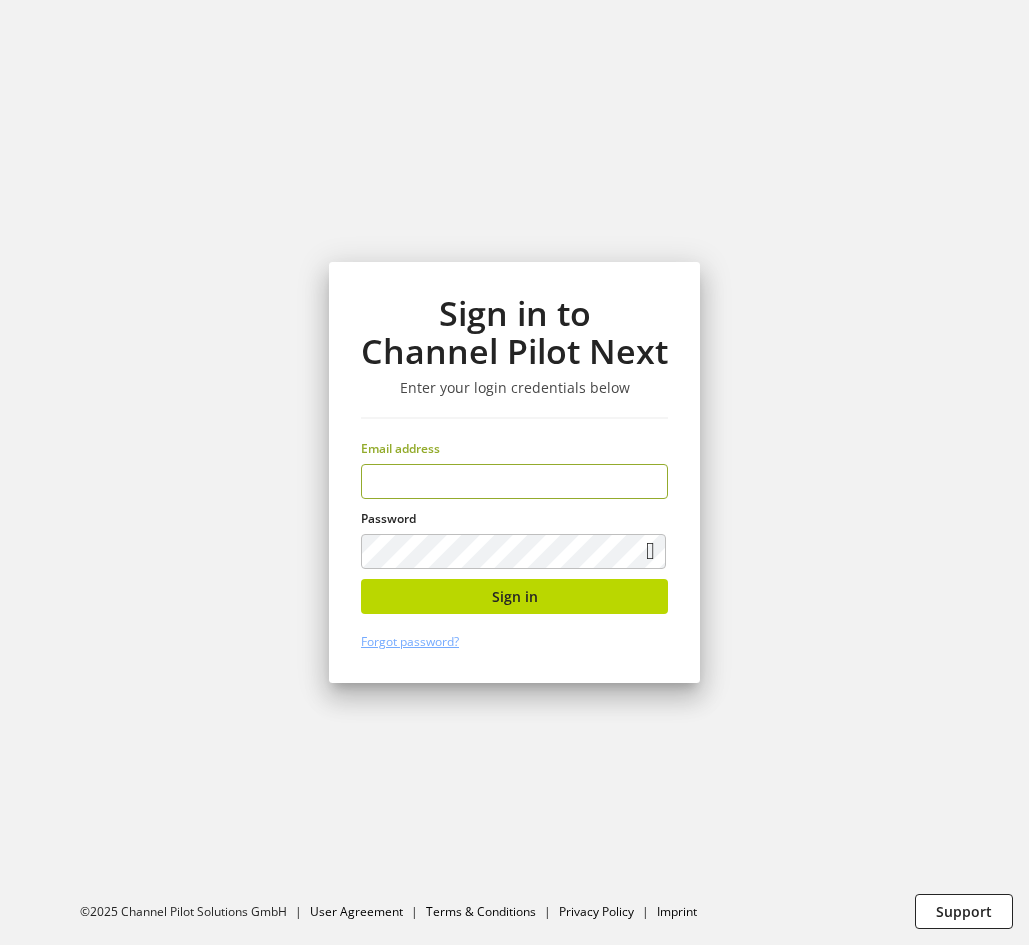 click at bounding box center [514, 481] 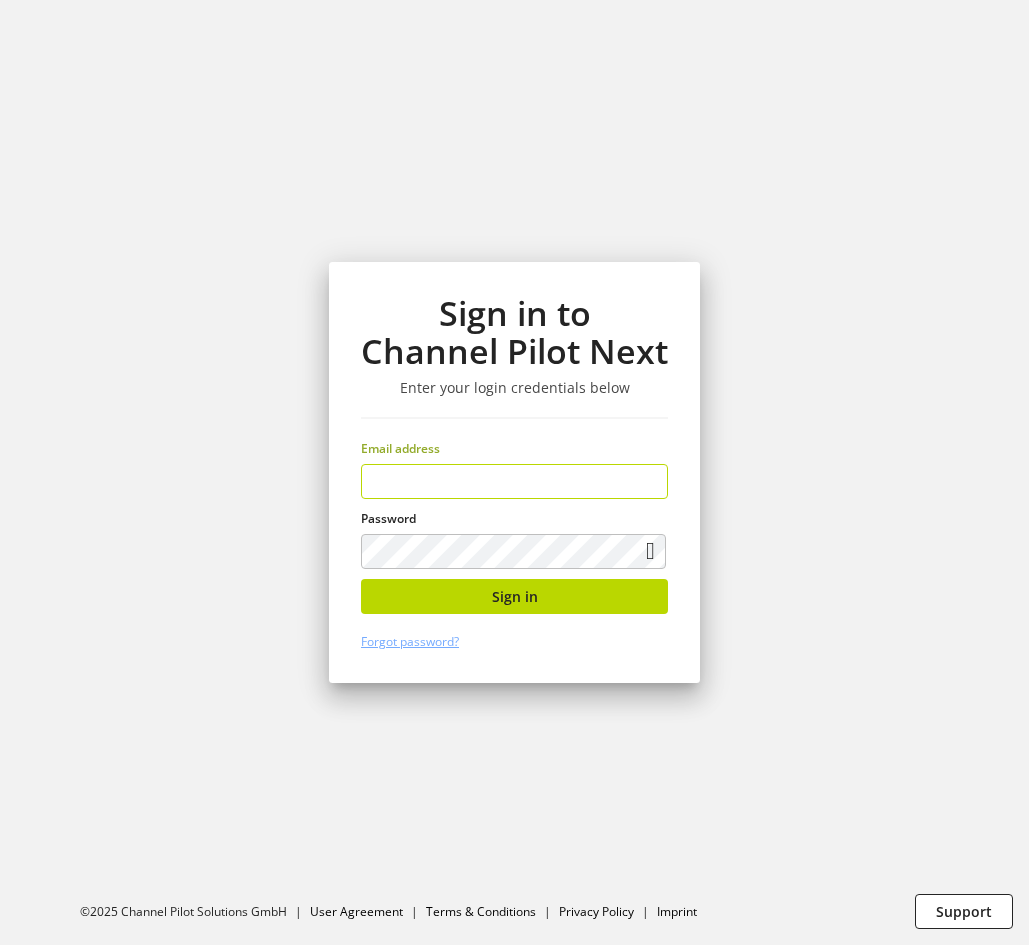 type on "**********" 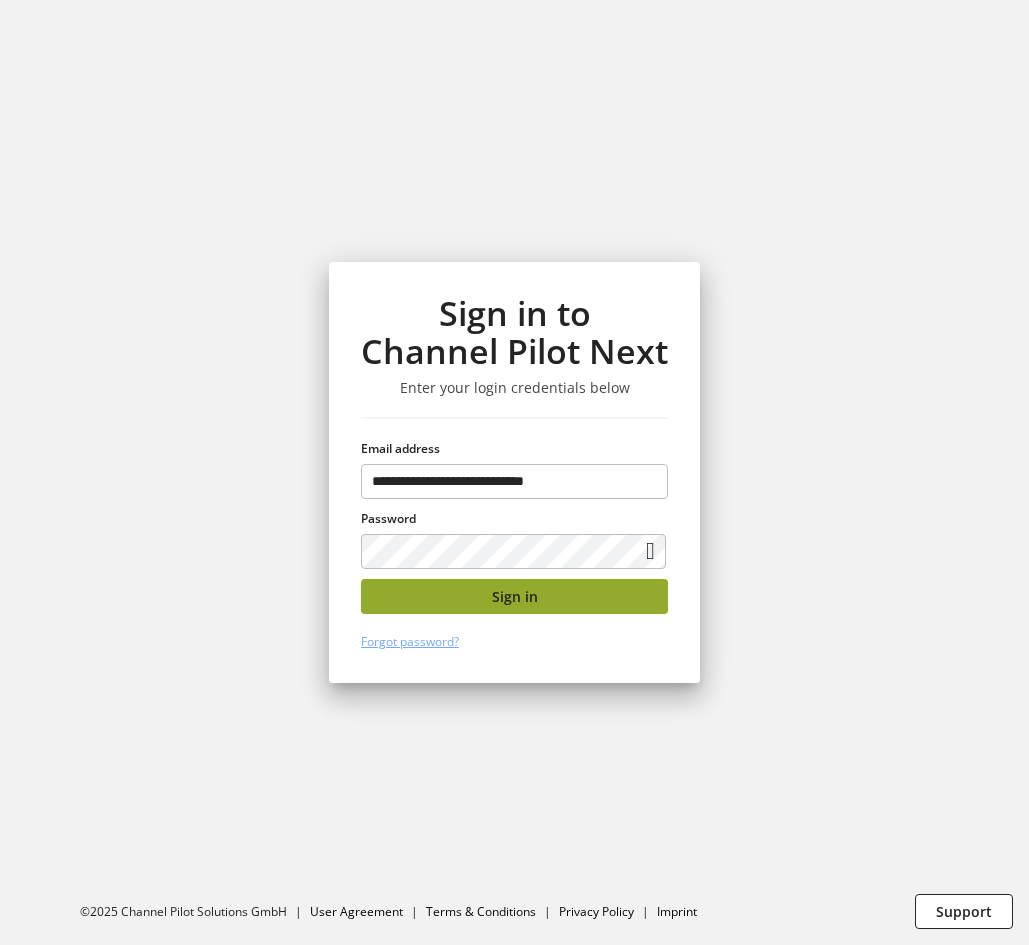 click on "Sign in" at bounding box center (514, 596) 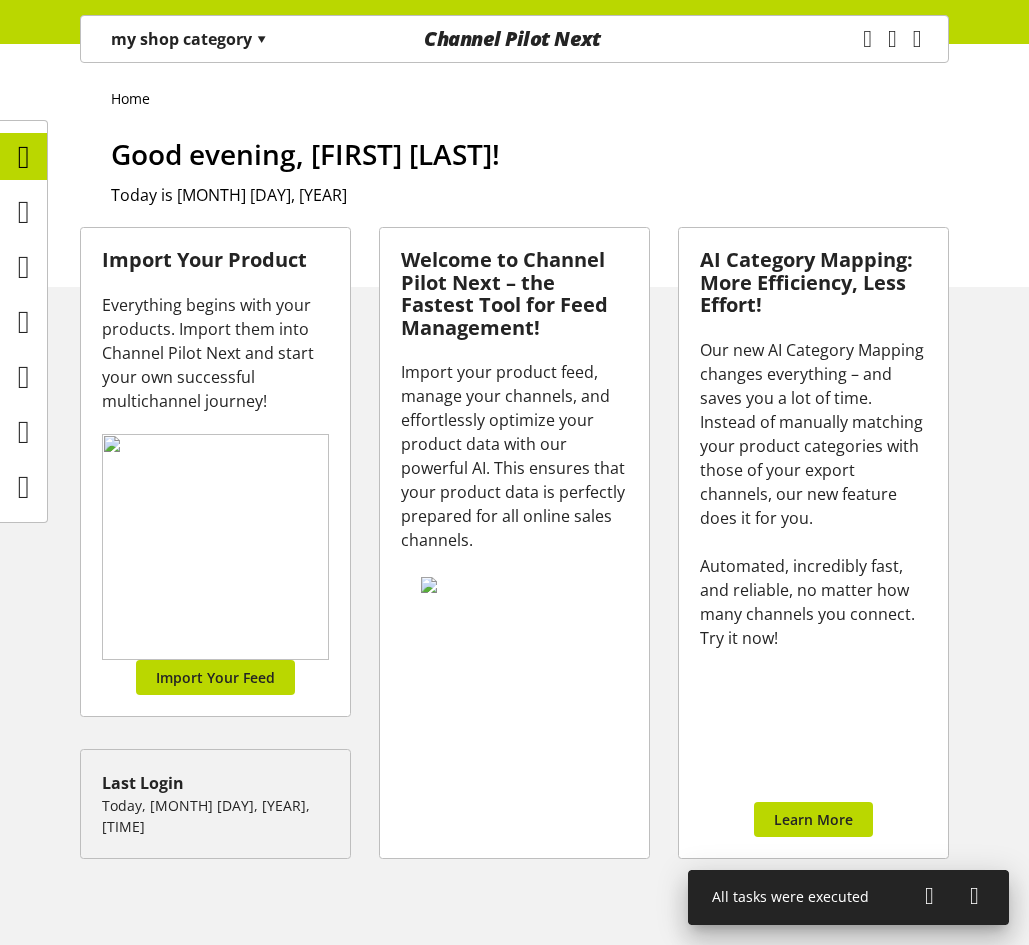 click on "my shop category ▾ All customers ▾ Select customer All customers Shop Settings Shop Management" at bounding box center [189, 39] 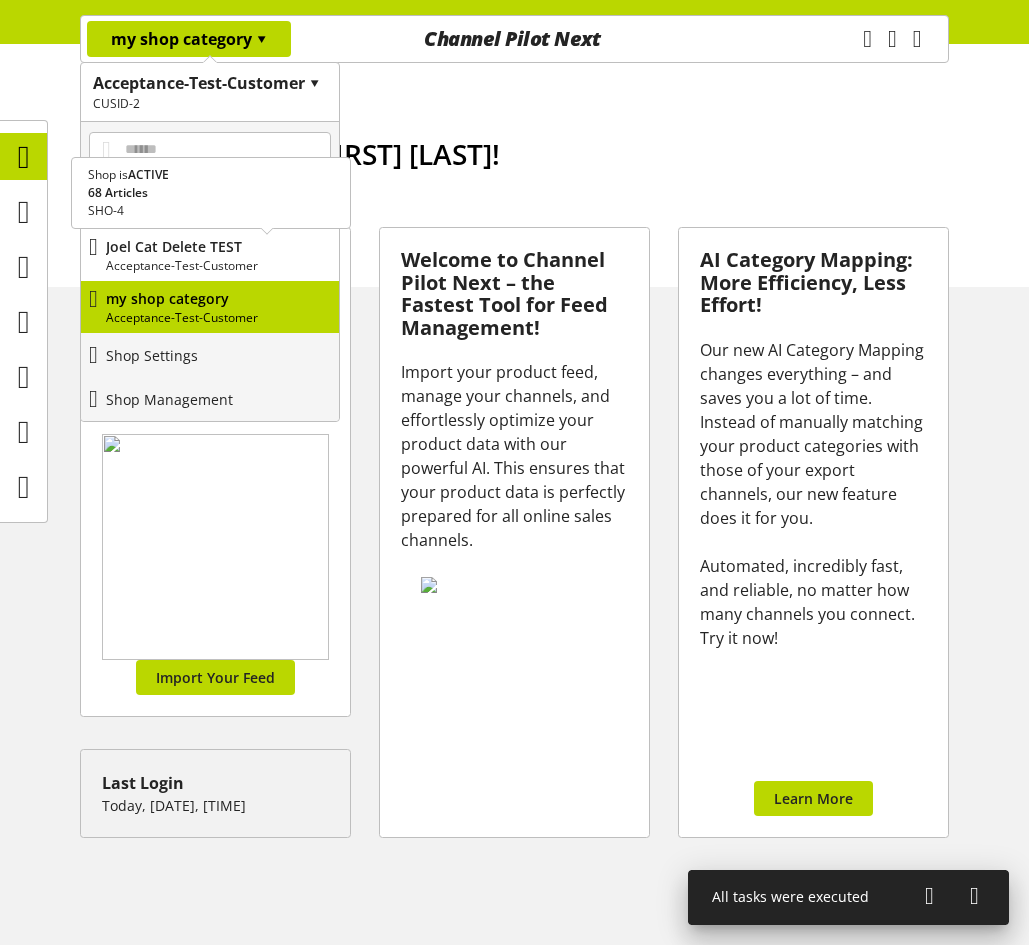 click on "Acceptance-Test-Customer" at bounding box center (218, 266) 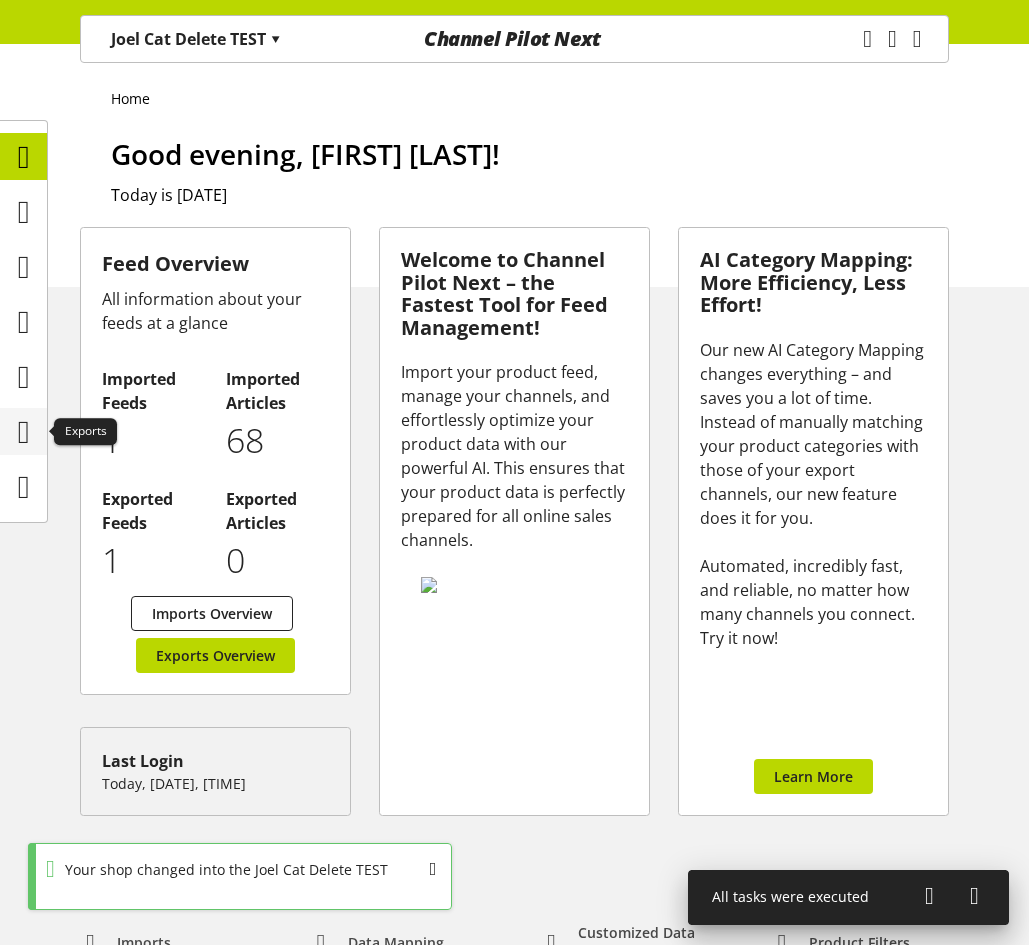 click at bounding box center [24, 432] 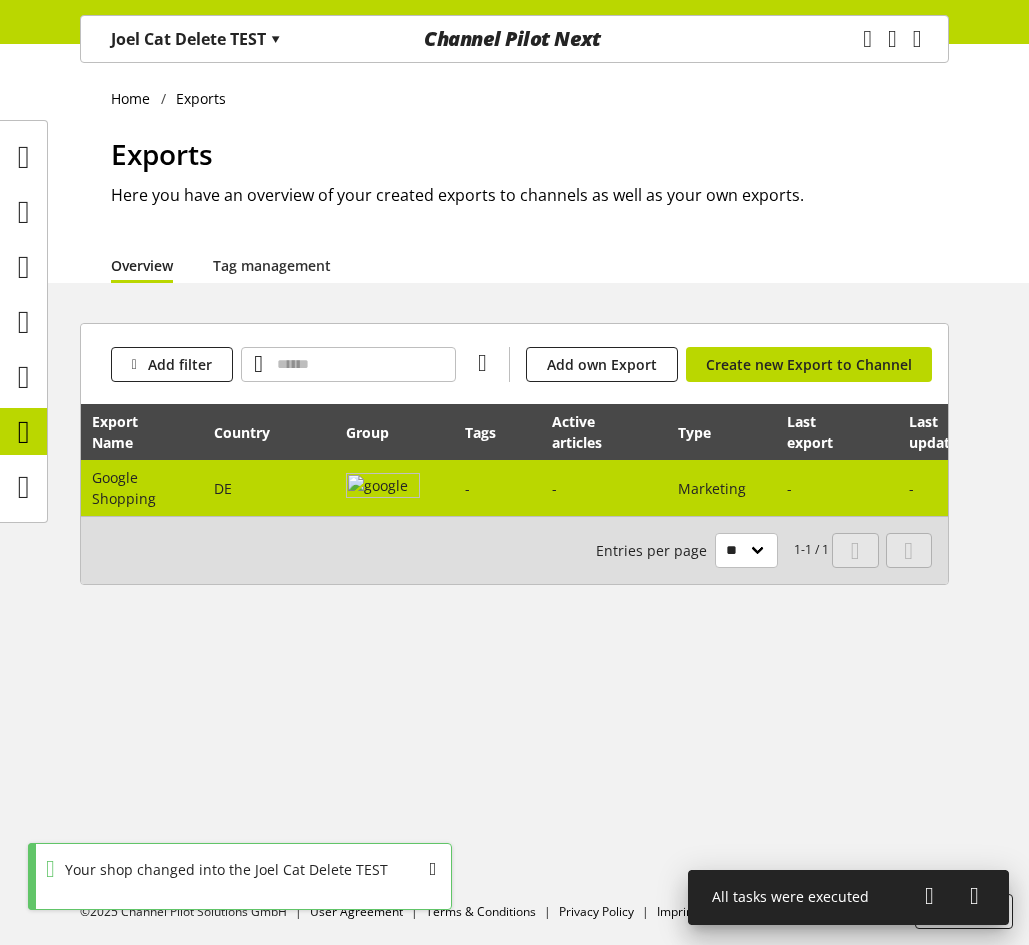 click at bounding box center (394, 488) 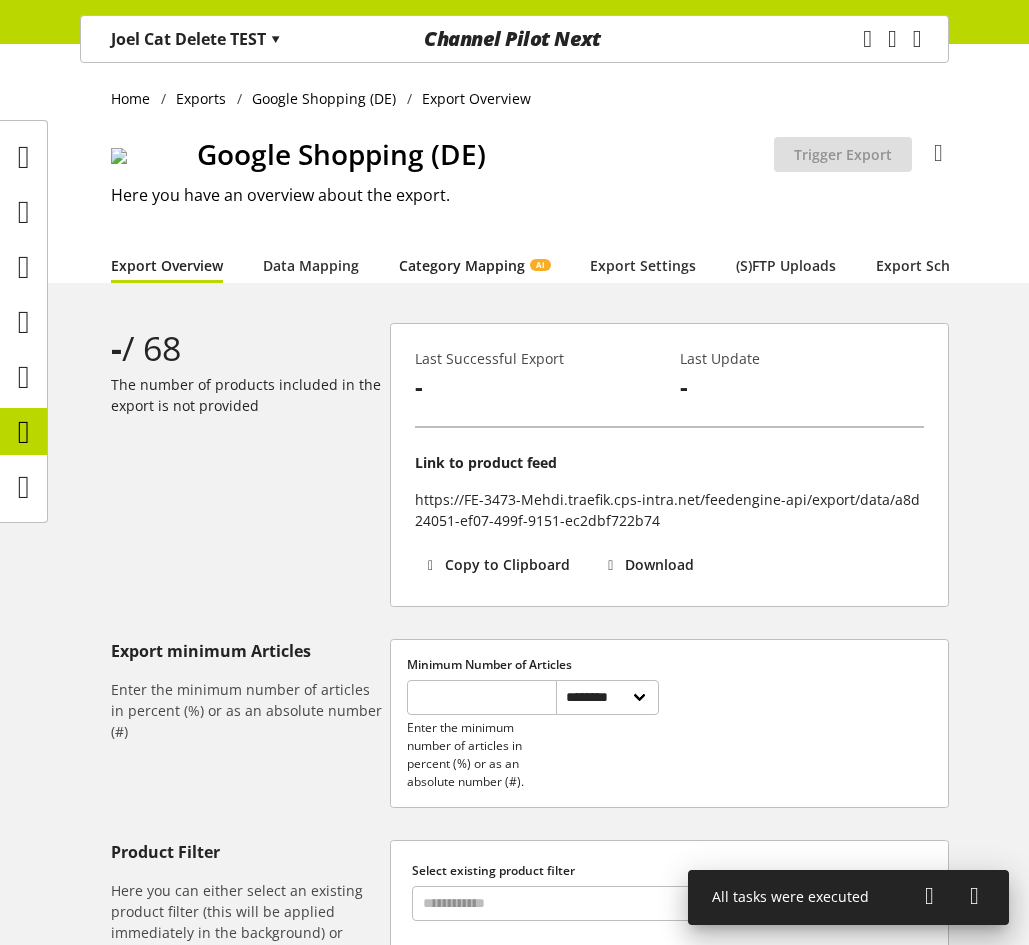 click on "Category Mapping AI" at bounding box center (474, 265) 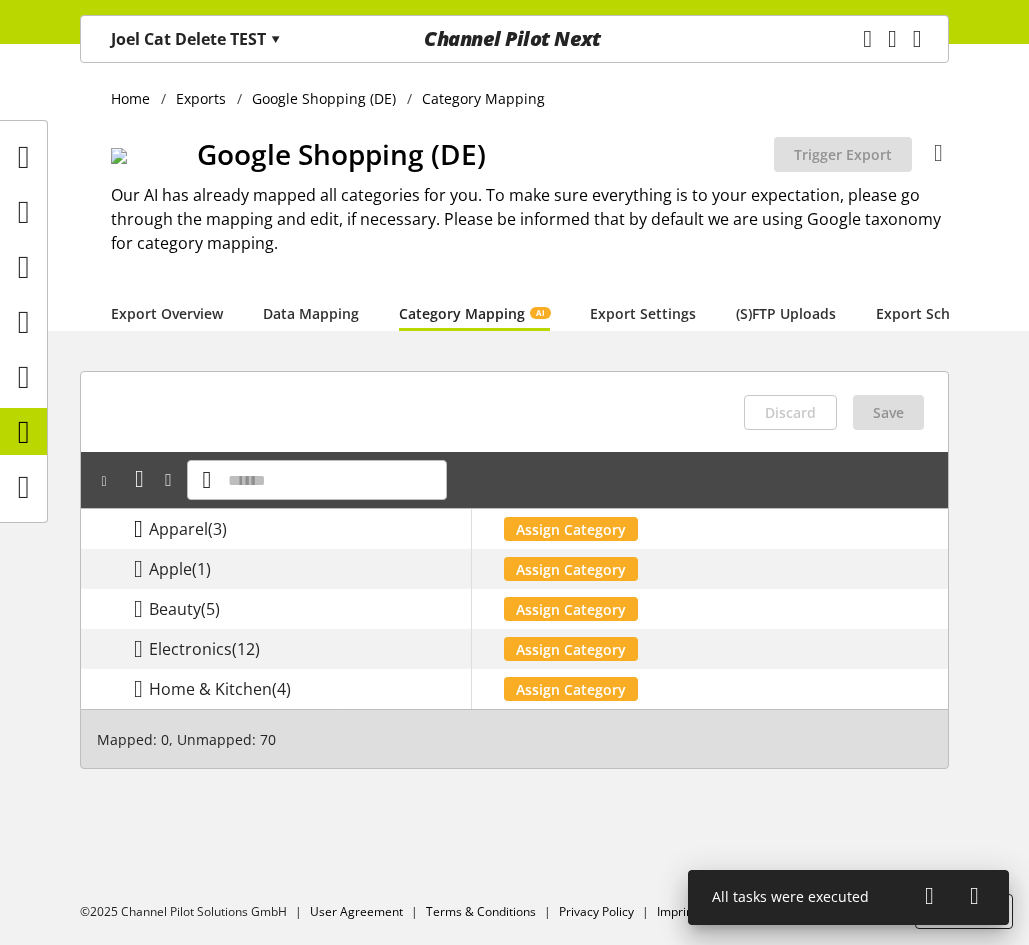 click at bounding box center (138, 529) 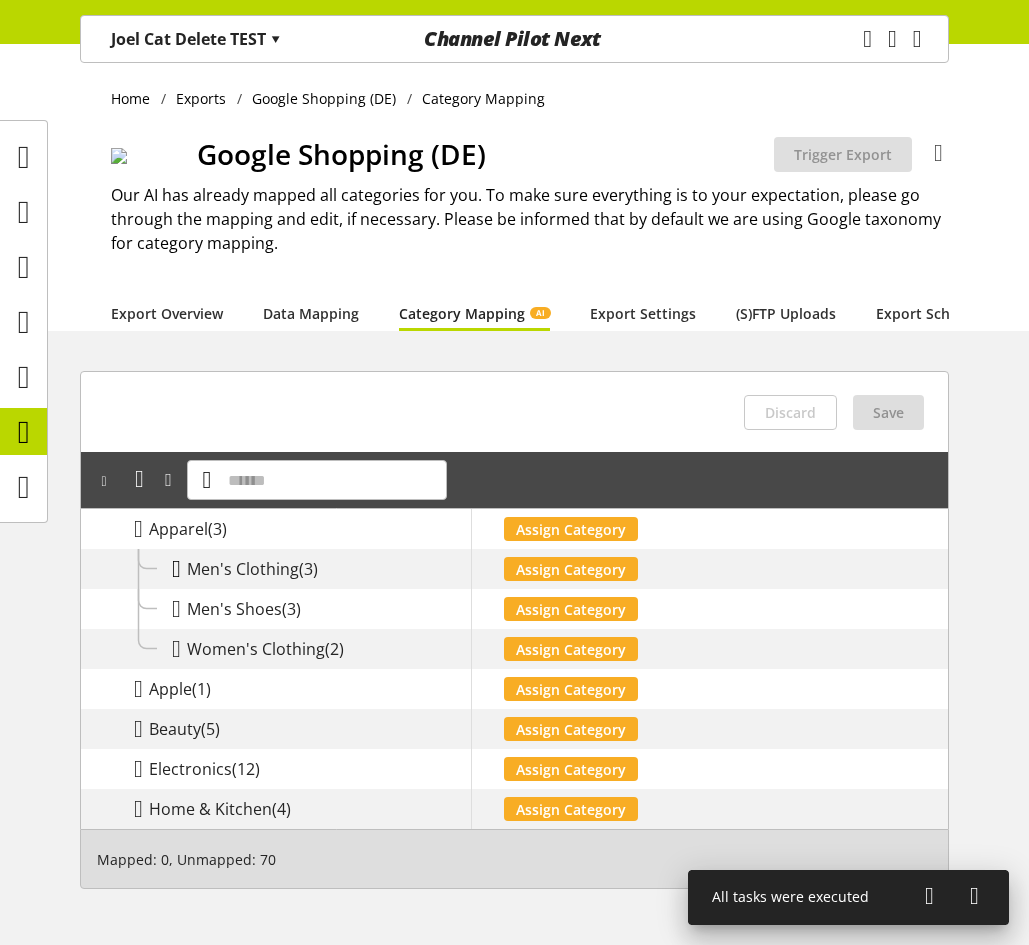 click at bounding box center (176, 569) 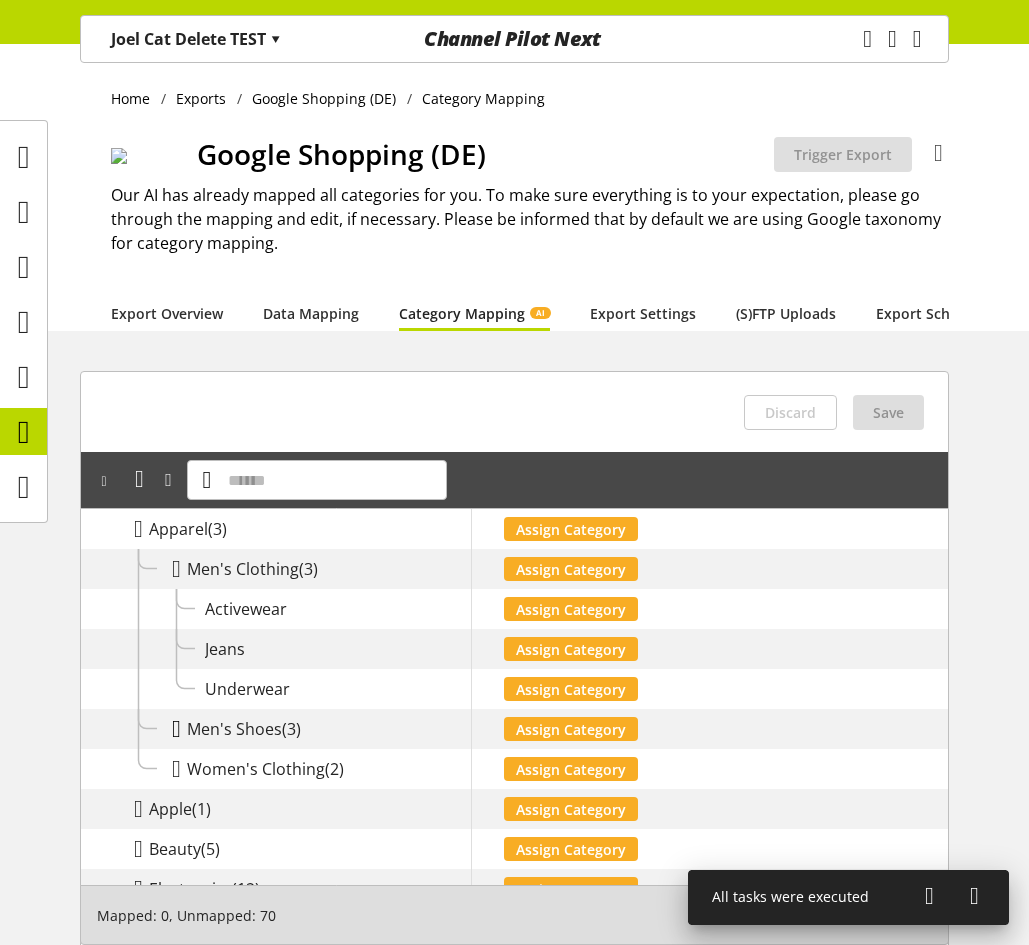 click at bounding box center [176, 729] 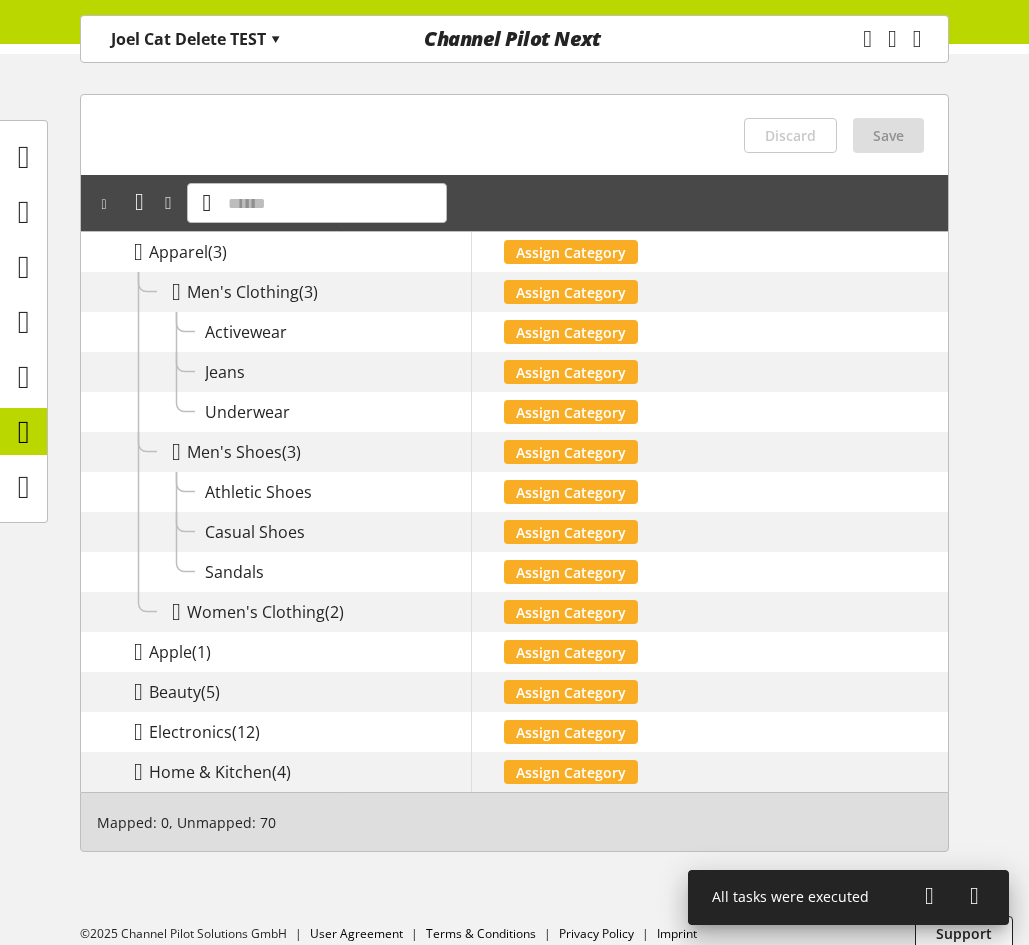 scroll, scrollTop: 314, scrollLeft: 0, axis: vertical 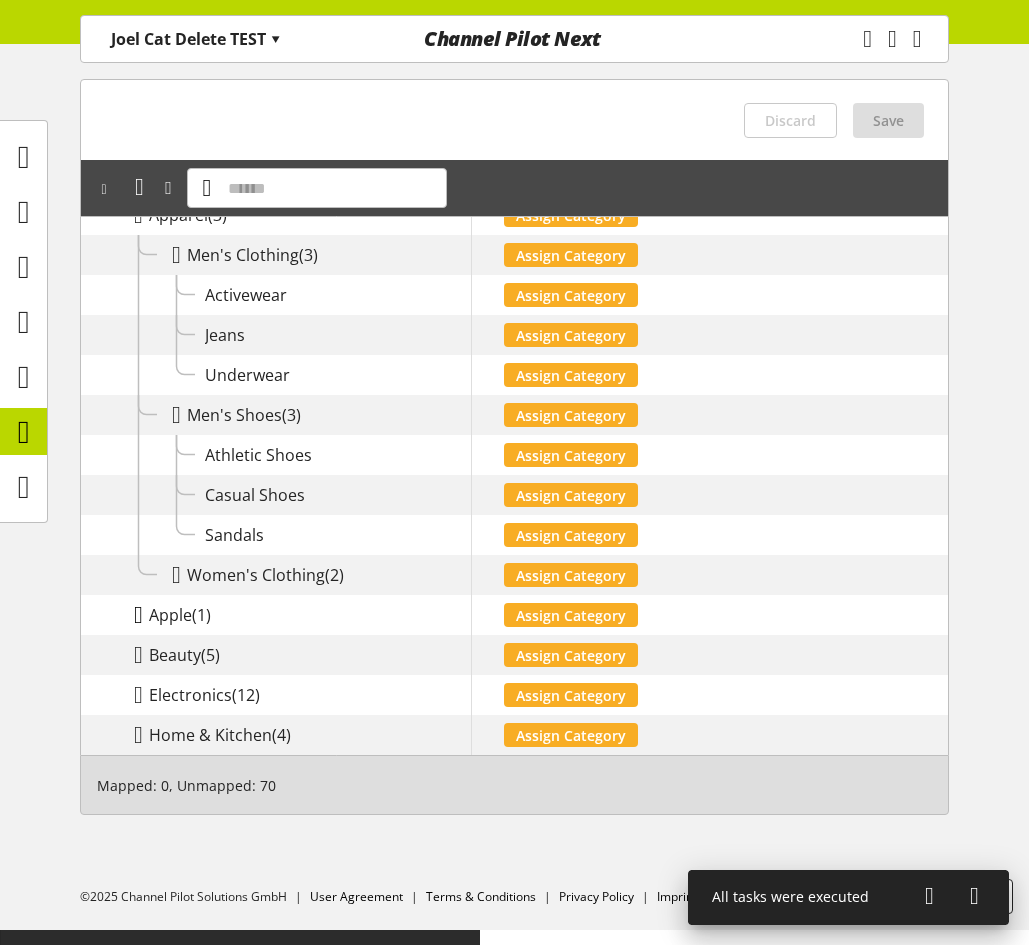 click at bounding box center (138, 615) 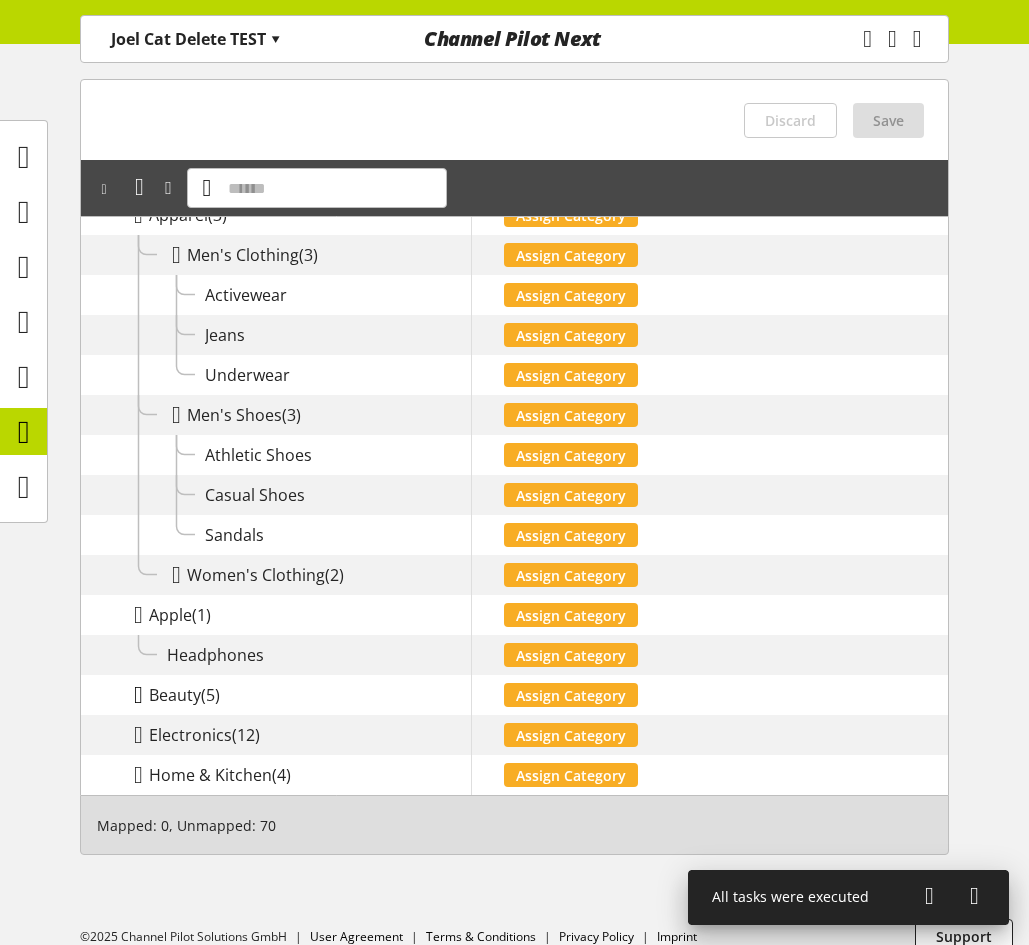 click at bounding box center [138, 695] 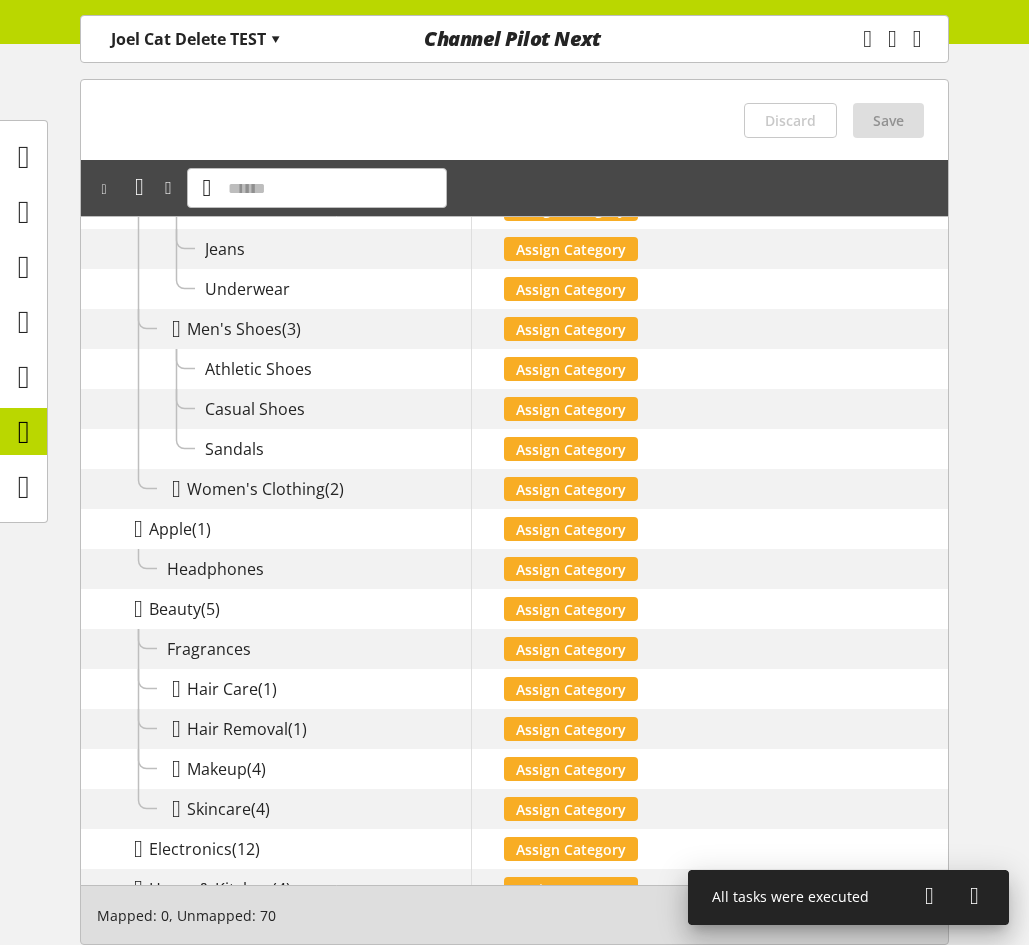scroll, scrollTop: 514, scrollLeft: 0, axis: vertical 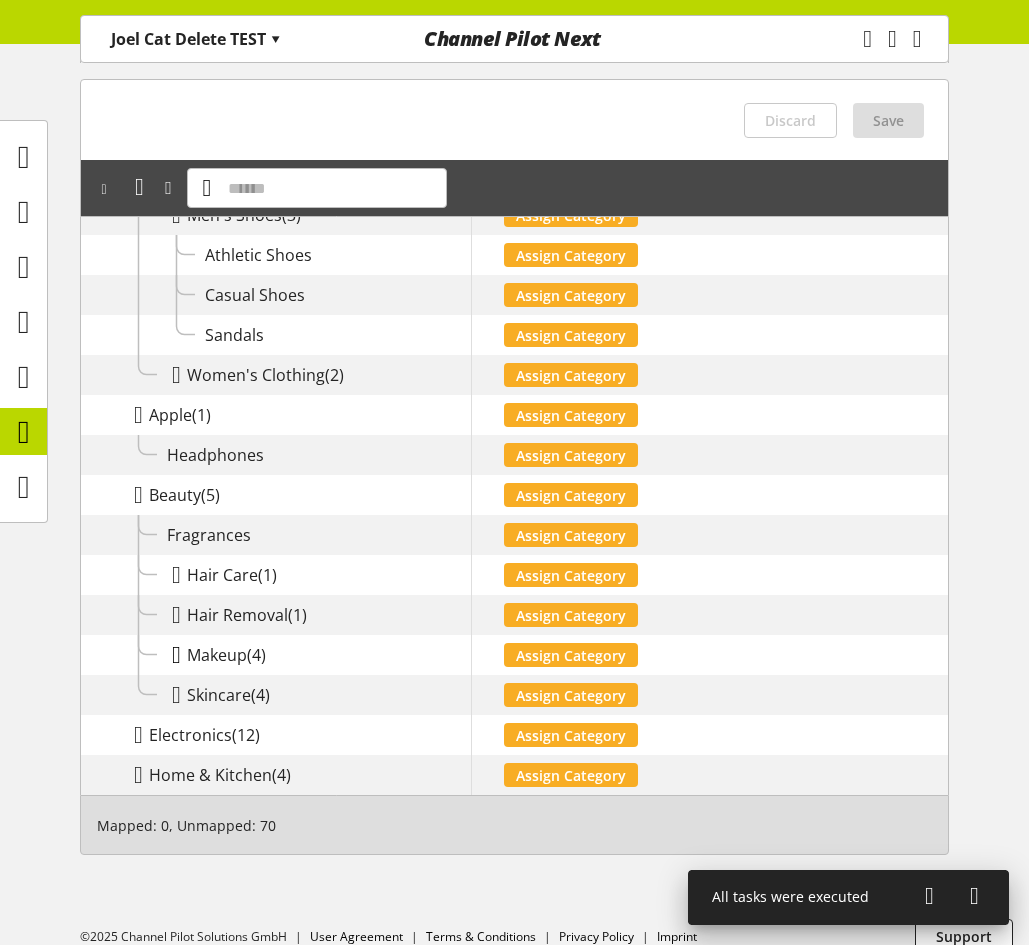 click at bounding box center [176, 655] 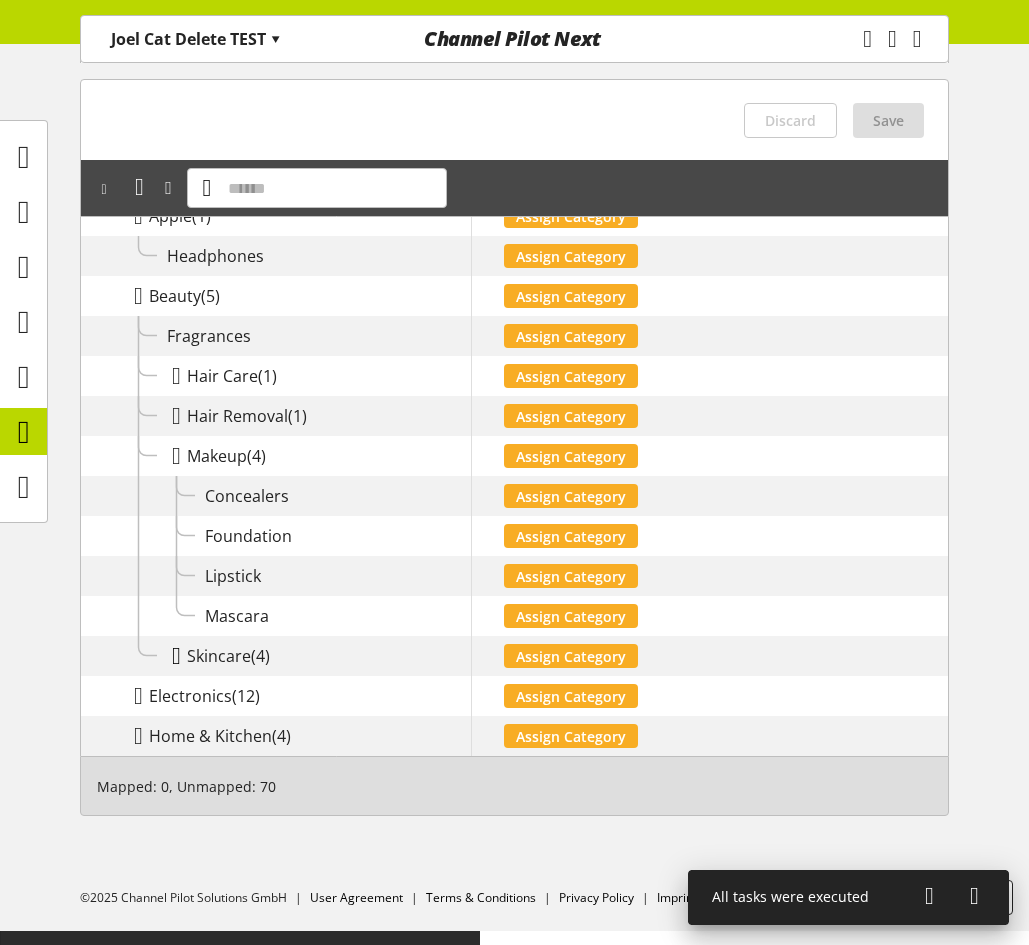 scroll, scrollTop: 714, scrollLeft: 0, axis: vertical 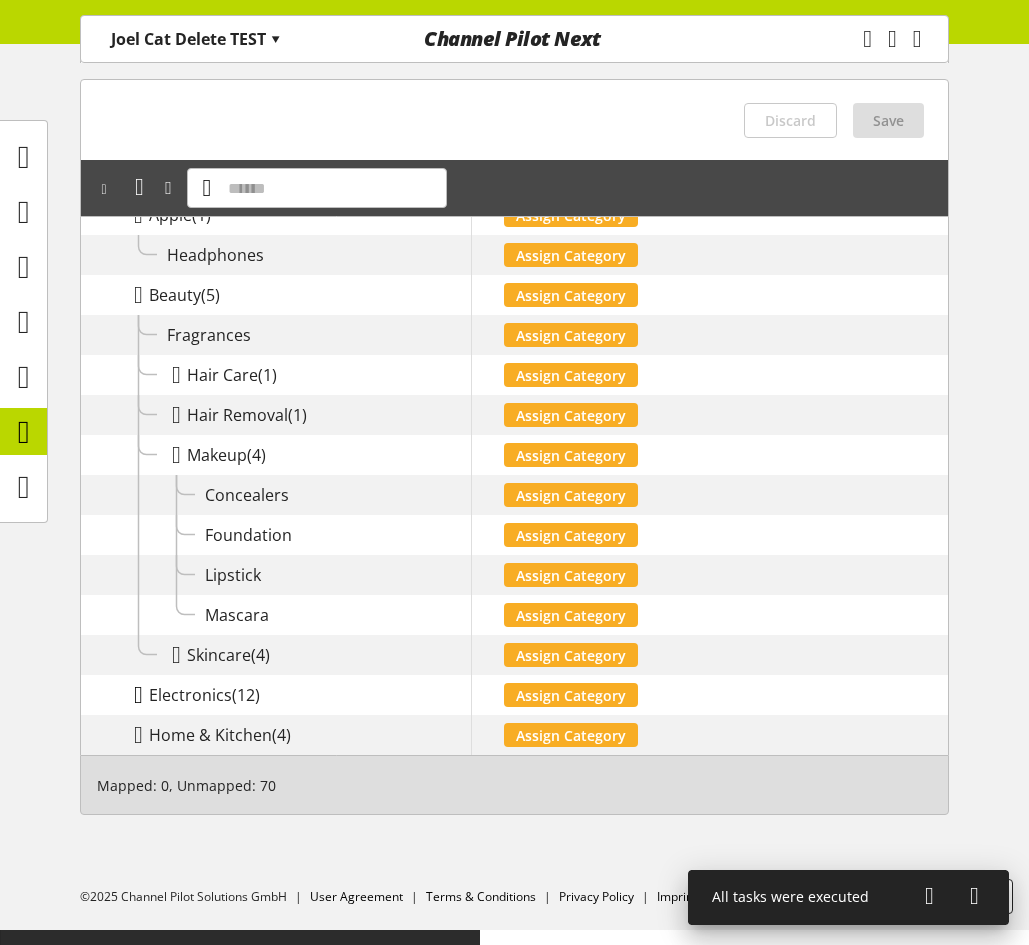 click at bounding box center (138, 695) 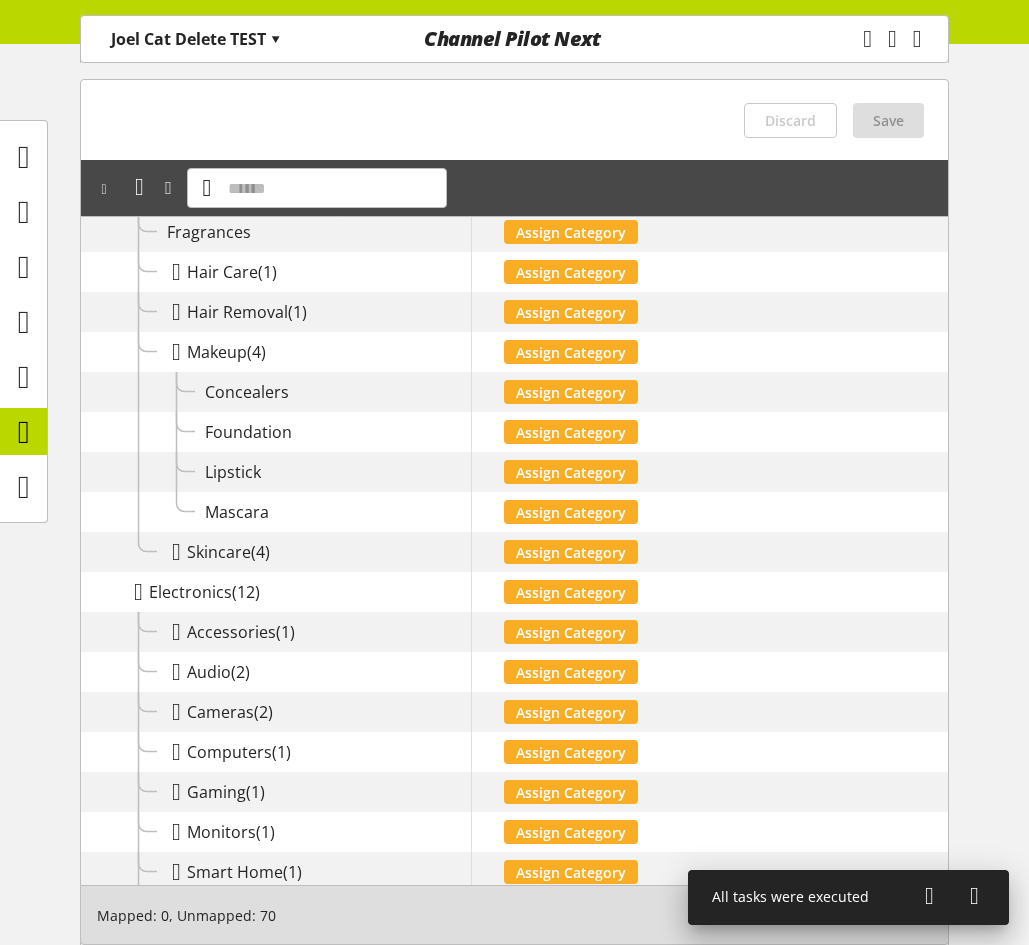 scroll, scrollTop: 914, scrollLeft: 0, axis: vertical 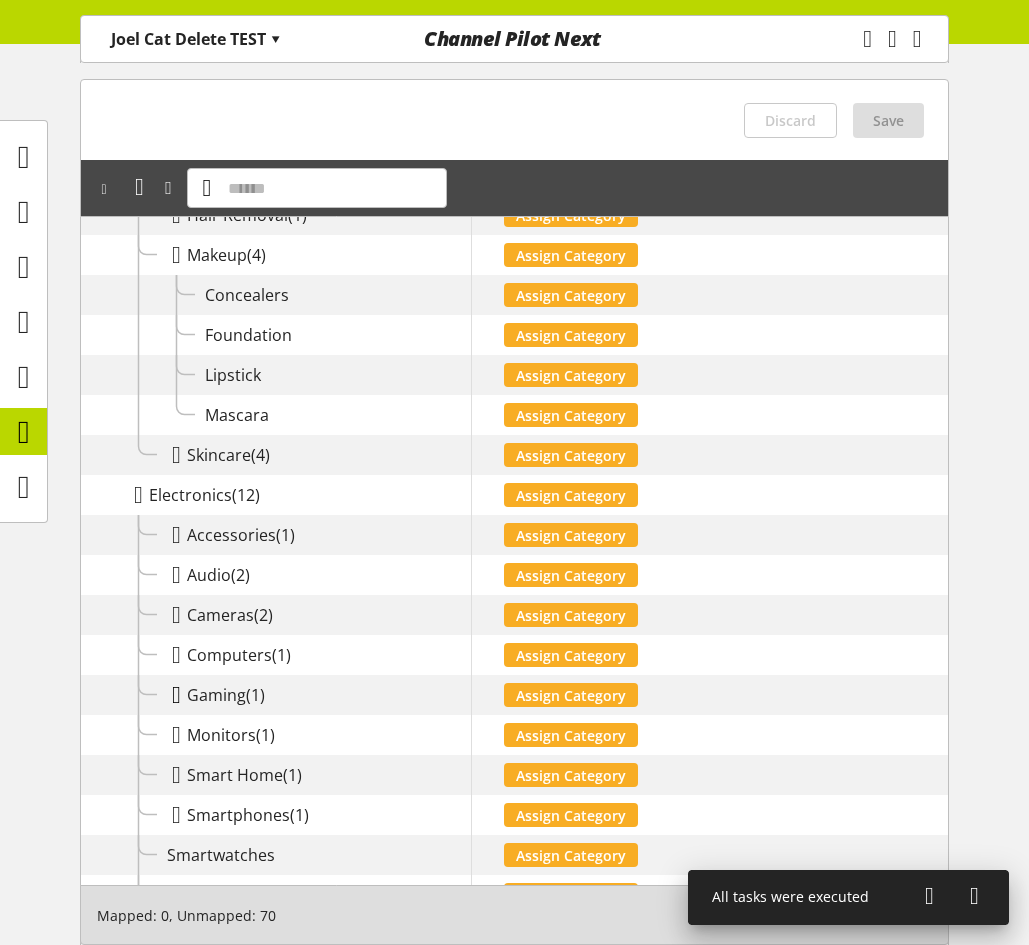 click at bounding box center [176, 695] 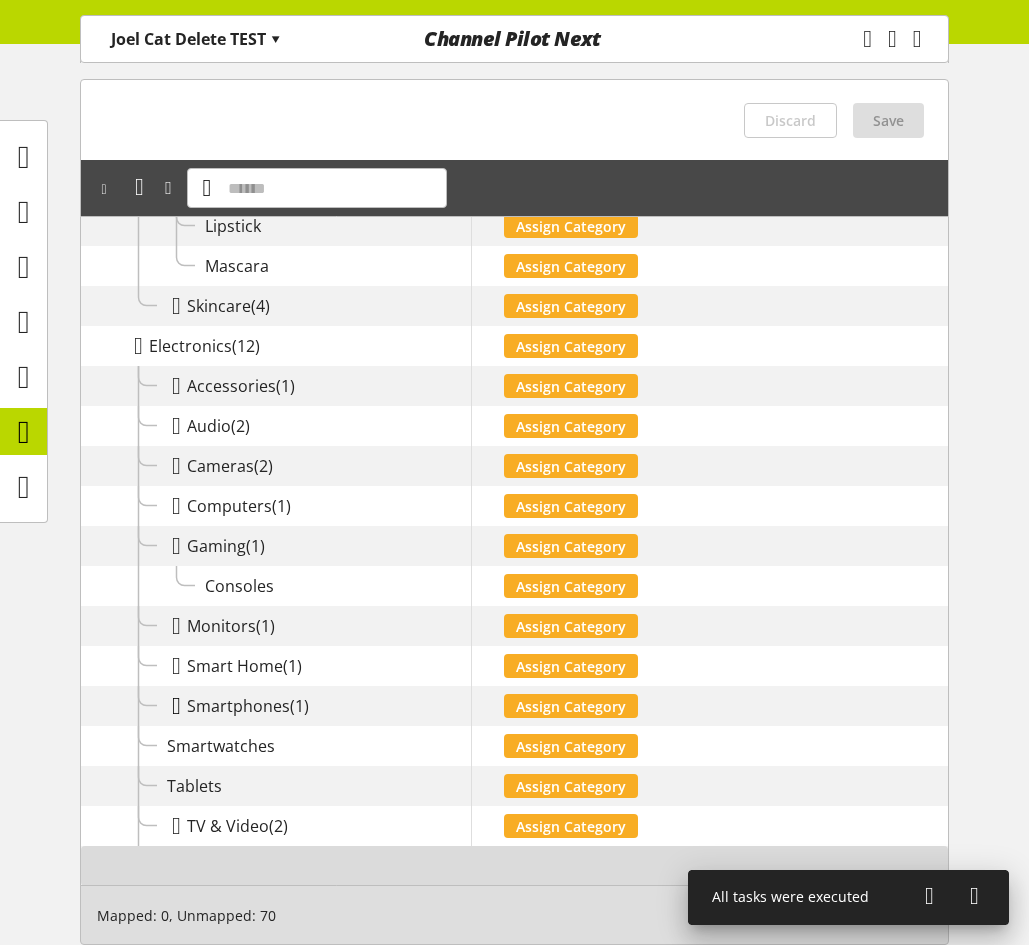 scroll, scrollTop: 1234, scrollLeft: 0, axis: vertical 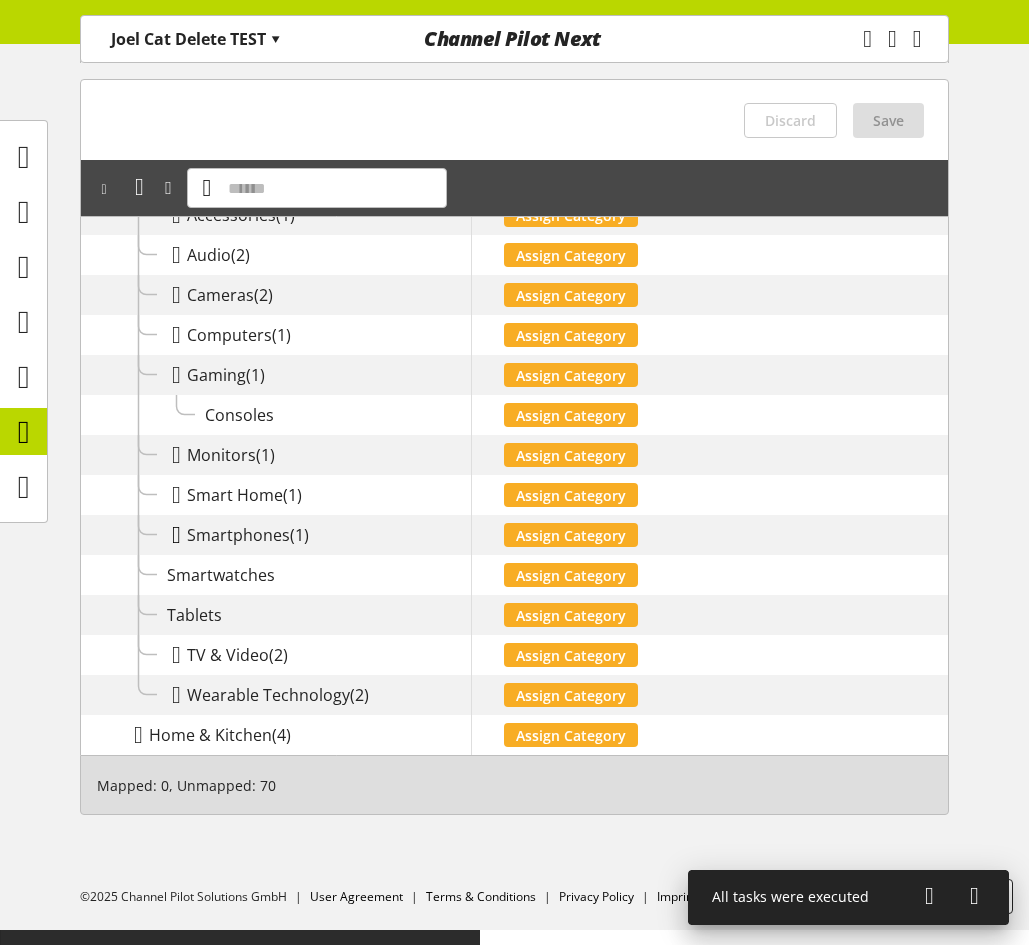 click at bounding box center (176, 535) 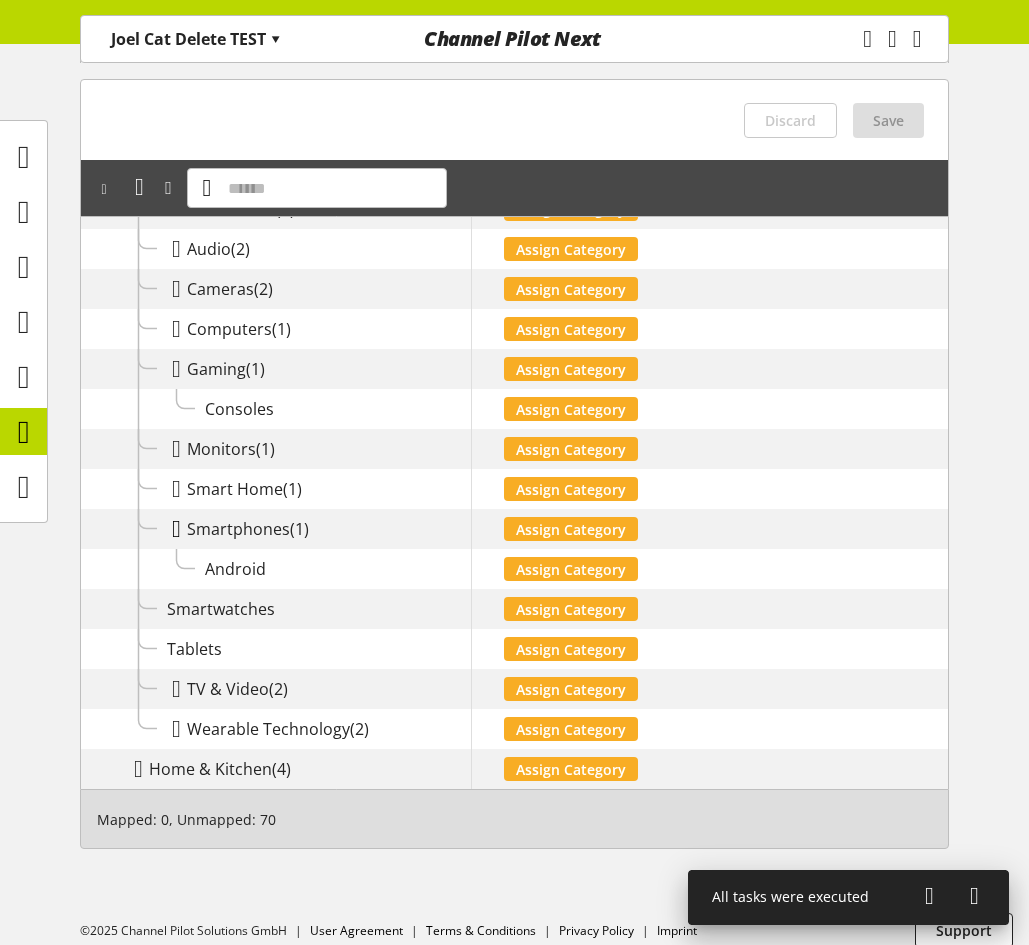 scroll, scrollTop: 1274, scrollLeft: 0, axis: vertical 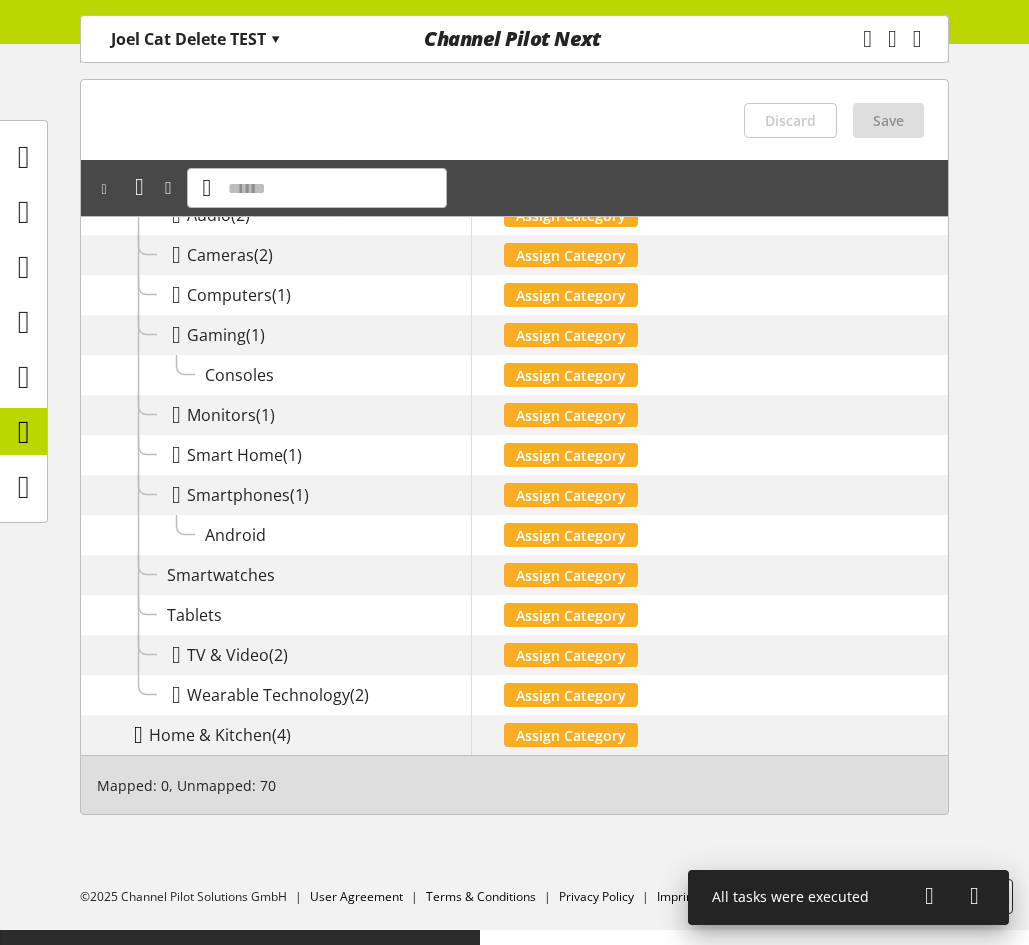 click at bounding box center [138, 735] 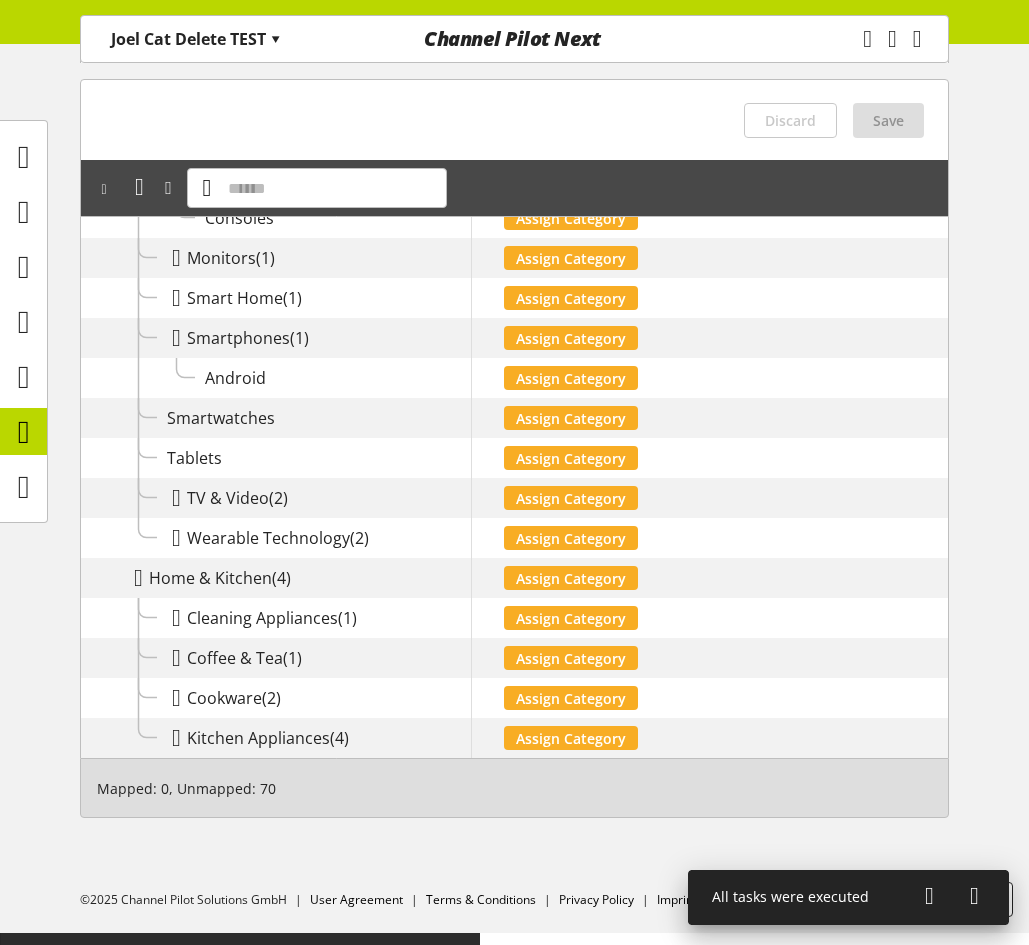 scroll, scrollTop: 1434, scrollLeft: 0, axis: vertical 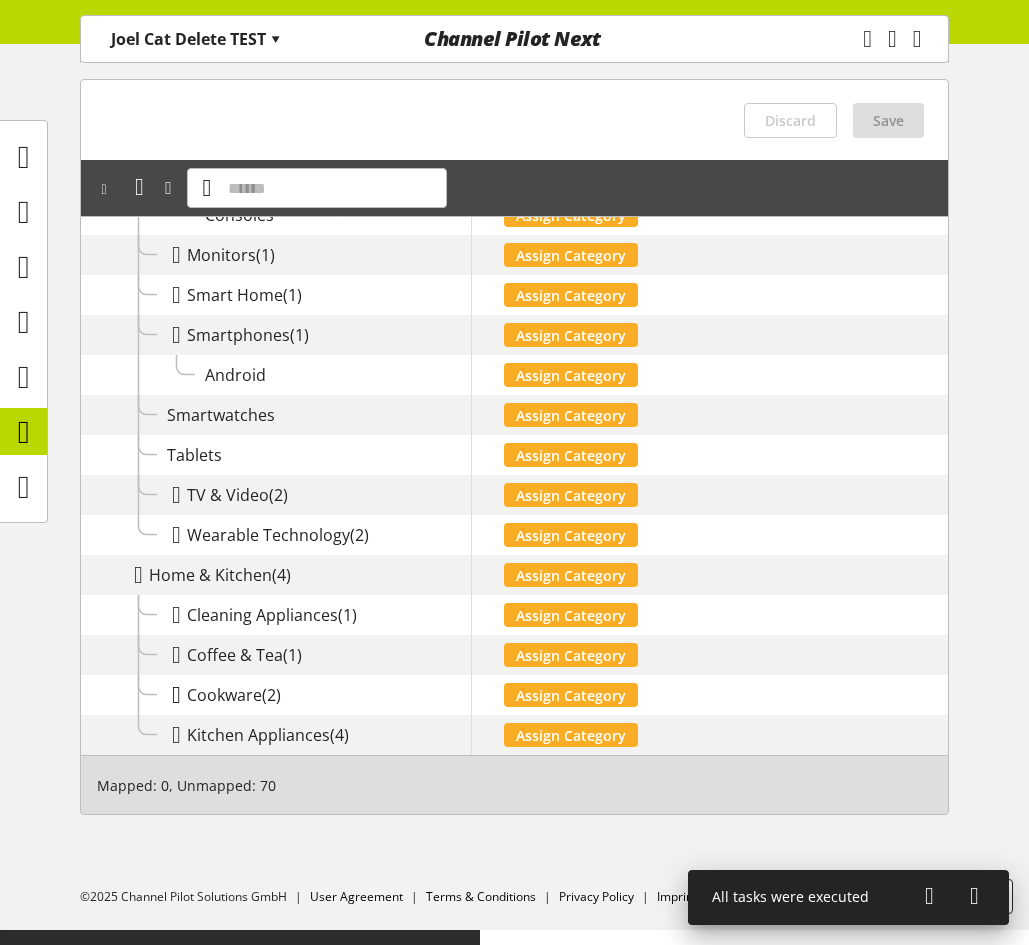 click at bounding box center (176, 695) 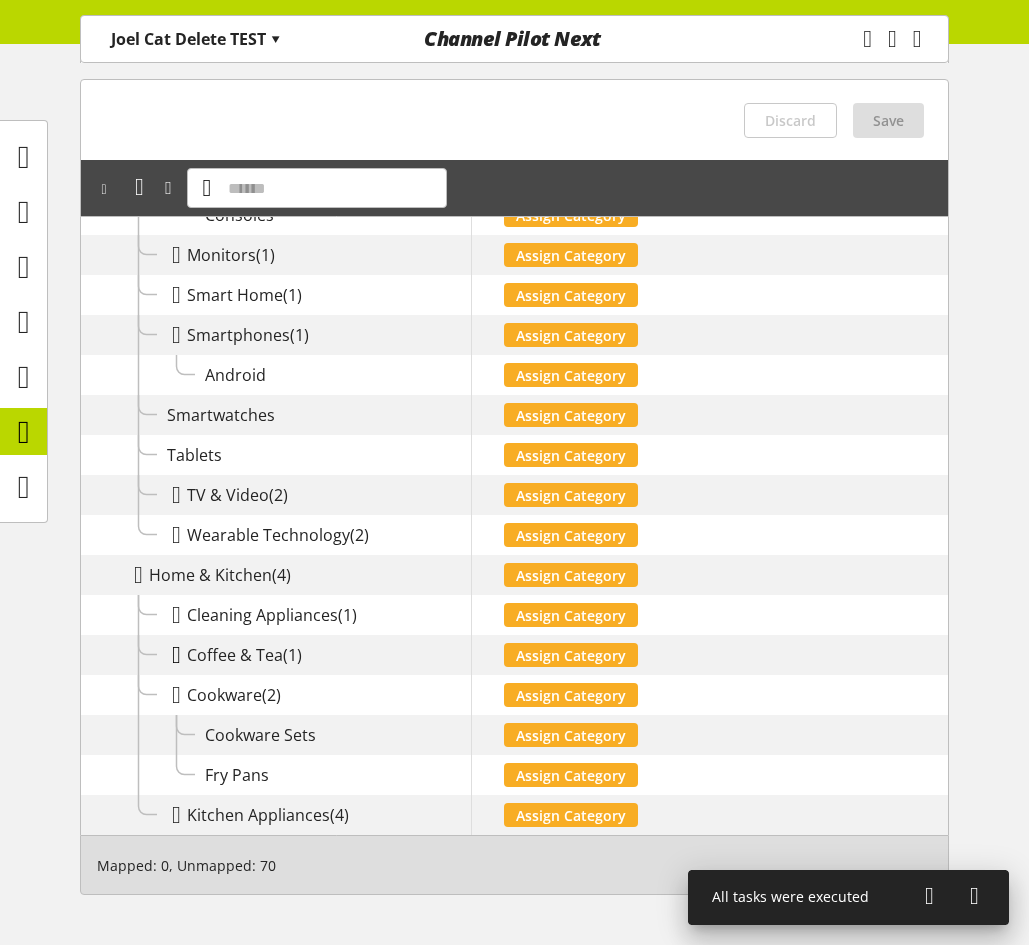 click at bounding box center (176, 655) 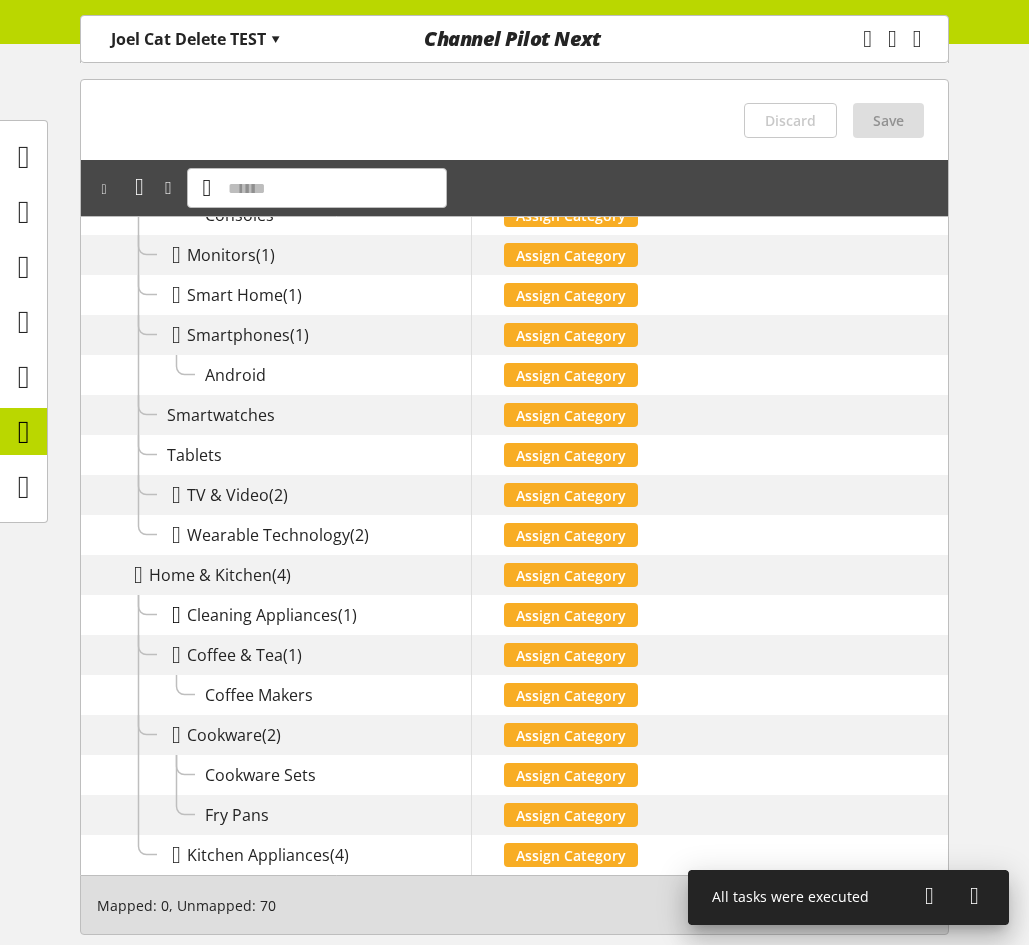 click at bounding box center (176, 615) 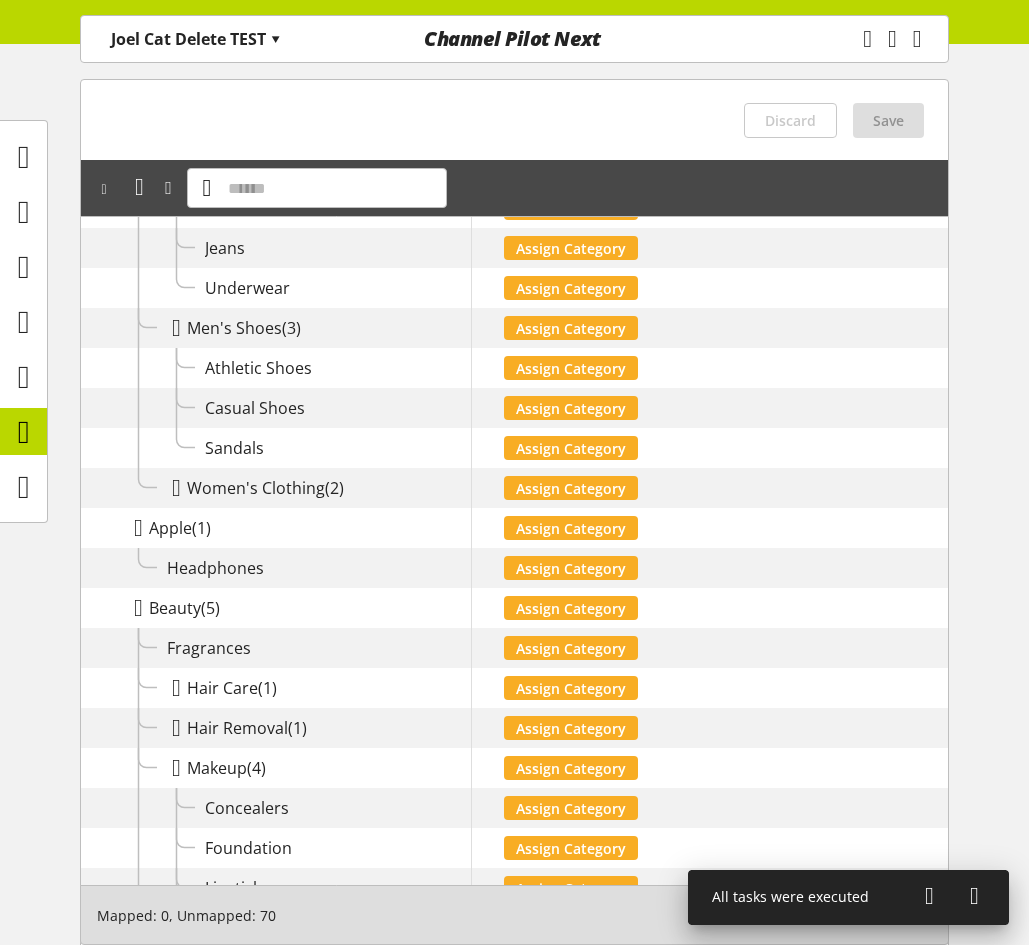 scroll, scrollTop: 0, scrollLeft: 0, axis: both 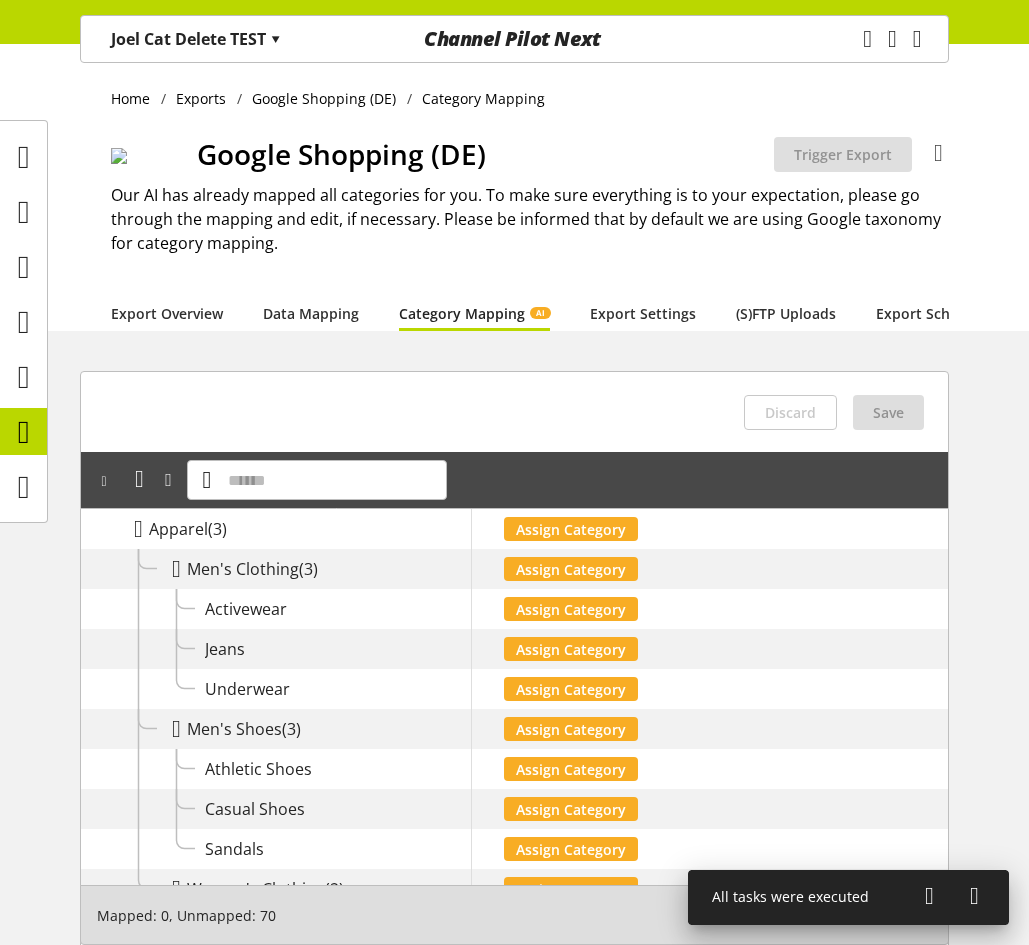 click on "Joel Cat Delete TEST ▾" at bounding box center (196, 39) 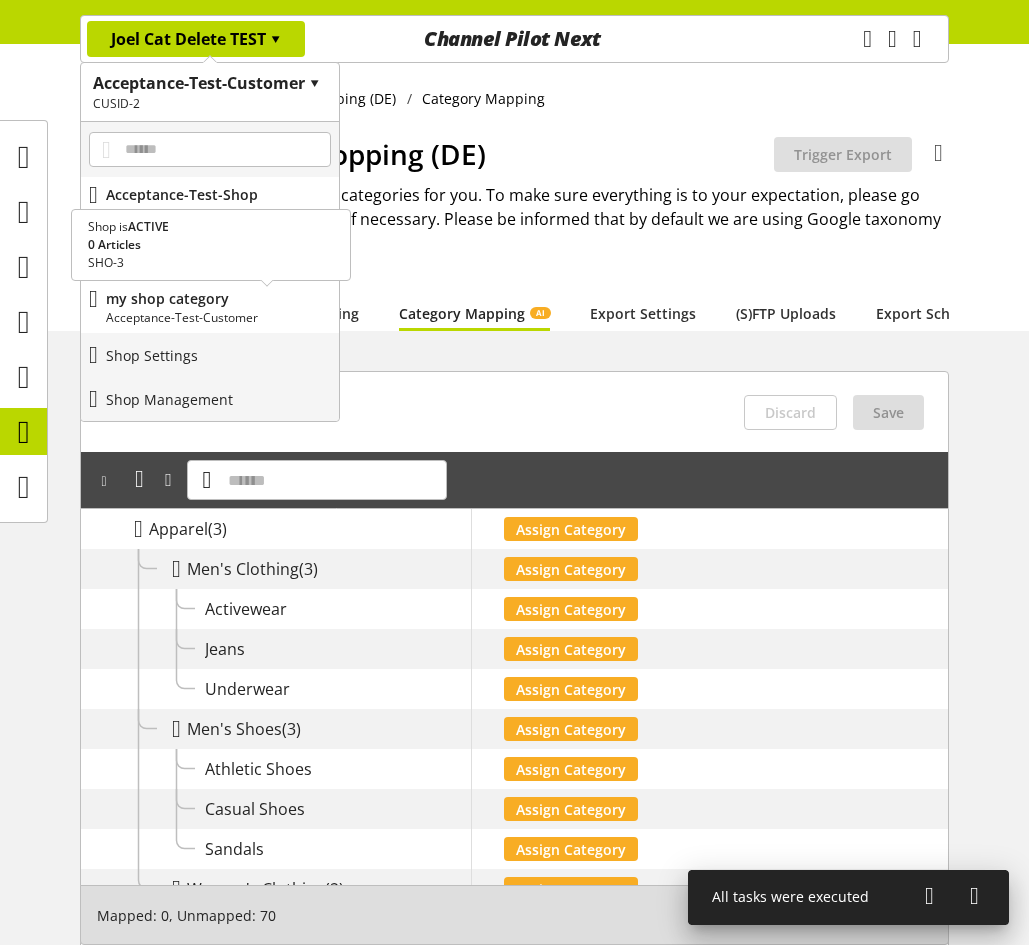 click on "Acceptance-Test-Customer" at bounding box center [218, 318] 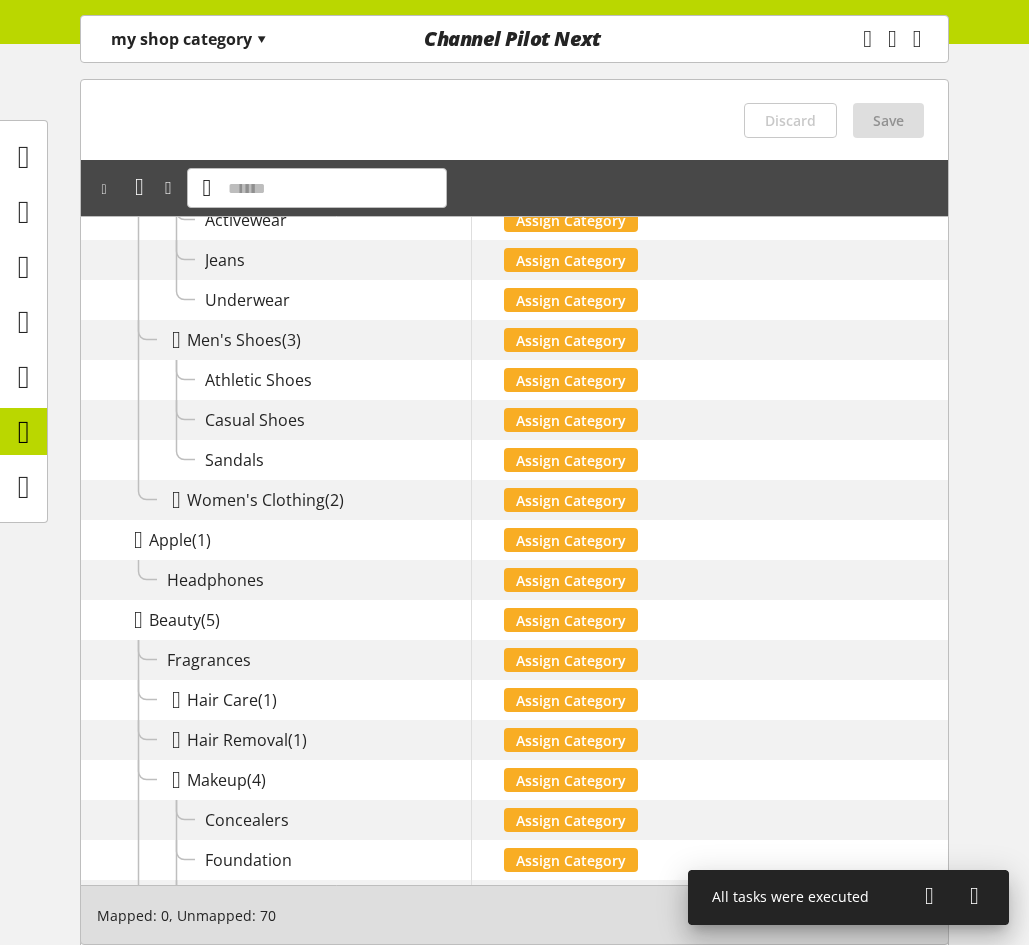 scroll, scrollTop: 0, scrollLeft: 0, axis: both 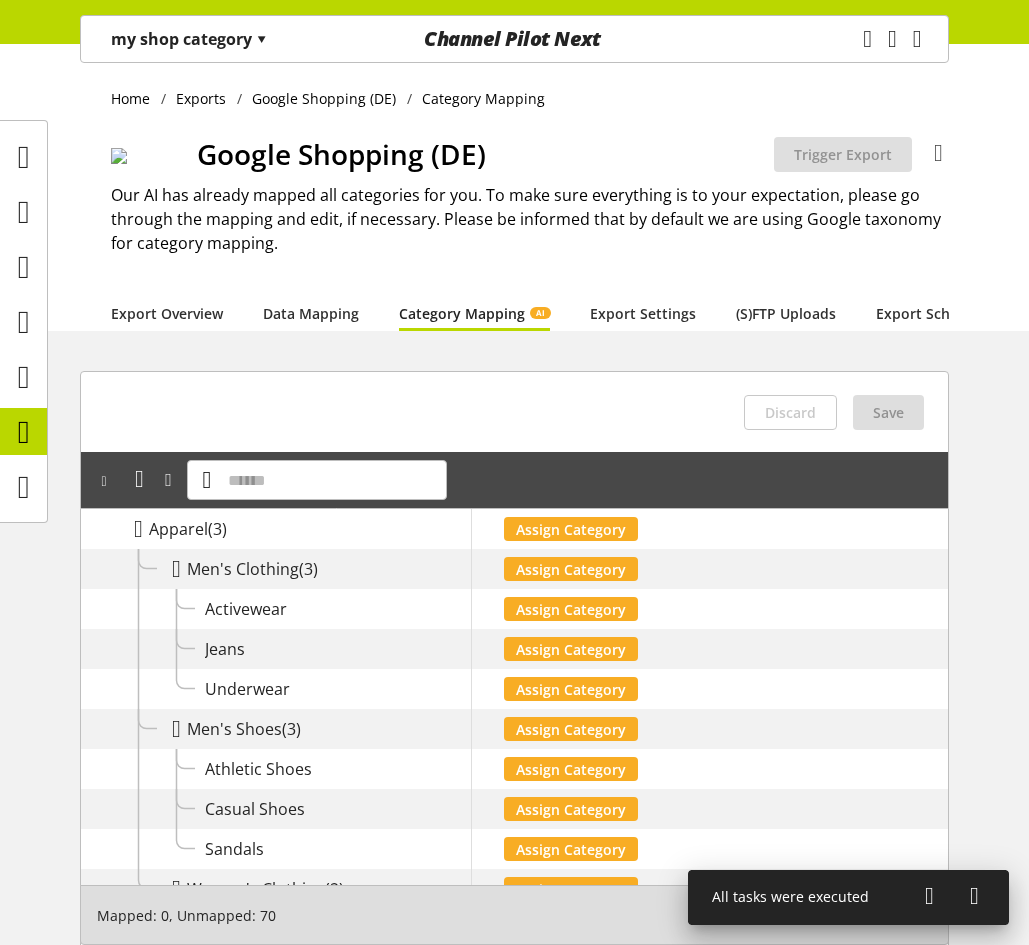click at bounding box center [23, 431] 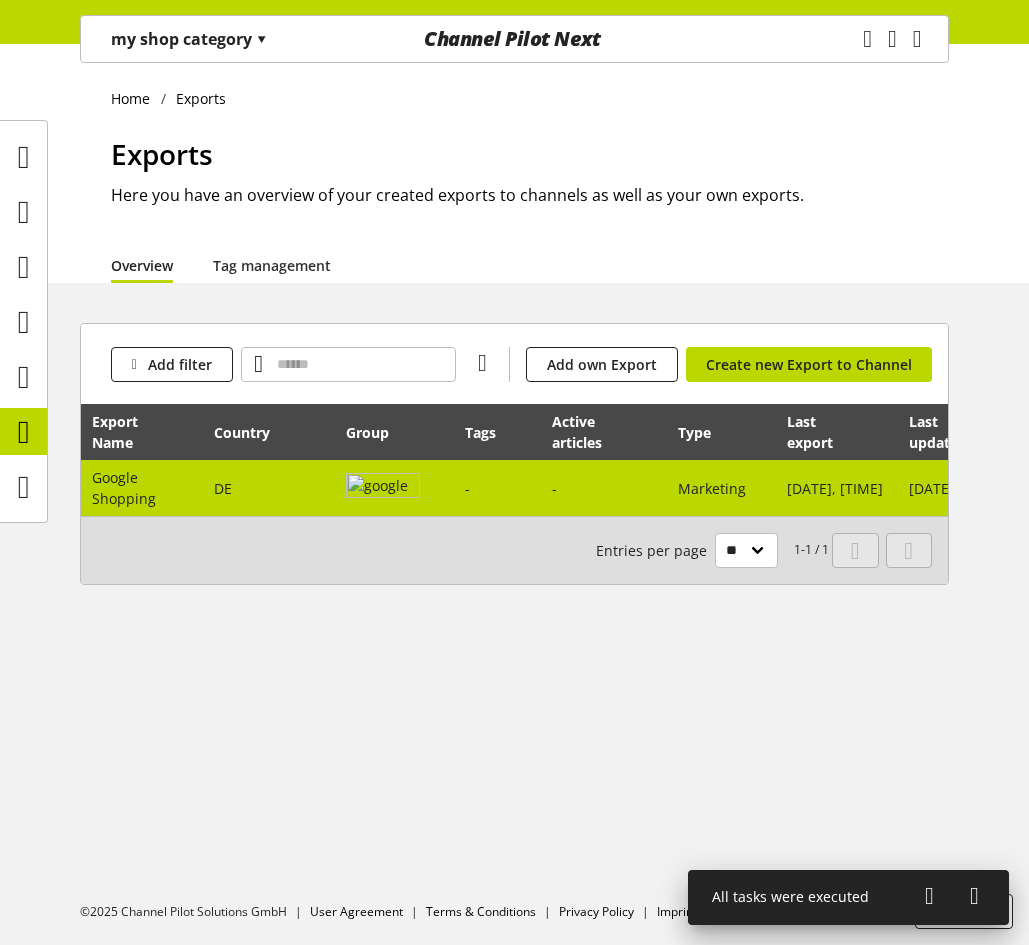 click on "DE" at bounding box center [269, 488] 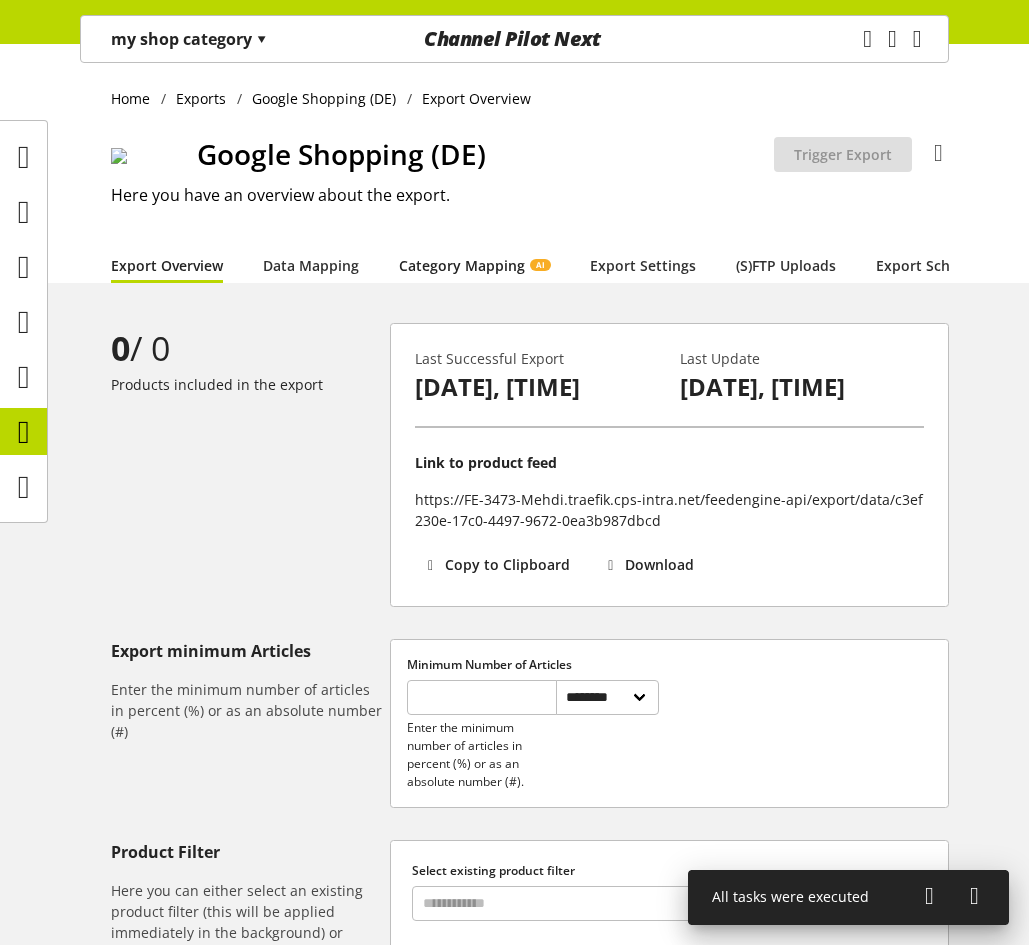 click on "Category Mapping AI" at bounding box center (474, 265) 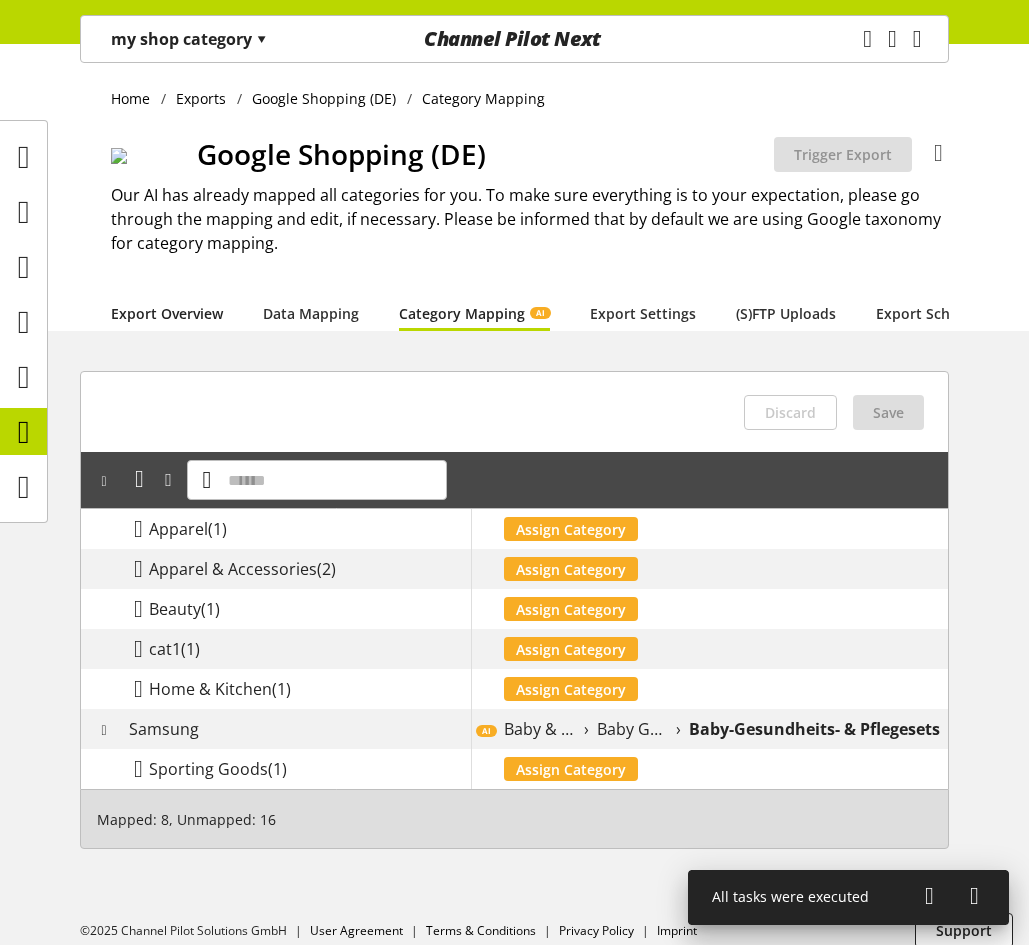 click on "Export Overview" at bounding box center (167, 313) 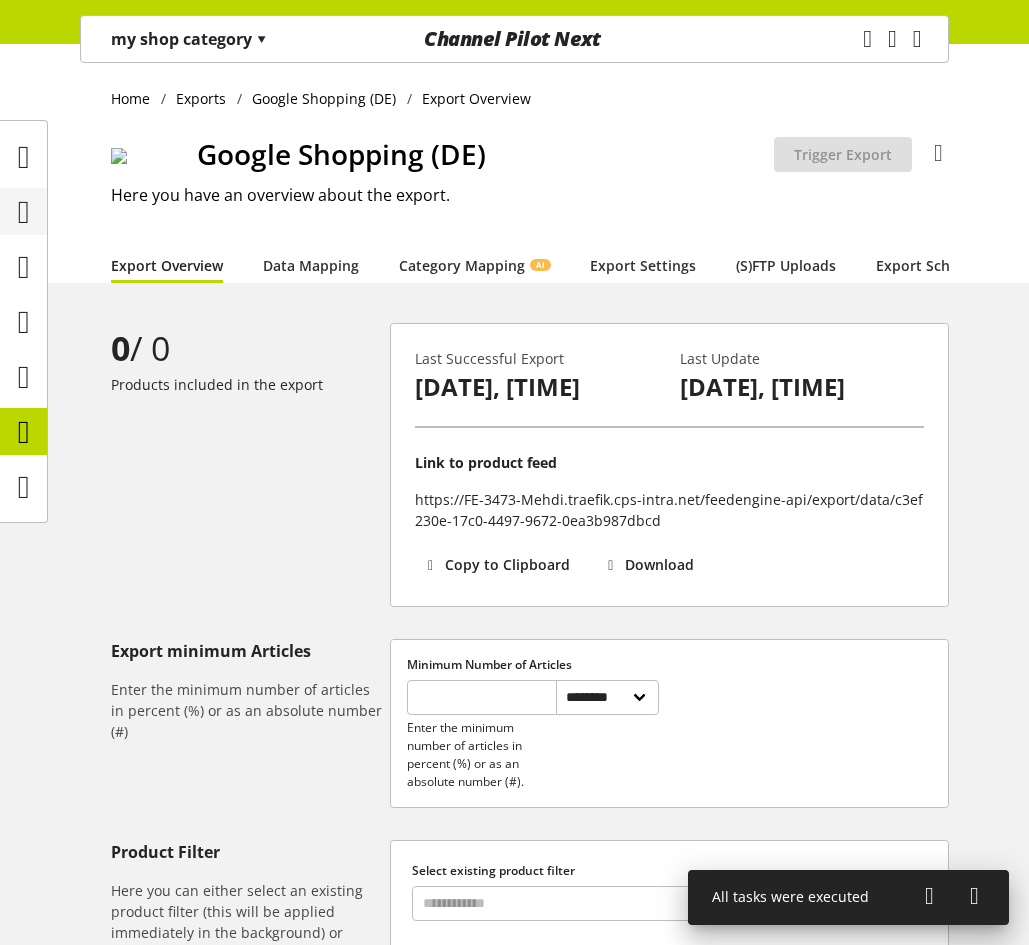 click at bounding box center [24, 212] 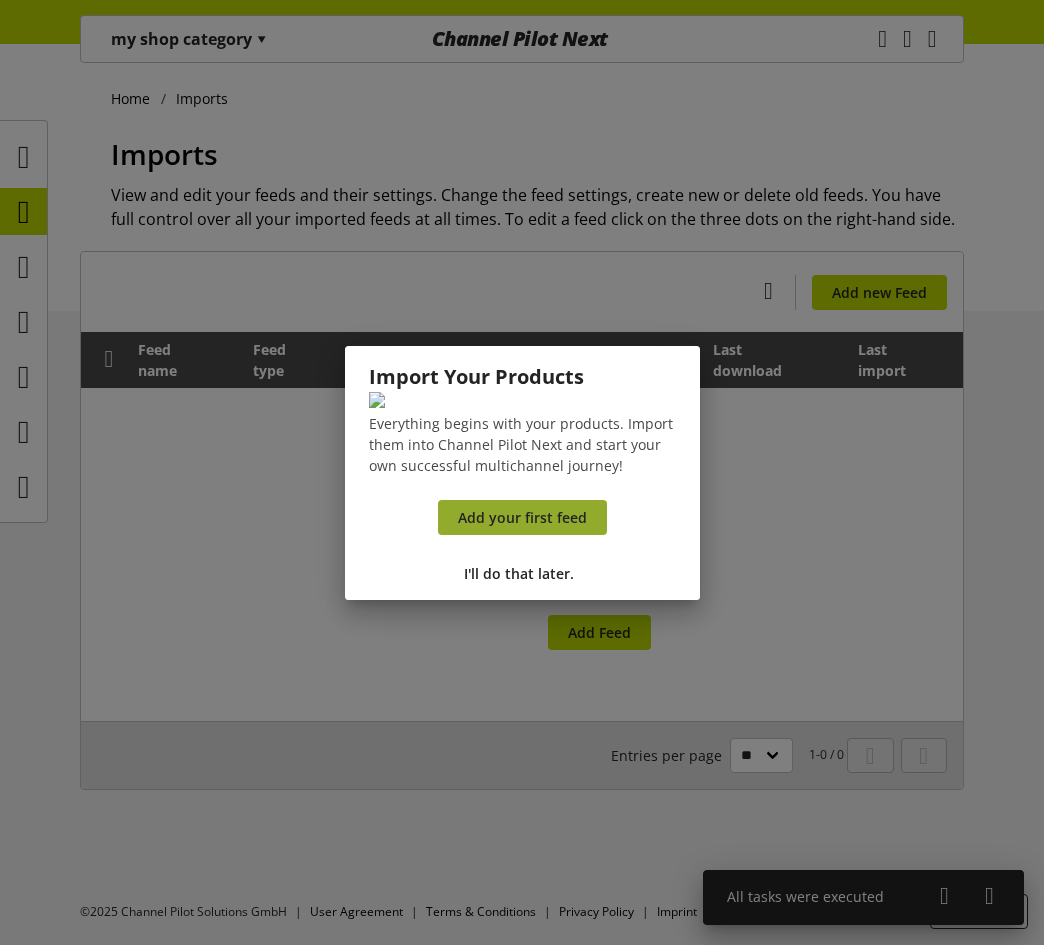 click on "Add your first feed" at bounding box center (522, 517) 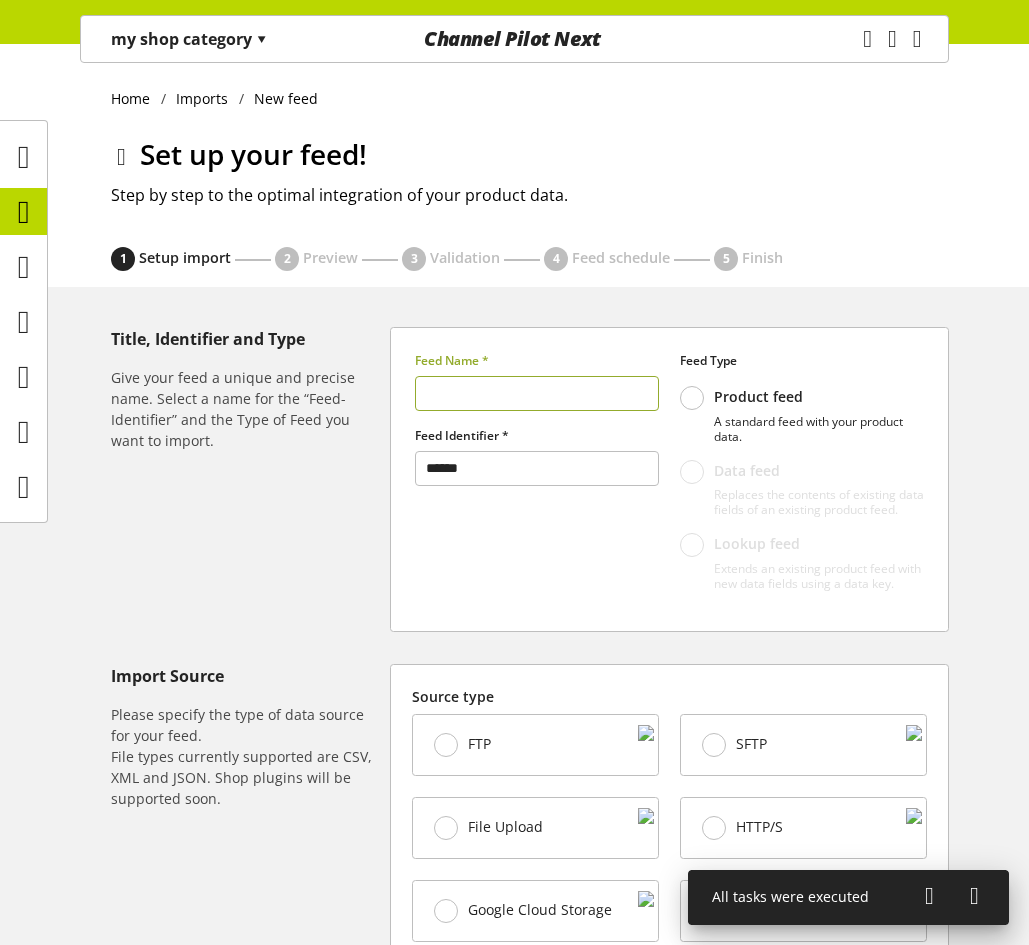 click at bounding box center (537, 393) 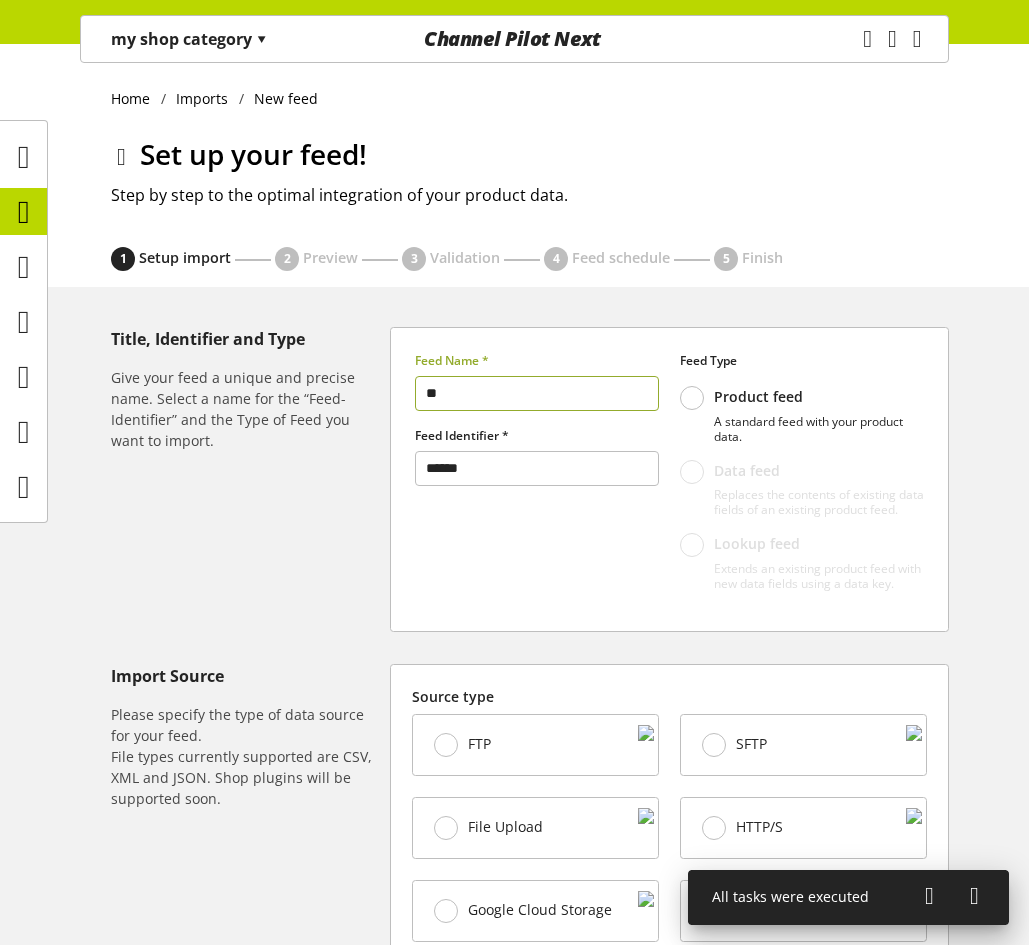 type on "*" 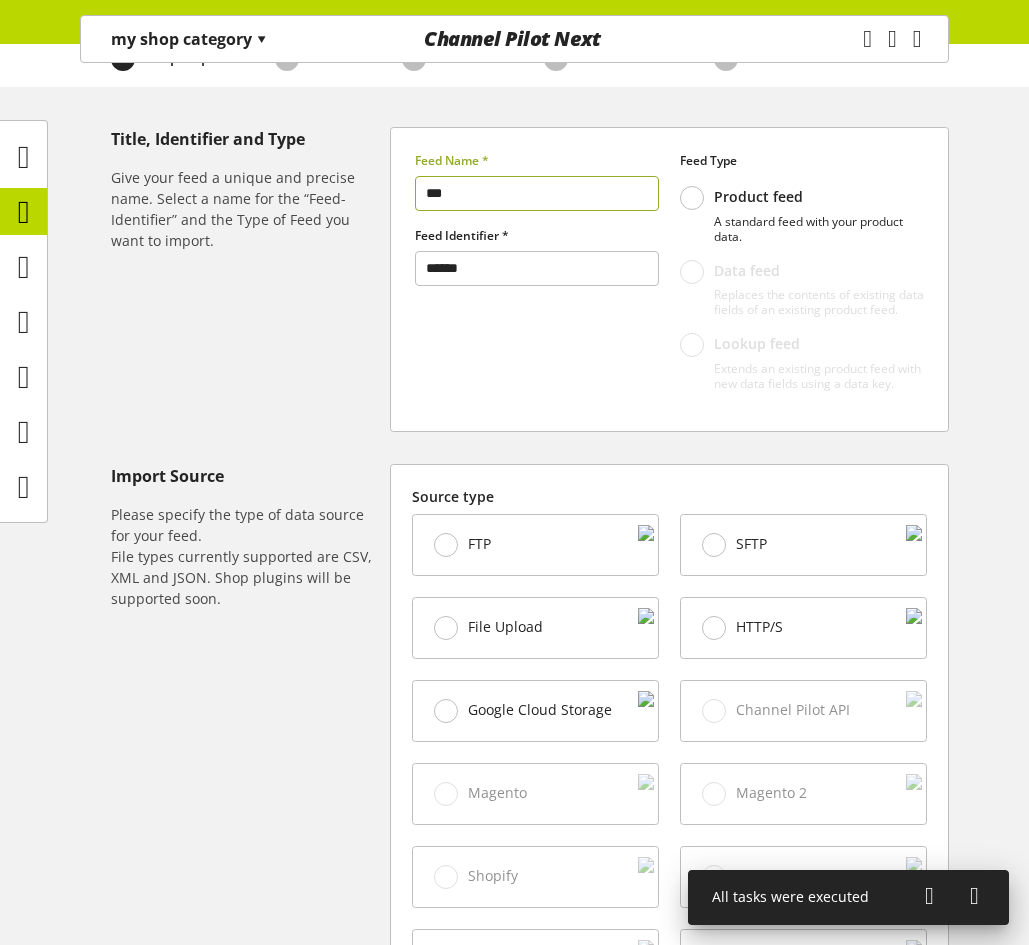 type on "***" 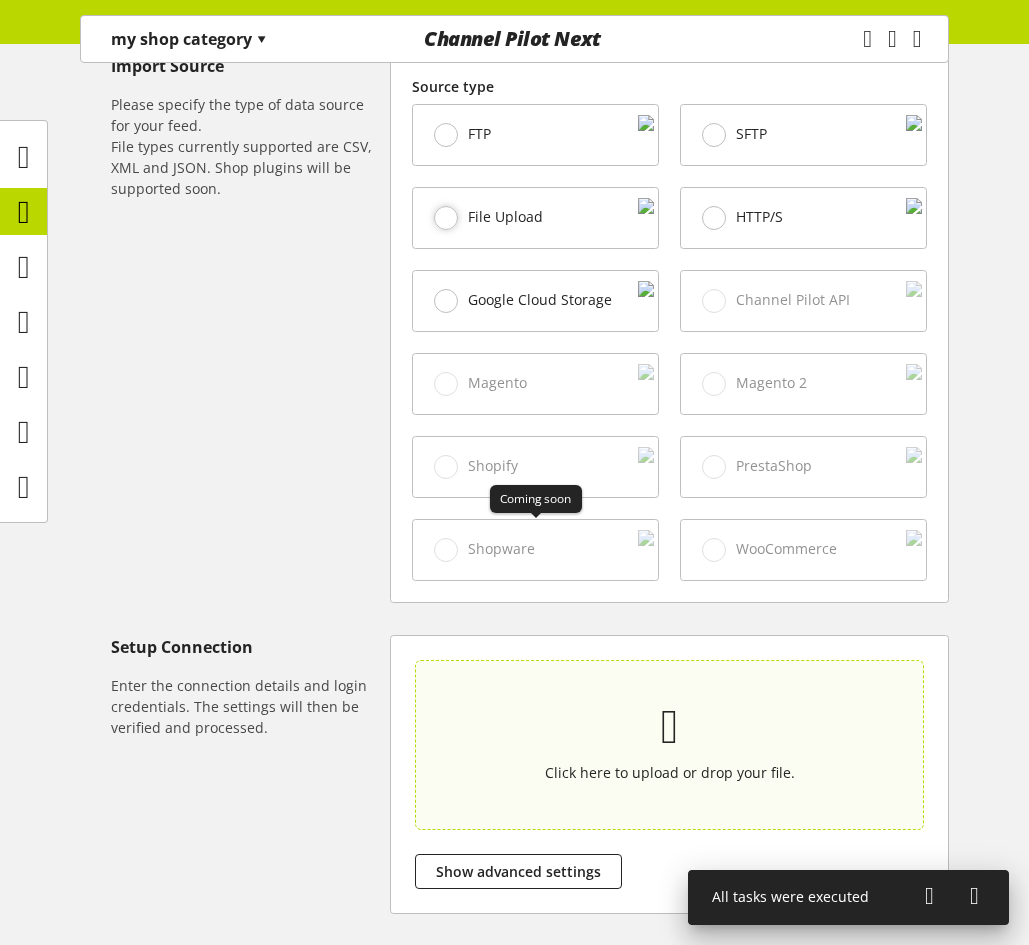 scroll, scrollTop: 700, scrollLeft: 0, axis: vertical 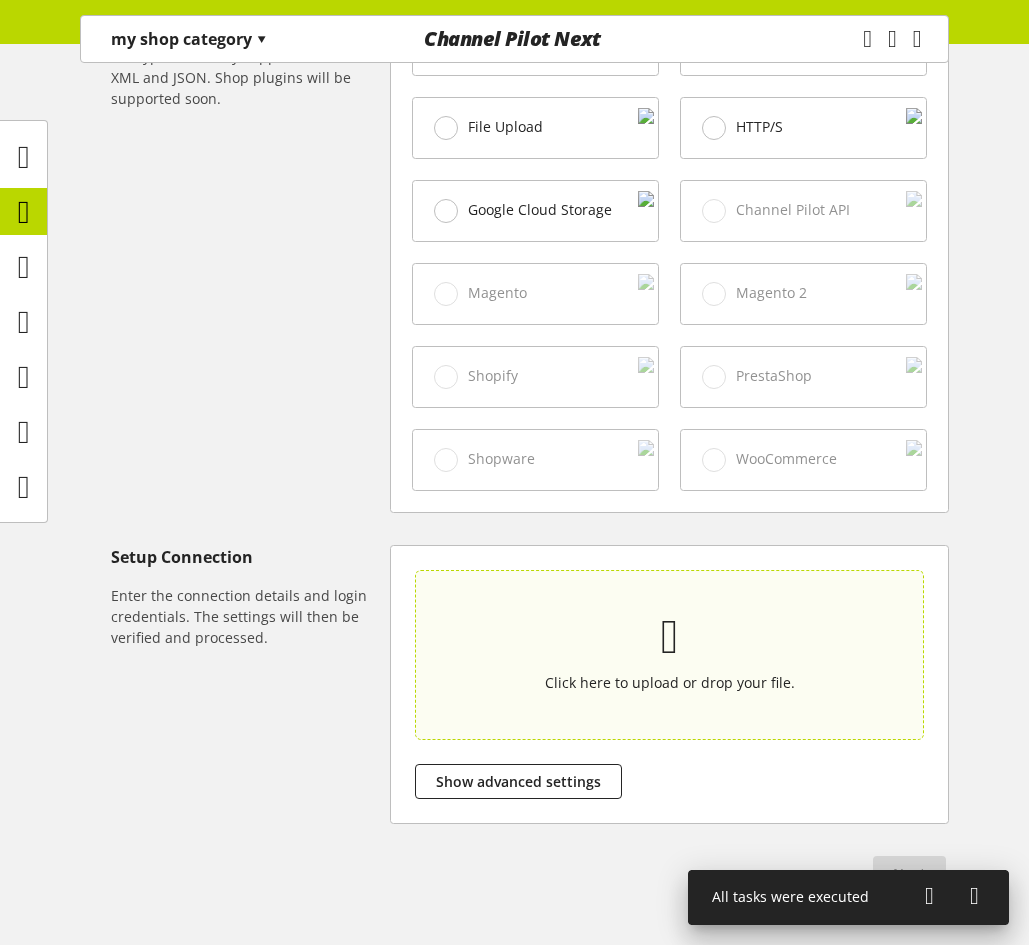 click on "Click here to upload or drop your file." at bounding box center [670, 682] 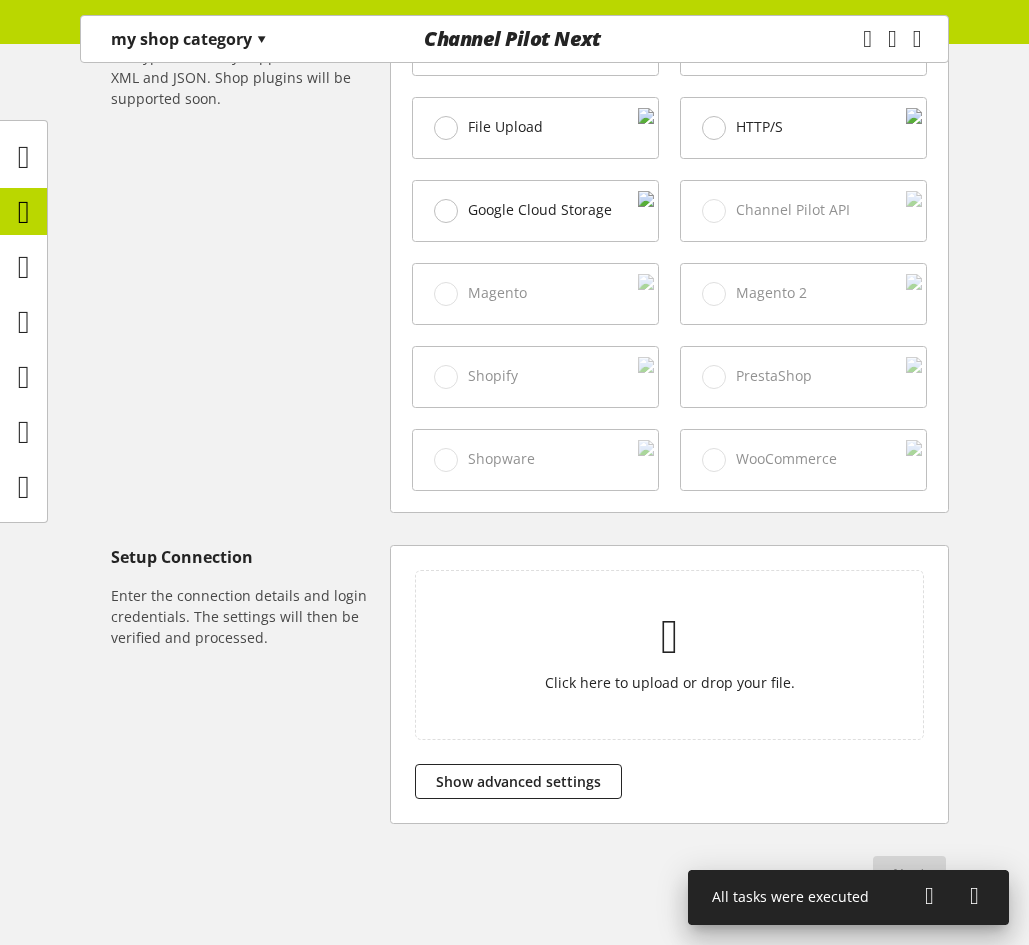 type on "**********" 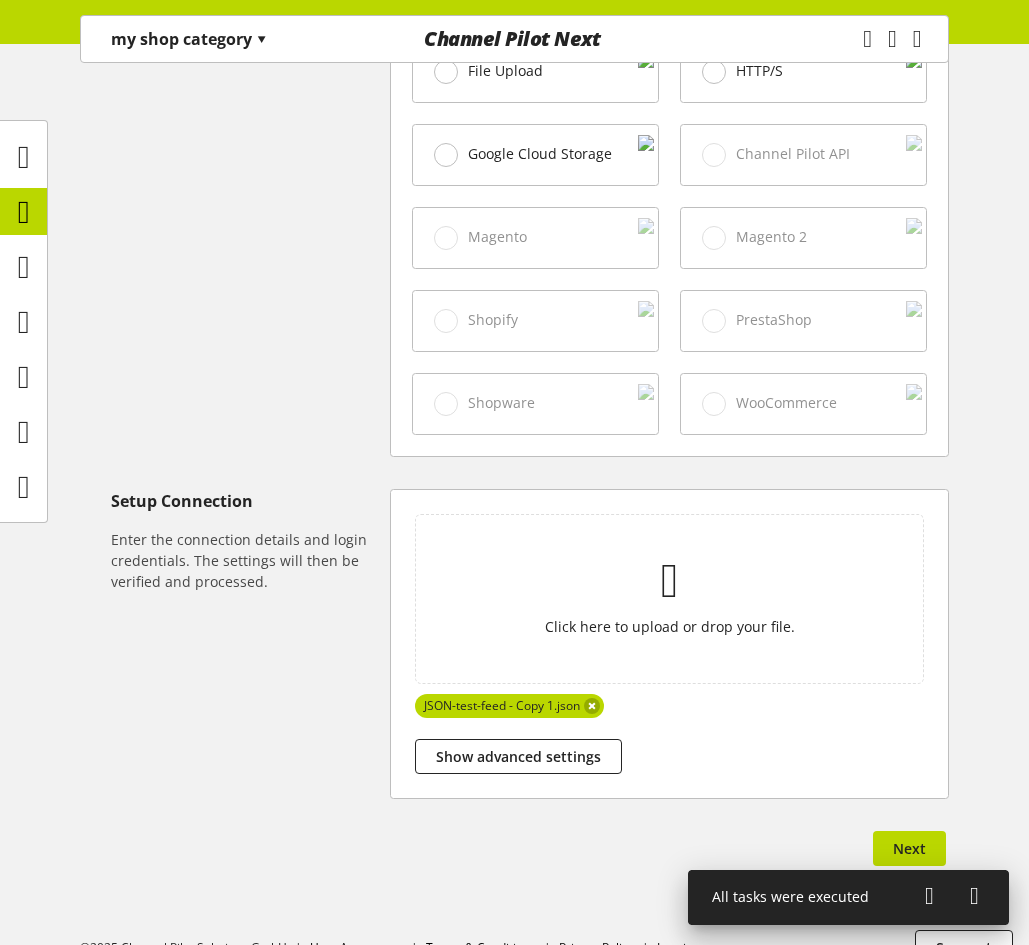 scroll, scrollTop: 809, scrollLeft: 0, axis: vertical 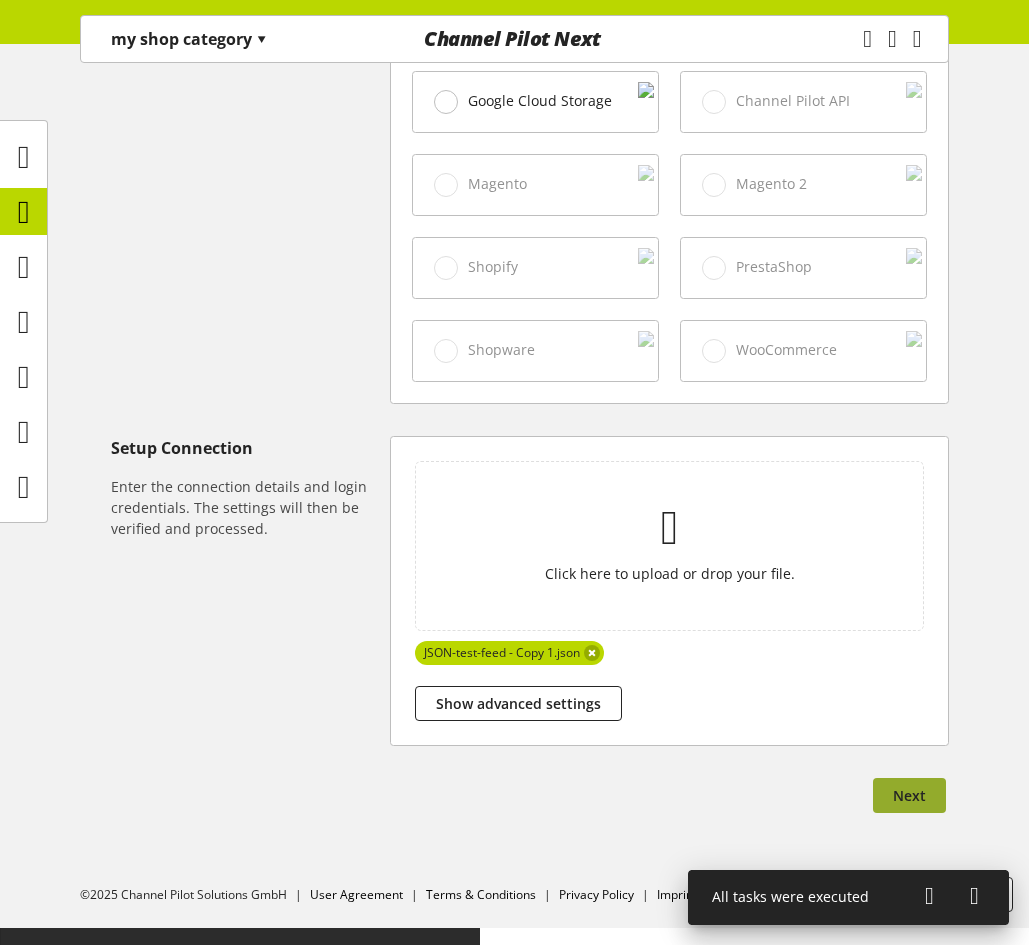 click on "Next" at bounding box center (909, 795) 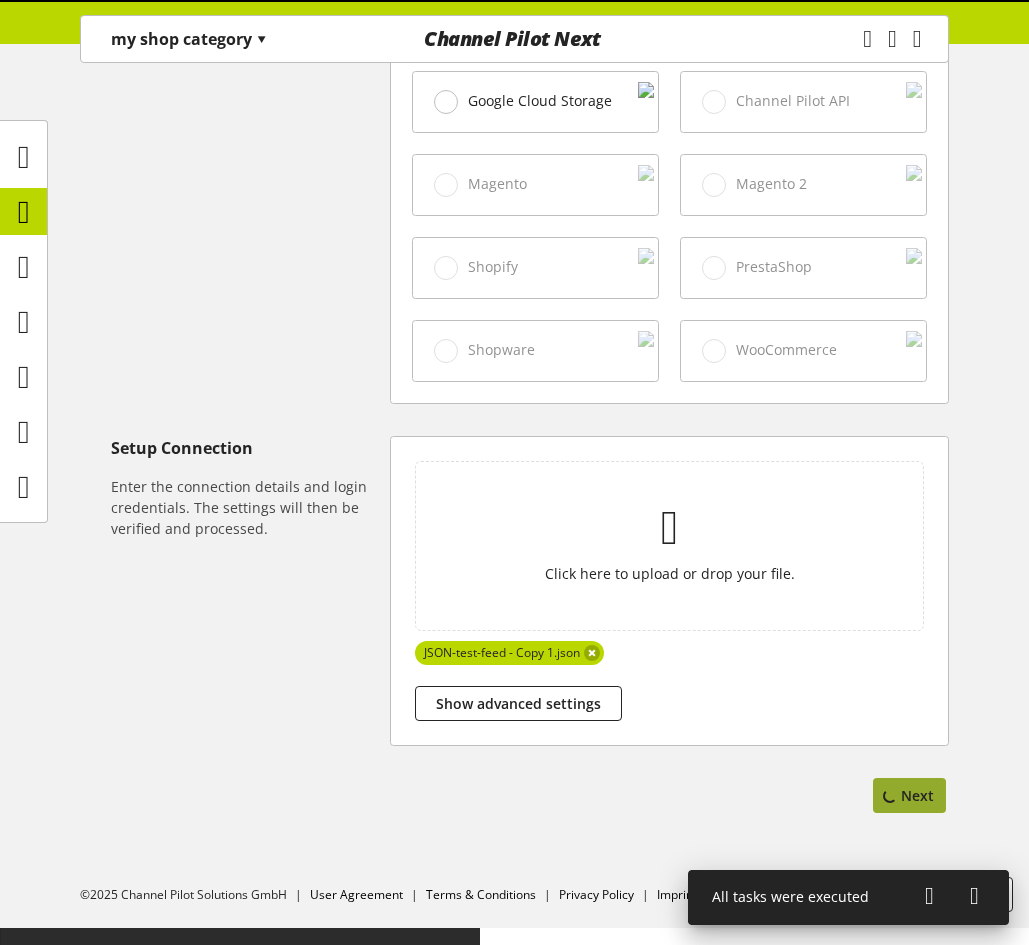 scroll, scrollTop: 0, scrollLeft: 0, axis: both 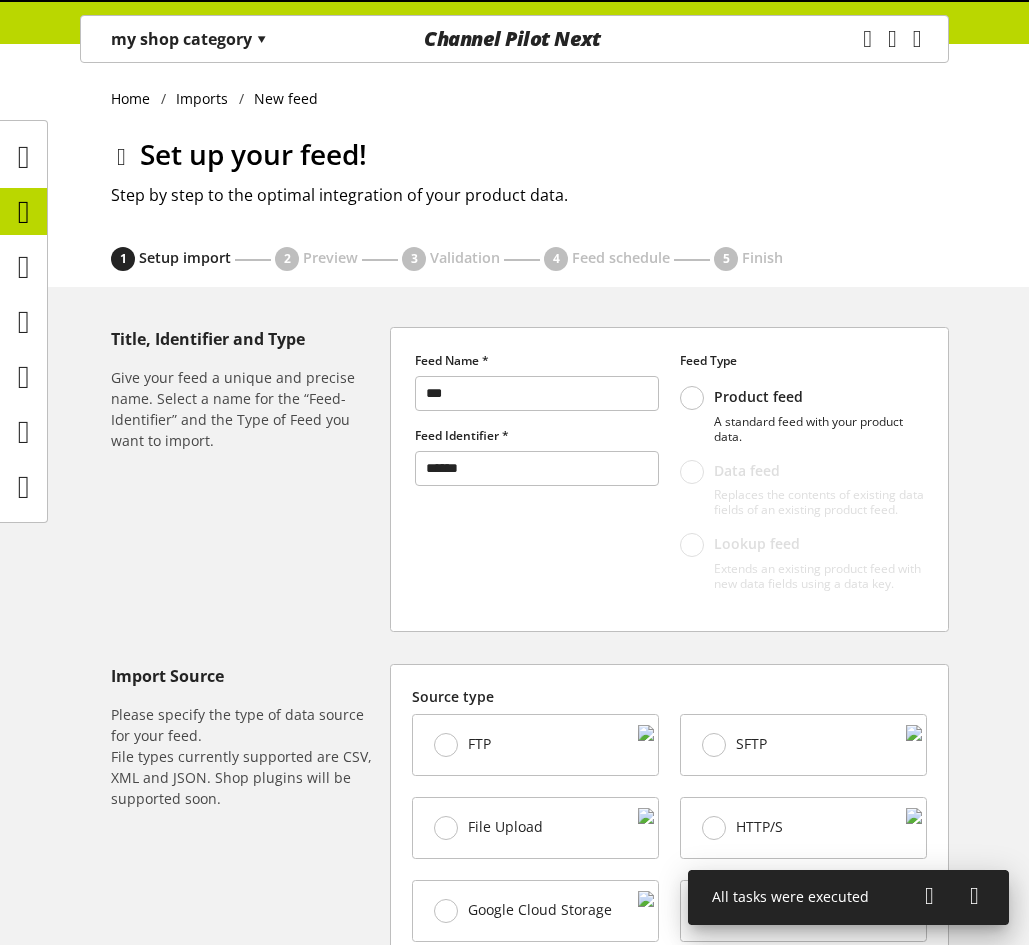 select on "*****" 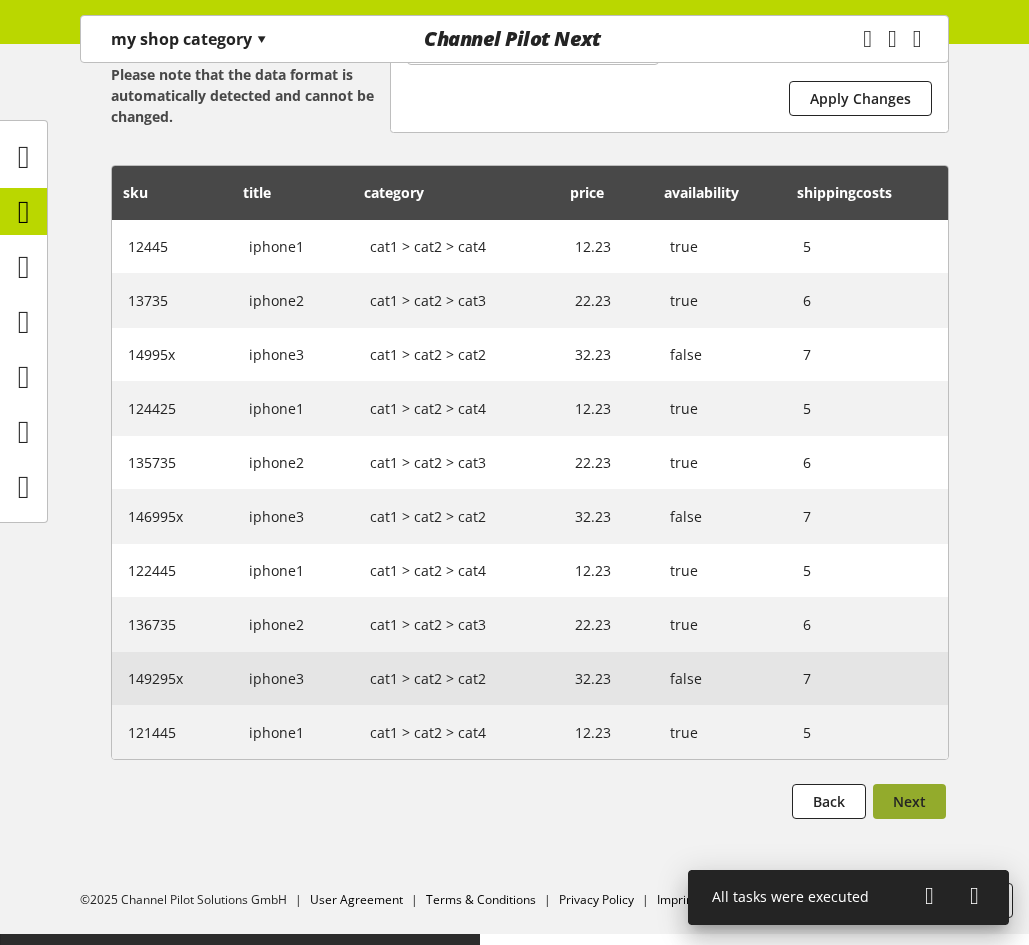 scroll, scrollTop: 412, scrollLeft: 0, axis: vertical 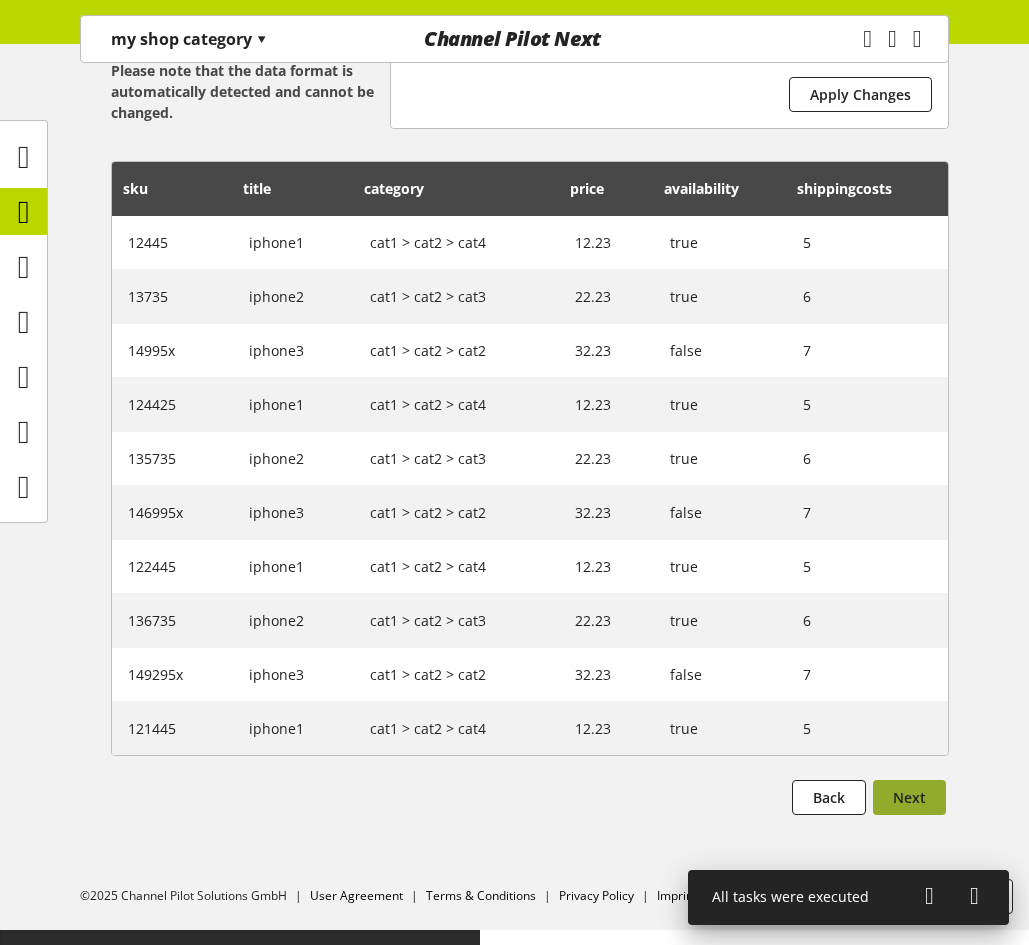click on "Next" at bounding box center [909, 797] 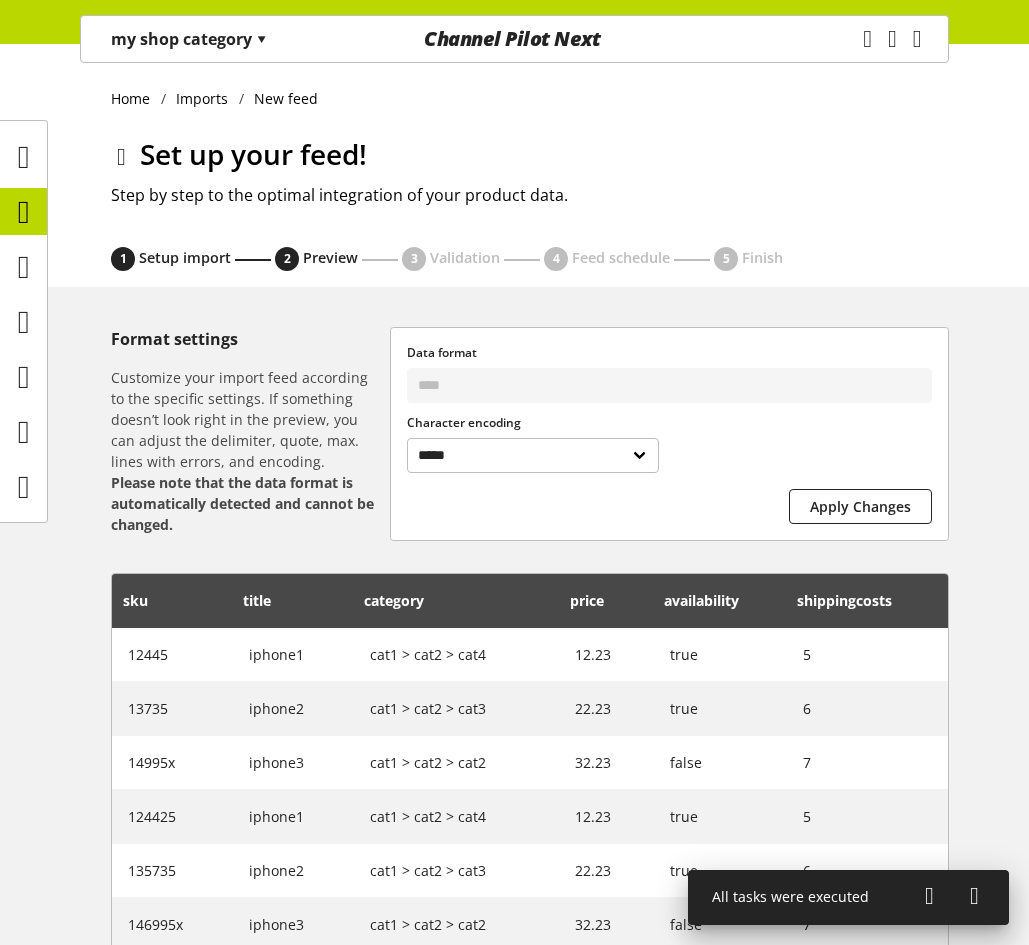 select 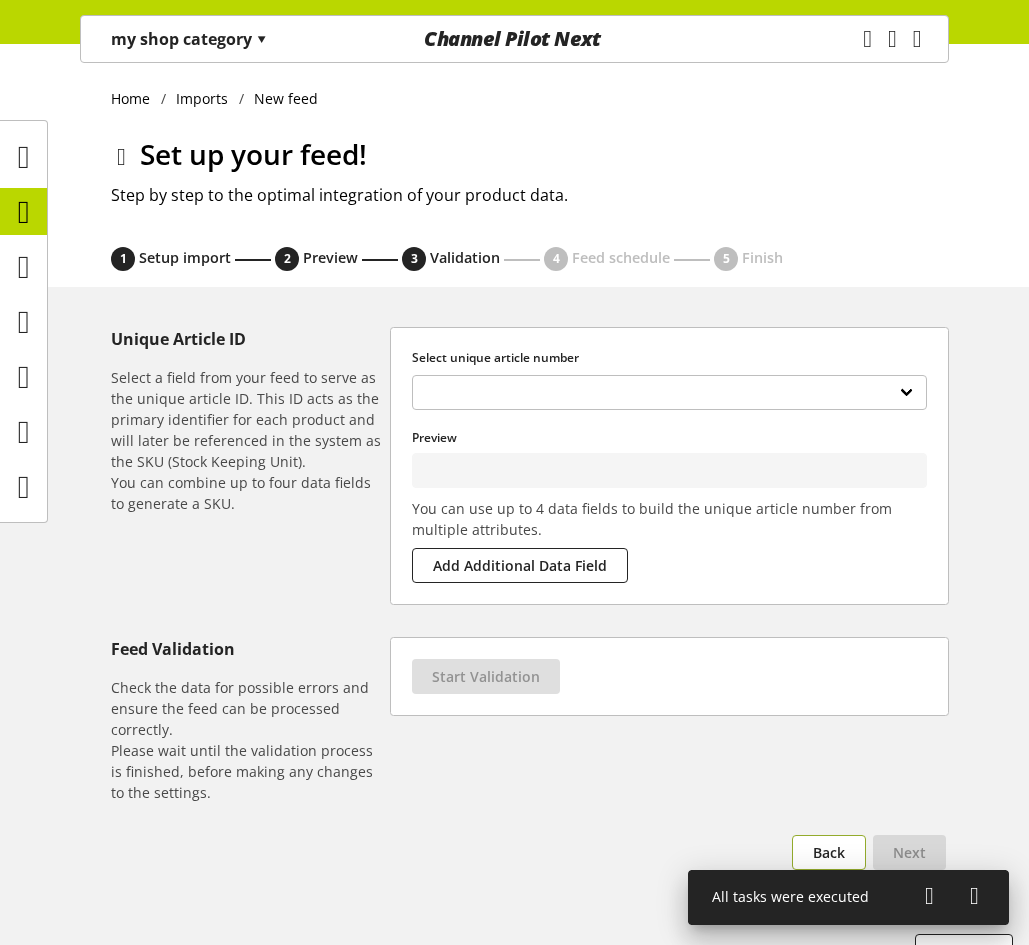 click on "Back" at bounding box center [829, 852] 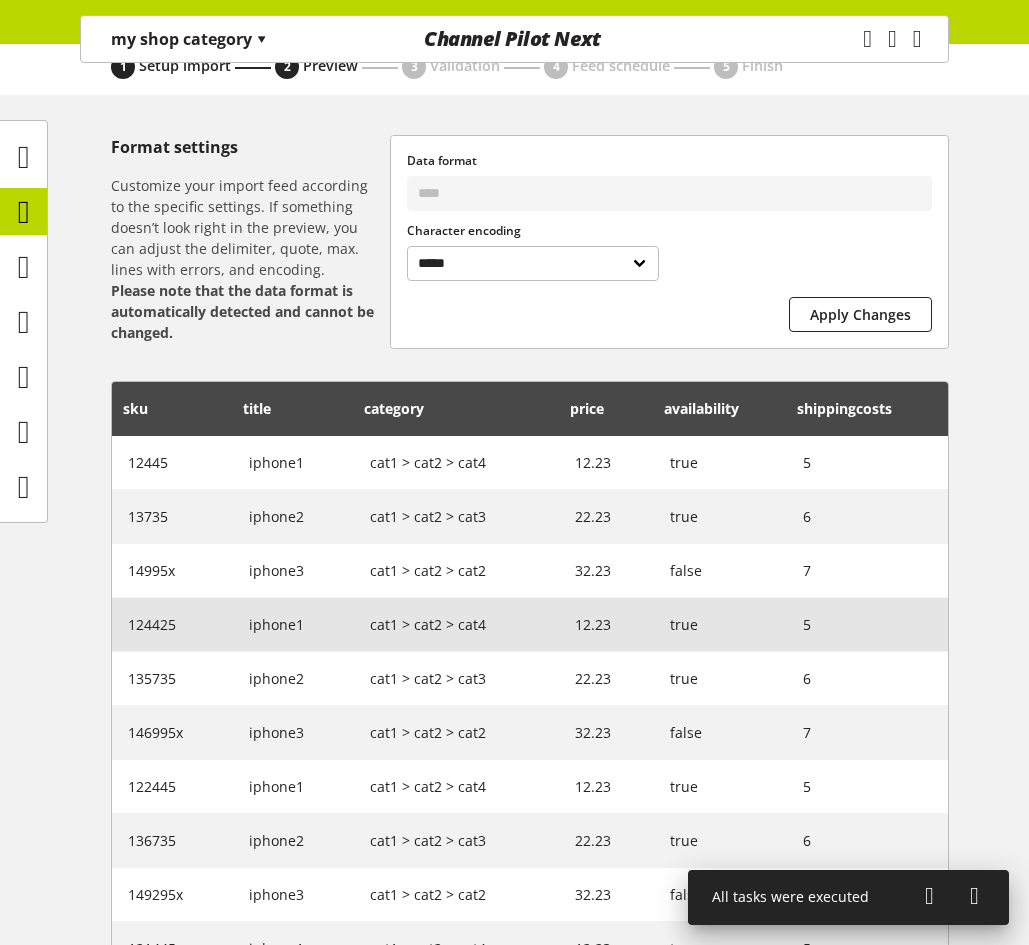 scroll, scrollTop: 200, scrollLeft: 0, axis: vertical 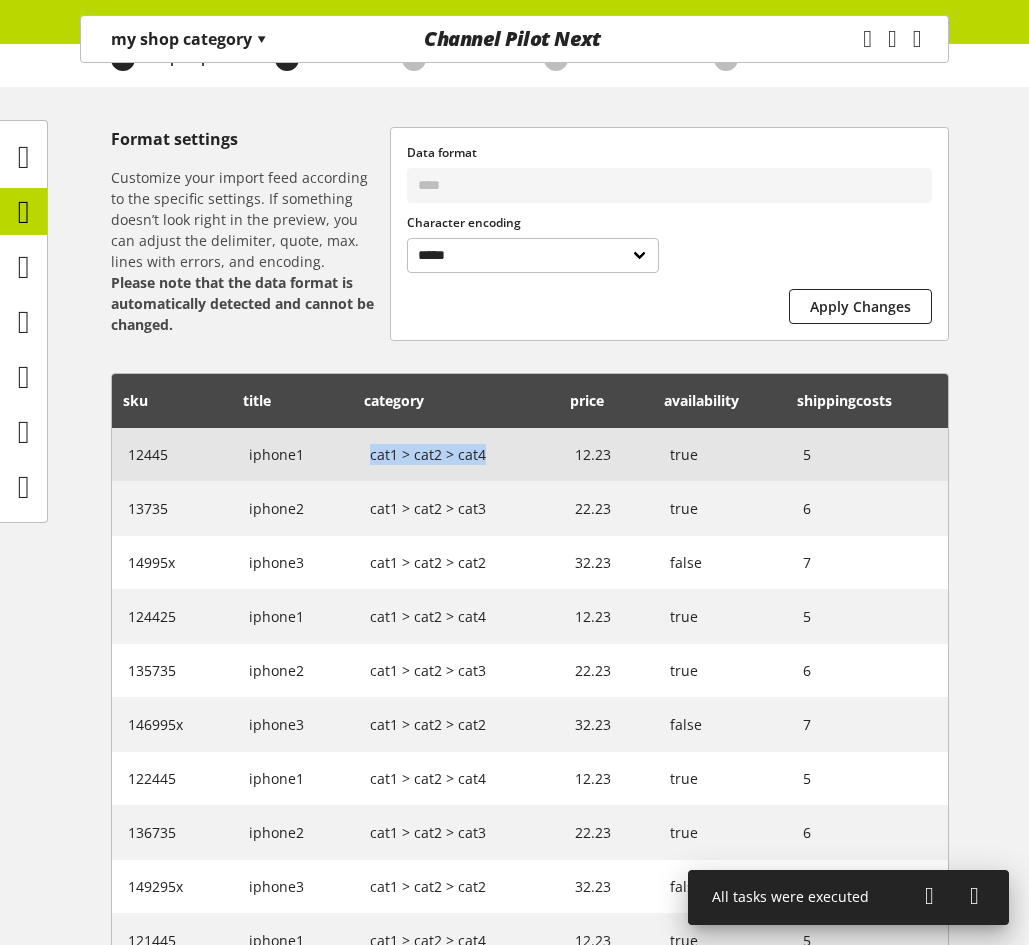 drag, startPoint x: 372, startPoint y: 452, endPoint x: 483, endPoint y: 460, distance: 111.28792 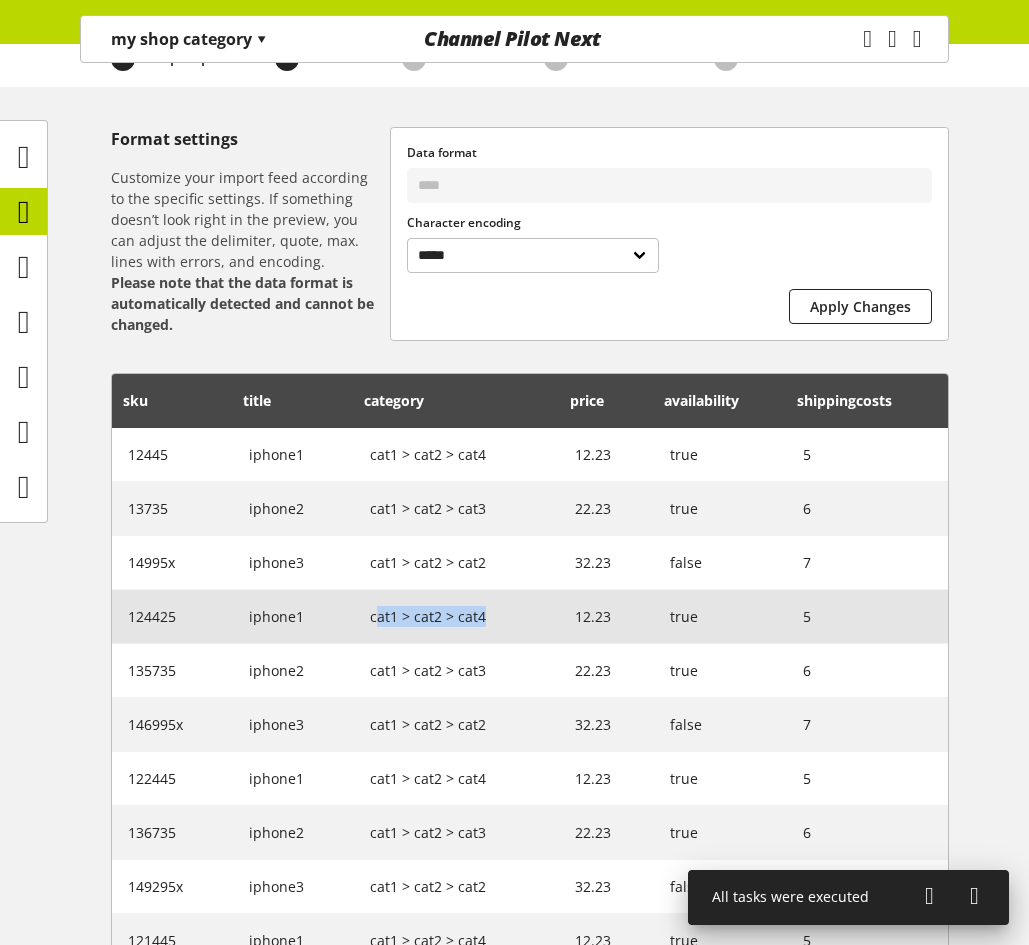 drag, startPoint x: 375, startPoint y: 614, endPoint x: 491, endPoint y: 613, distance: 116.00431 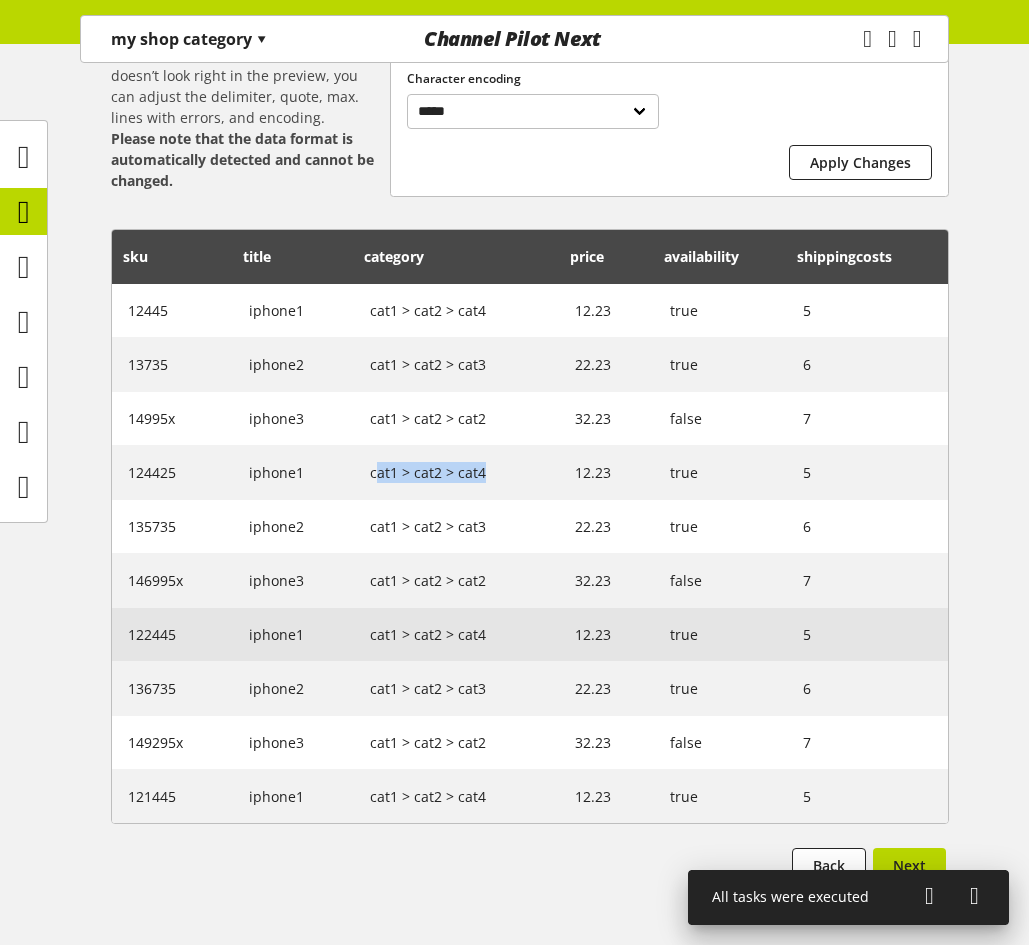 scroll, scrollTop: 412, scrollLeft: 0, axis: vertical 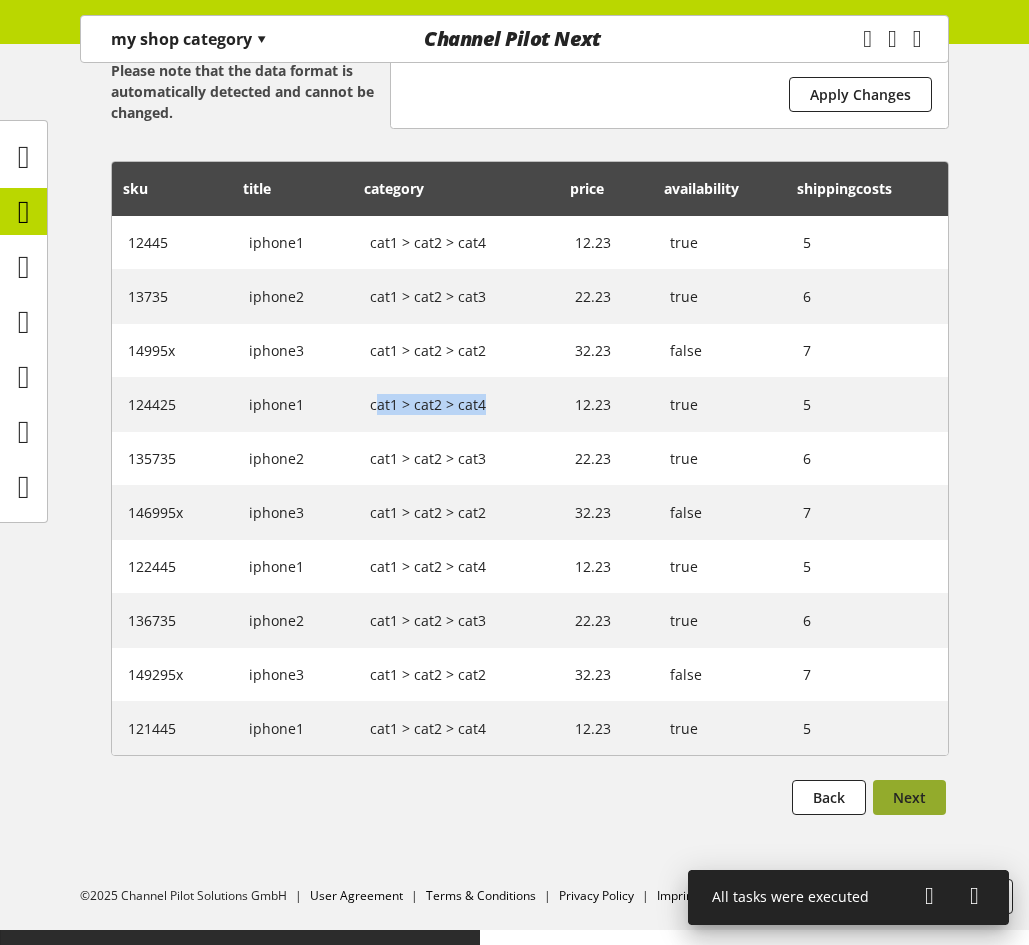 click on "Next" at bounding box center [909, 797] 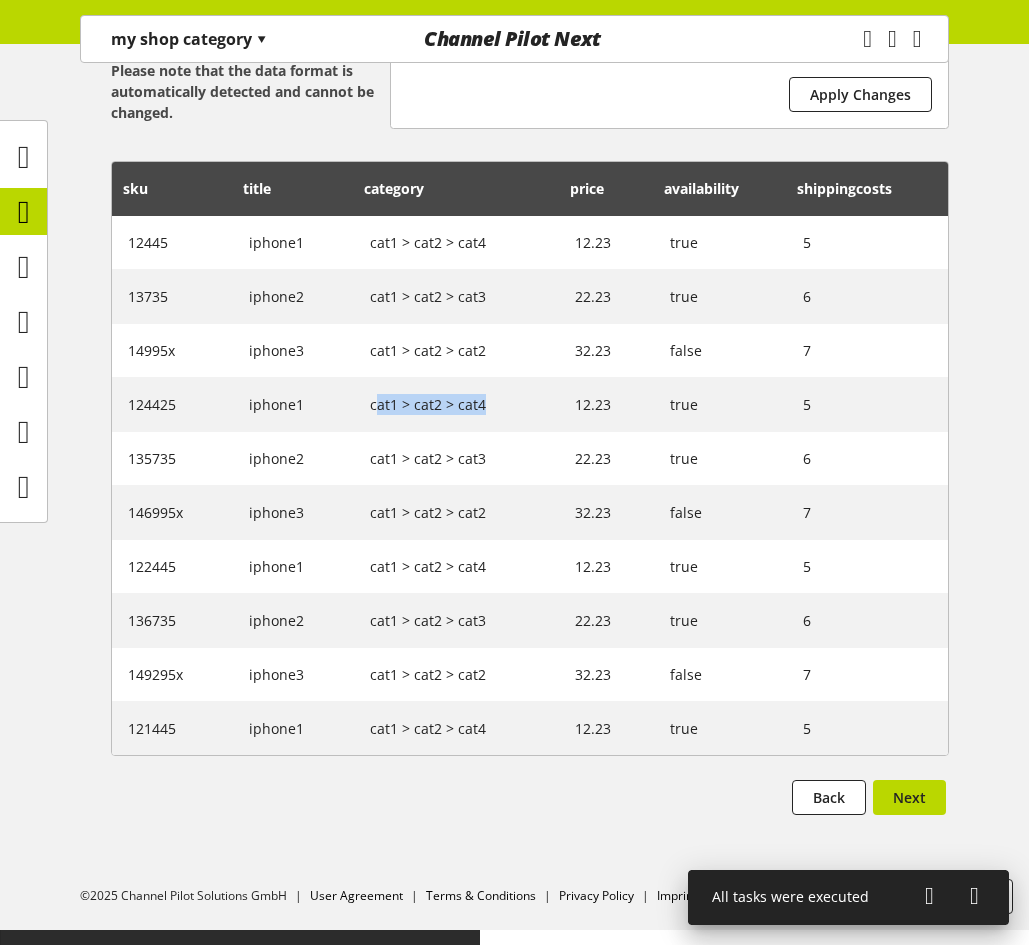 select 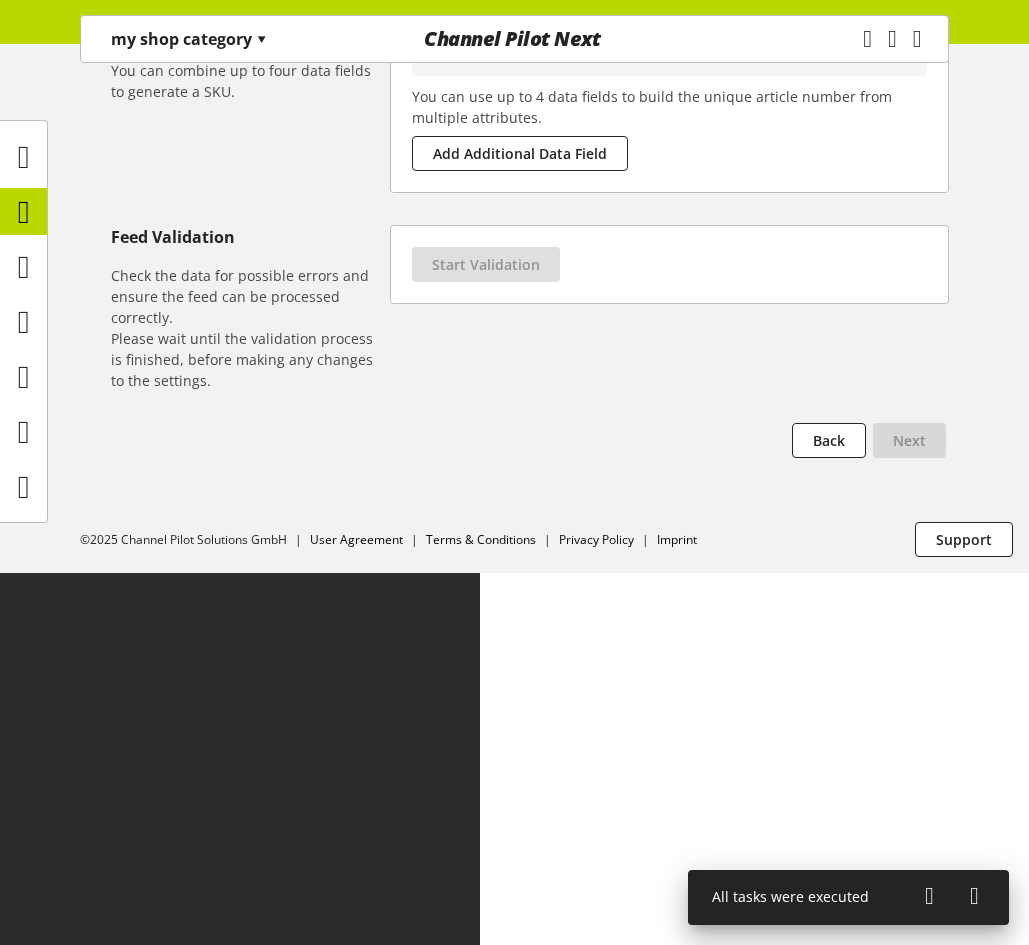 scroll, scrollTop: 0, scrollLeft: 0, axis: both 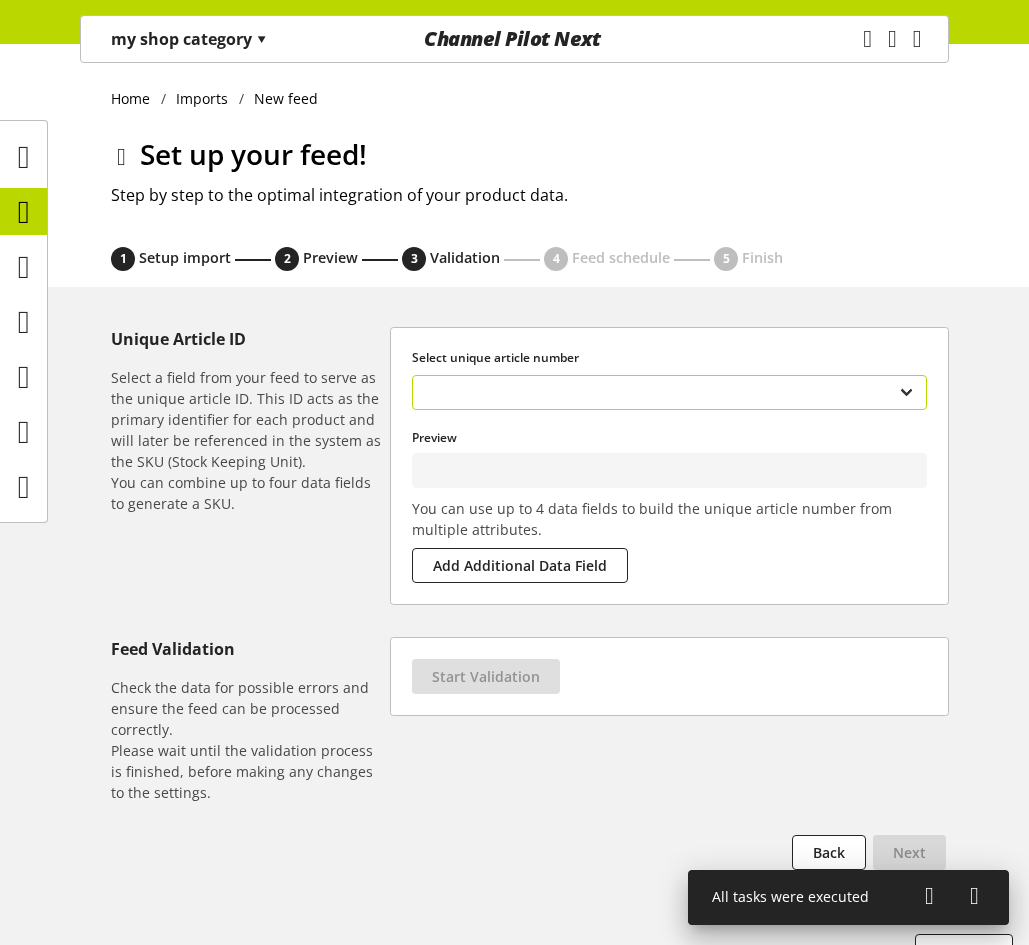 click on "**********" at bounding box center (669, 392) 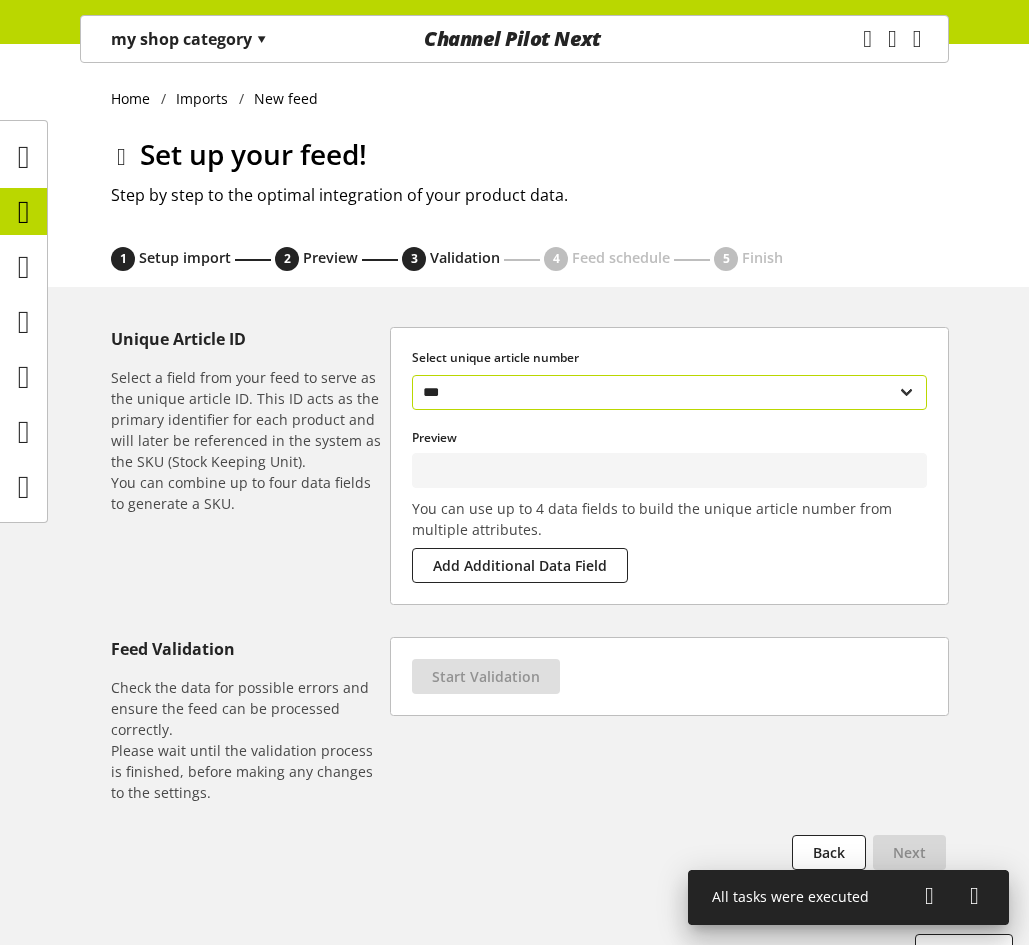 type on "*****" 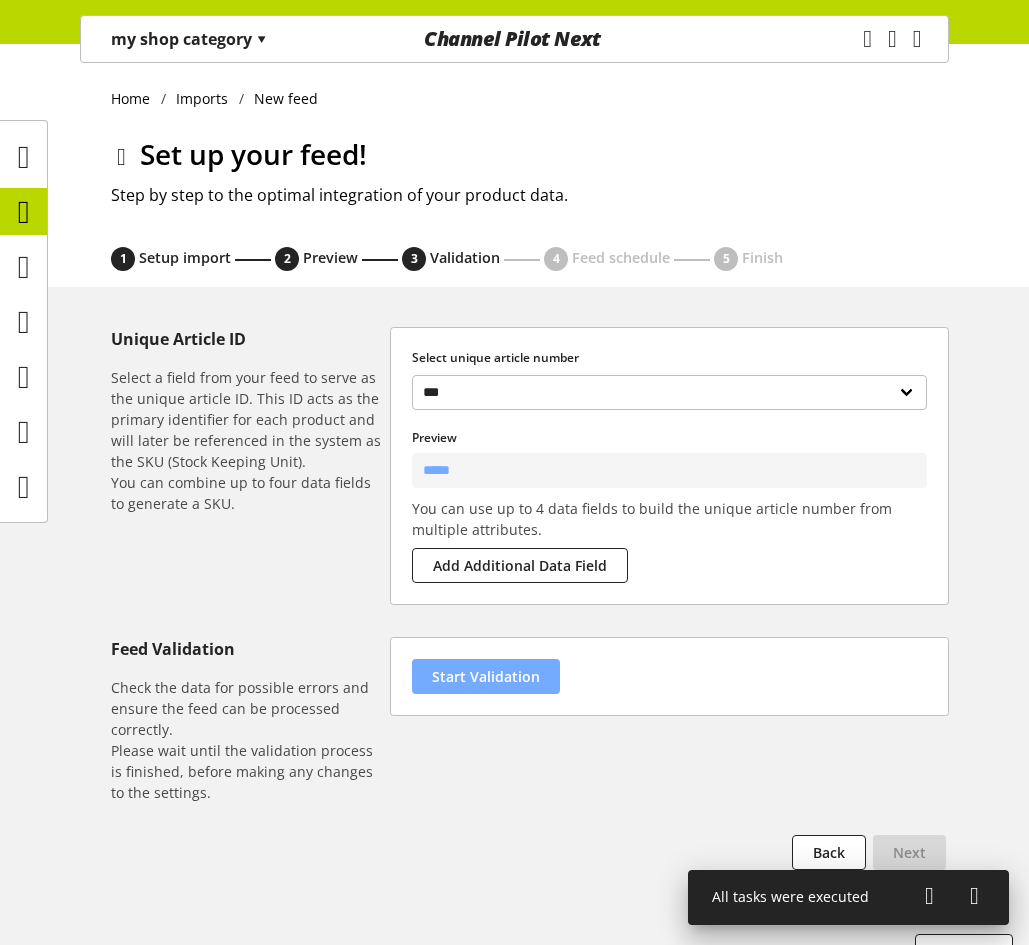 click on "Start Validation" at bounding box center (486, 676) 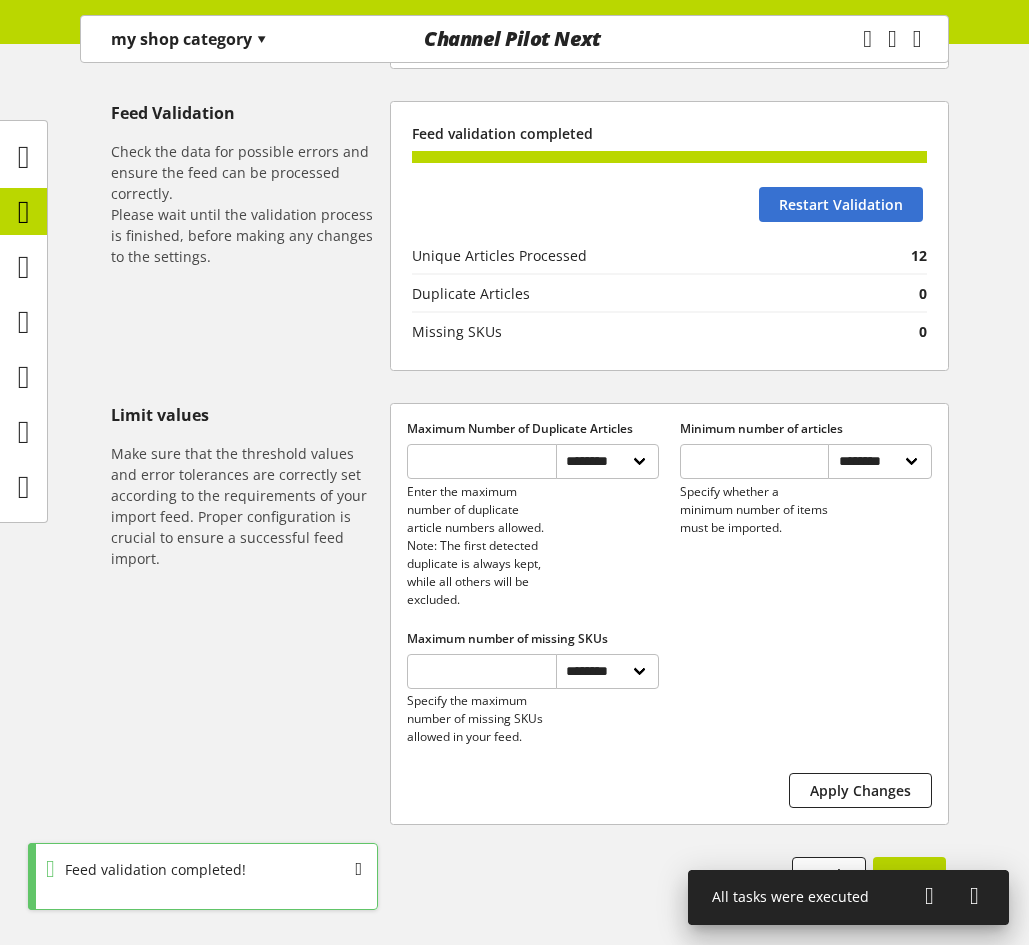 scroll, scrollTop: 600, scrollLeft: 0, axis: vertical 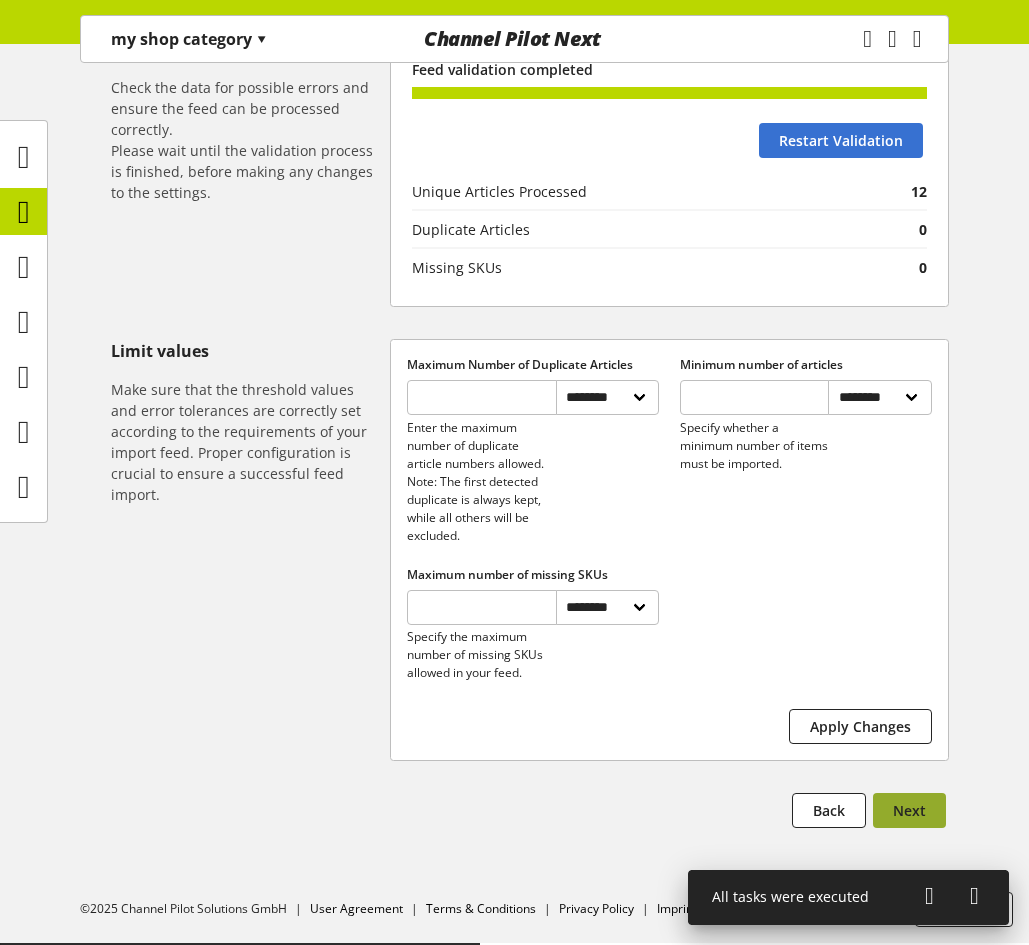 click on "Next" at bounding box center (909, 810) 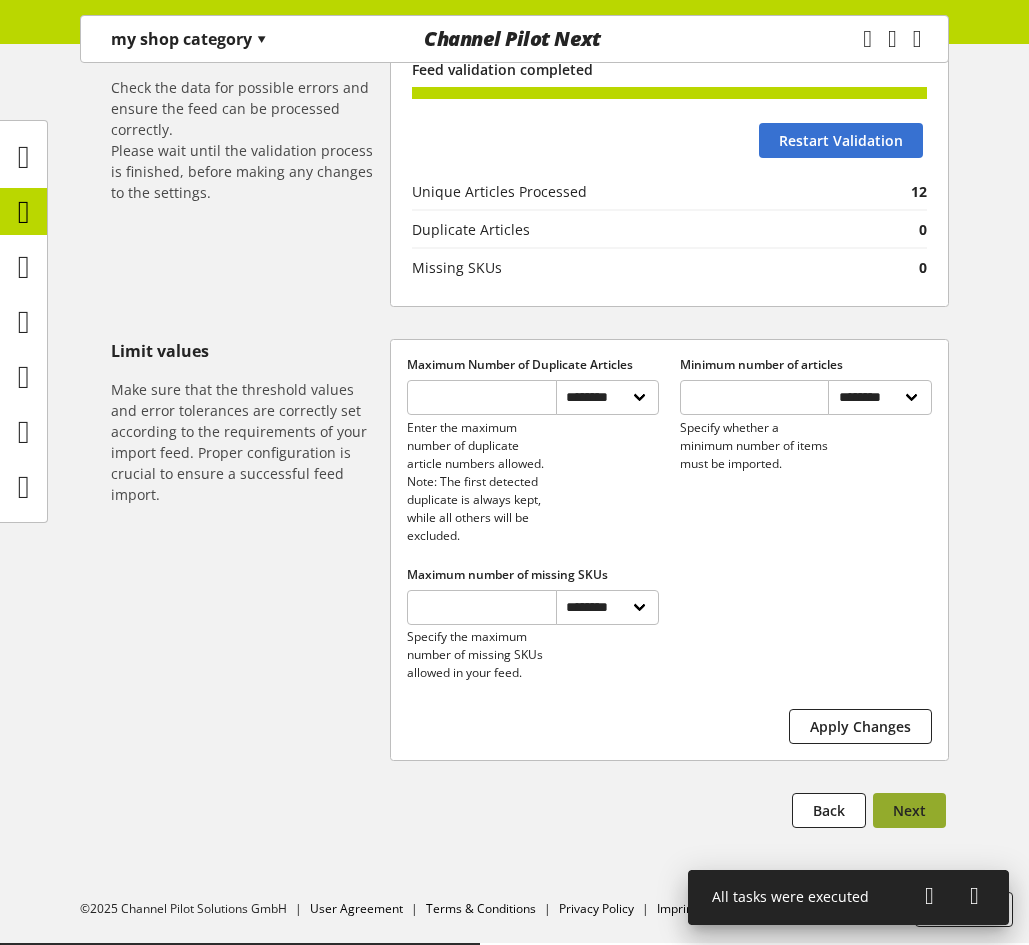select on "****" 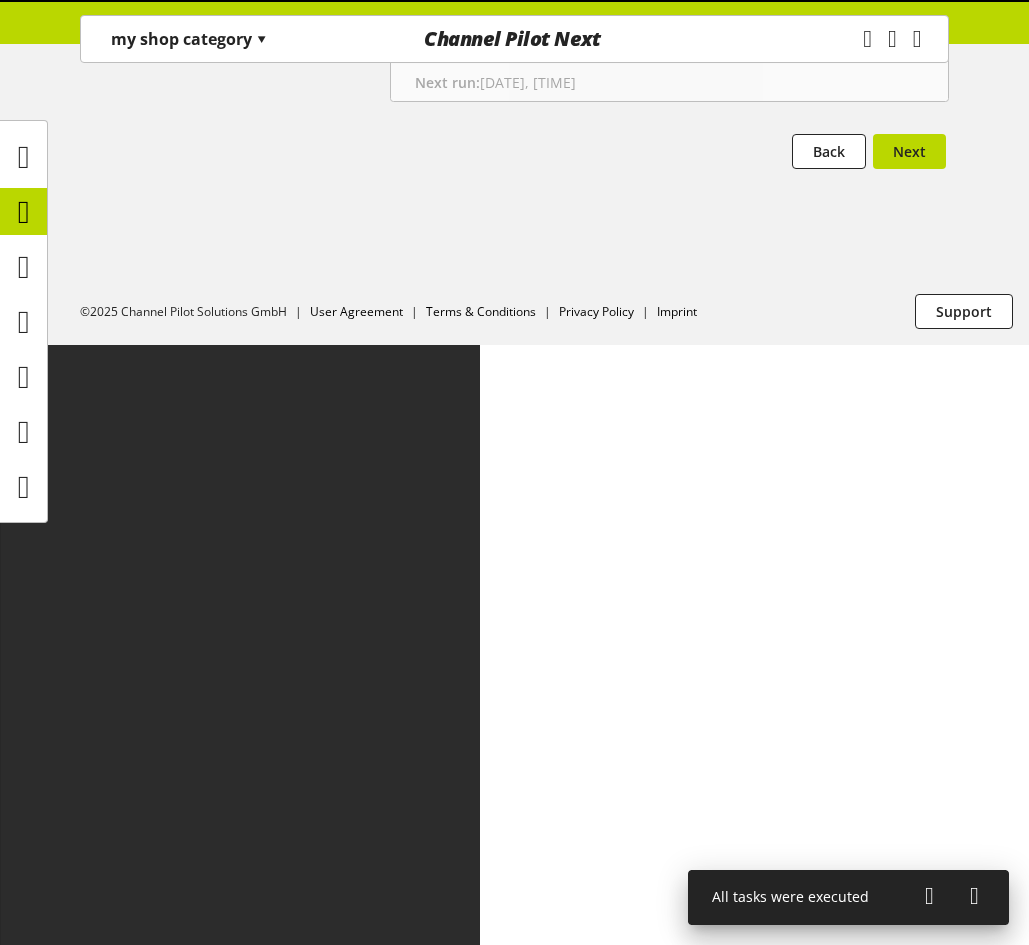 scroll, scrollTop: 0, scrollLeft: 0, axis: both 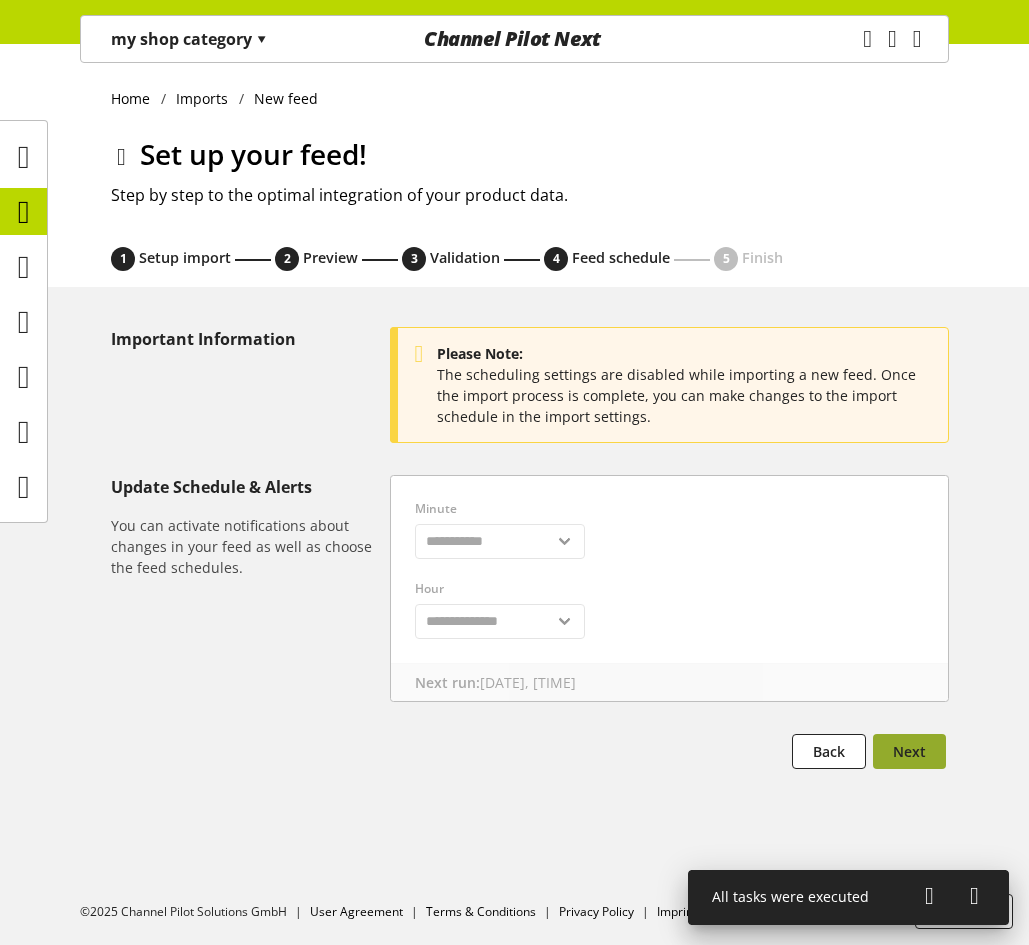 click on "Next" at bounding box center [909, 751] 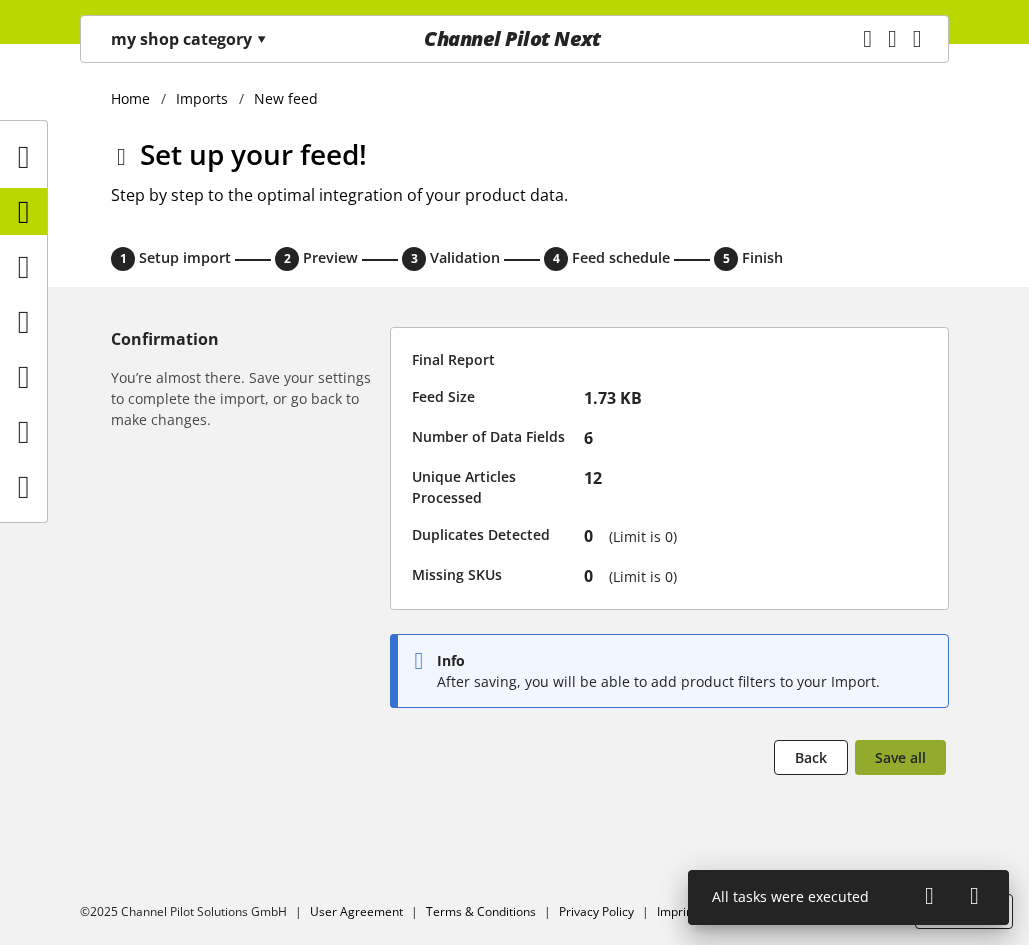 click on "Save all" at bounding box center [900, 757] 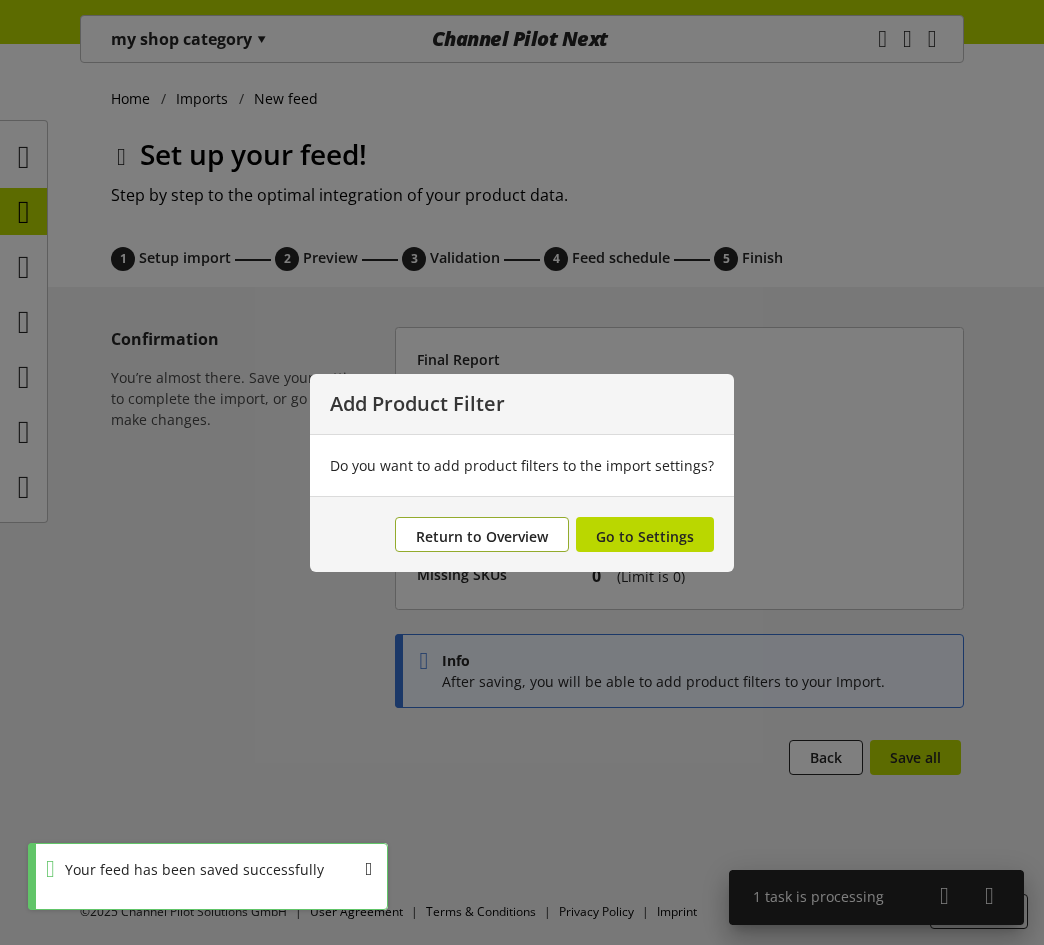click on "Return to Overview" at bounding box center [482, 536] 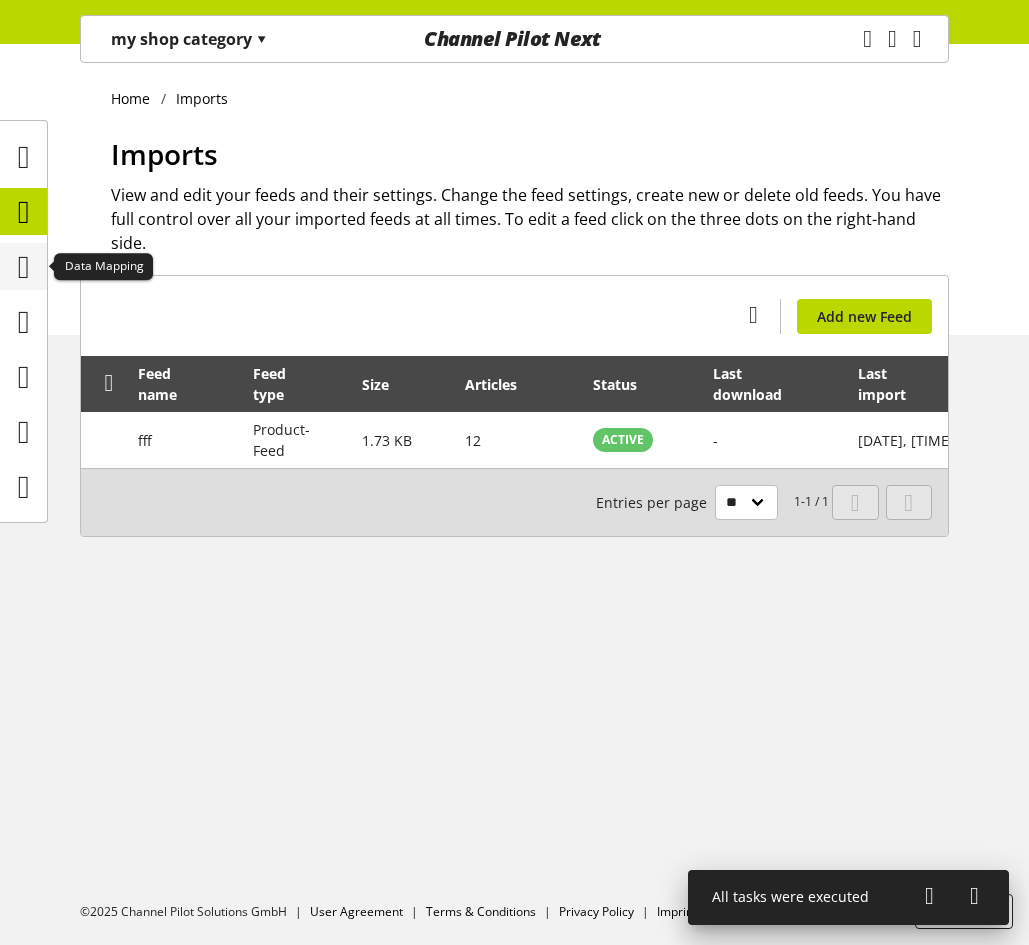 click at bounding box center (24, 267) 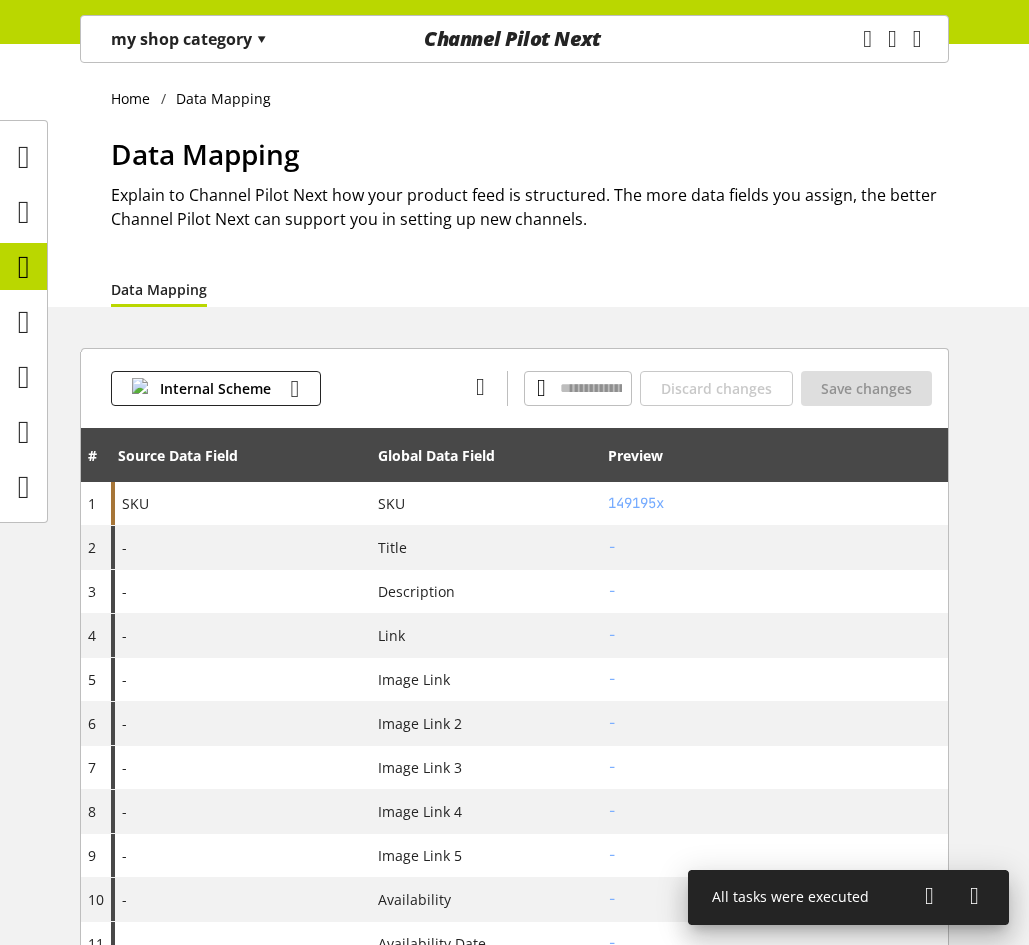 click on "▾" at bounding box center (261, 39) 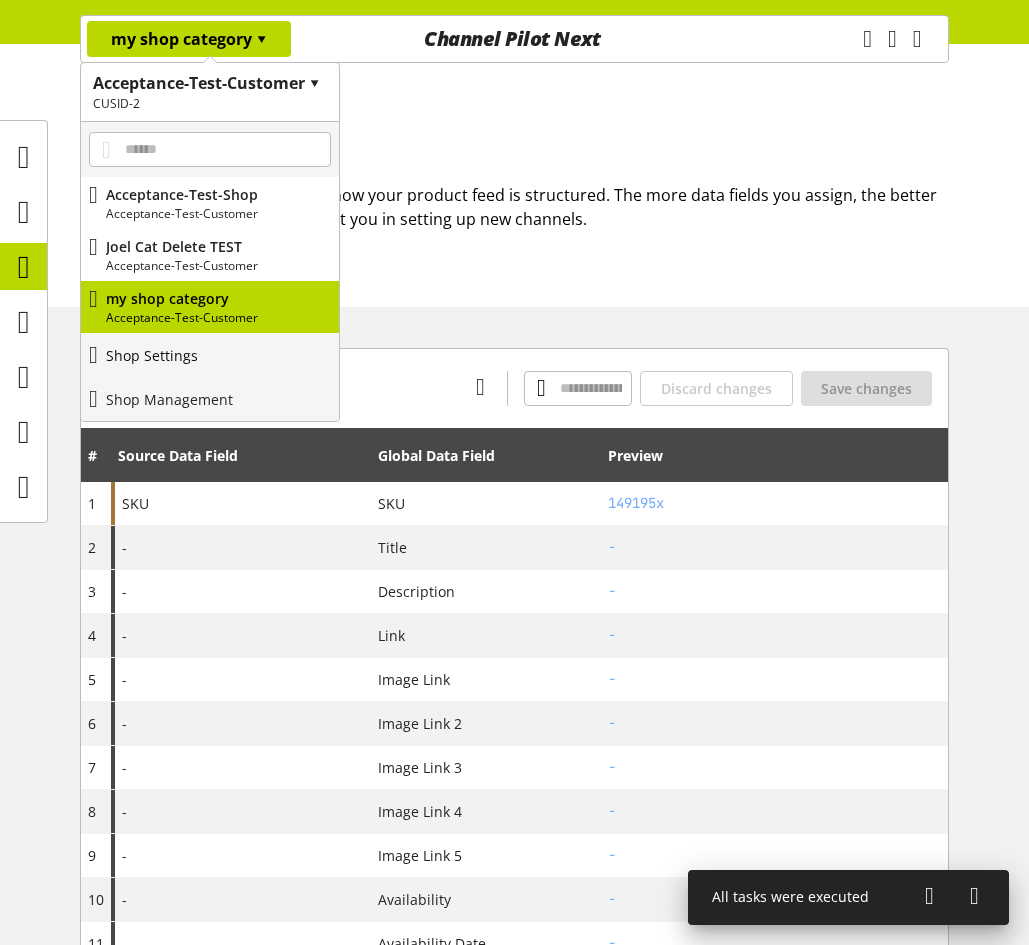 click on "Shop Settings" at bounding box center [210, 355] 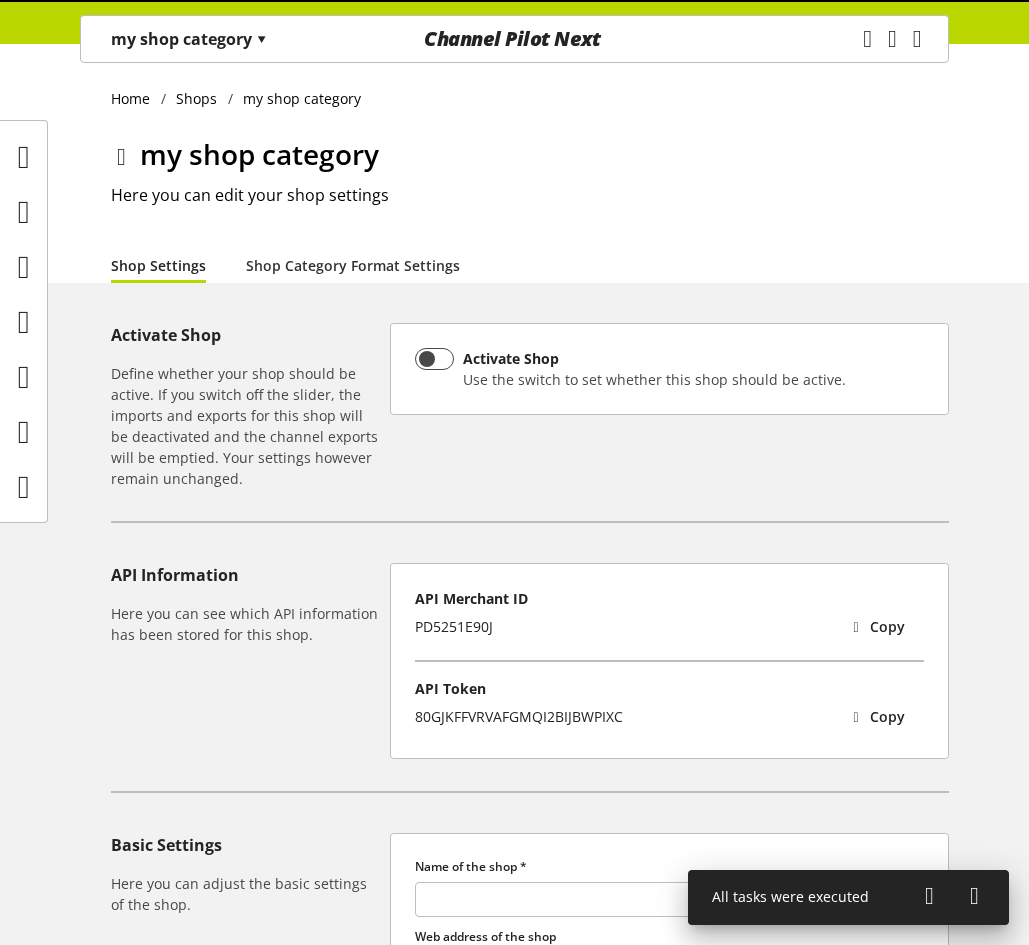 type on "**********" 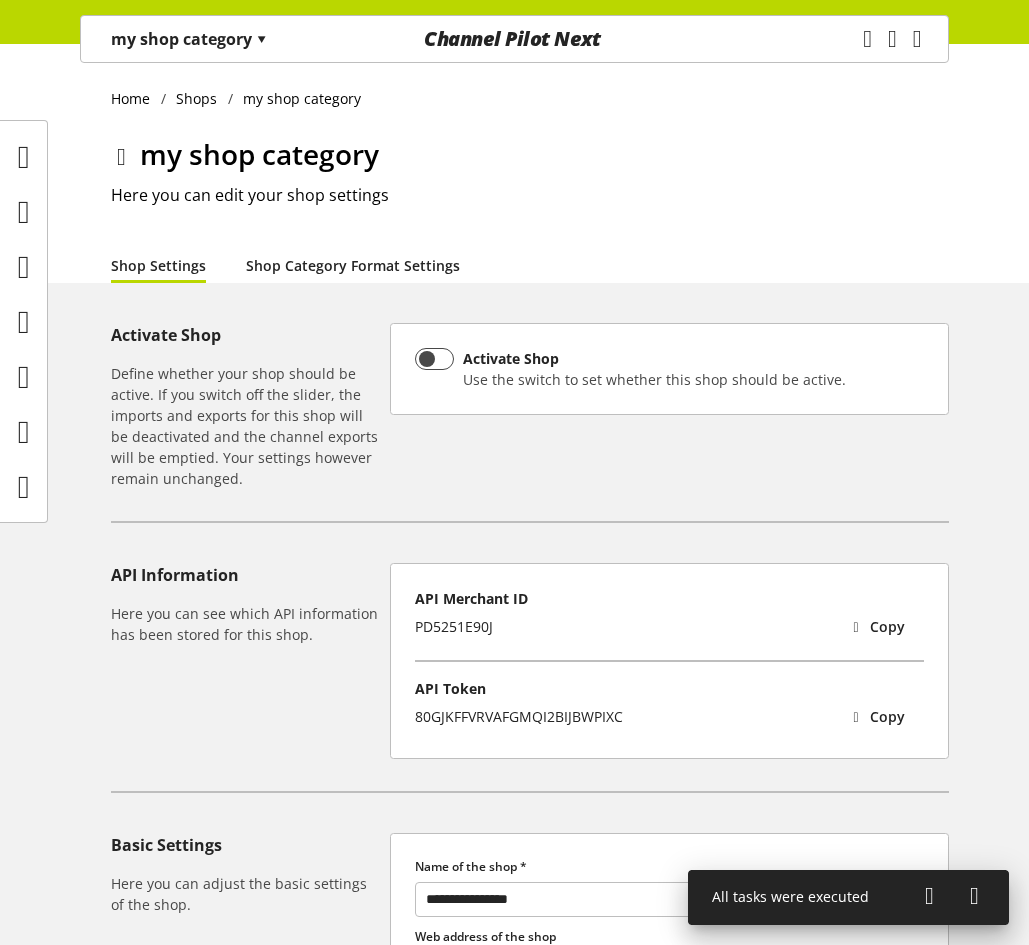 click on "Shop Category Format Settings" at bounding box center [353, 265] 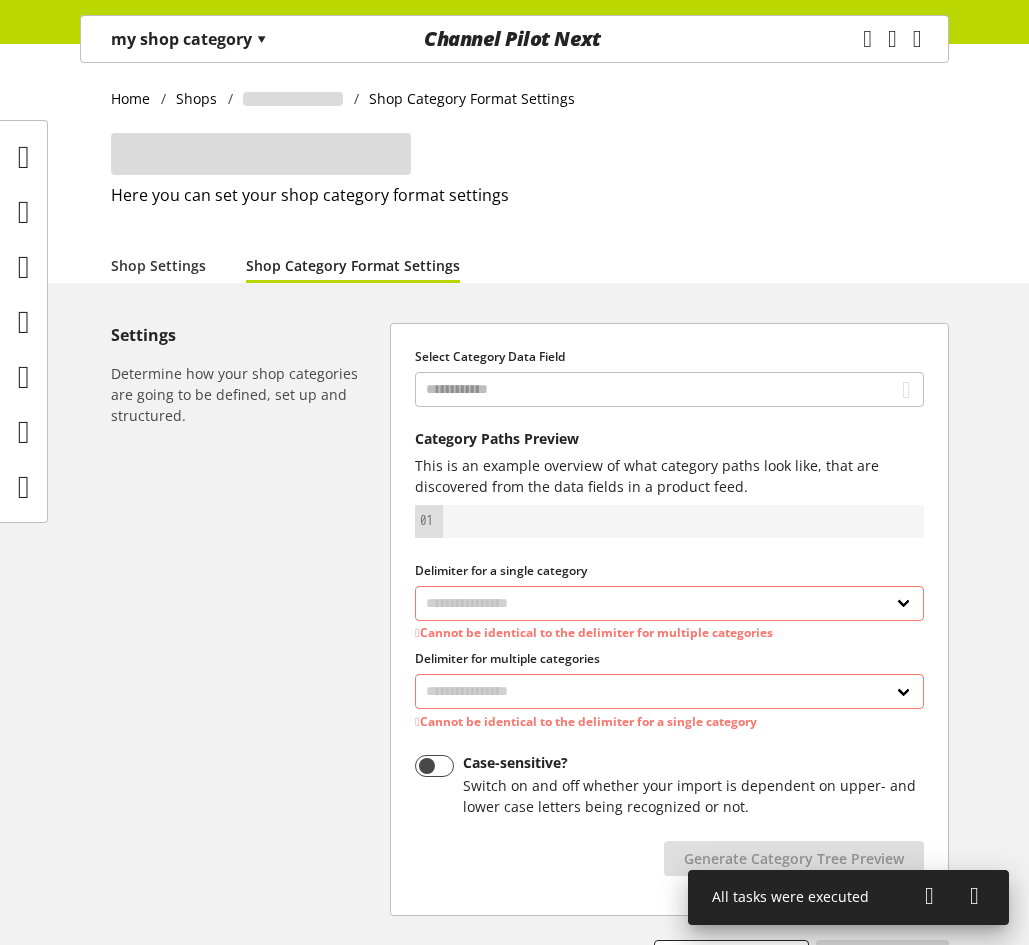 select 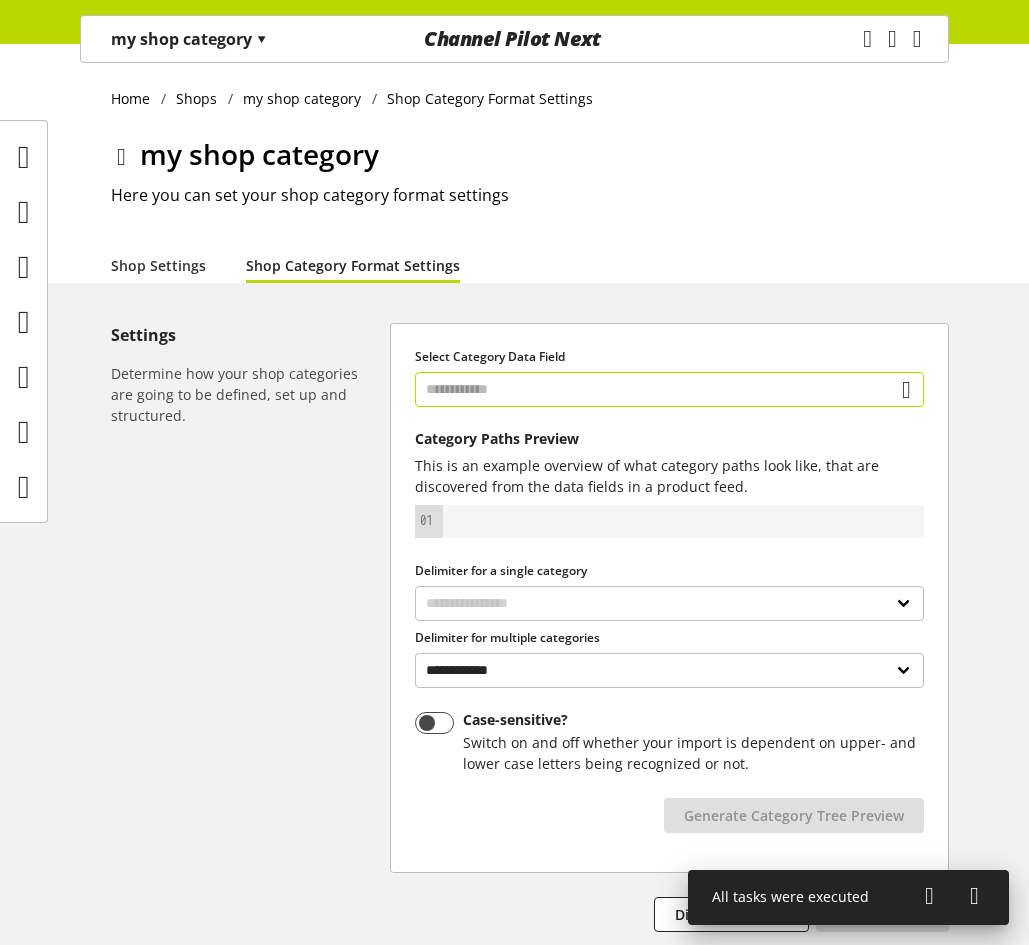 click at bounding box center (669, 389) 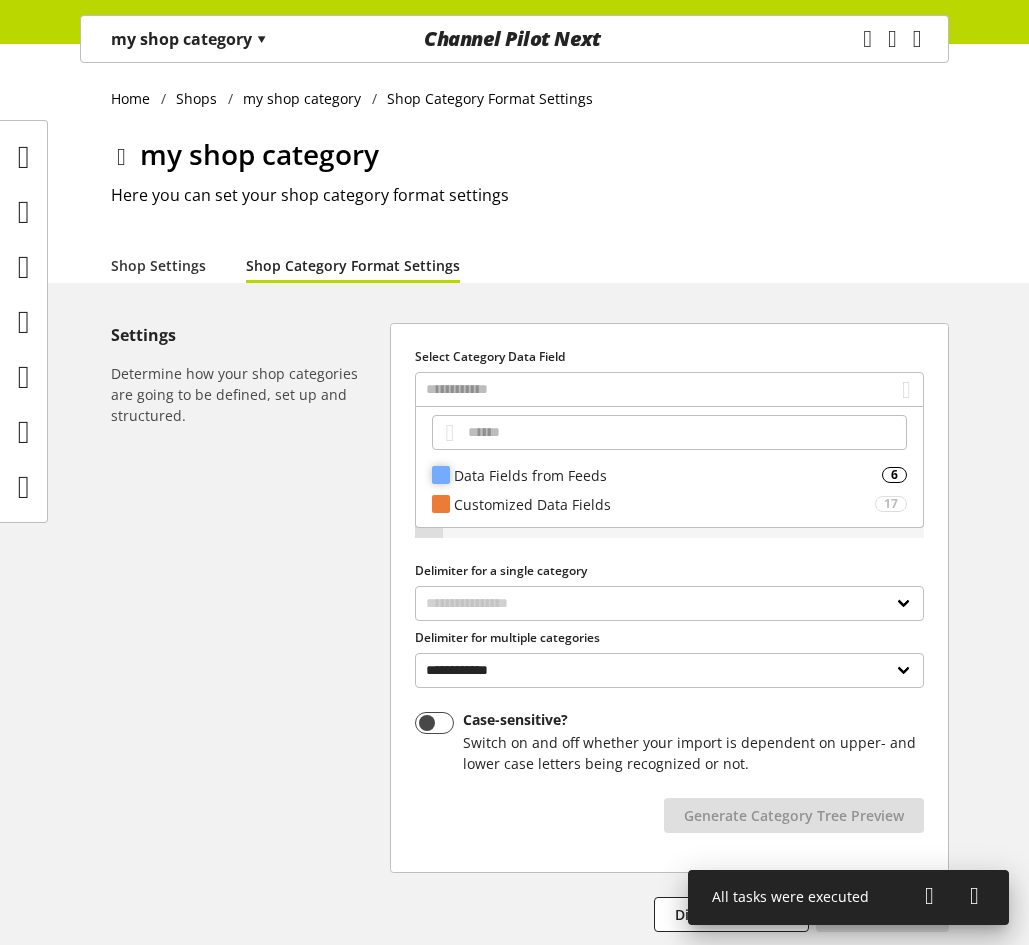 click on "Data Fields from Feeds" at bounding box center [668, 475] 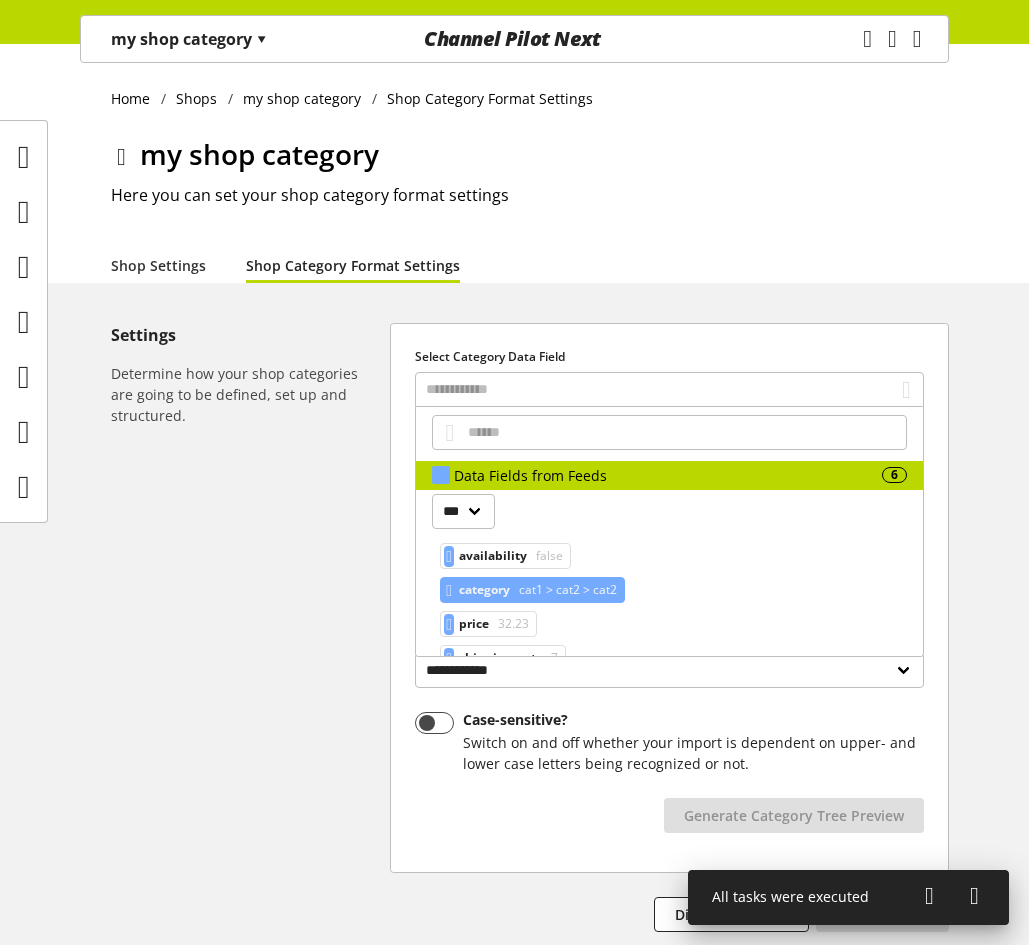 click on "category" at bounding box center [484, 590] 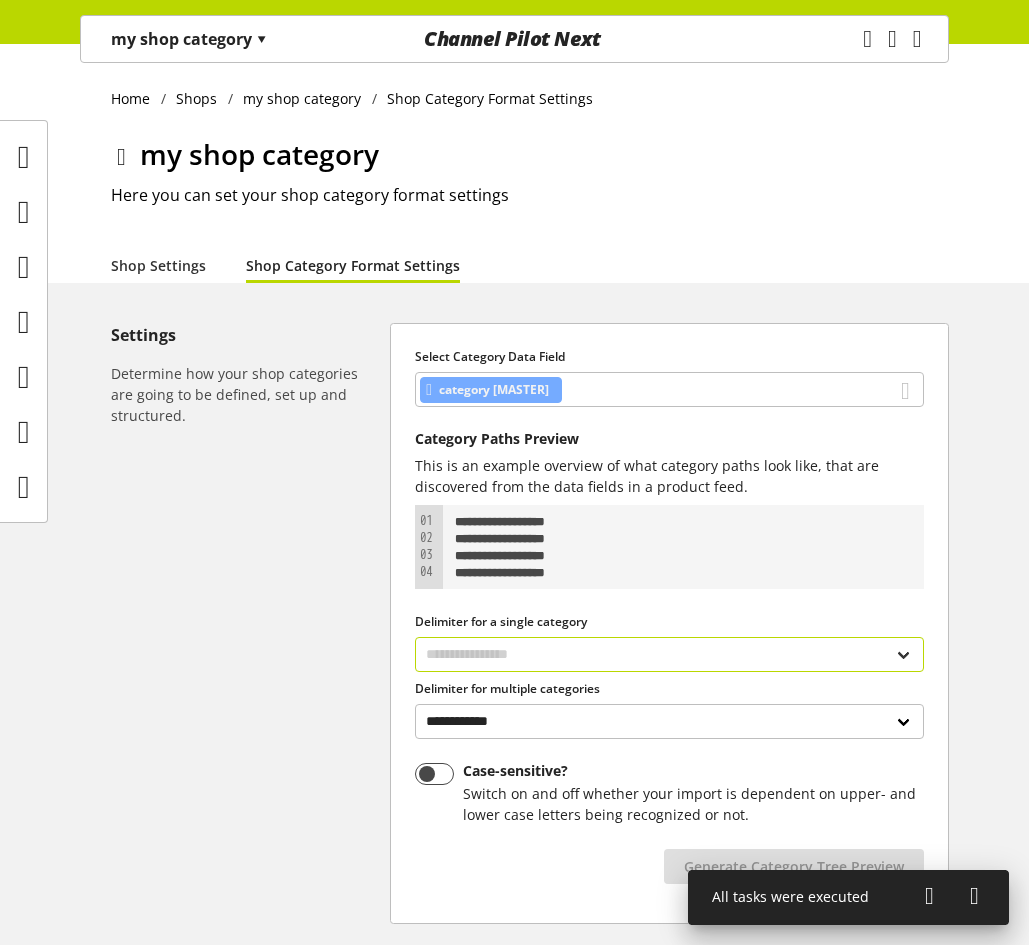 click on "**********" at bounding box center (669, 654) 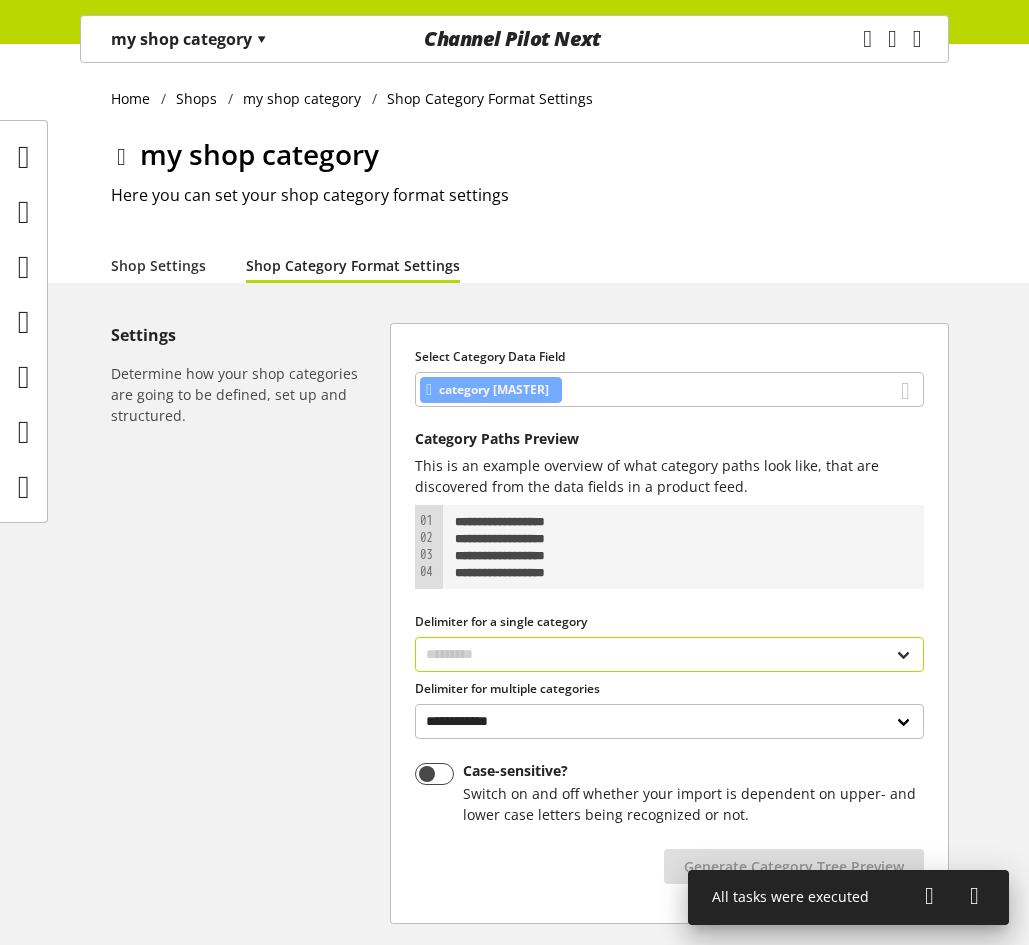 click on "**********" at bounding box center (669, 654) 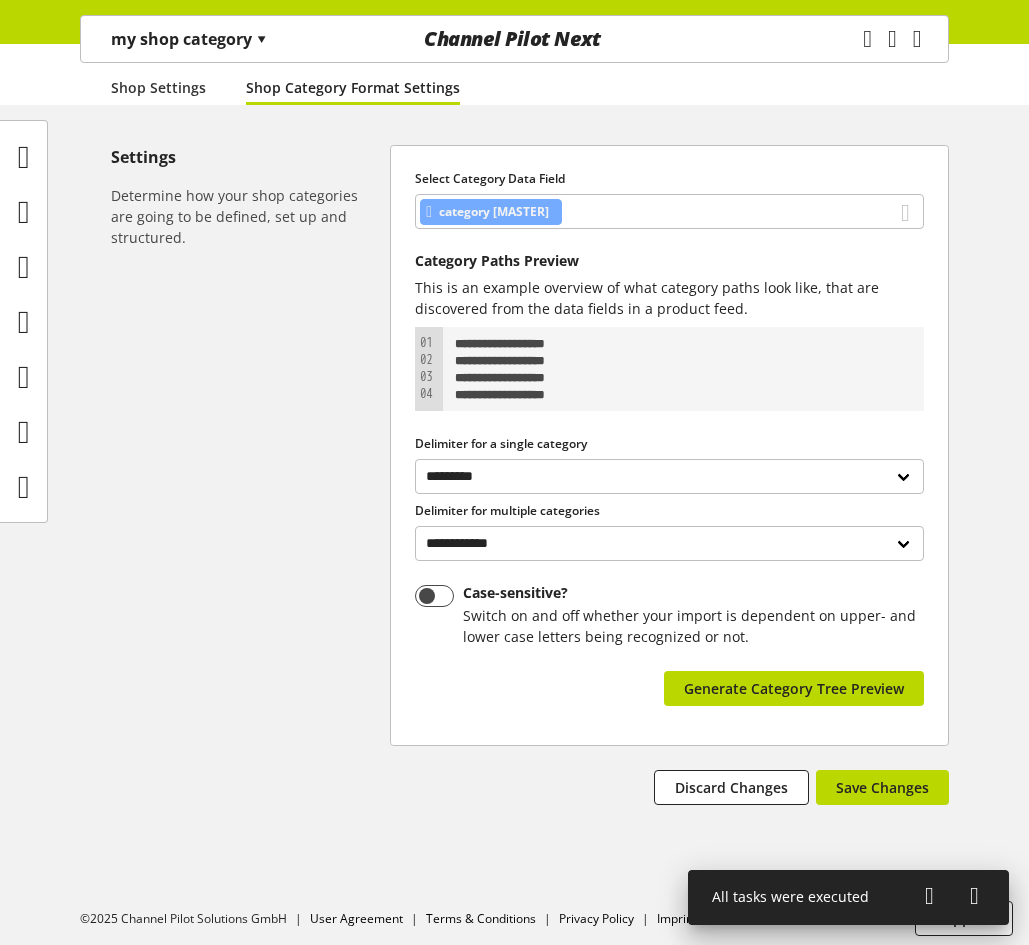 scroll, scrollTop: 185, scrollLeft: 0, axis: vertical 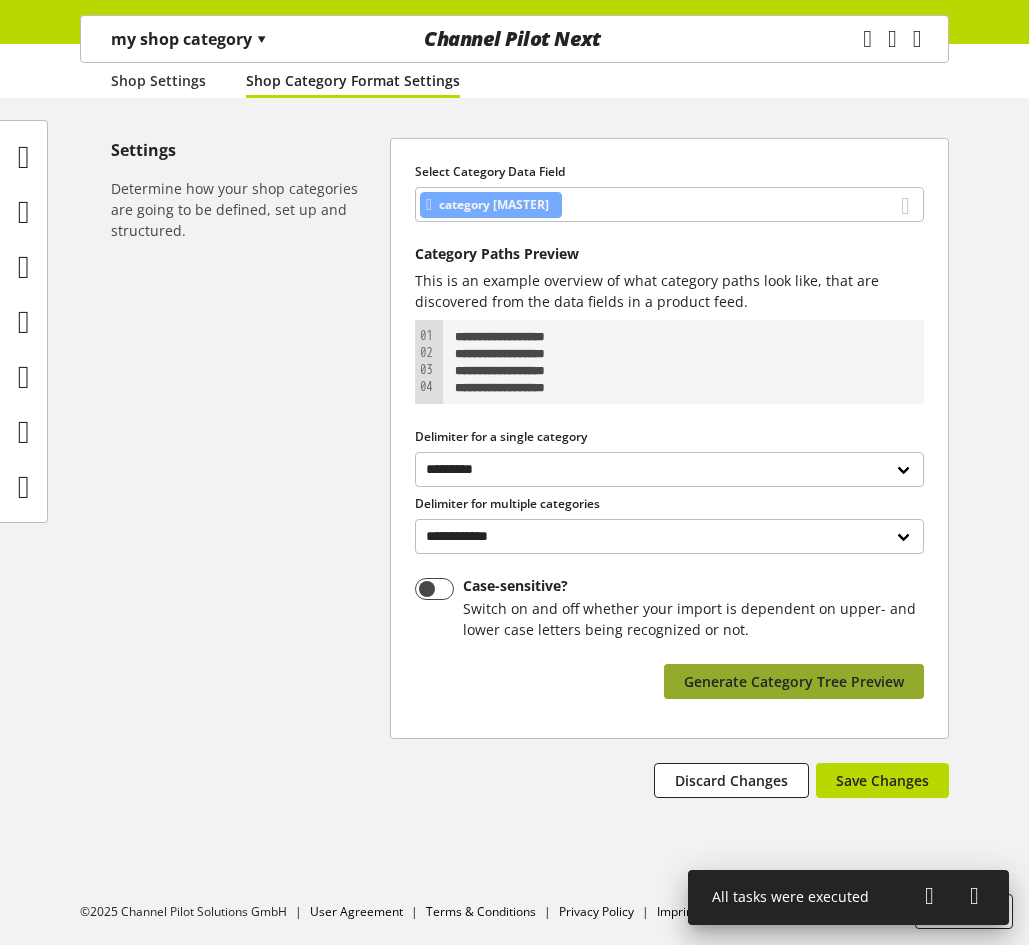 click on "Generate Category Tree Preview" at bounding box center [794, 681] 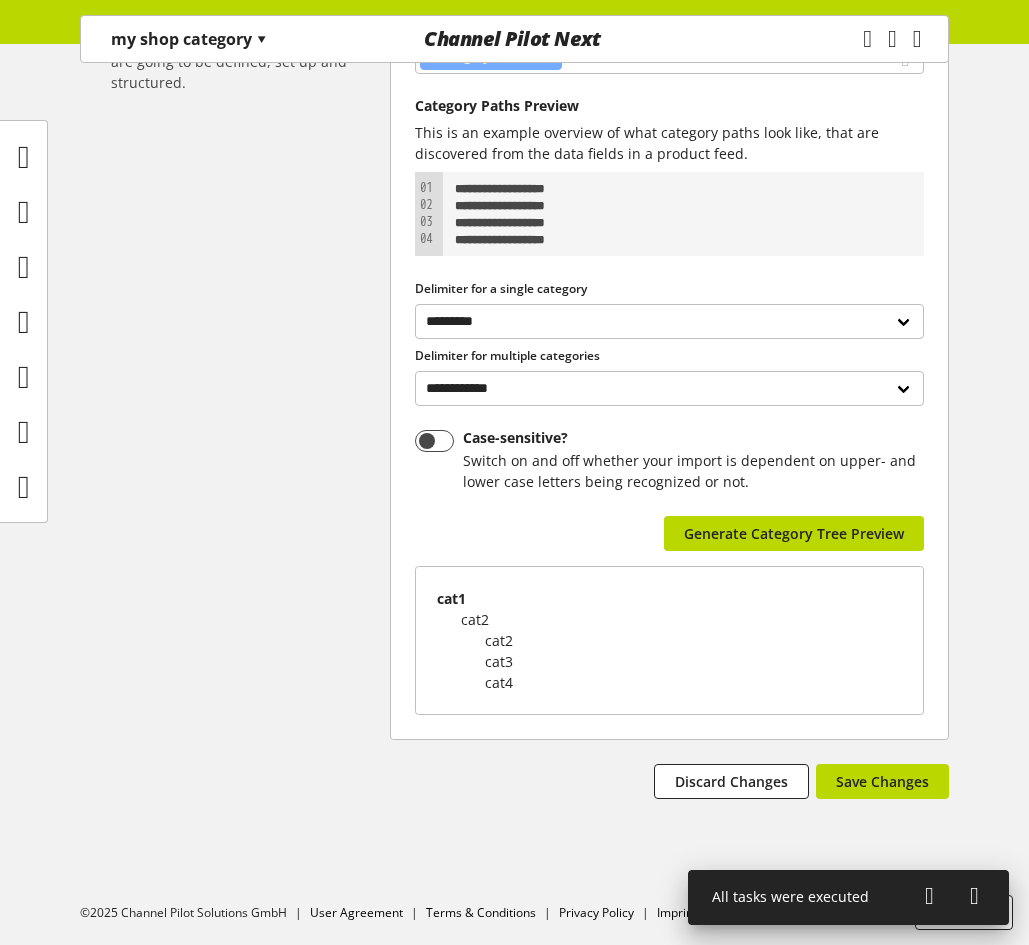 scroll, scrollTop: 334, scrollLeft: 0, axis: vertical 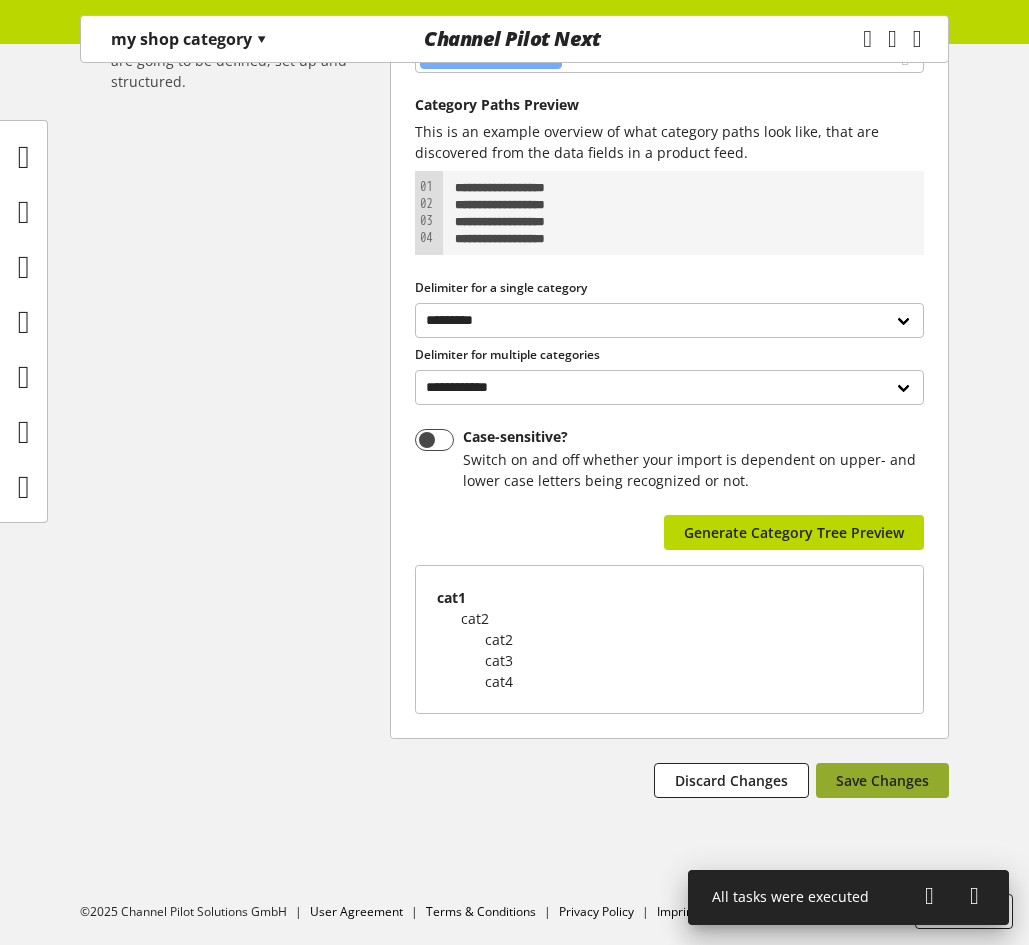 click on "Save Changes" at bounding box center (882, 780) 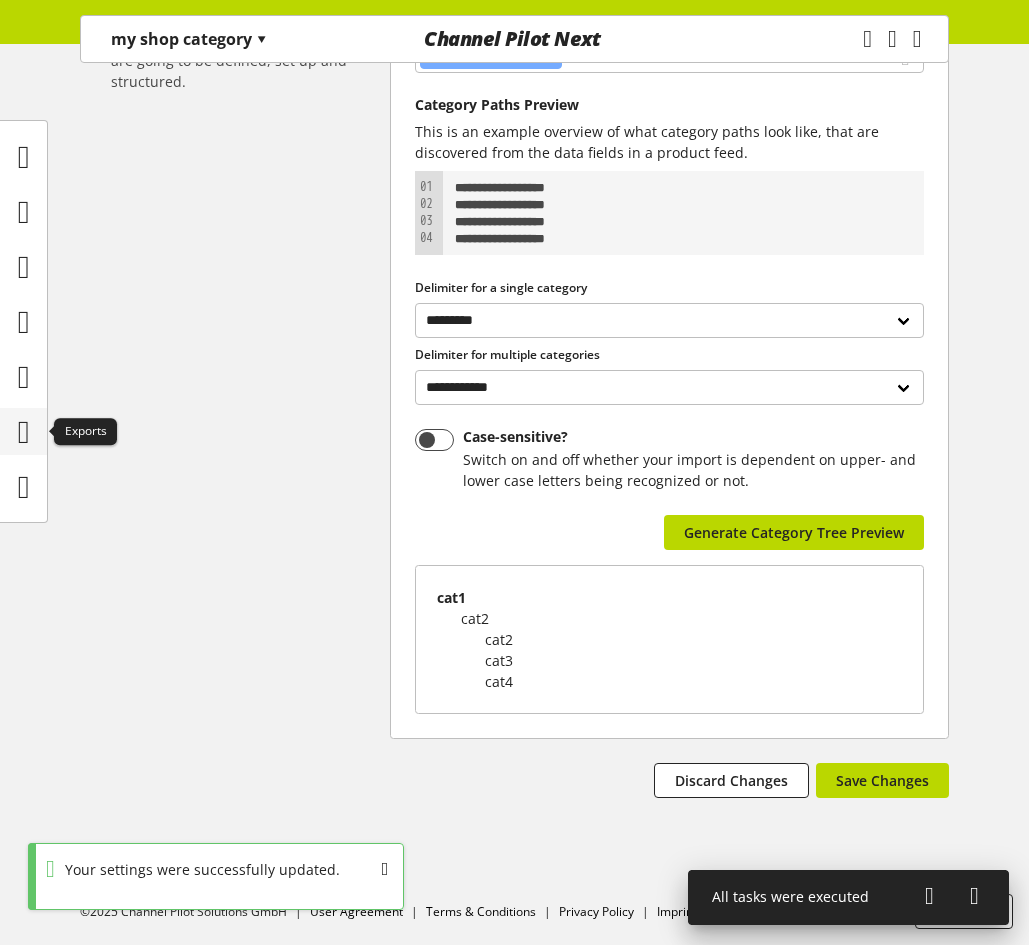 click at bounding box center [23, 431] 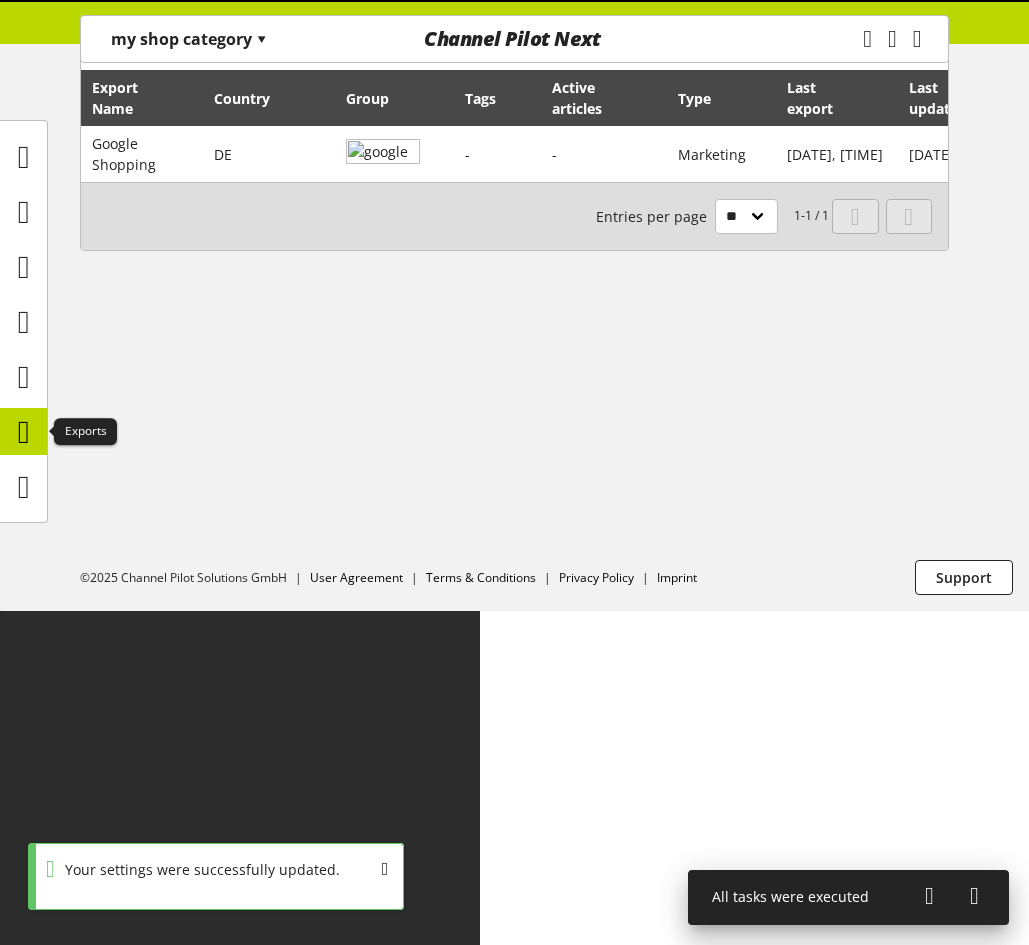 scroll, scrollTop: 0, scrollLeft: 0, axis: both 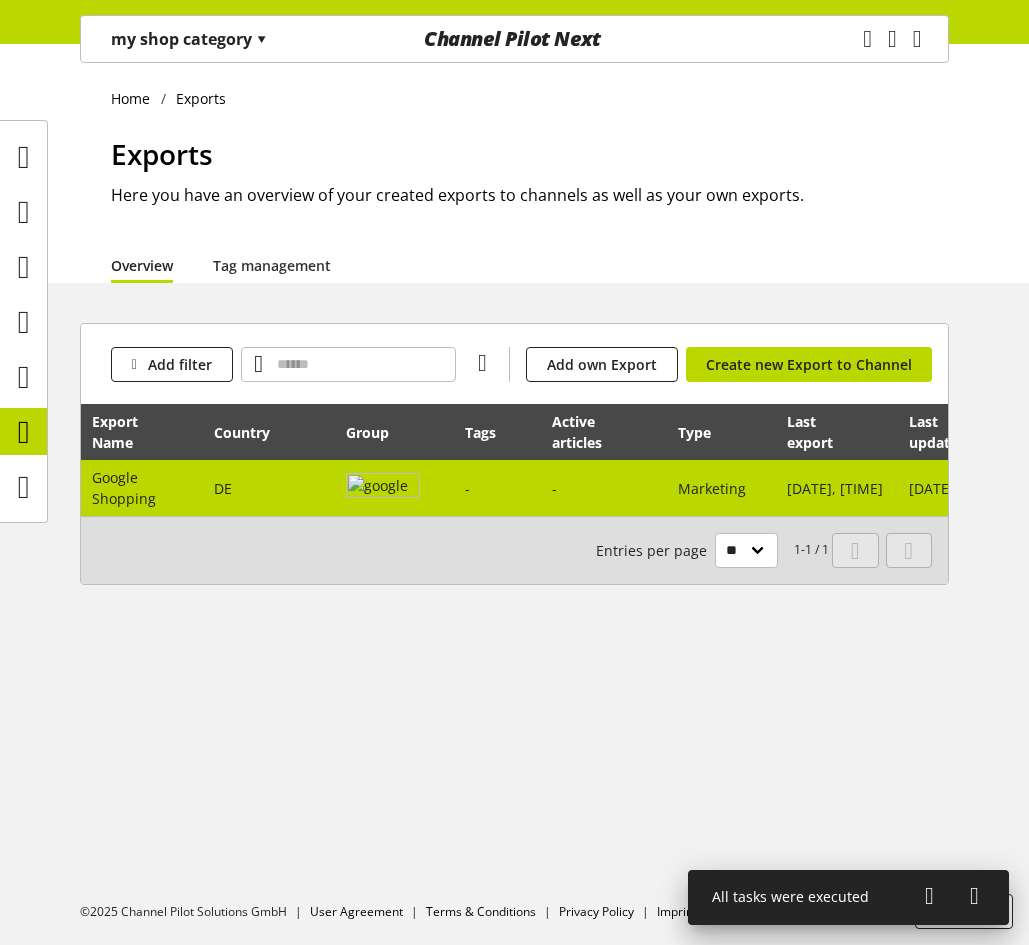 click on "DE" at bounding box center [269, 488] 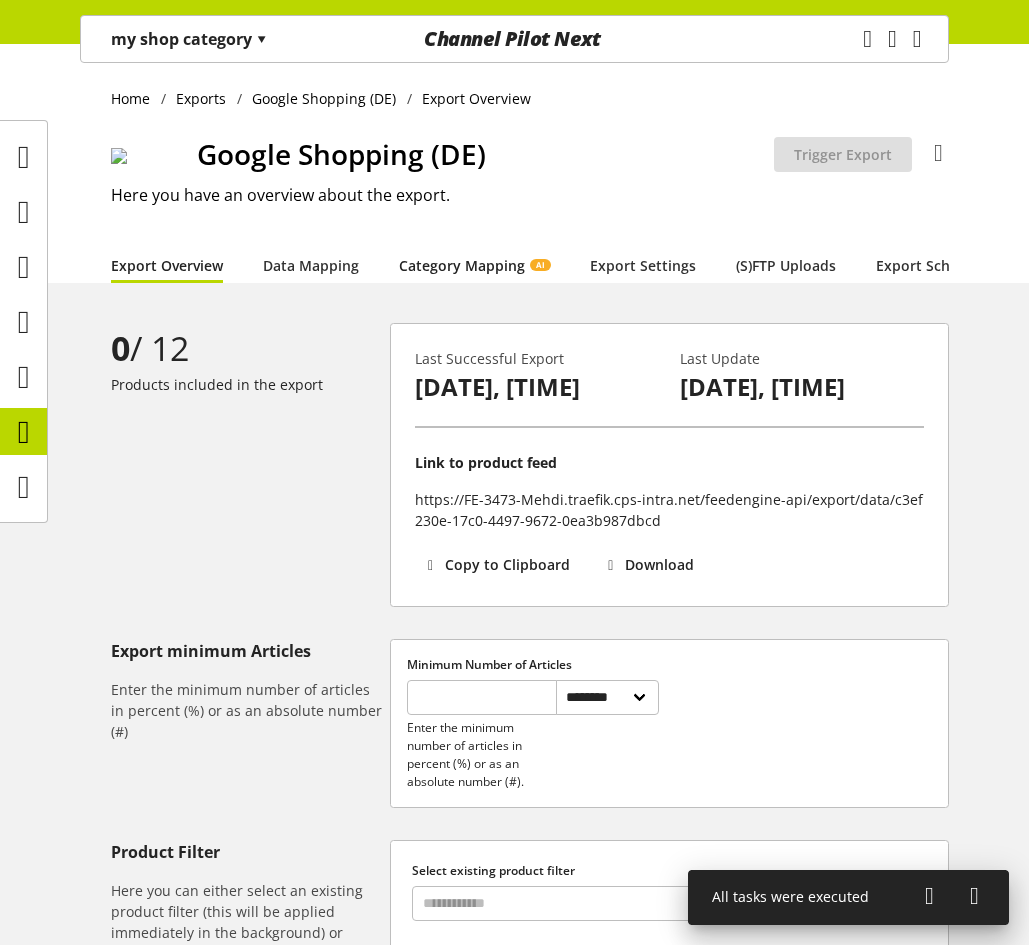 click on "Category Mapping AI" at bounding box center (474, 265) 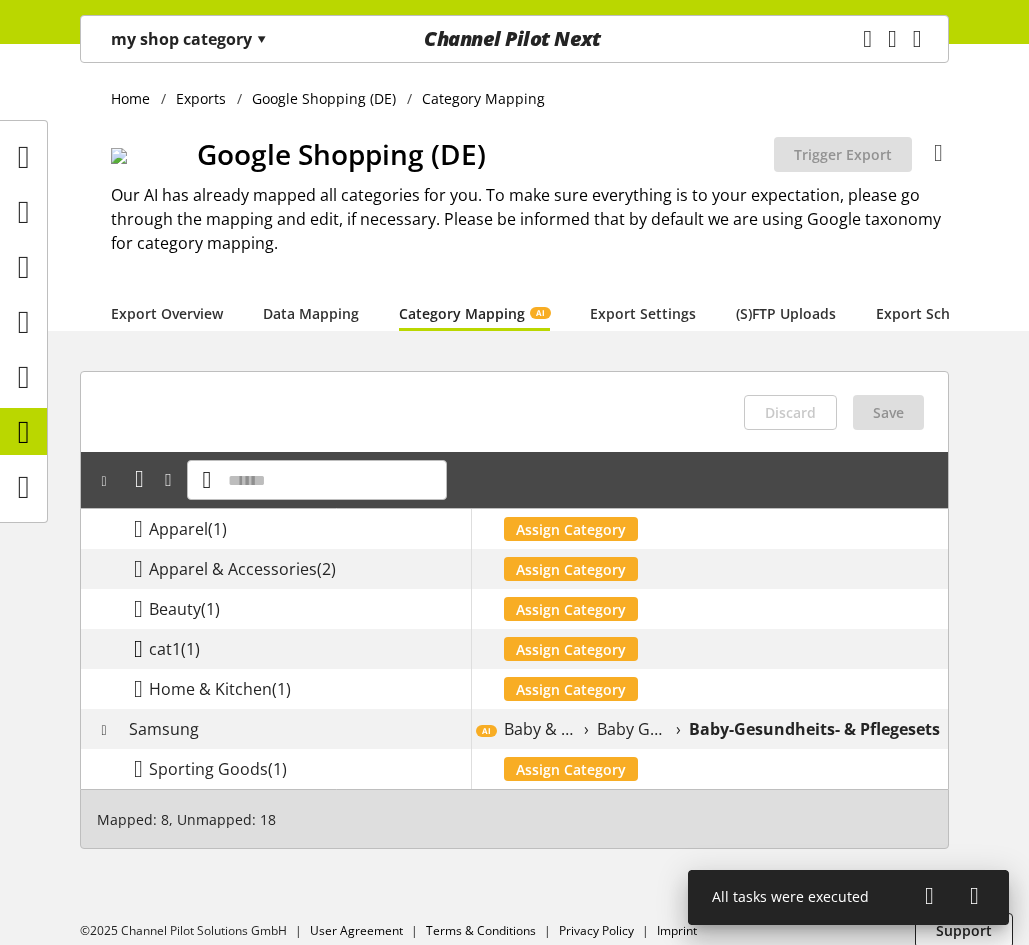 click at bounding box center [138, 649] 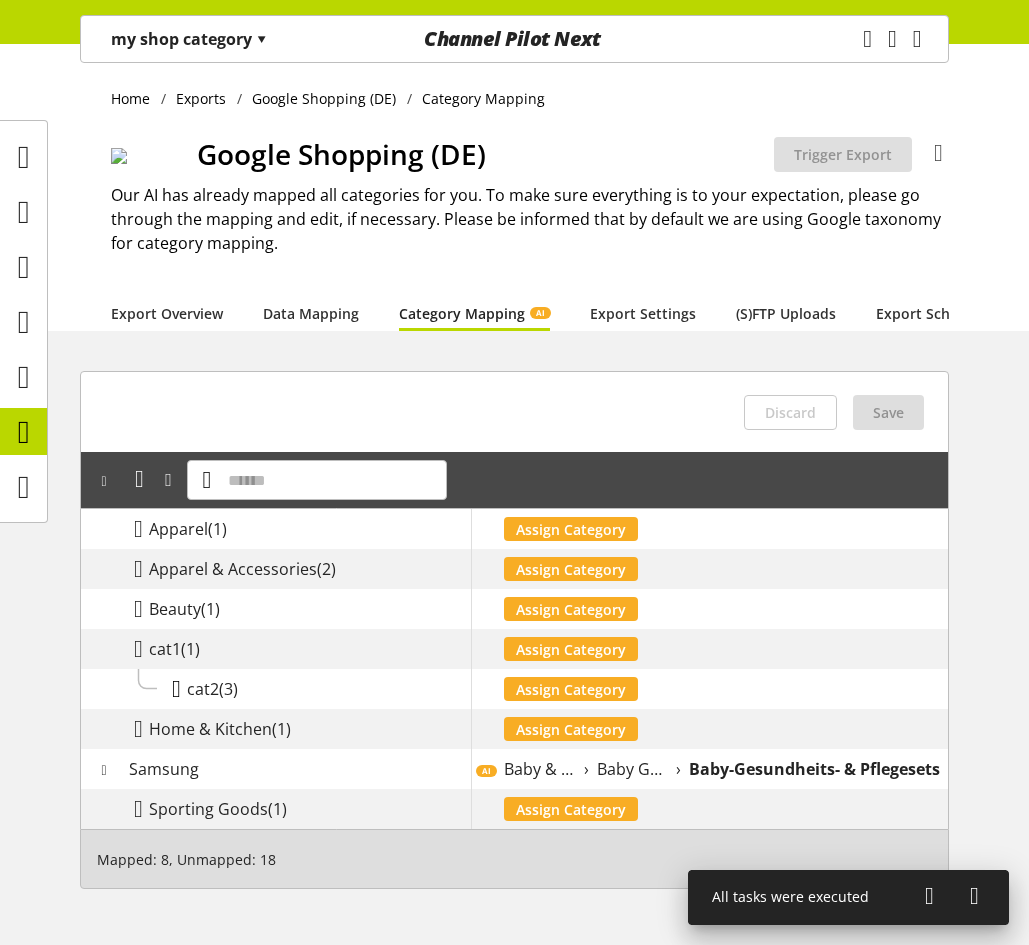 click at bounding box center [176, 689] 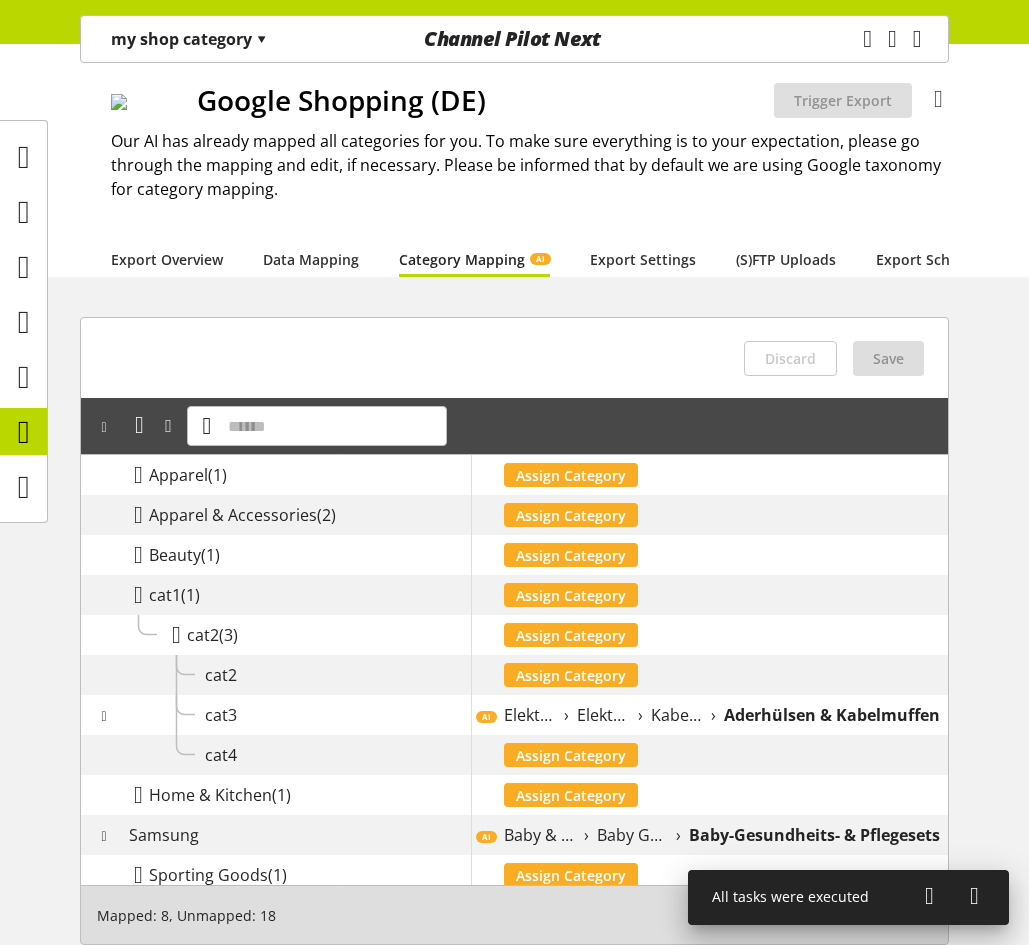 scroll, scrollTop: 100, scrollLeft: 0, axis: vertical 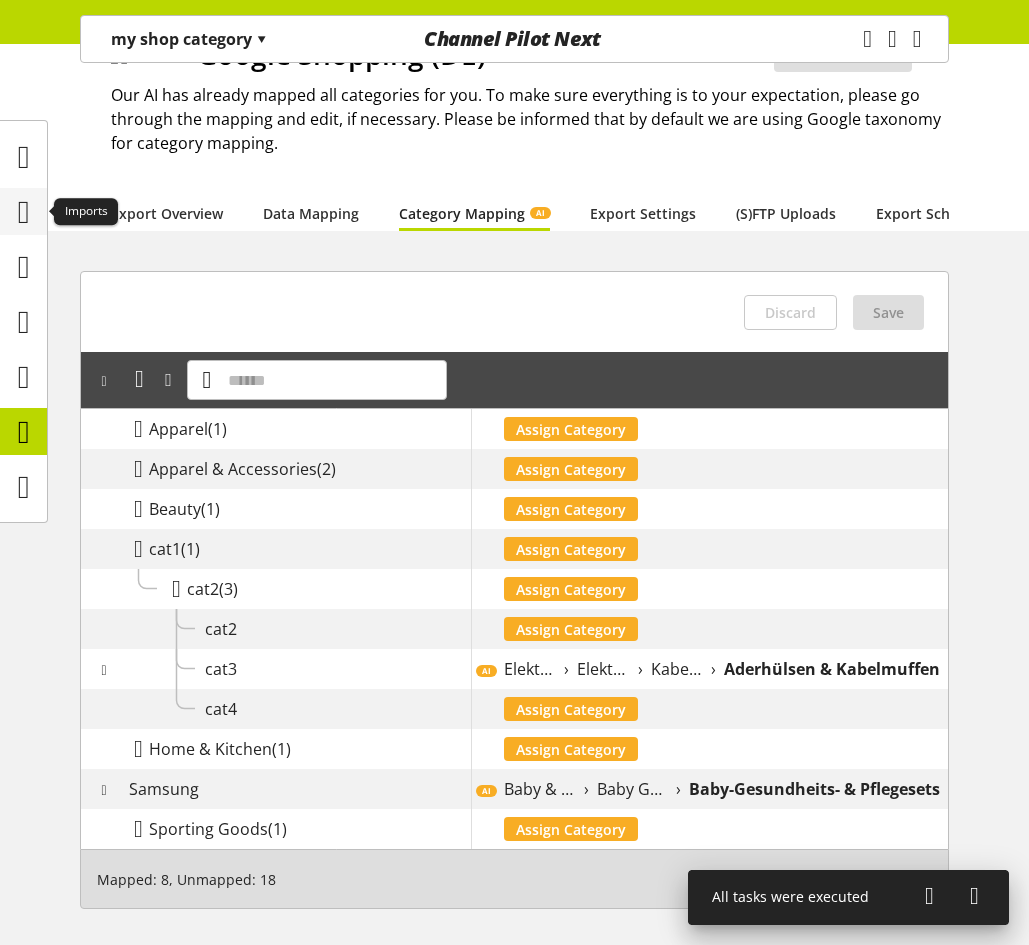 click at bounding box center [23, 211] 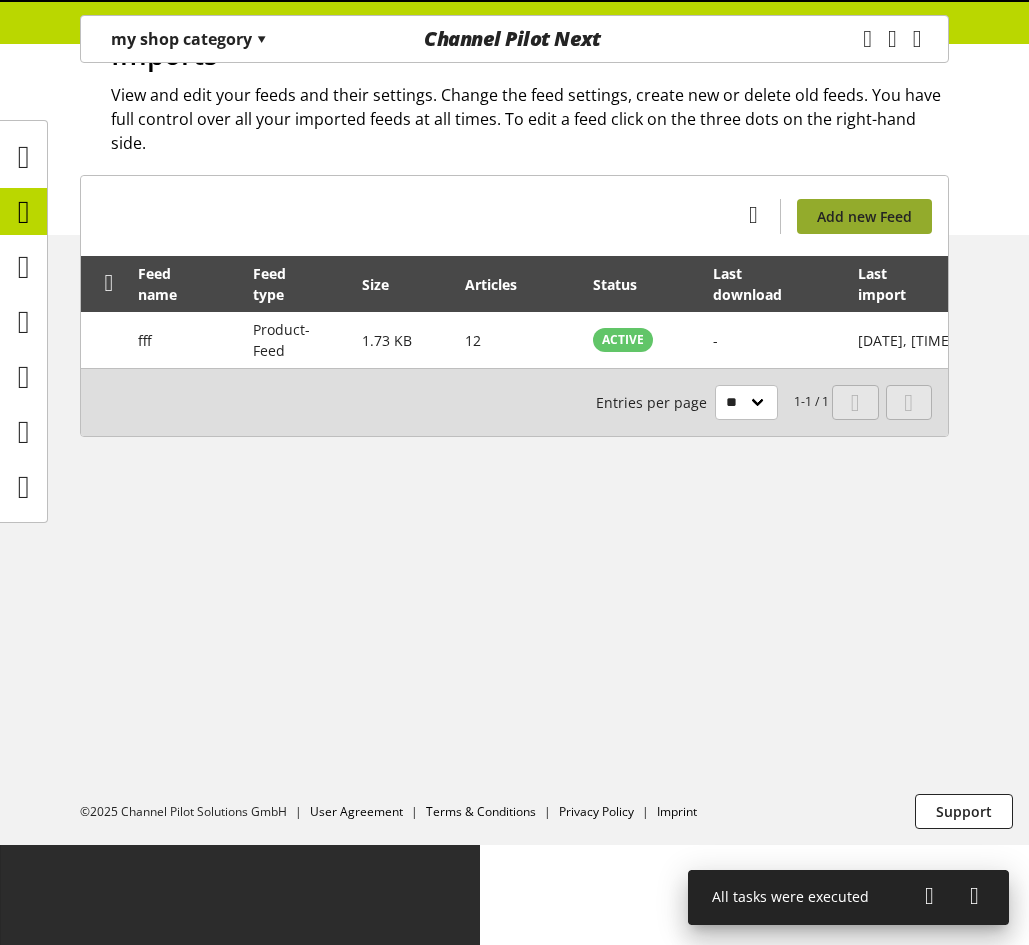 scroll, scrollTop: 0, scrollLeft: 0, axis: both 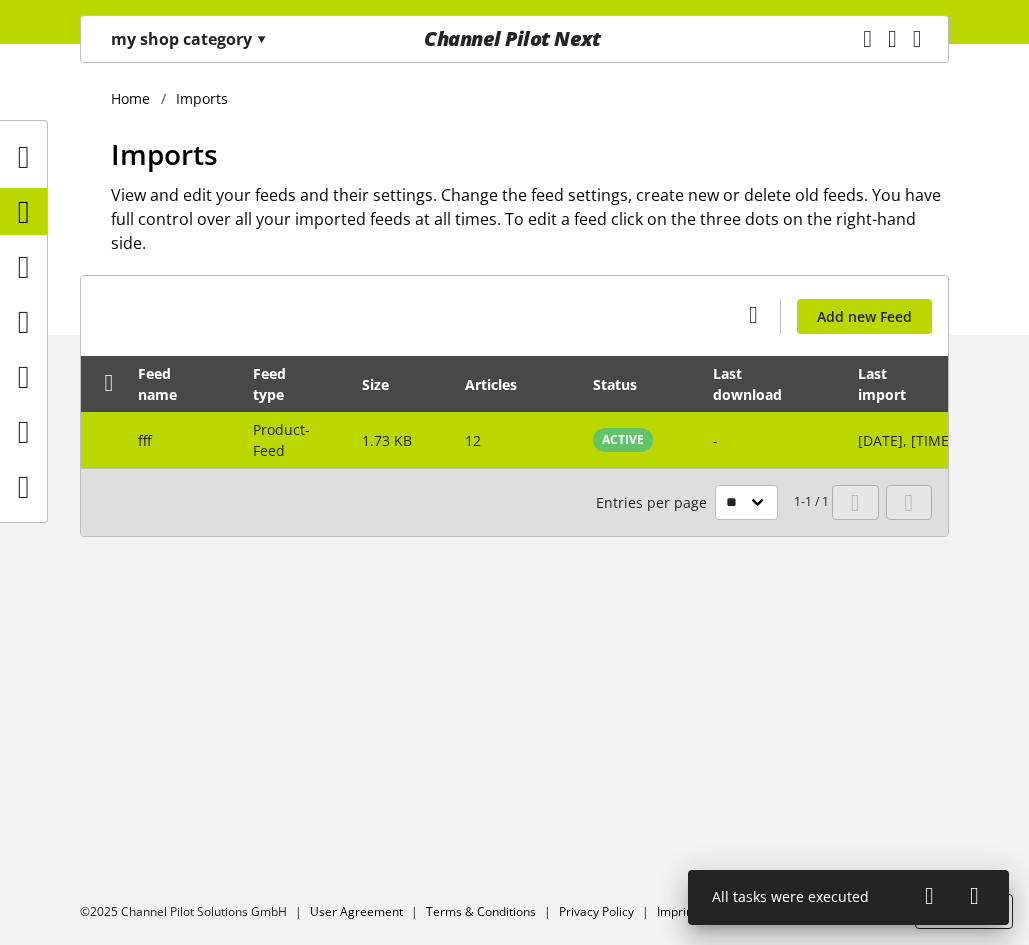 click on "Jul 13, 2025, 21:11:12" at bounding box center [906, 440] 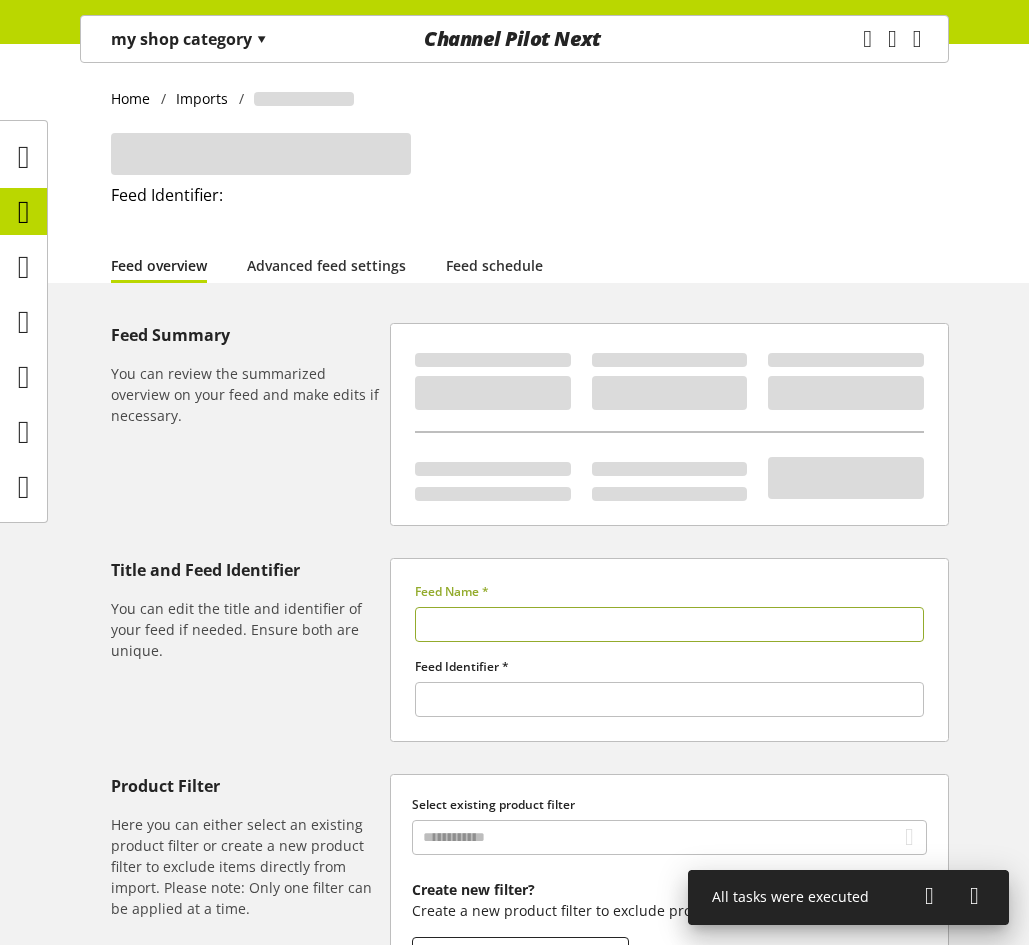 type on "***" 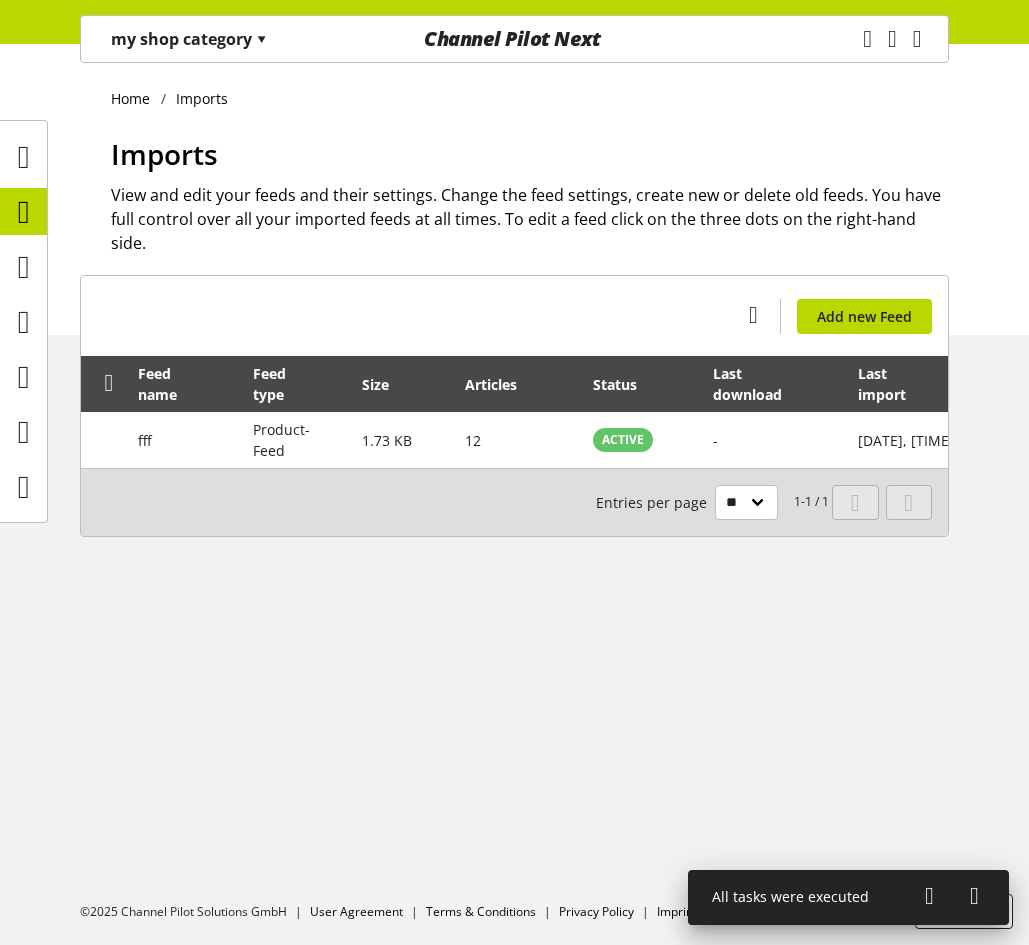 click on "Imports" at bounding box center [164, 154] 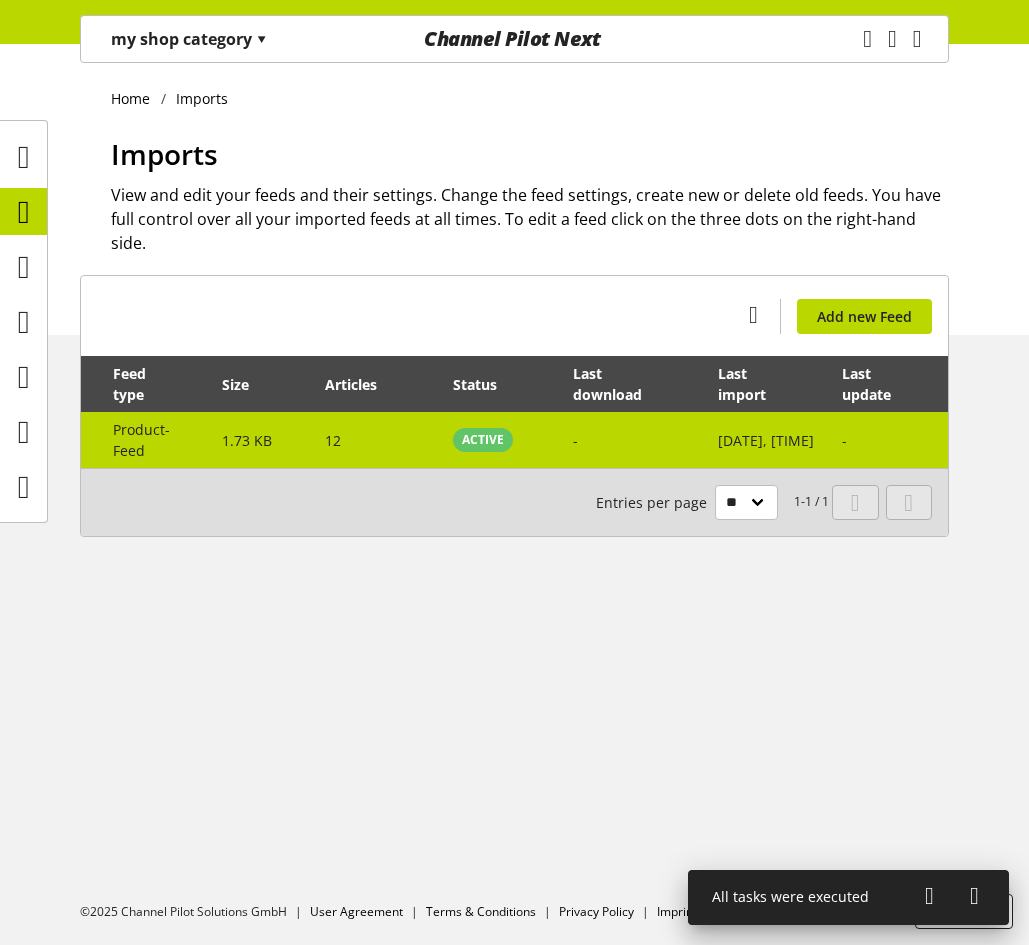 scroll, scrollTop: 0, scrollLeft: 193, axis: horizontal 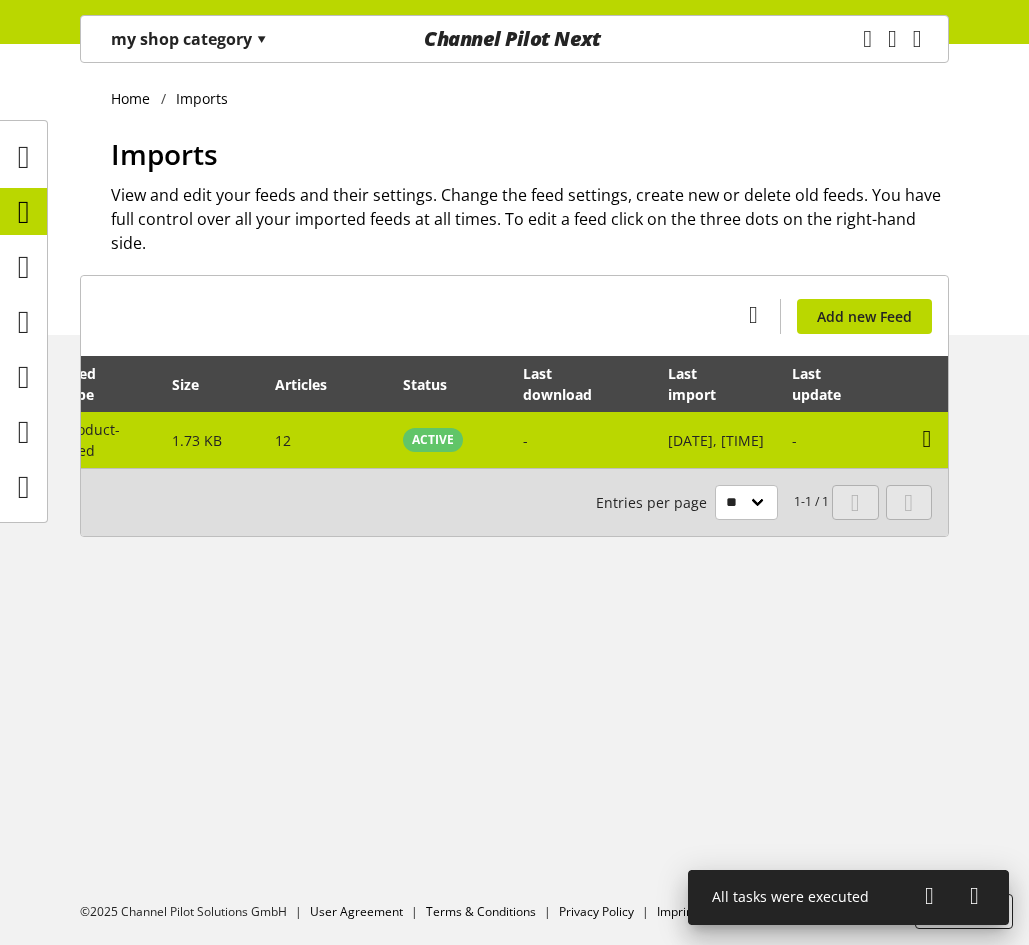 click at bounding box center [927, 439] 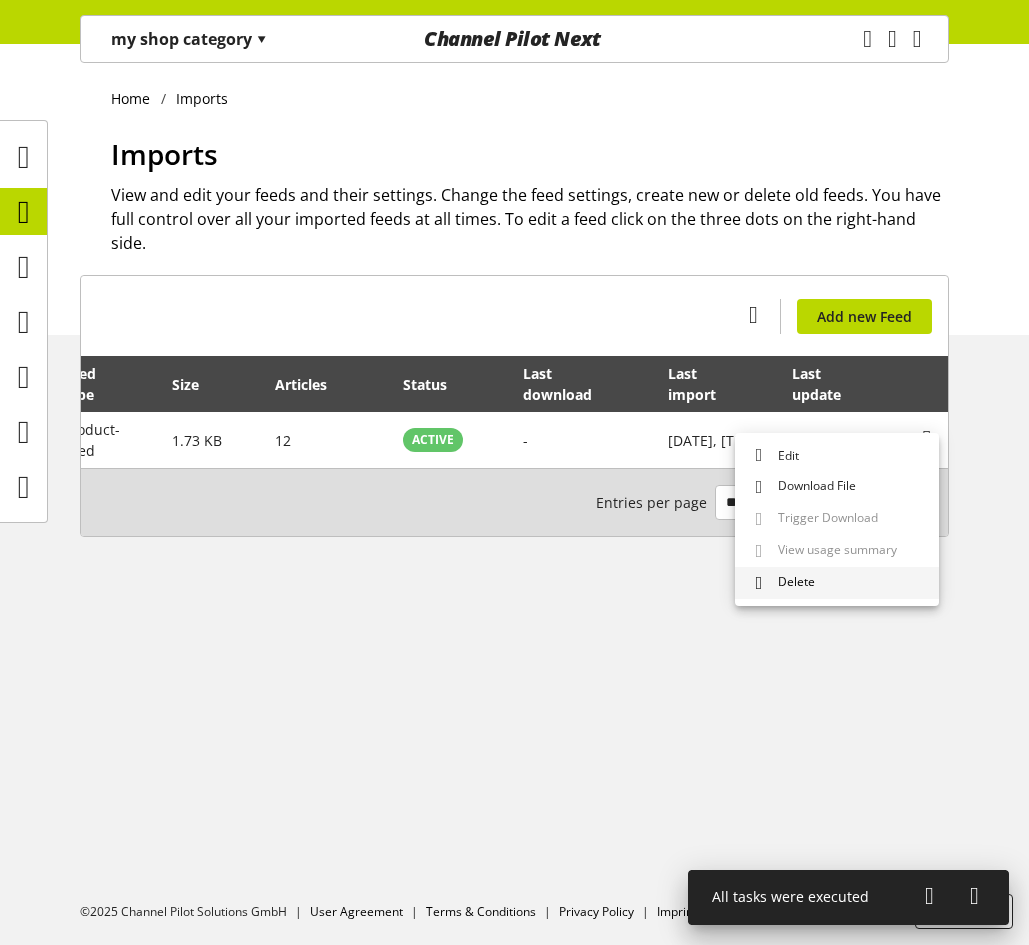 click on "Delete" at bounding box center (837, 583) 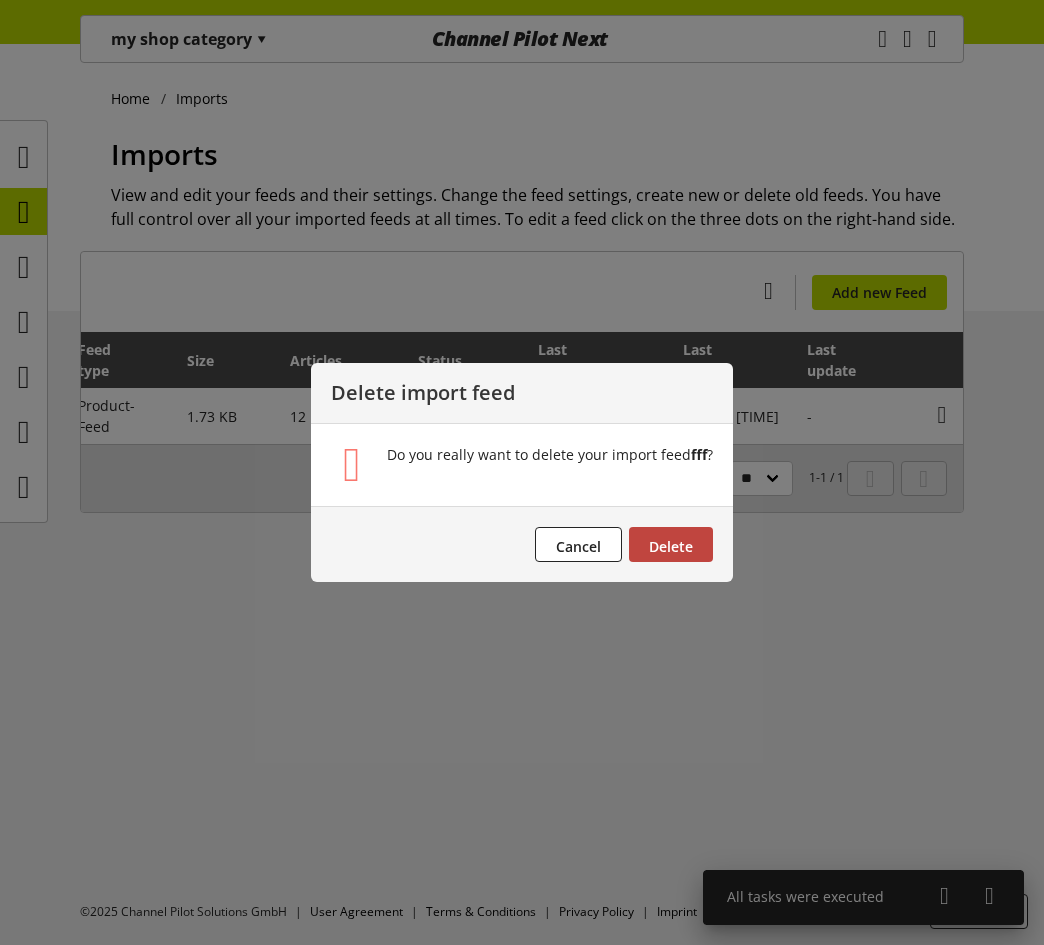 click on "Delete" at bounding box center (671, 546) 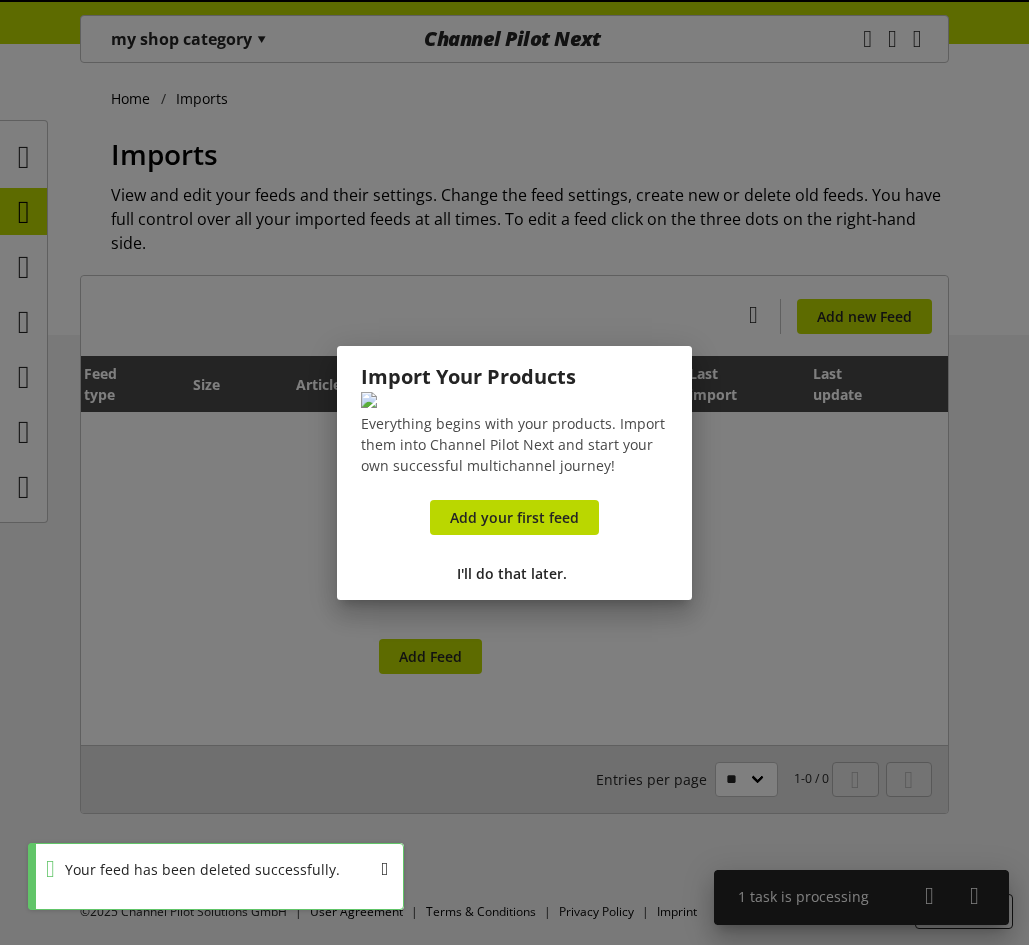 scroll, scrollTop: 0, scrollLeft: 157, axis: horizontal 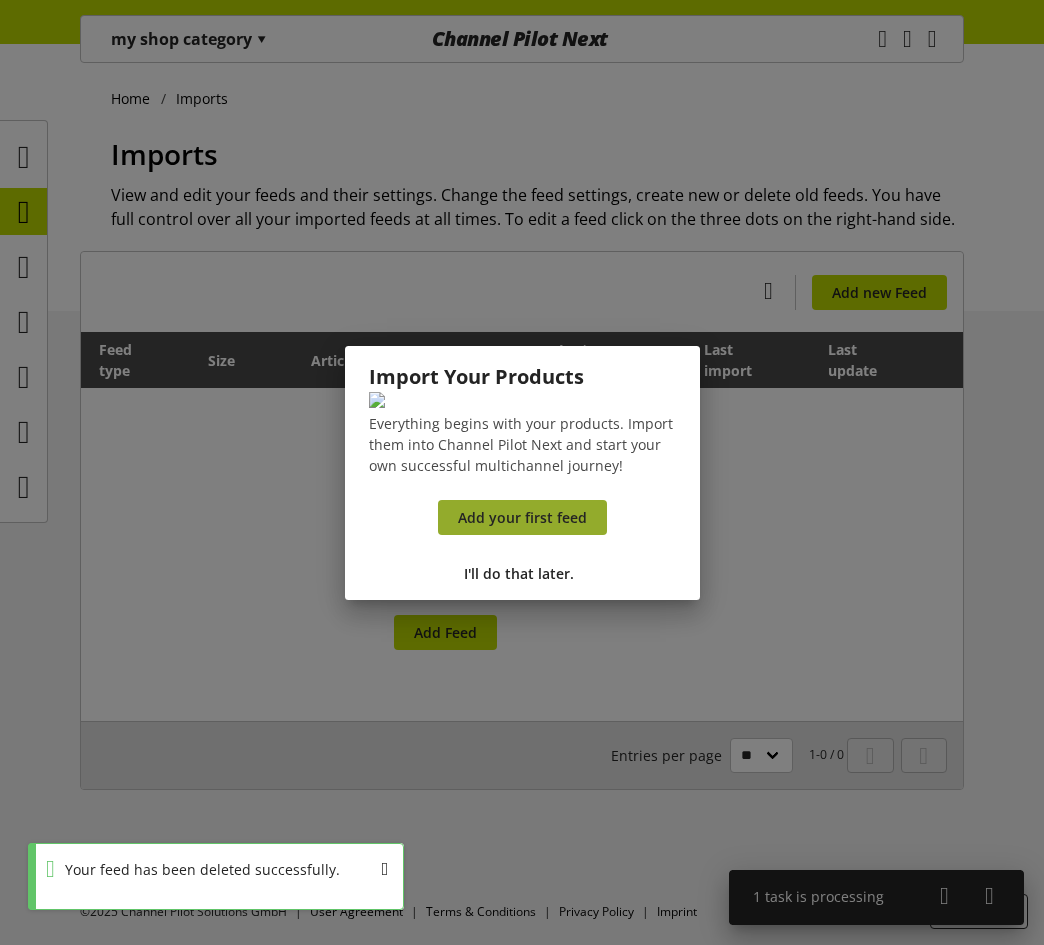 click on "Add your first feed" at bounding box center [522, 517] 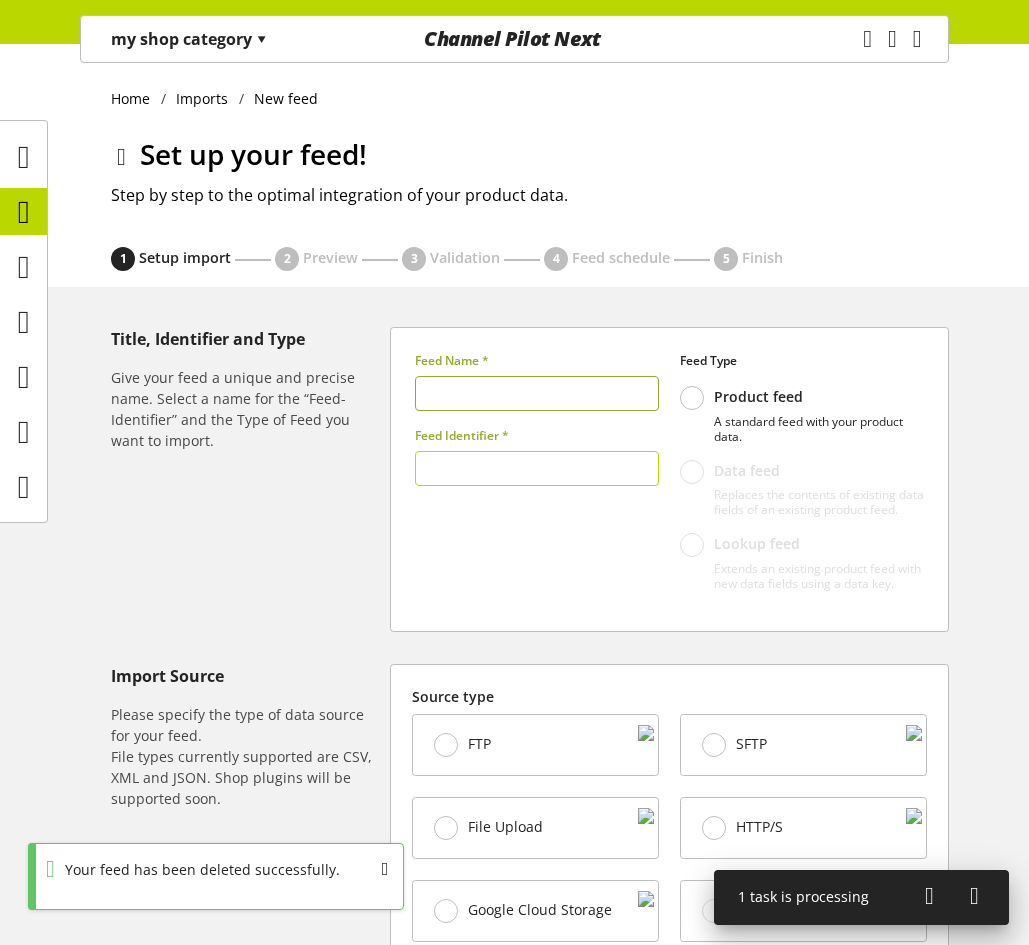 type on "******" 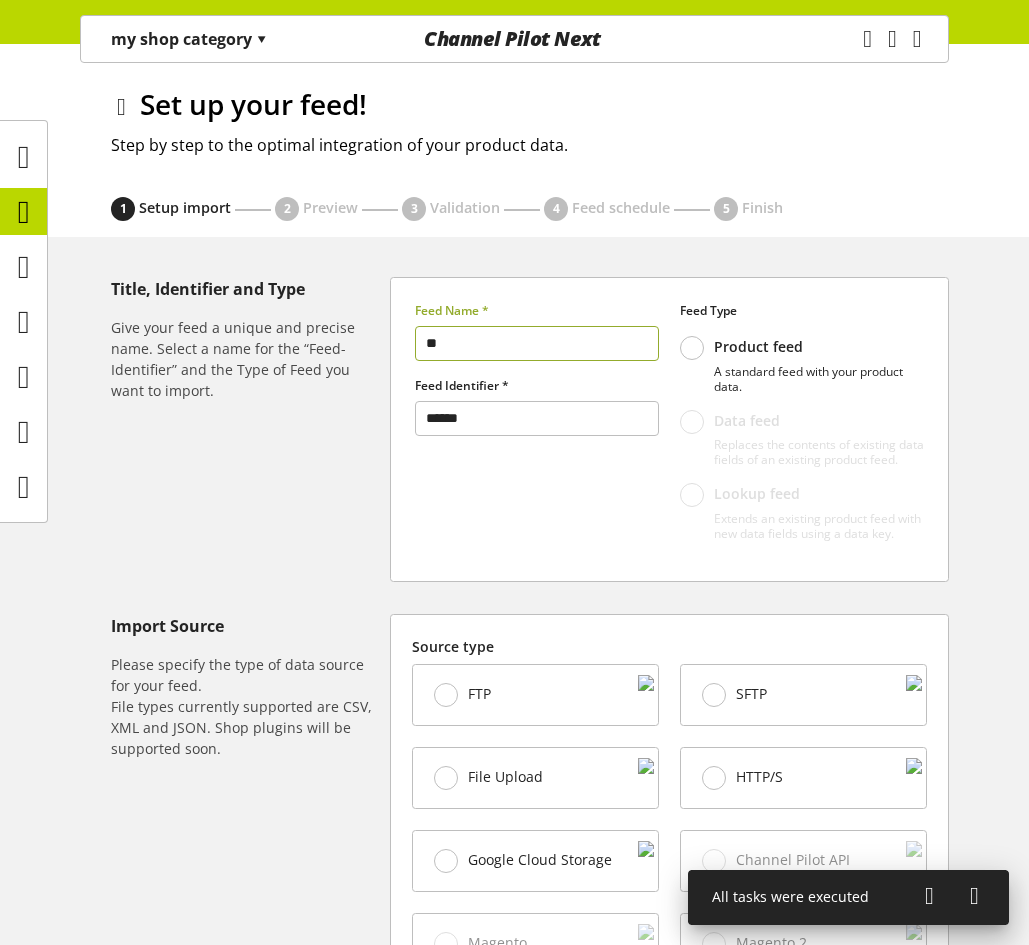 scroll, scrollTop: 0, scrollLeft: 0, axis: both 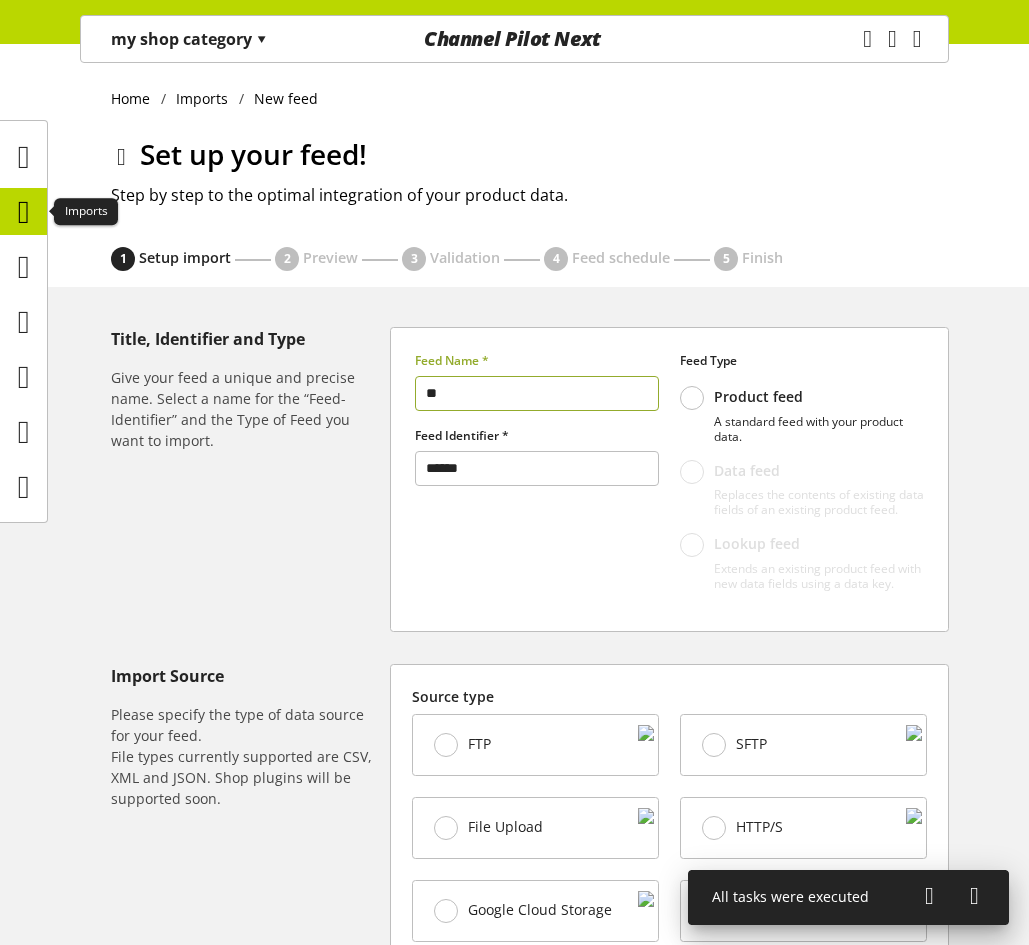 type on "**" 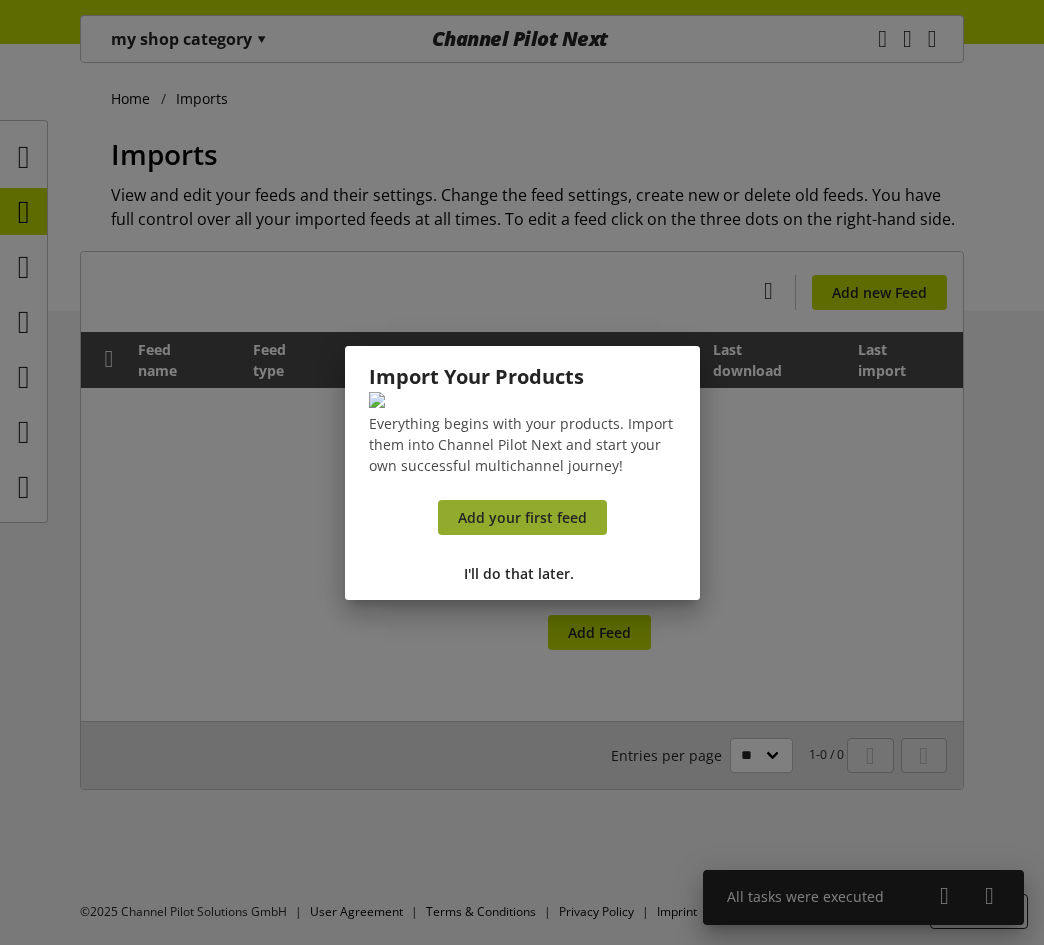 click on "Add your first feed" at bounding box center [522, 517] 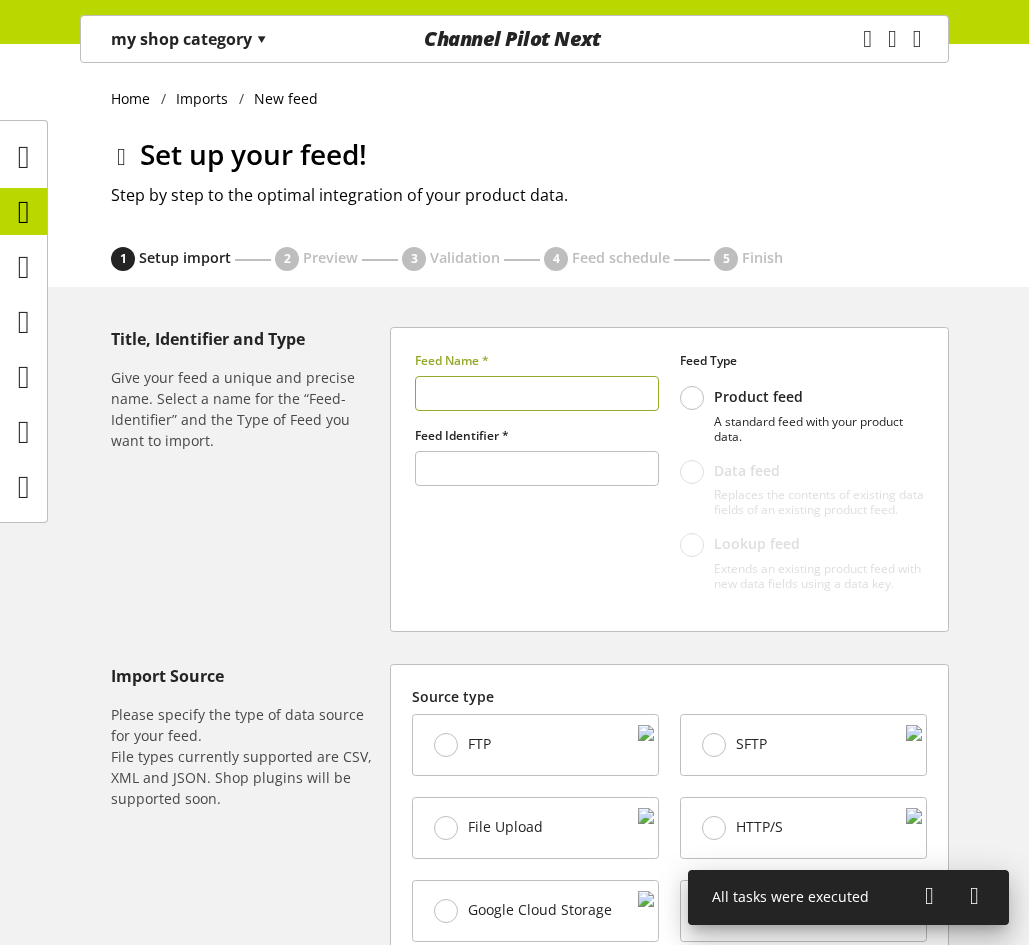 type on "******" 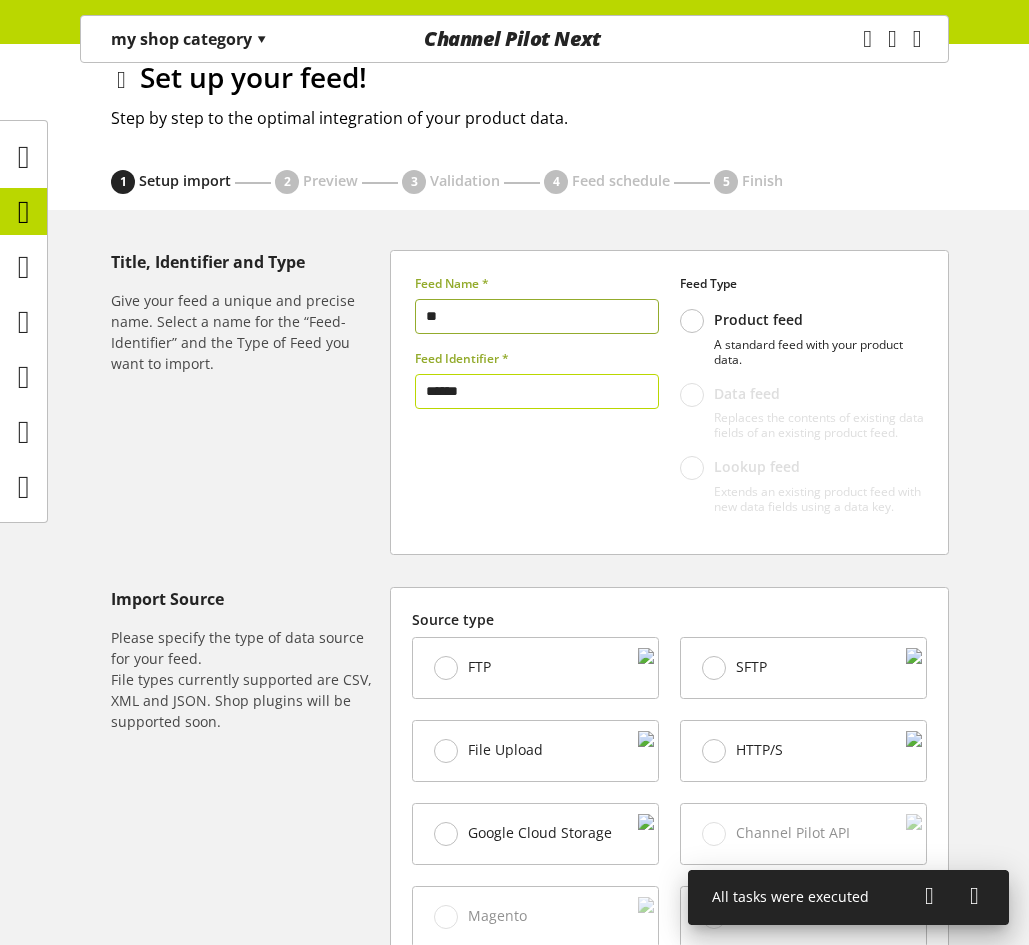 scroll, scrollTop: 300, scrollLeft: 0, axis: vertical 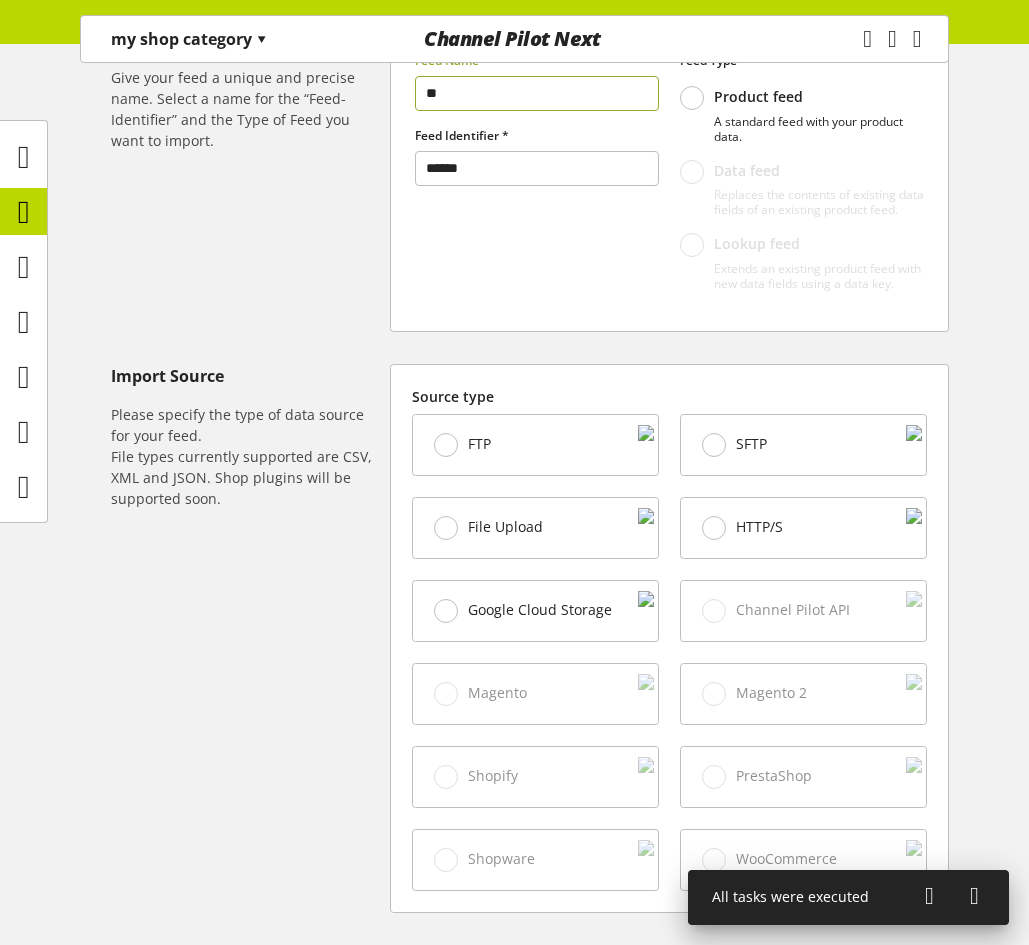 type on "**" 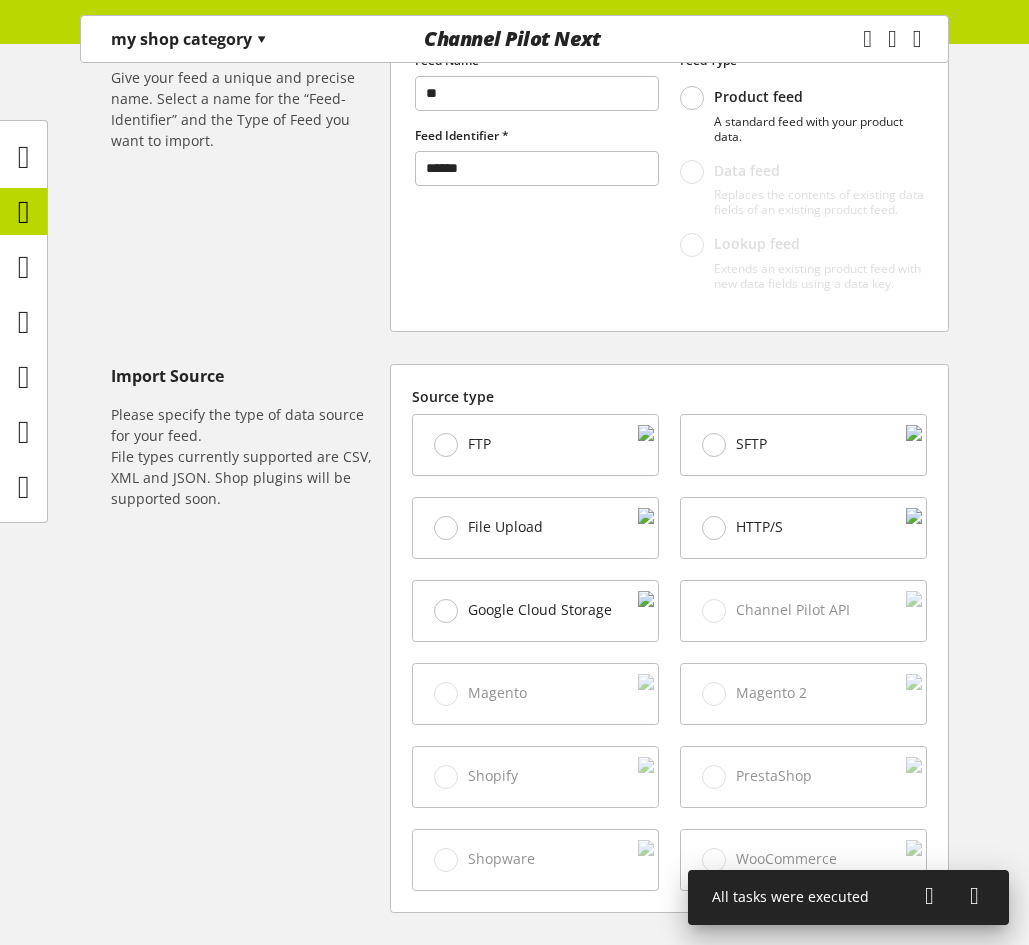 click on "File Upload" at bounding box center [505, 527] 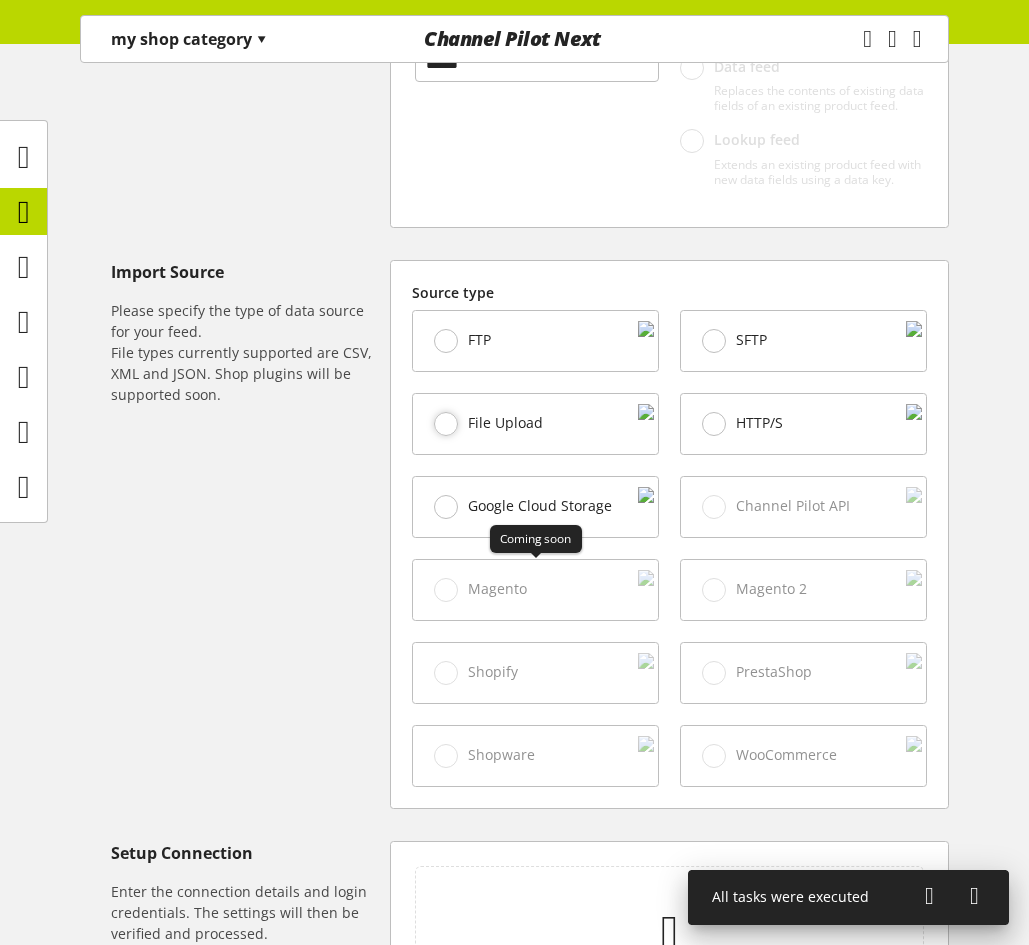 scroll, scrollTop: 700, scrollLeft: 0, axis: vertical 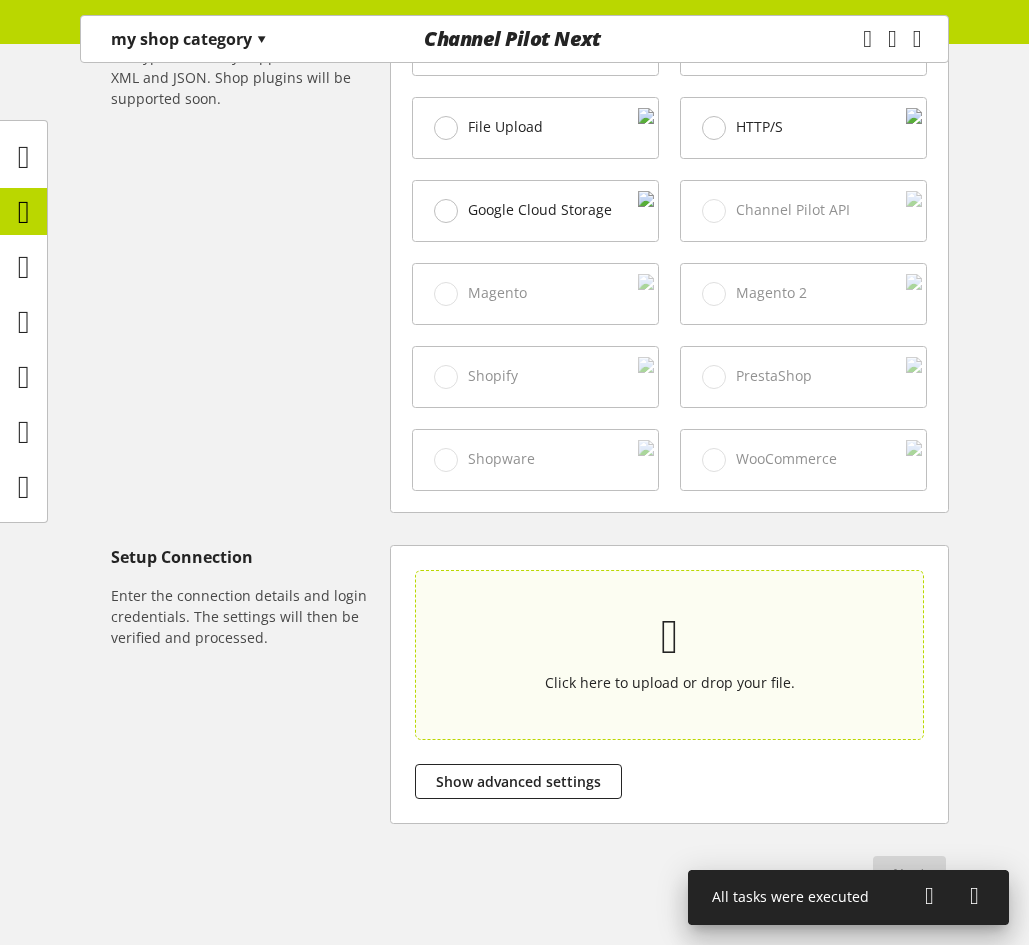 click on "Click here to upload or drop your file." at bounding box center (670, 654) 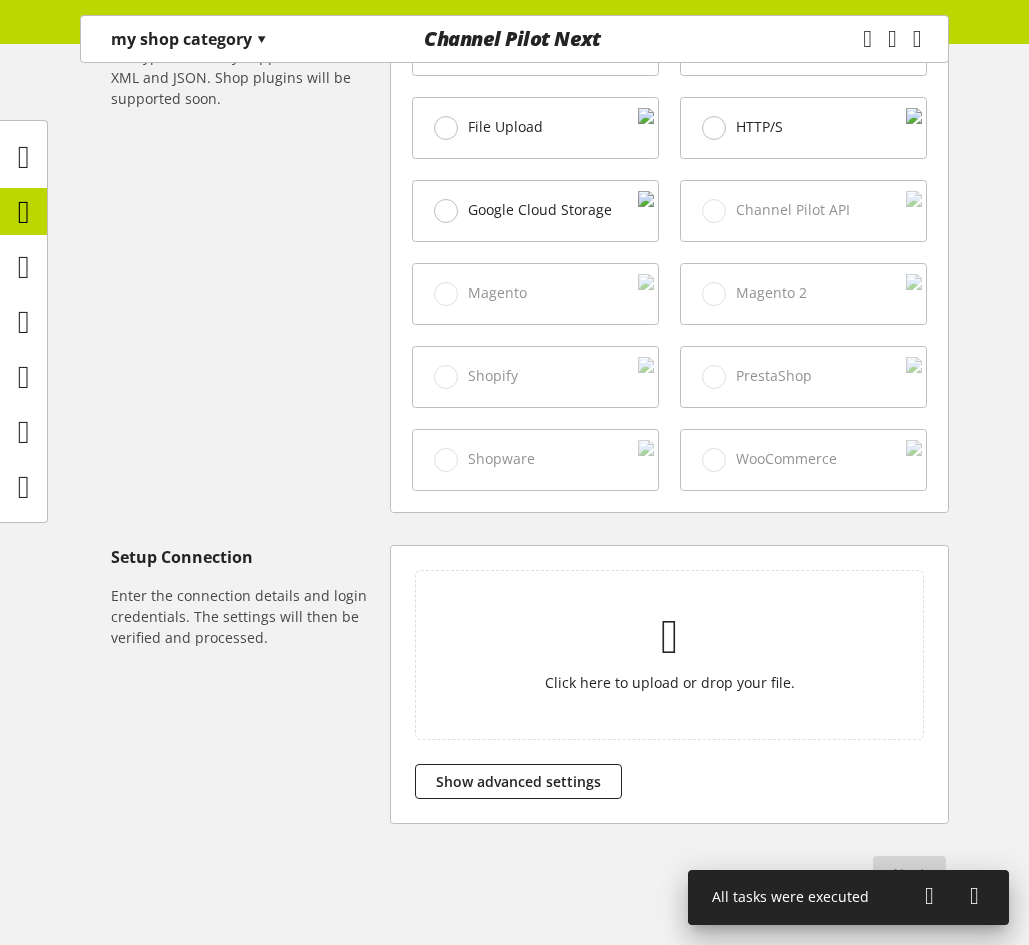 type on "**********" 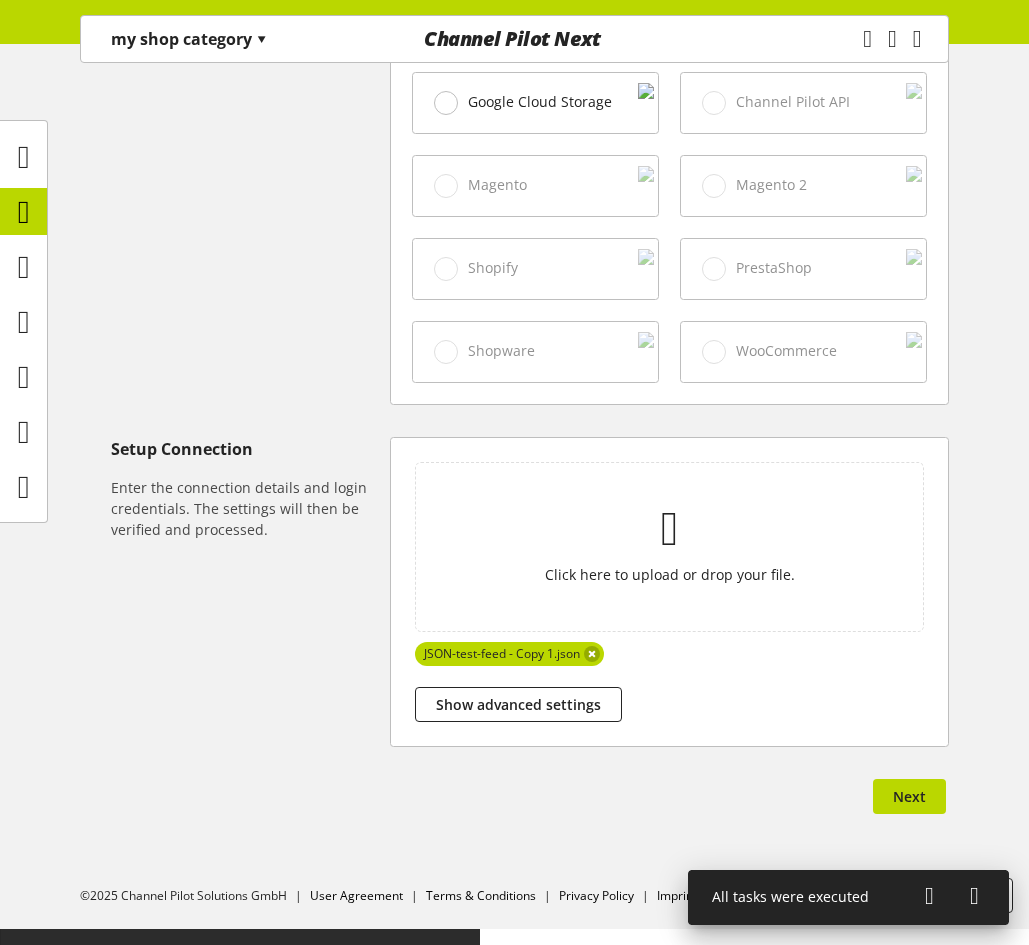 scroll, scrollTop: 809, scrollLeft: 0, axis: vertical 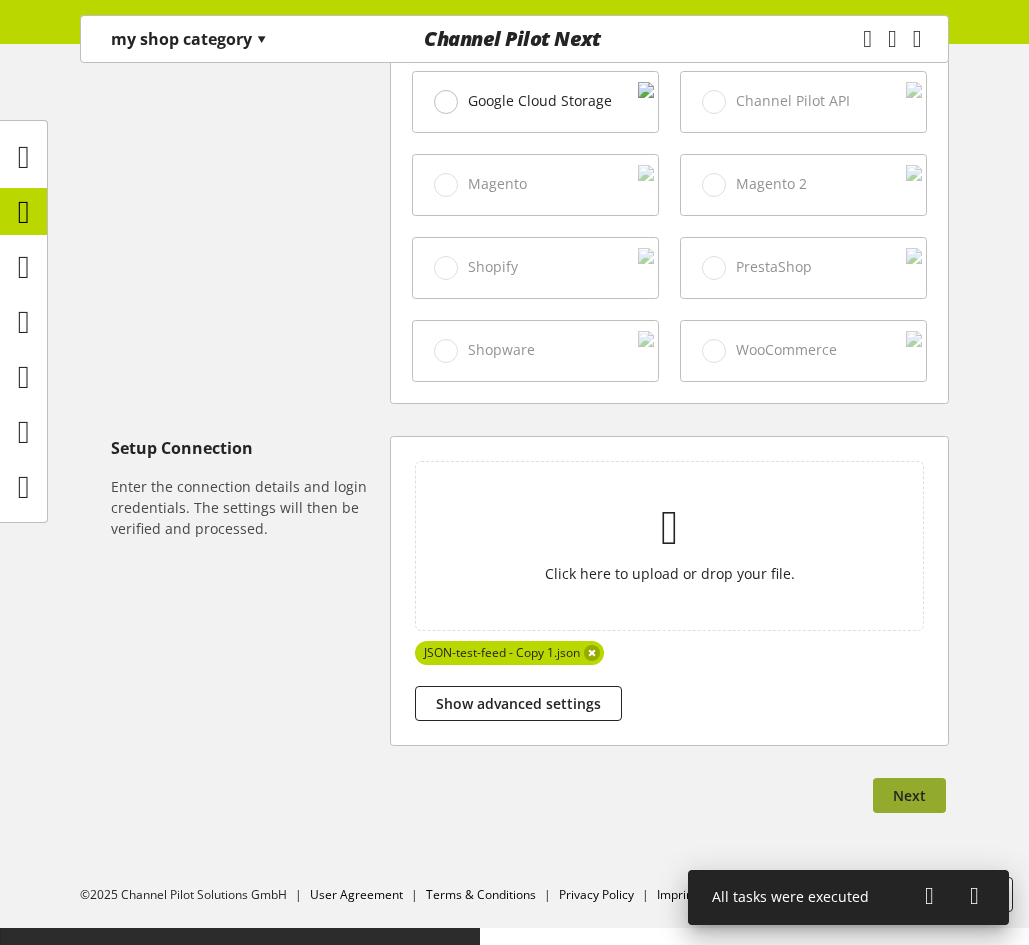 click on "Next" at bounding box center (909, 795) 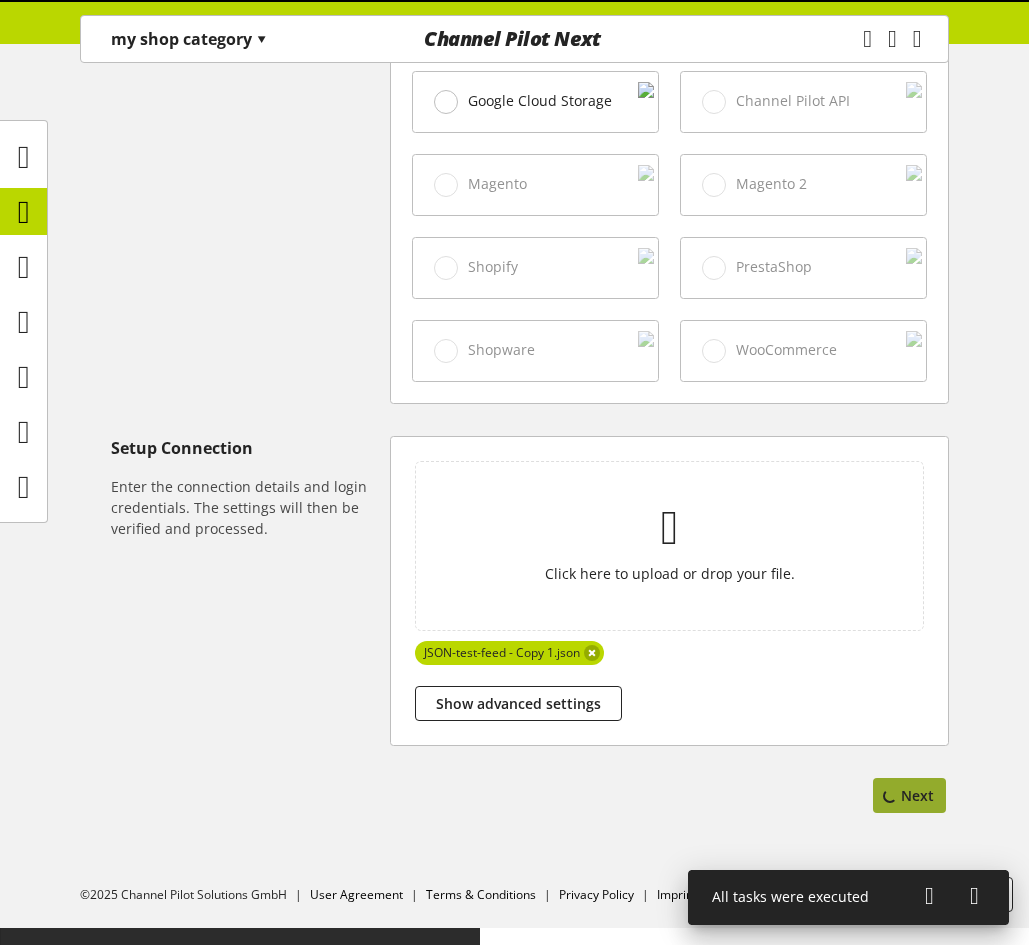 select on "*****" 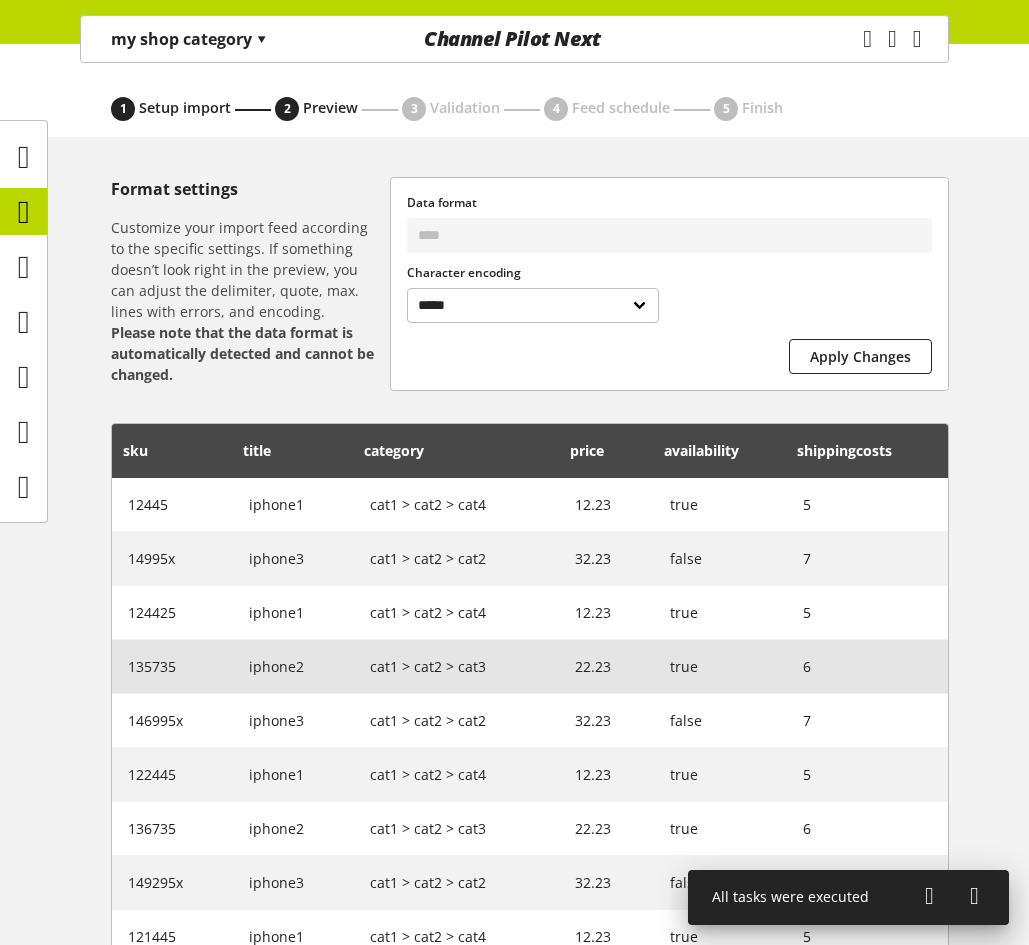 scroll, scrollTop: 412, scrollLeft: 0, axis: vertical 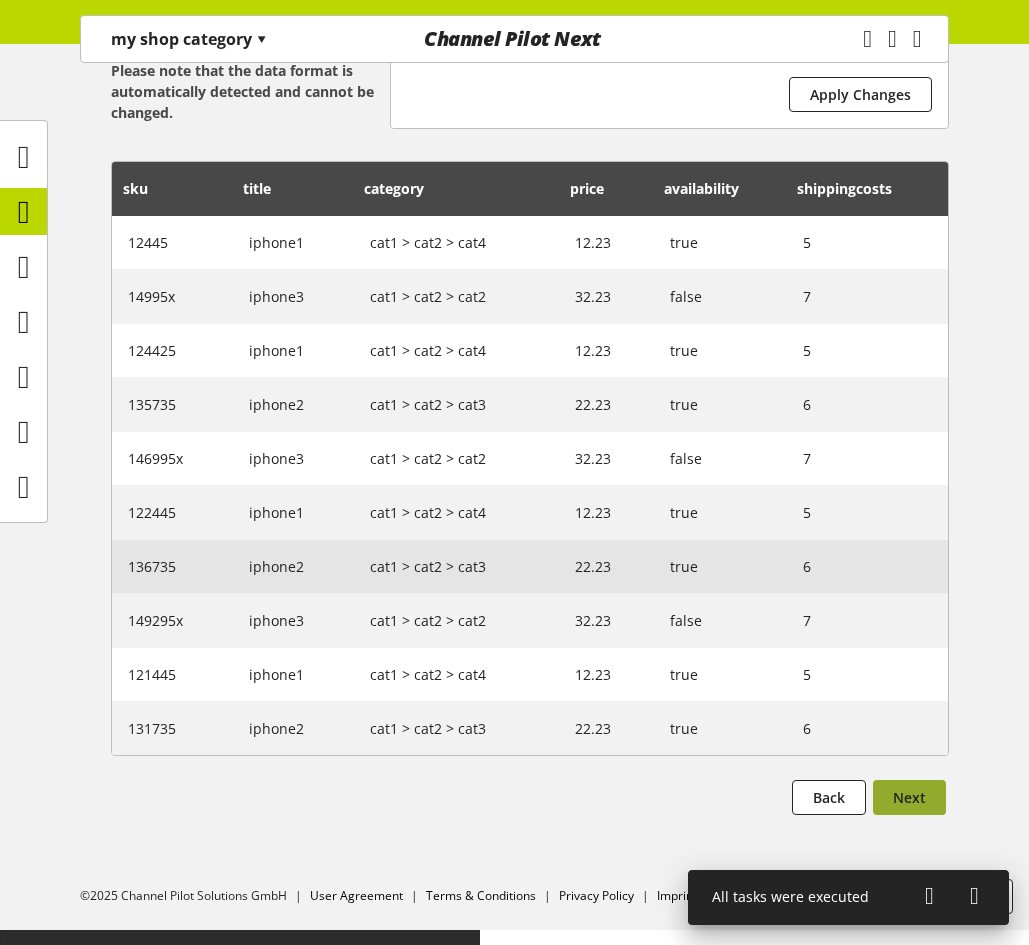 drag, startPoint x: 919, startPoint y: 810, endPoint x: 930, endPoint y: 570, distance: 240.25195 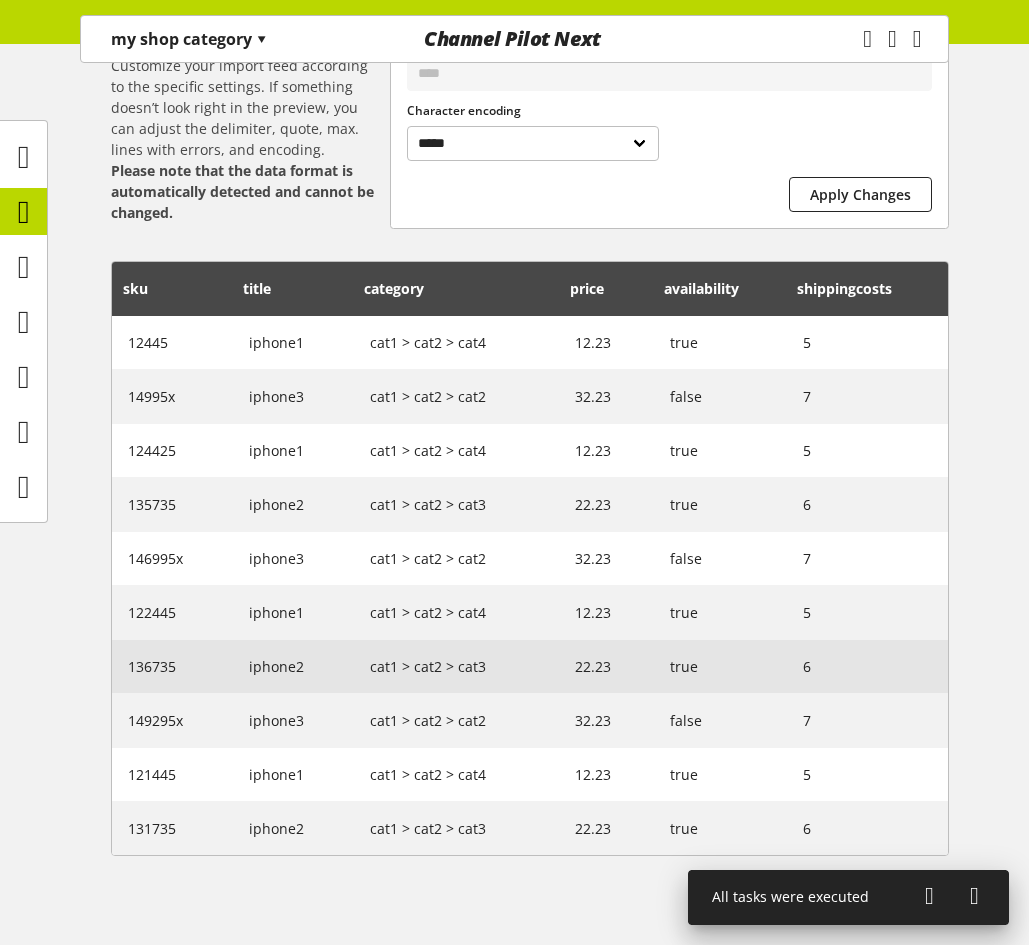 scroll, scrollTop: 412, scrollLeft: 0, axis: vertical 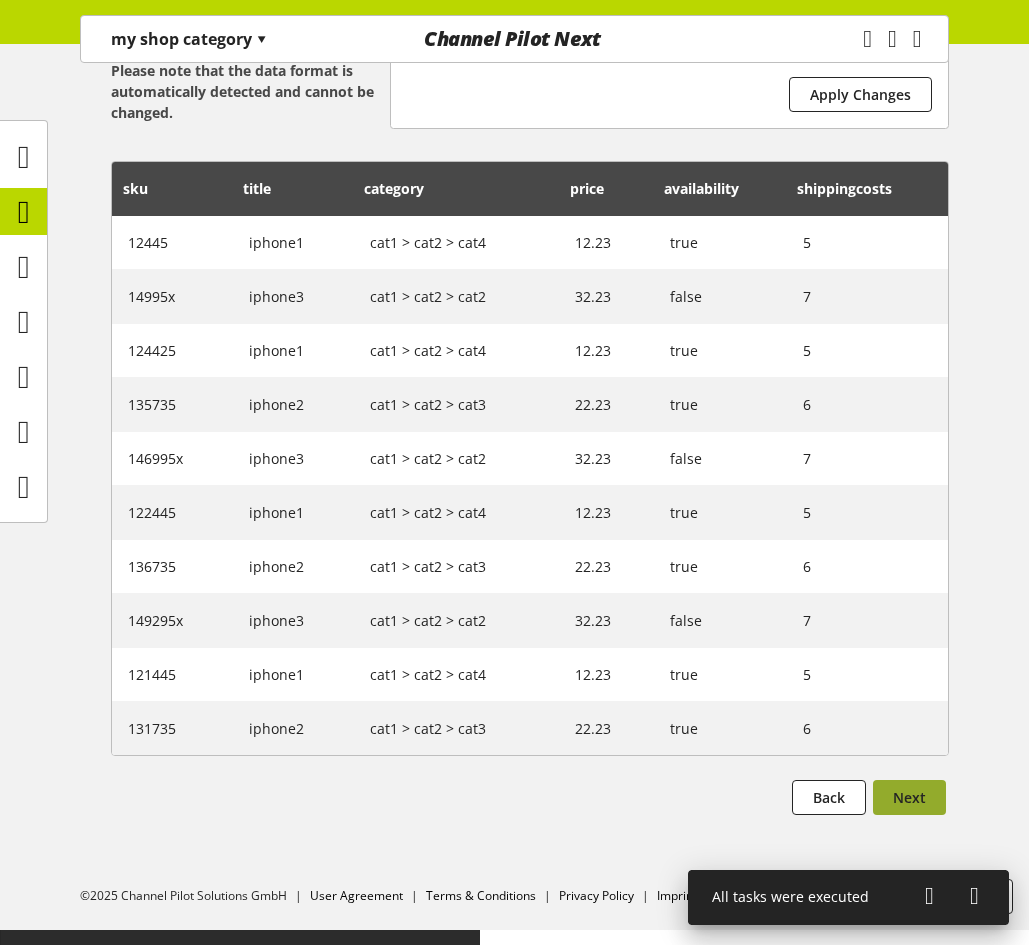click on "Next" at bounding box center [909, 797] 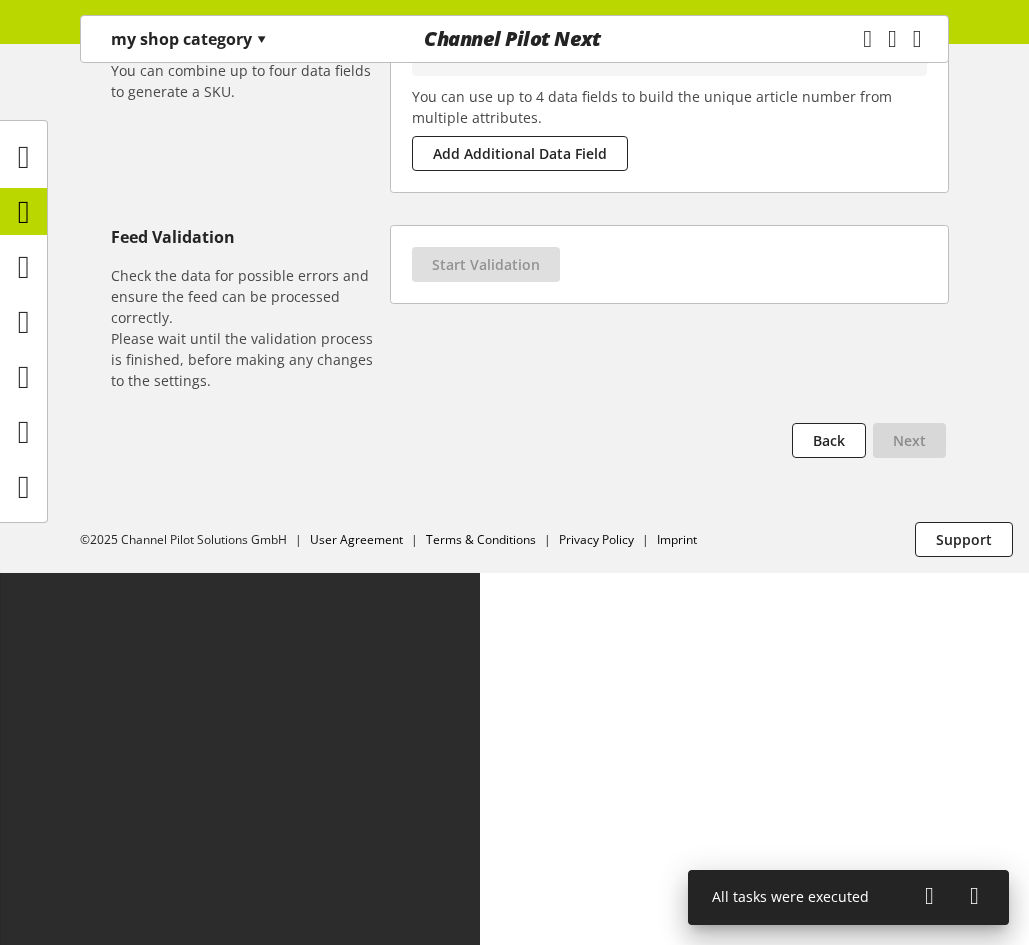 scroll, scrollTop: 0, scrollLeft: 0, axis: both 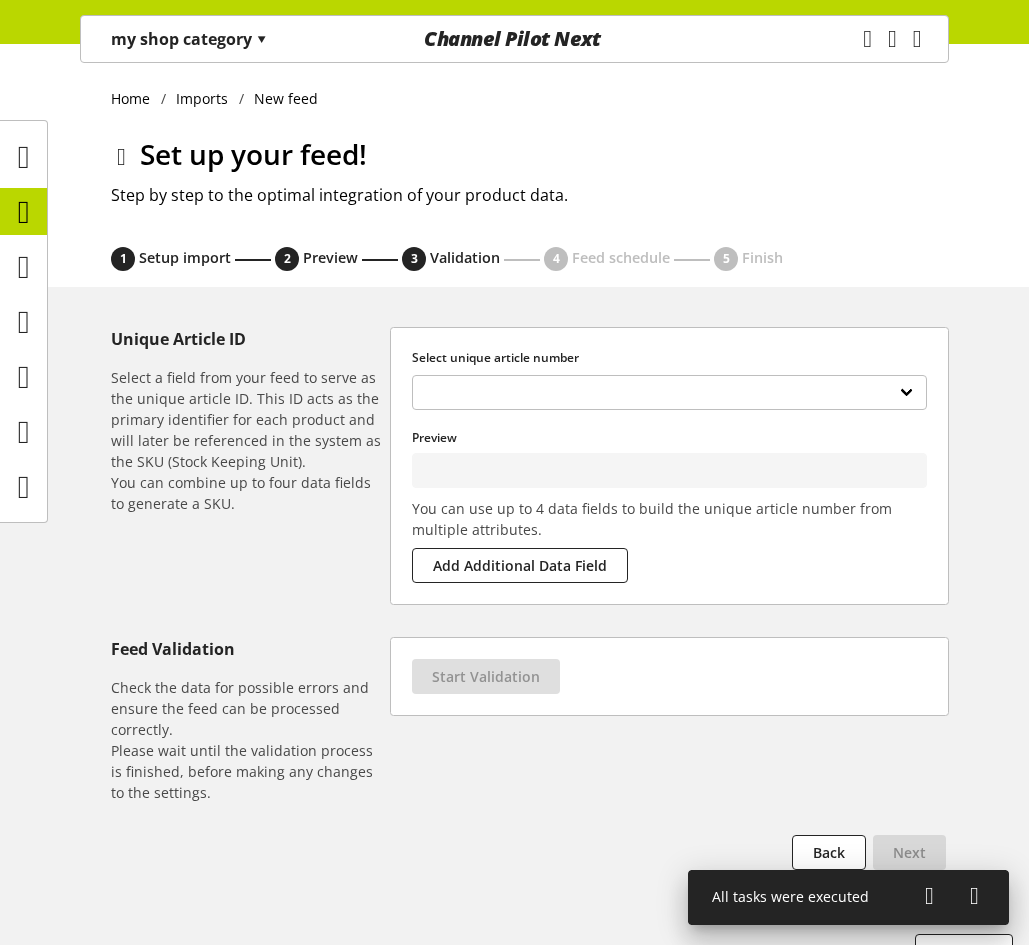 click on "**********" at bounding box center [670, 393] 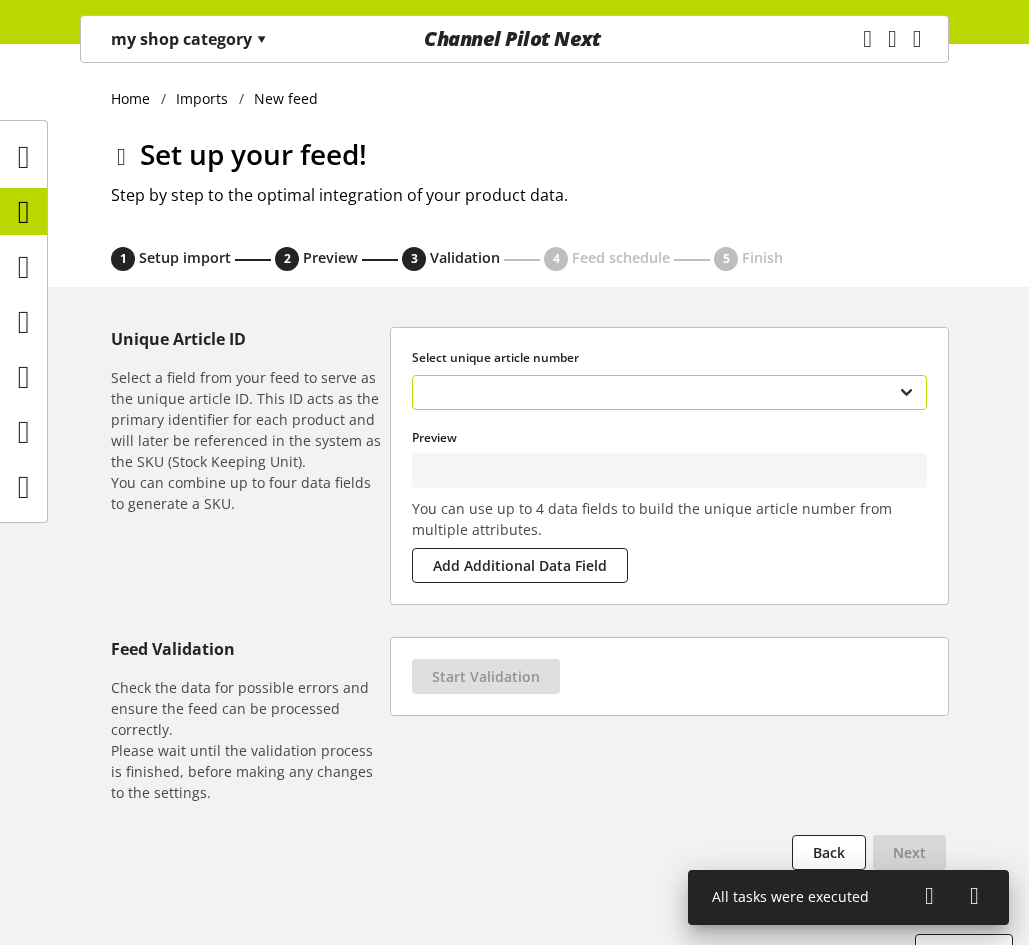 click on "**********" at bounding box center [669, 392] 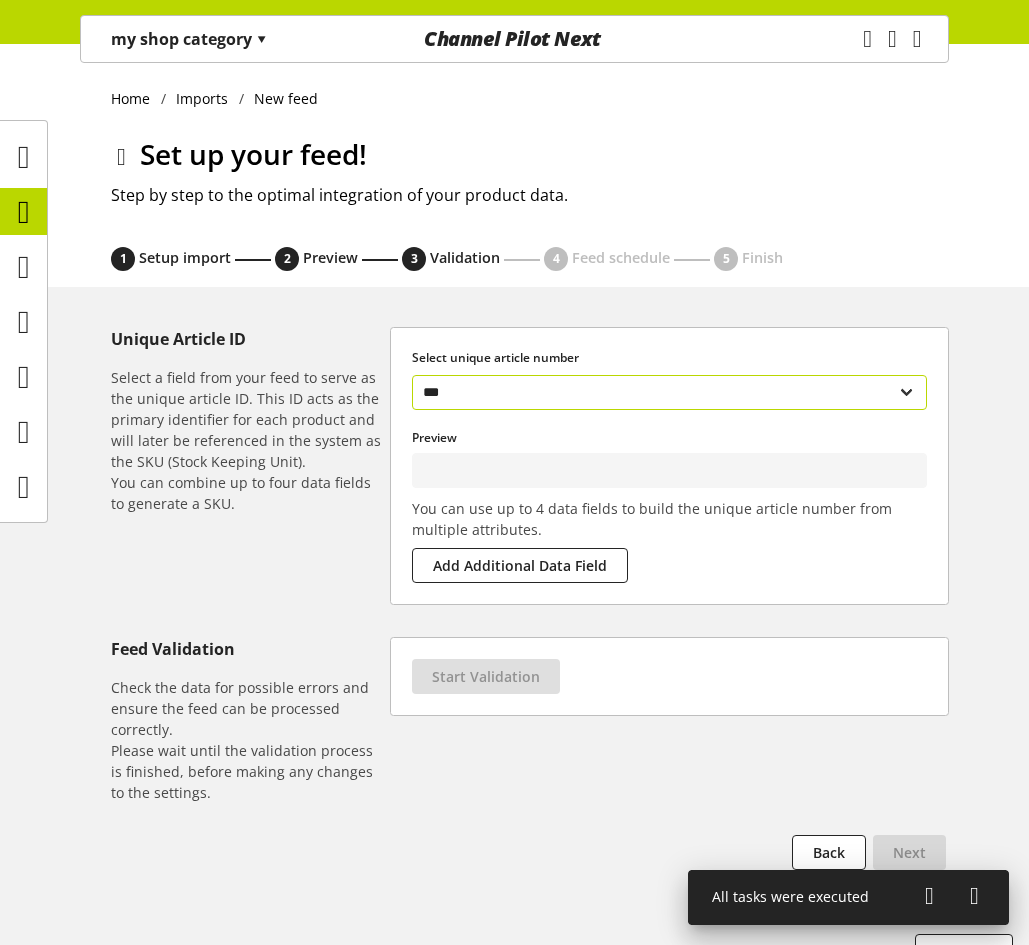 type on "*****" 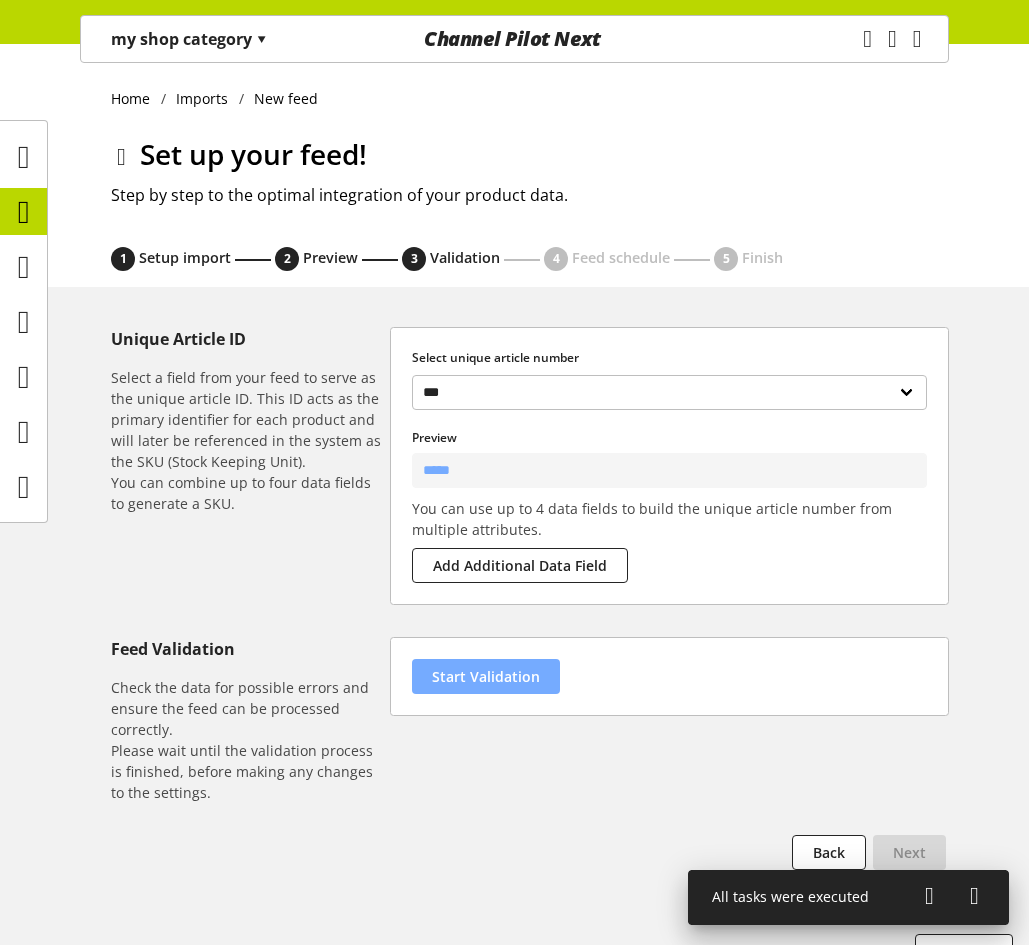 click on "Start Validation" at bounding box center (669, 676) 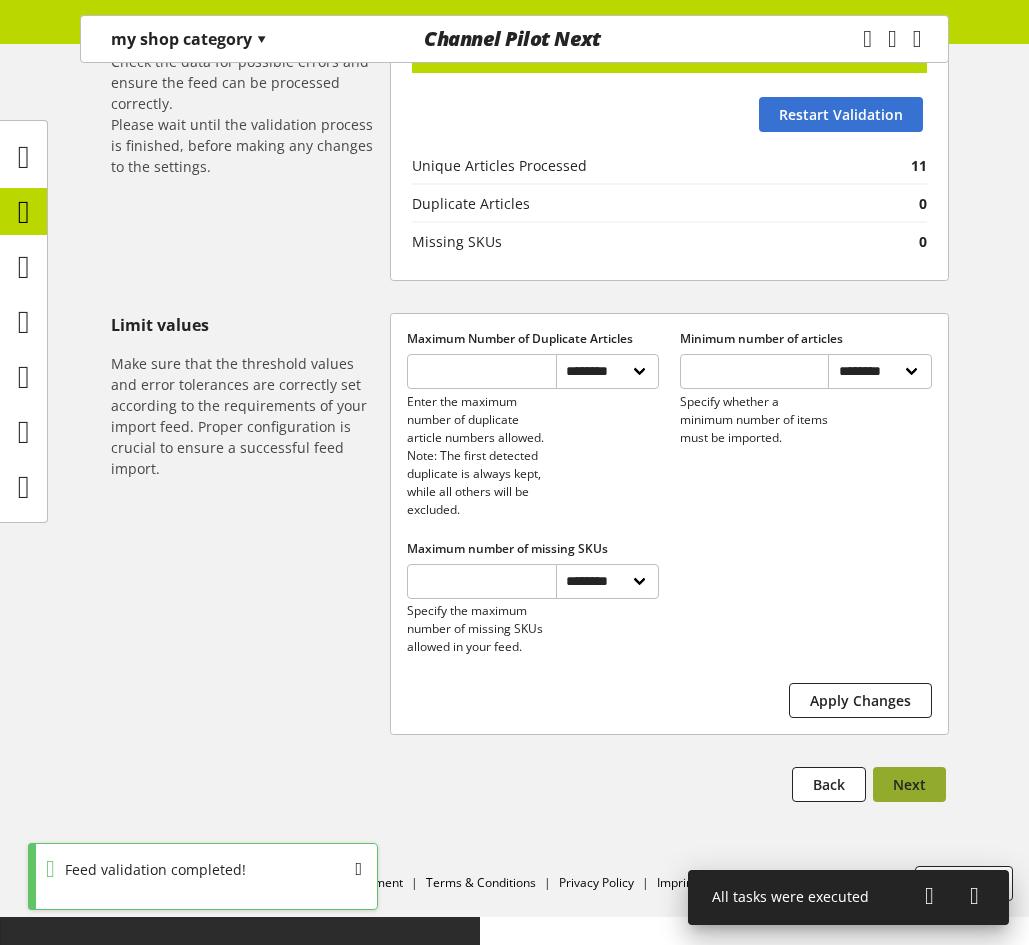 scroll, scrollTop: 634, scrollLeft: 0, axis: vertical 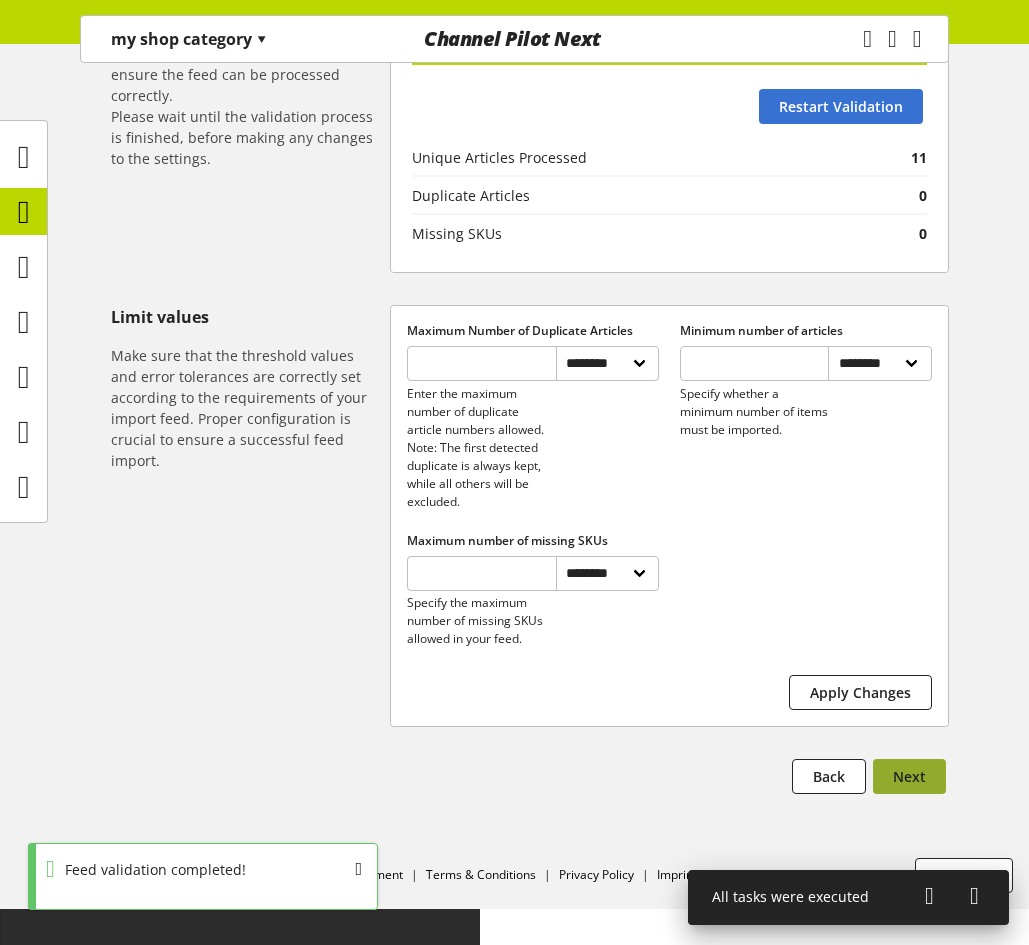click on "Next" at bounding box center [909, 776] 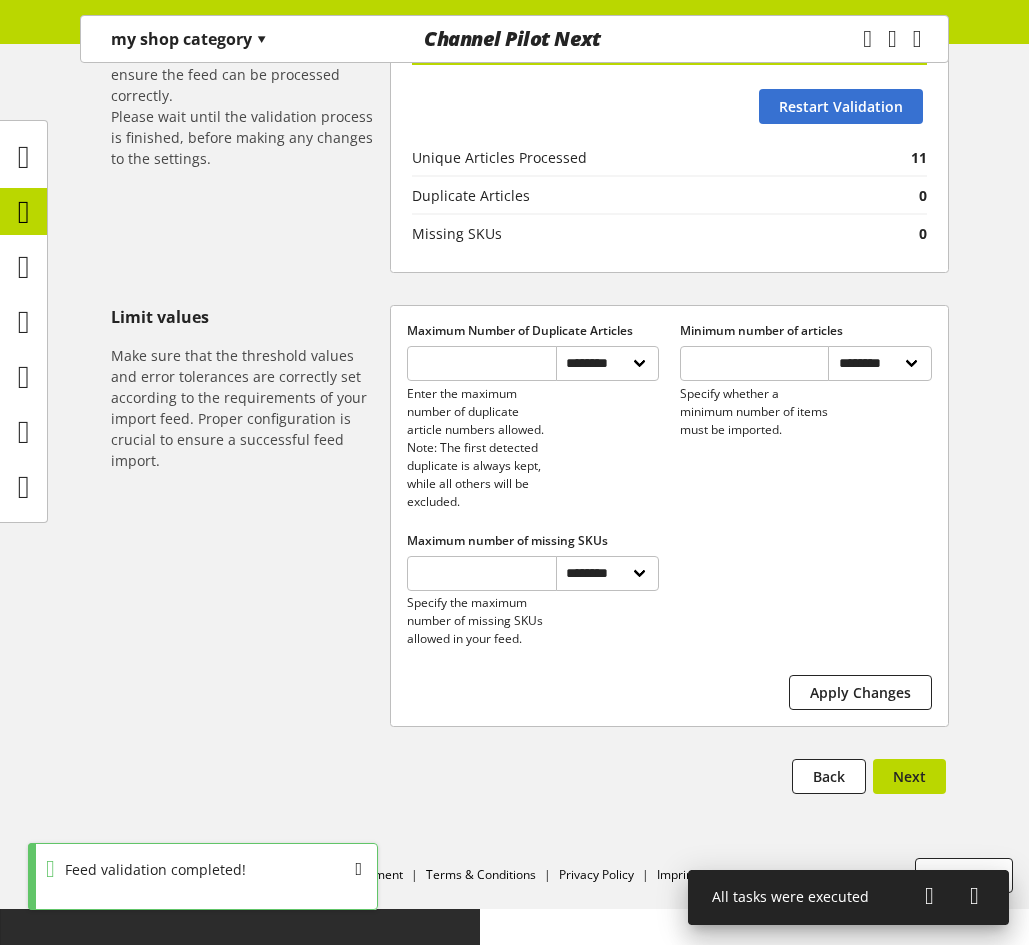 select on "****" 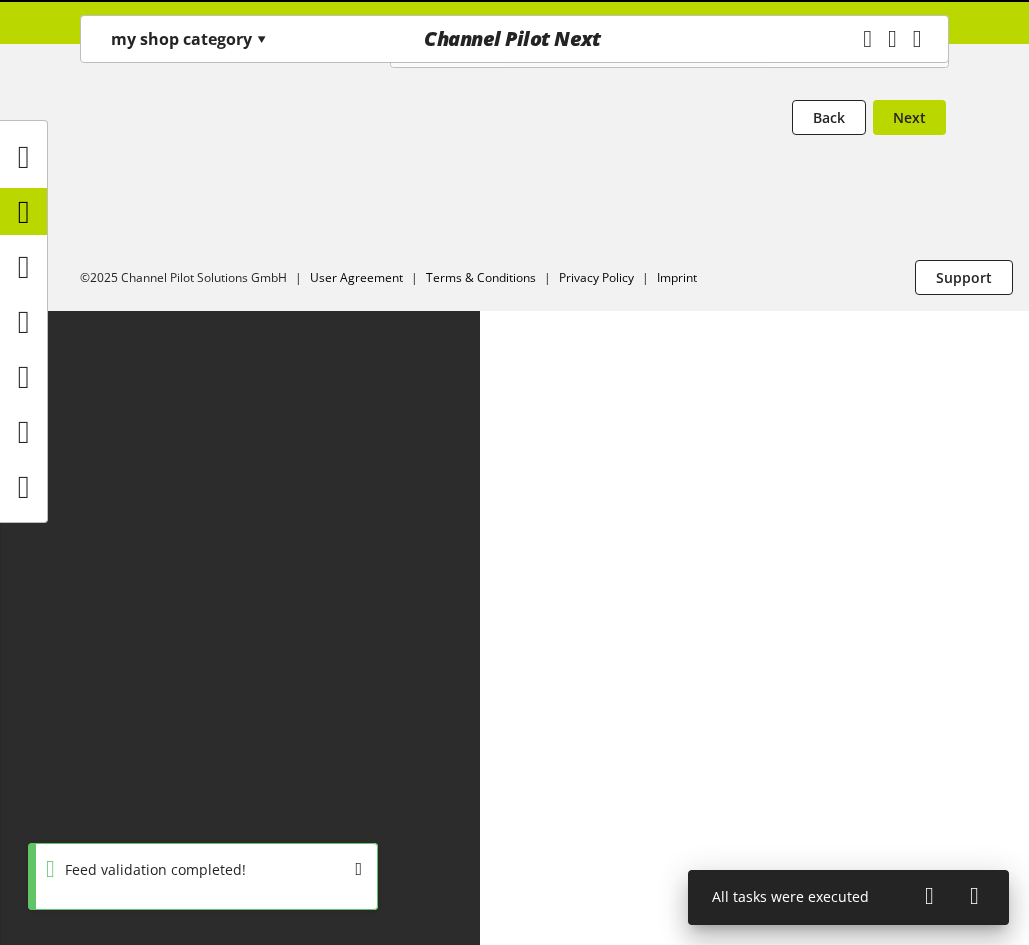 scroll, scrollTop: 0, scrollLeft: 0, axis: both 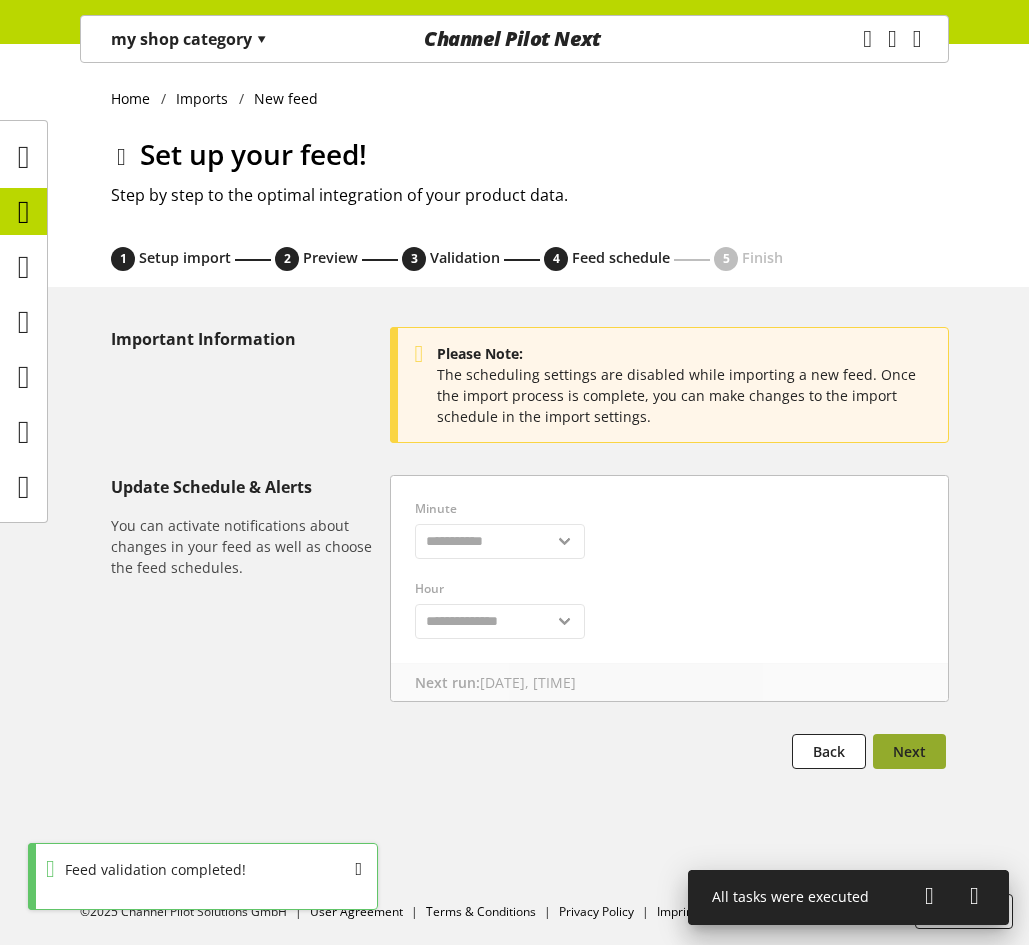 click on "Next" at bounding box center [909, 751] 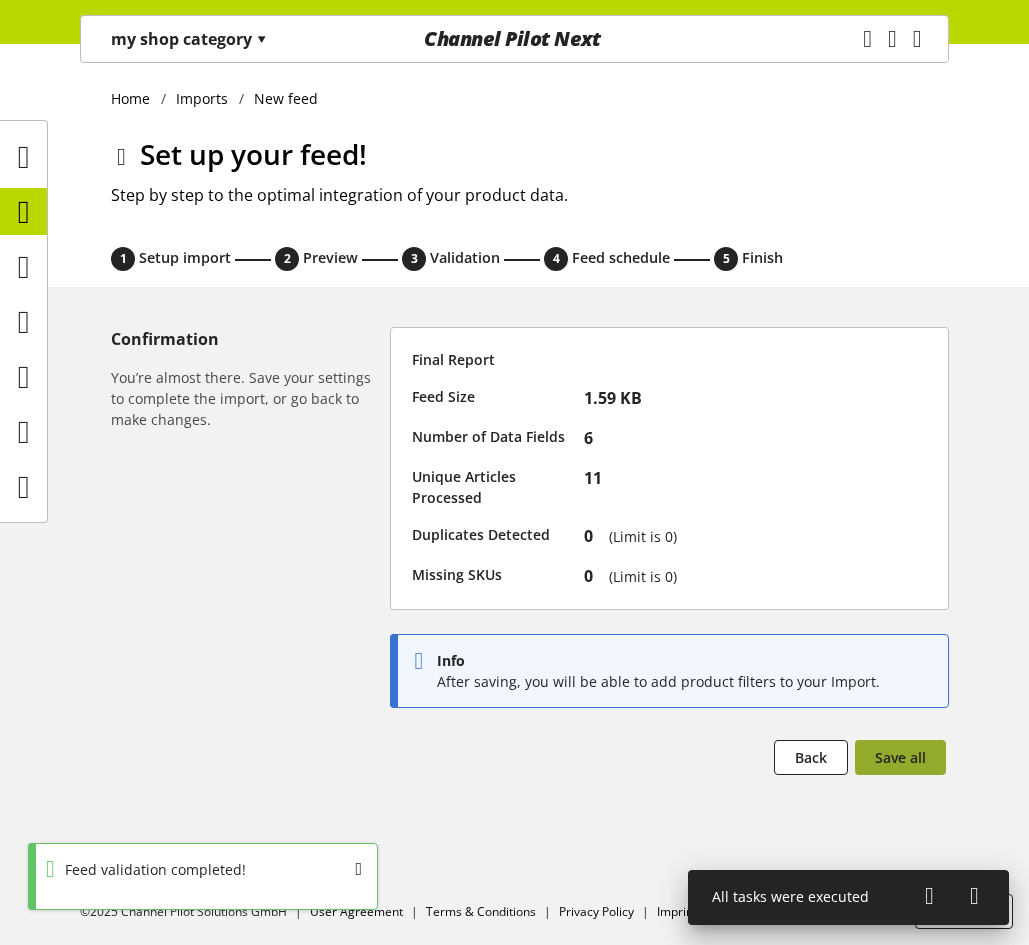 click on "Save all" at bounding box center [900, 757] 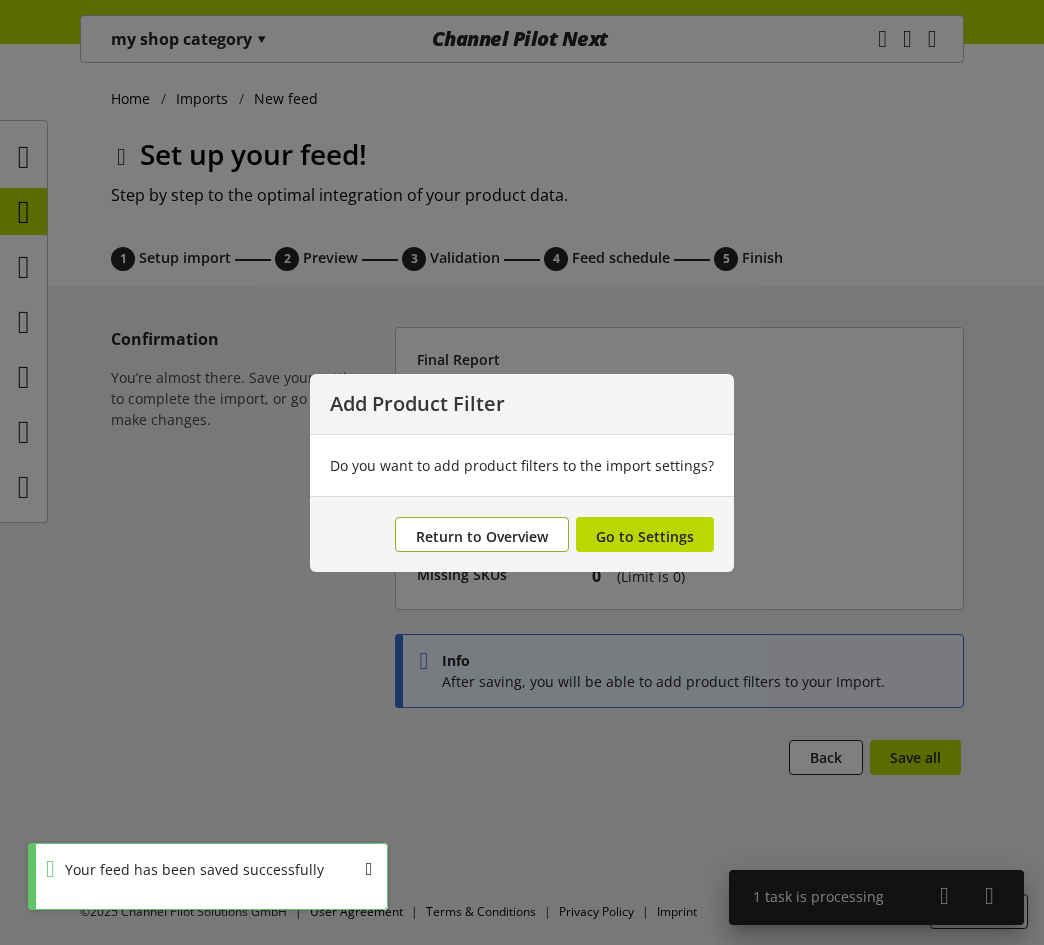 click on "Return to Overview" at bounding box center [482, 536] 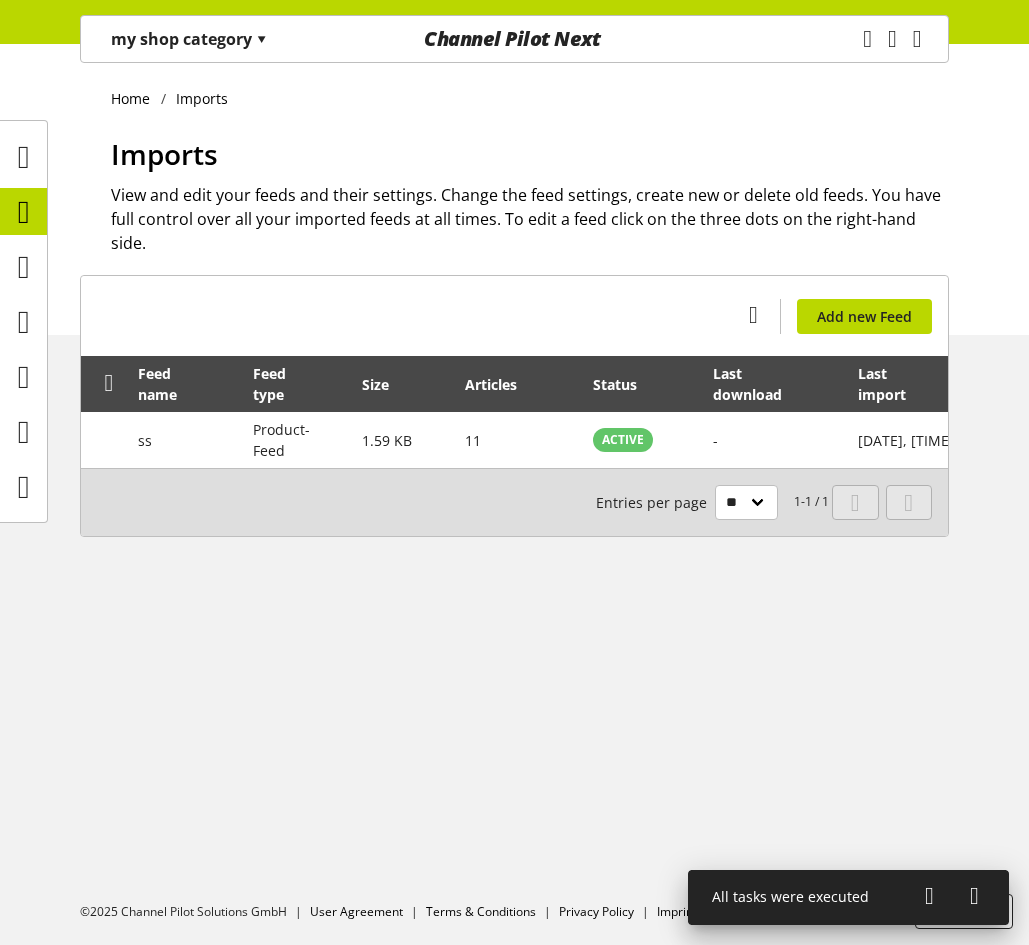 click on "my shop category ▾" at bounding box center (189, 39) 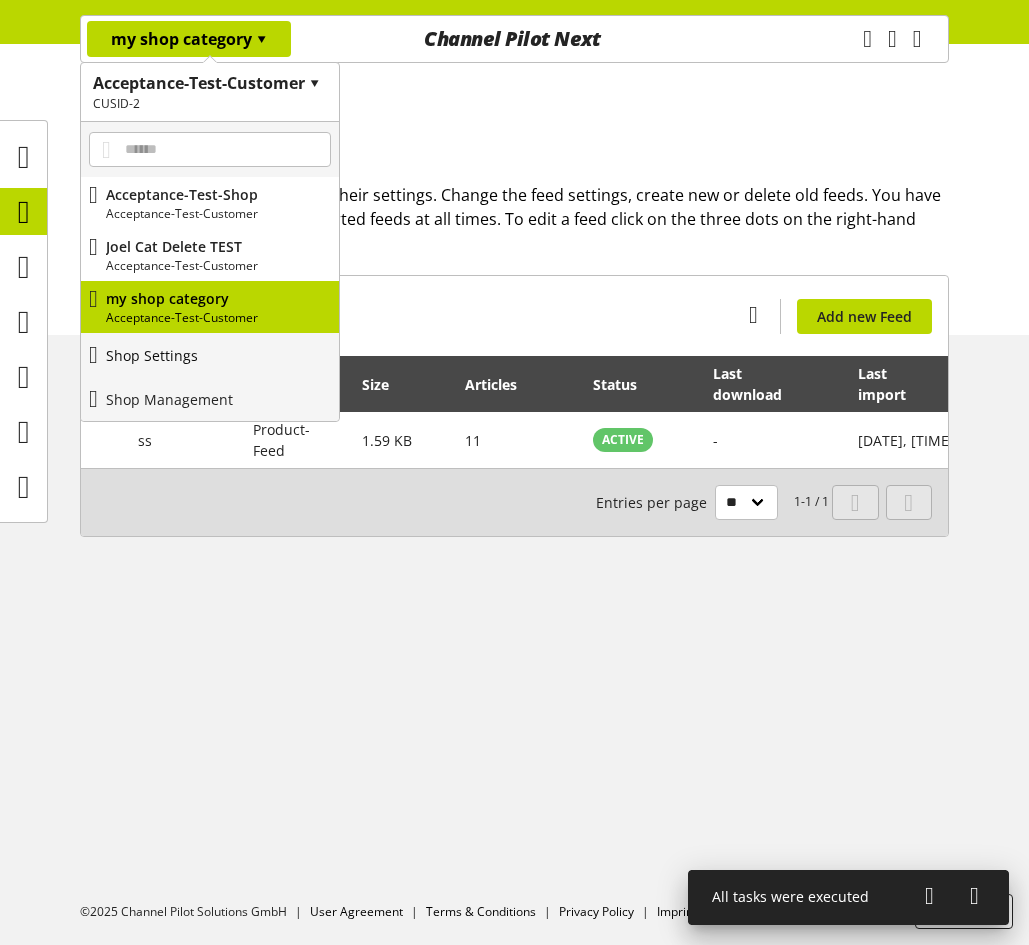 click on "Shop Settings" at bounding box center (210, 355) 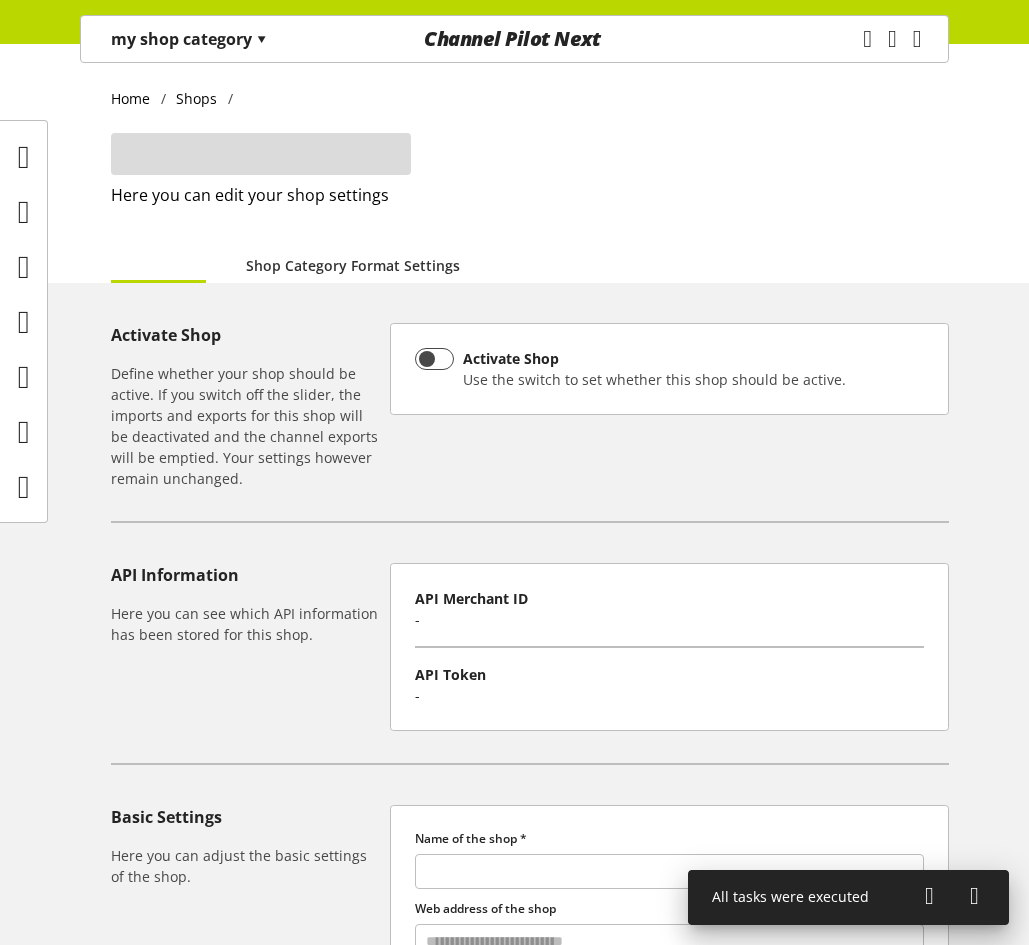 type on "**********" 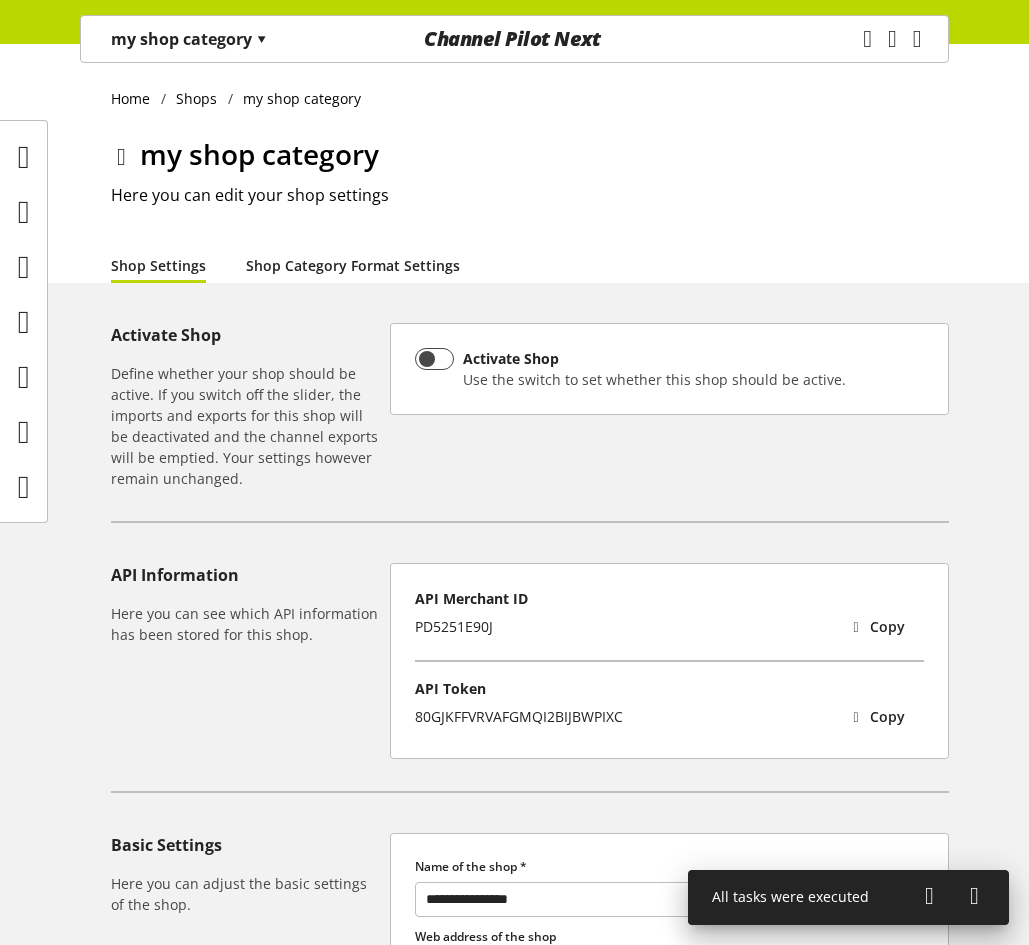 click on "Shop Category Format Settings" at bounding box center (353, 265) 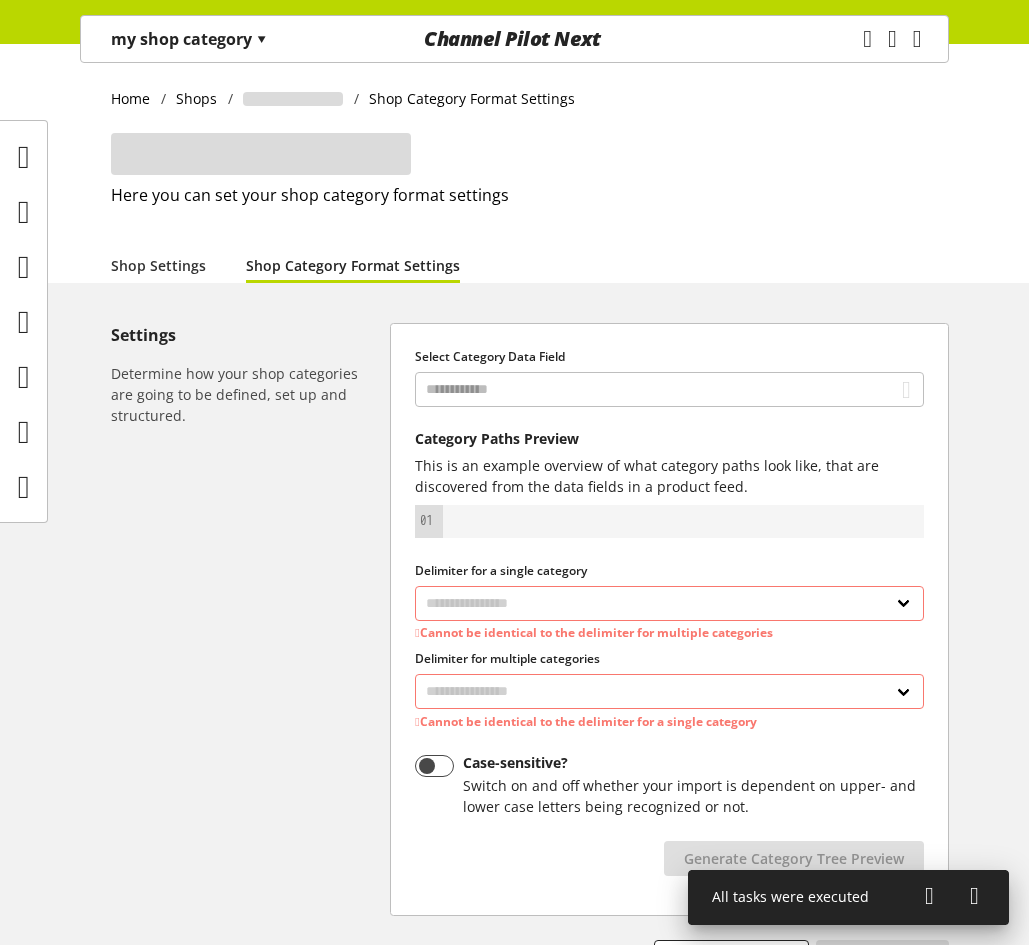 select 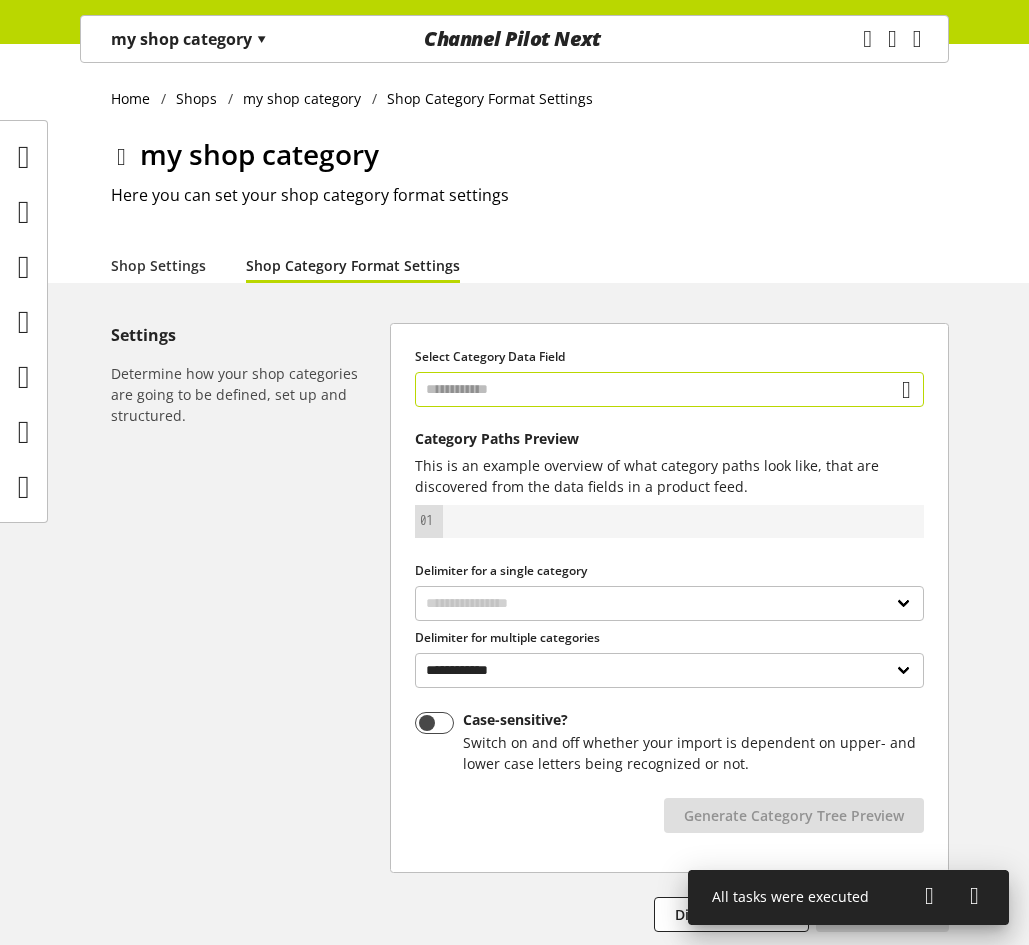 click at bounding box center [669, 389] 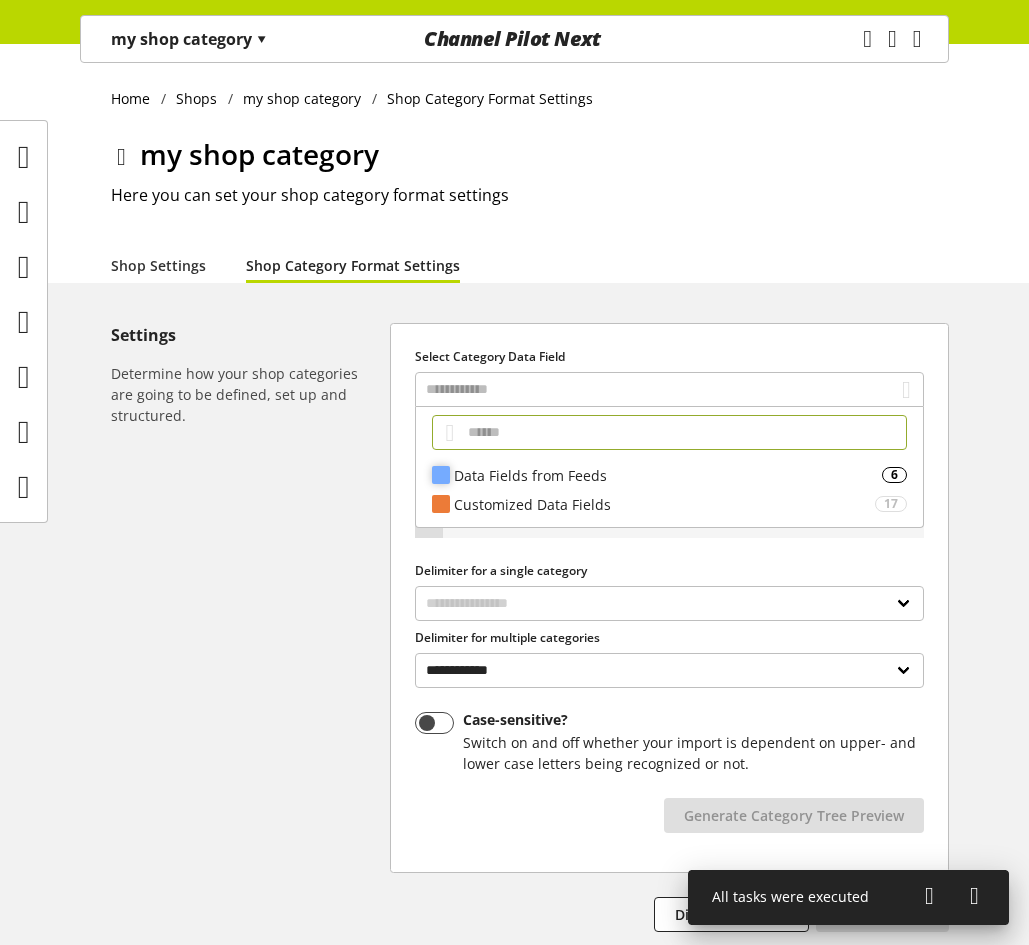 click on "Data Fields from Feeds" at bounding box center (668, 475) 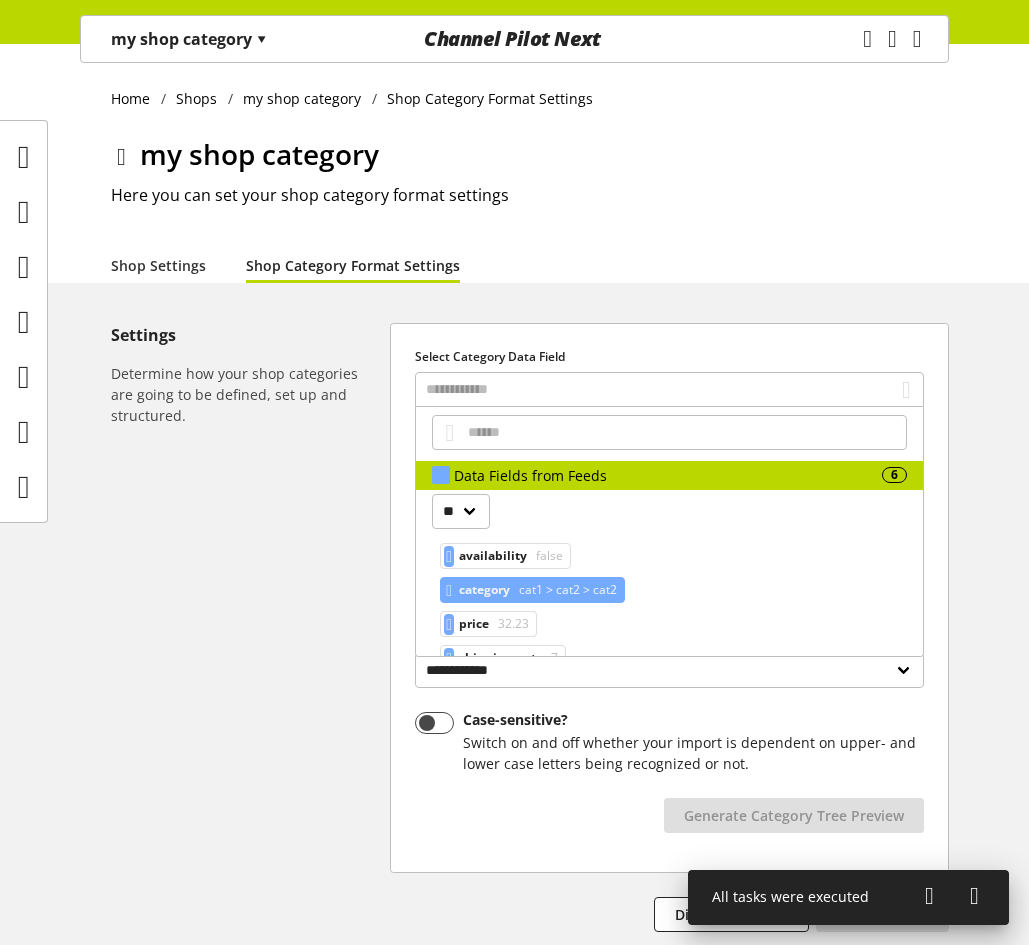 click on "category" at bounding box center [484, 590] 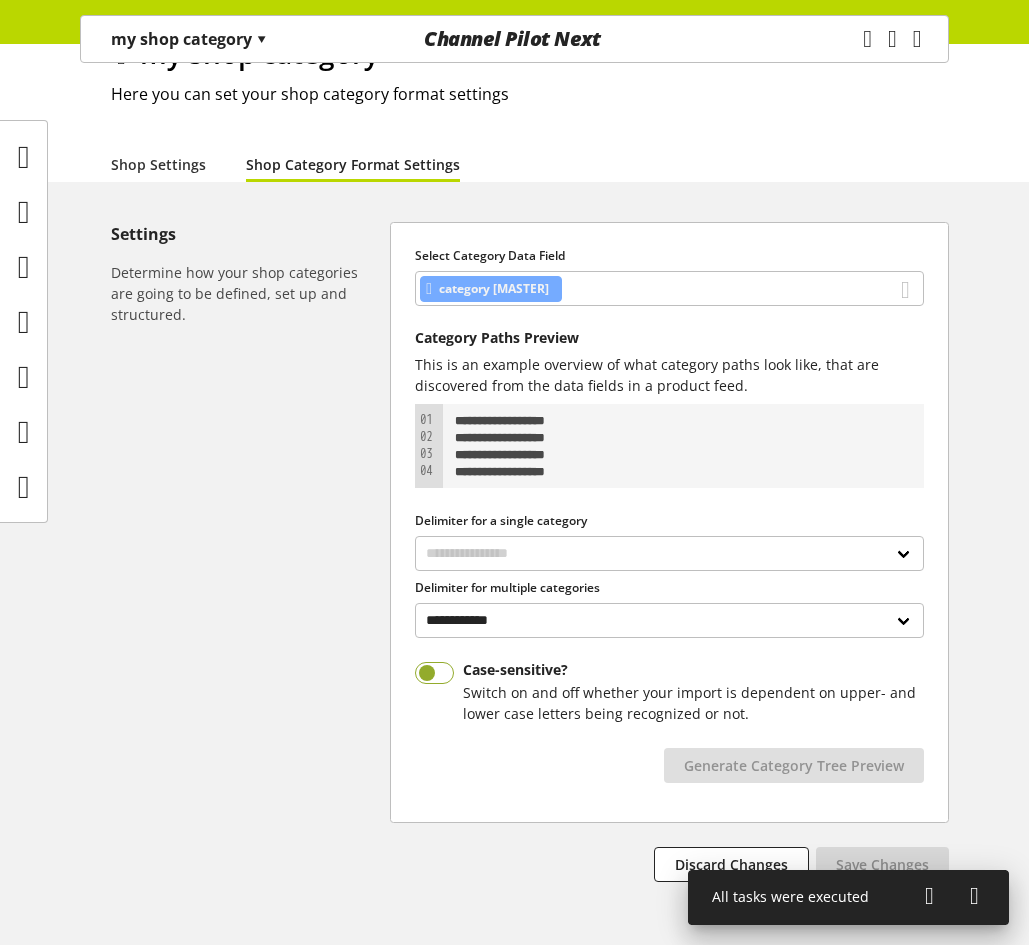 scroll, scrollTop: 185, scrollLeft: 0, axis: vertical 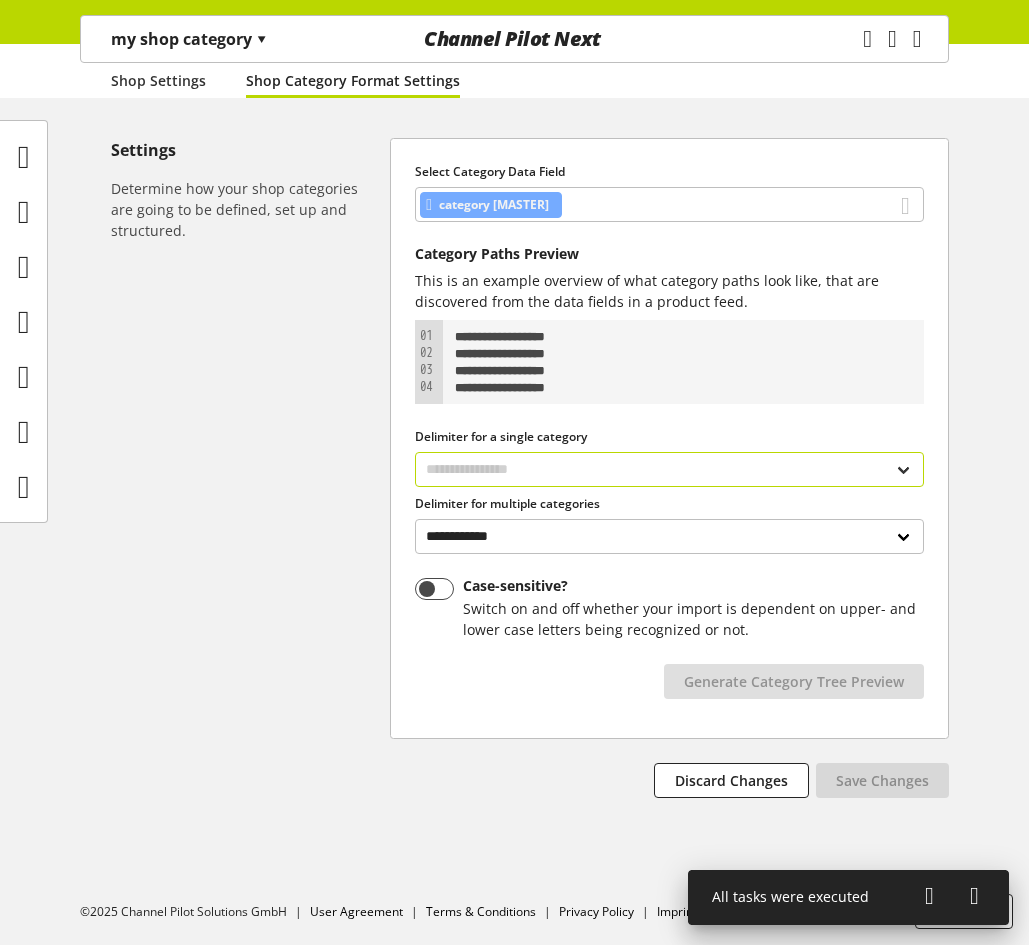 click on "**********" at bounding box center (669, 469) 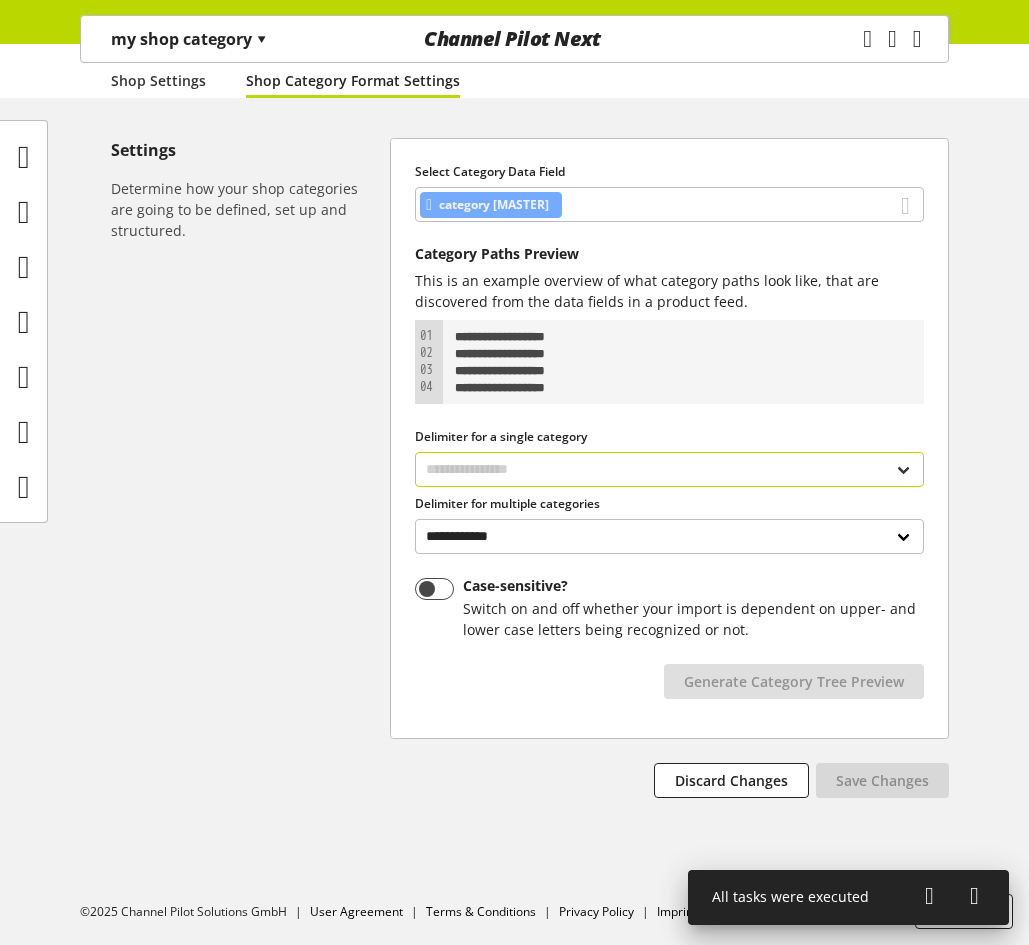 select on "*" 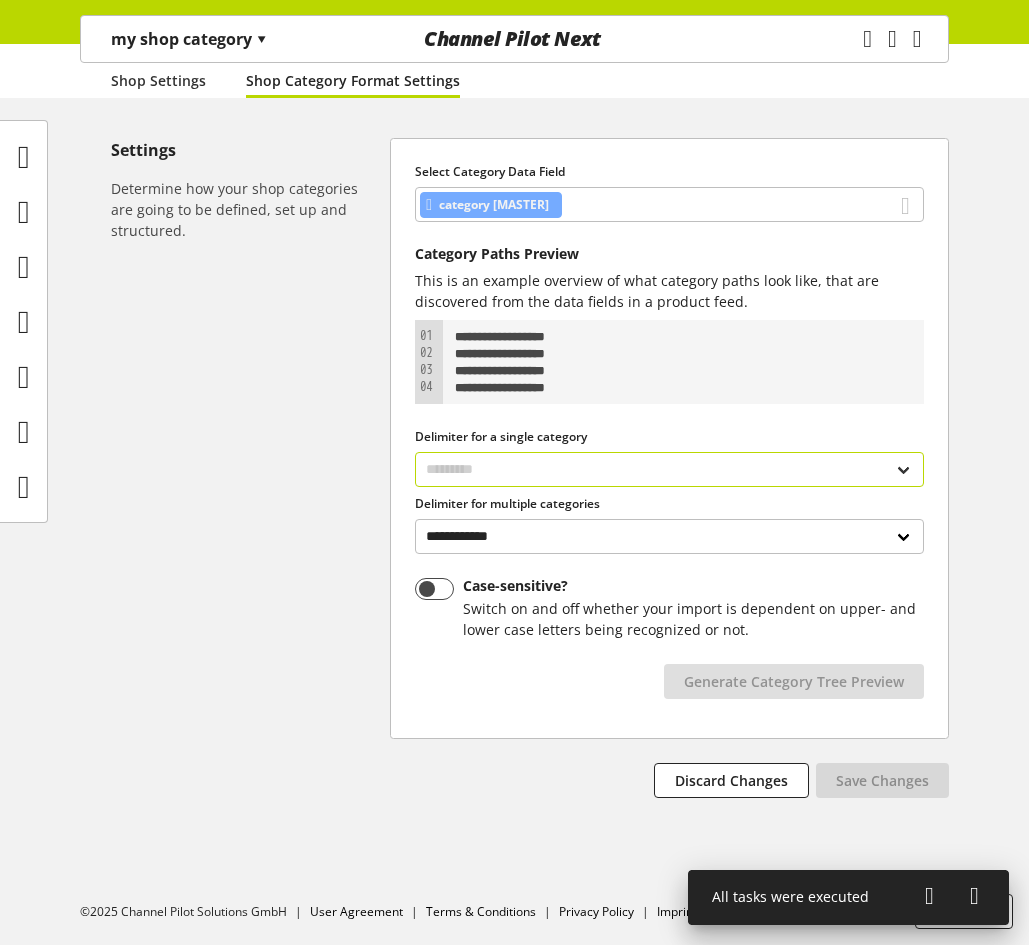 click on "**********" at bounding box center (669, 469) 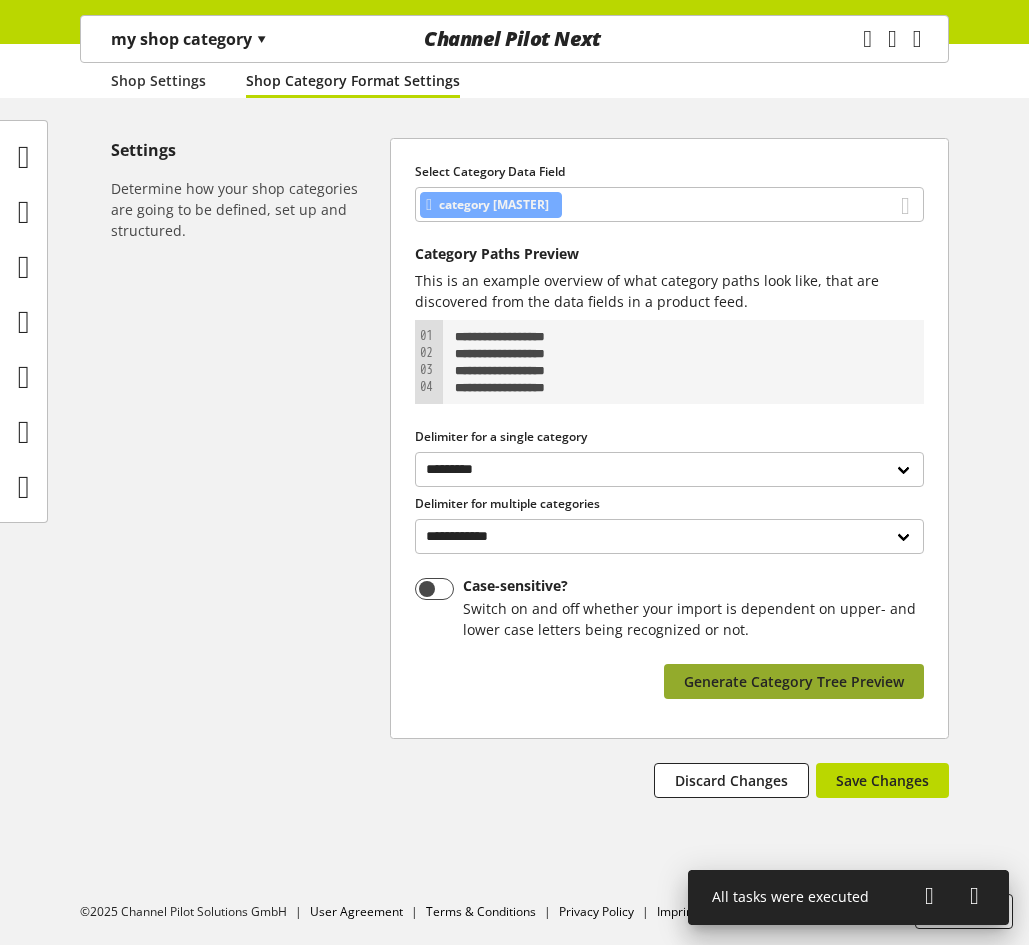 click on "Generate Category Tree Preview" at bounding box center [794, 681] 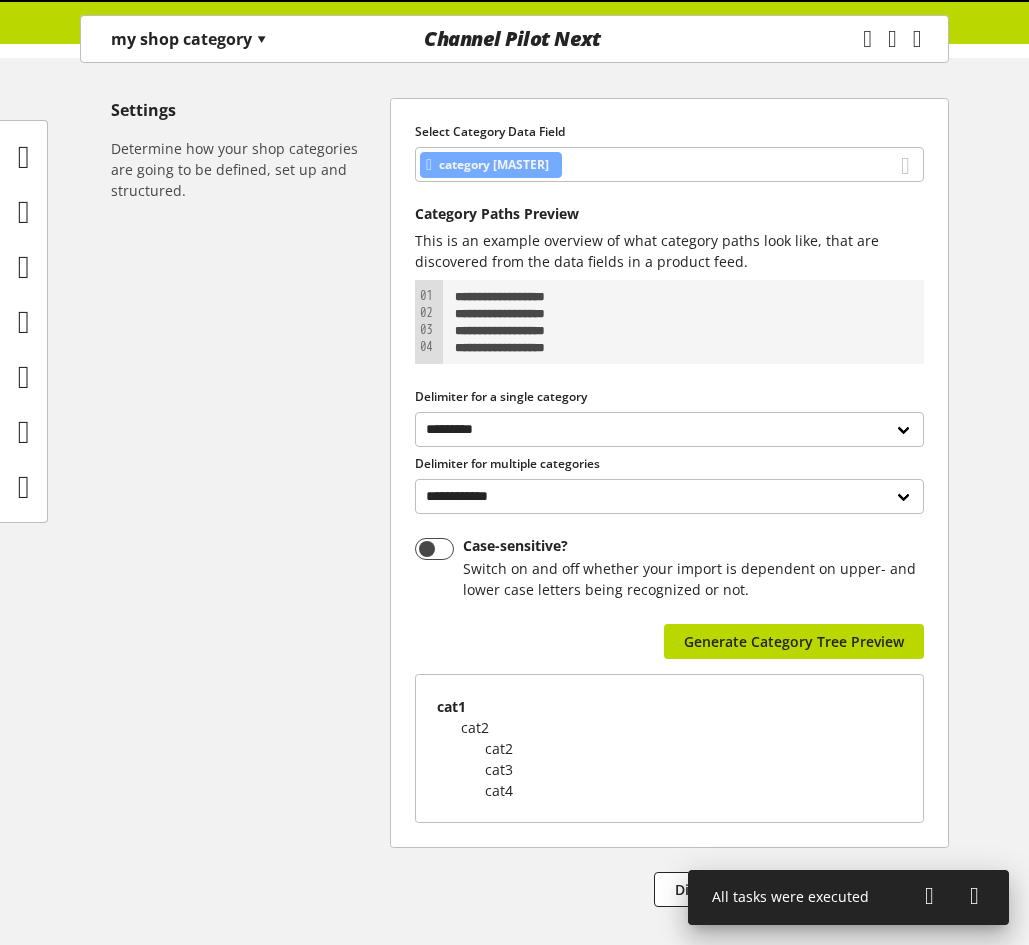 scroll, scrollTop: 334, scrollLeft: 0, axis: vertical 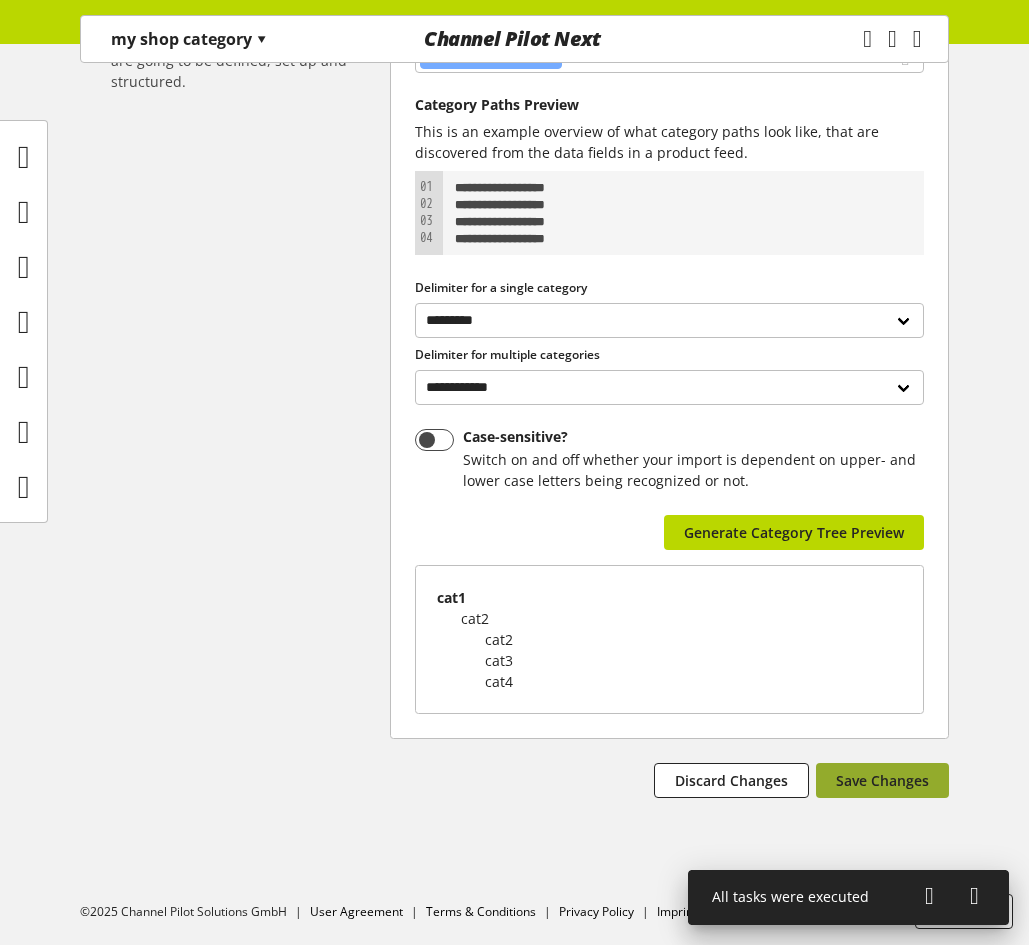 click on "Save Changes" at bounding box center (882, 780) 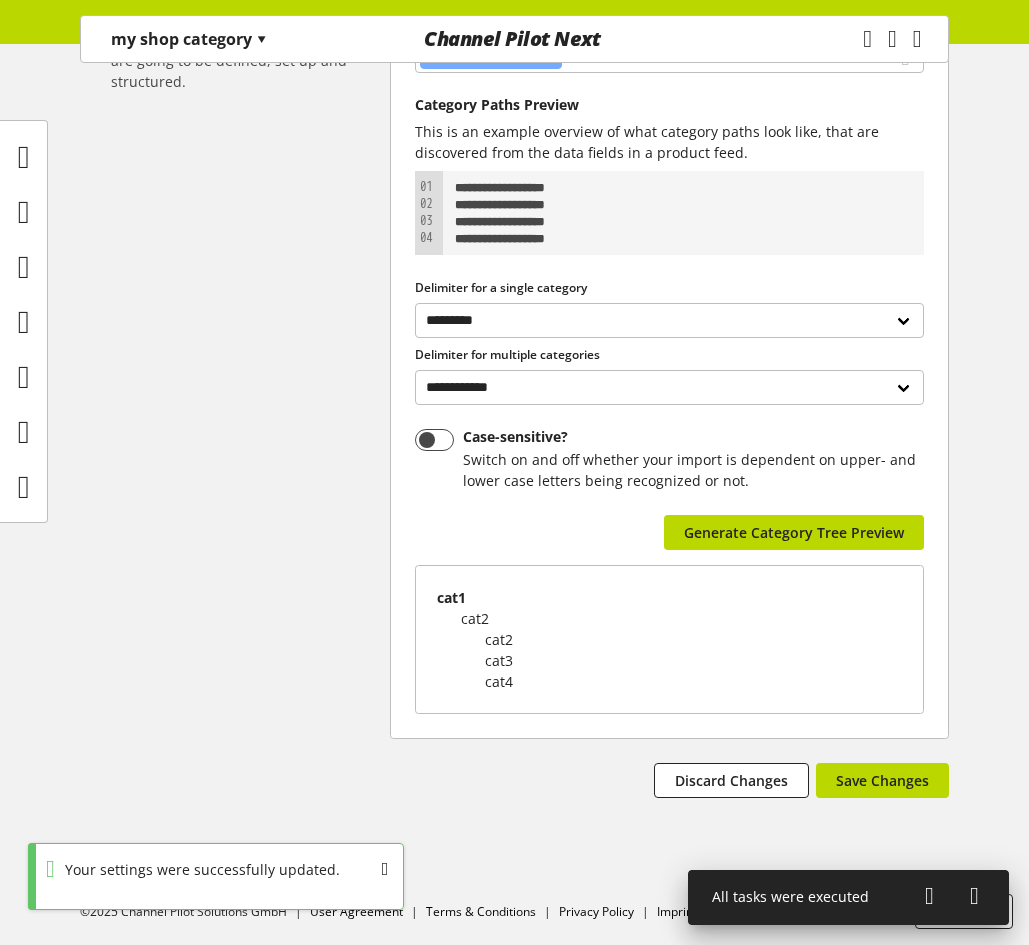 click at bounding box center (929, 896) 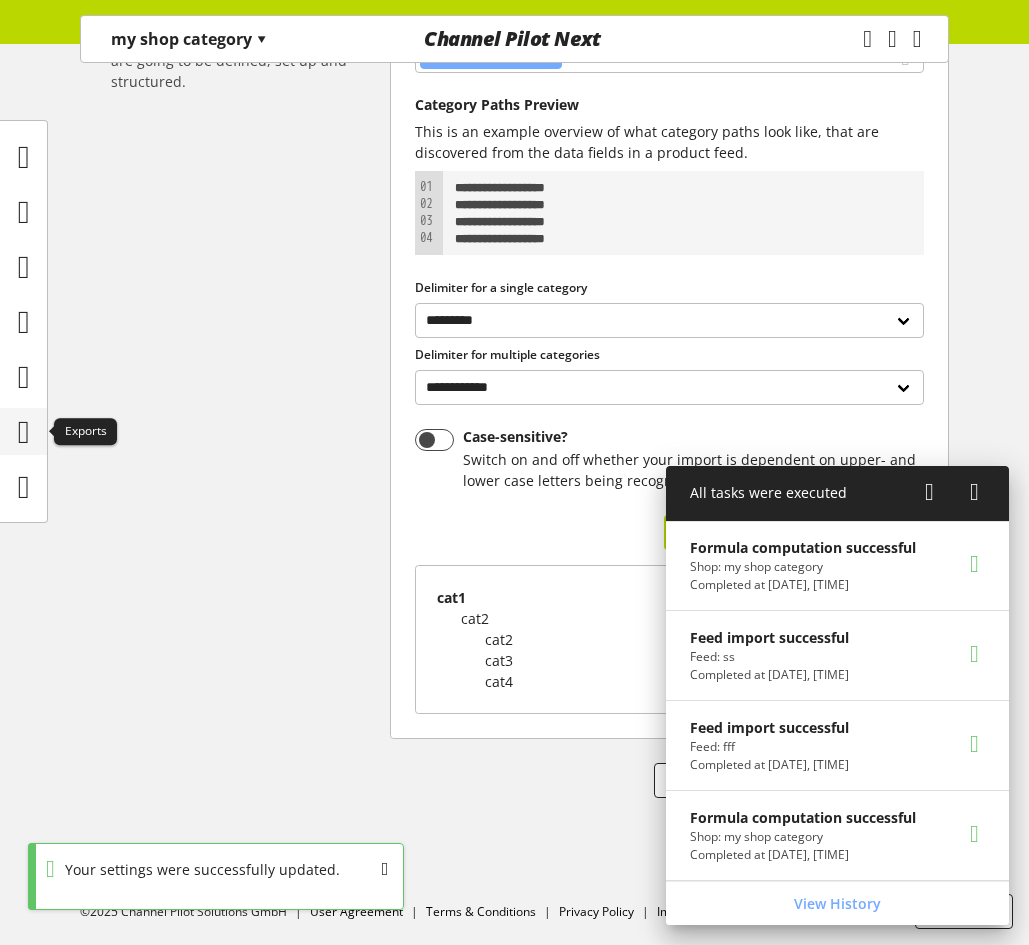 click at bounding box center (24, 432) 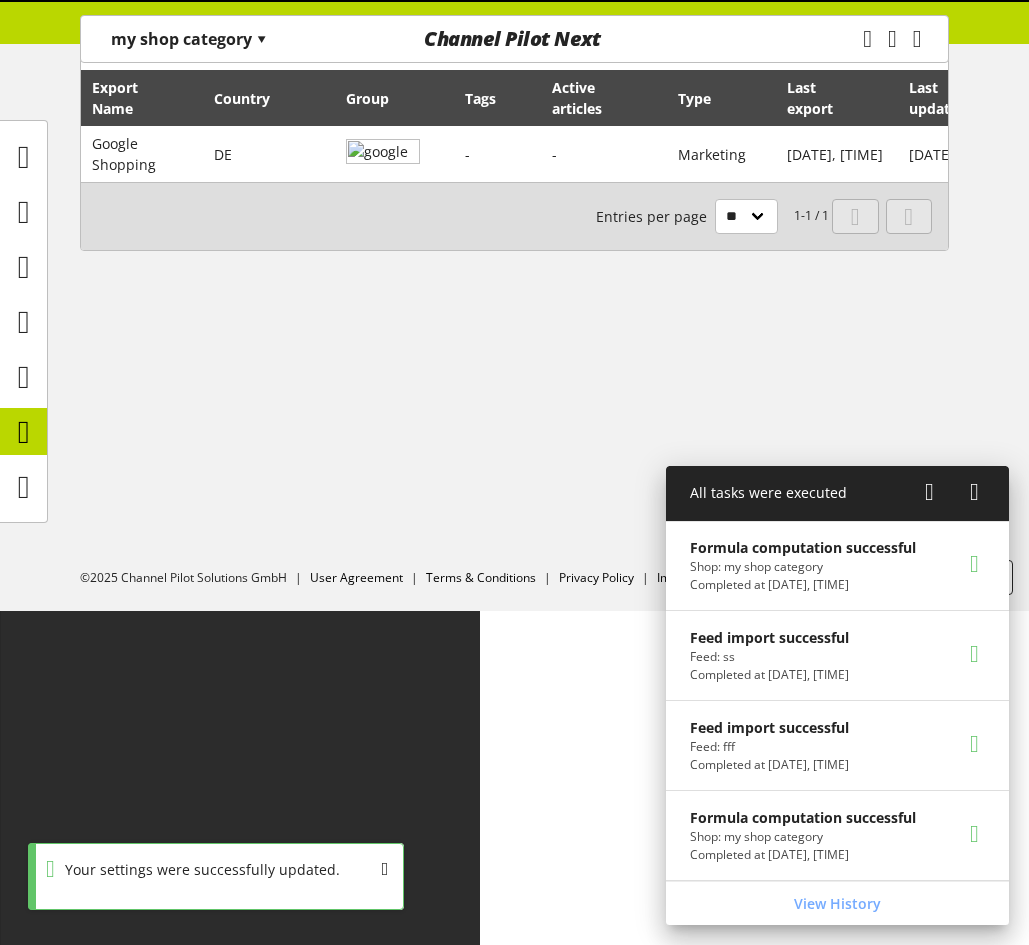 scroll, scrollTop: 0, scrollLeft: 0, axis: both 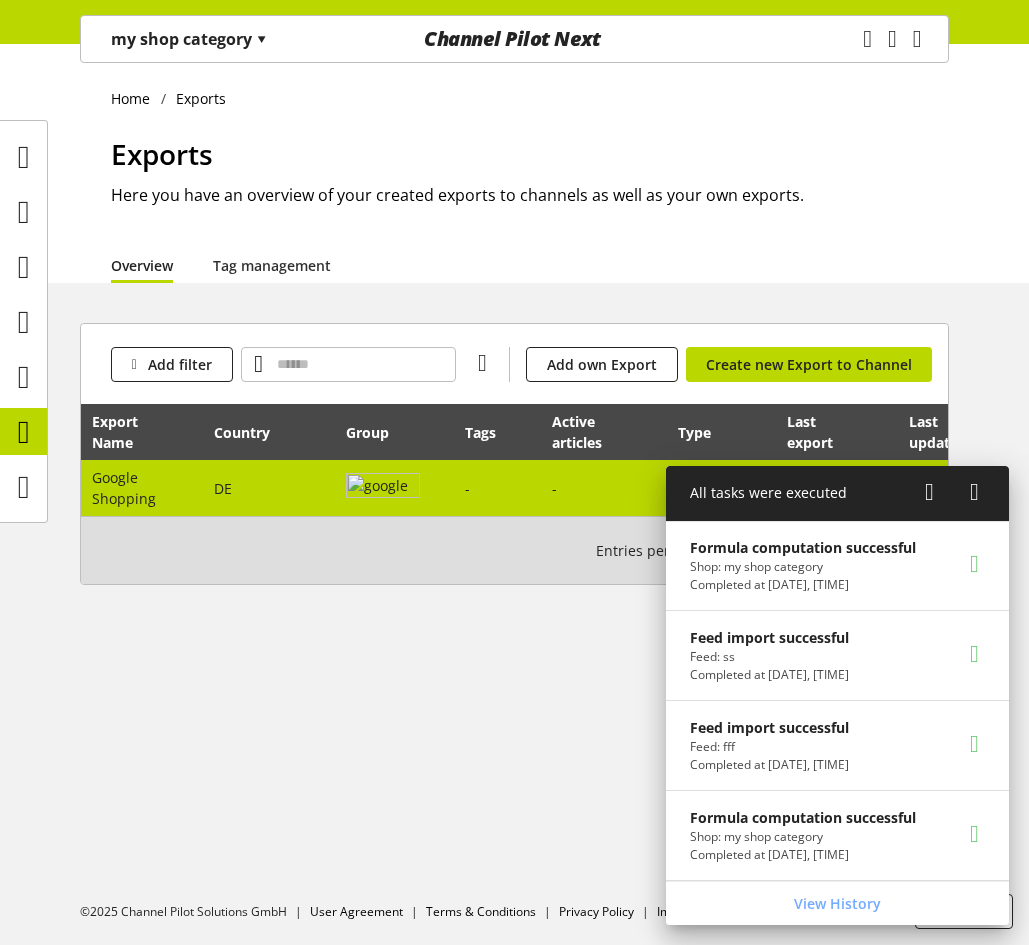 click at bounding box center [383, 488] 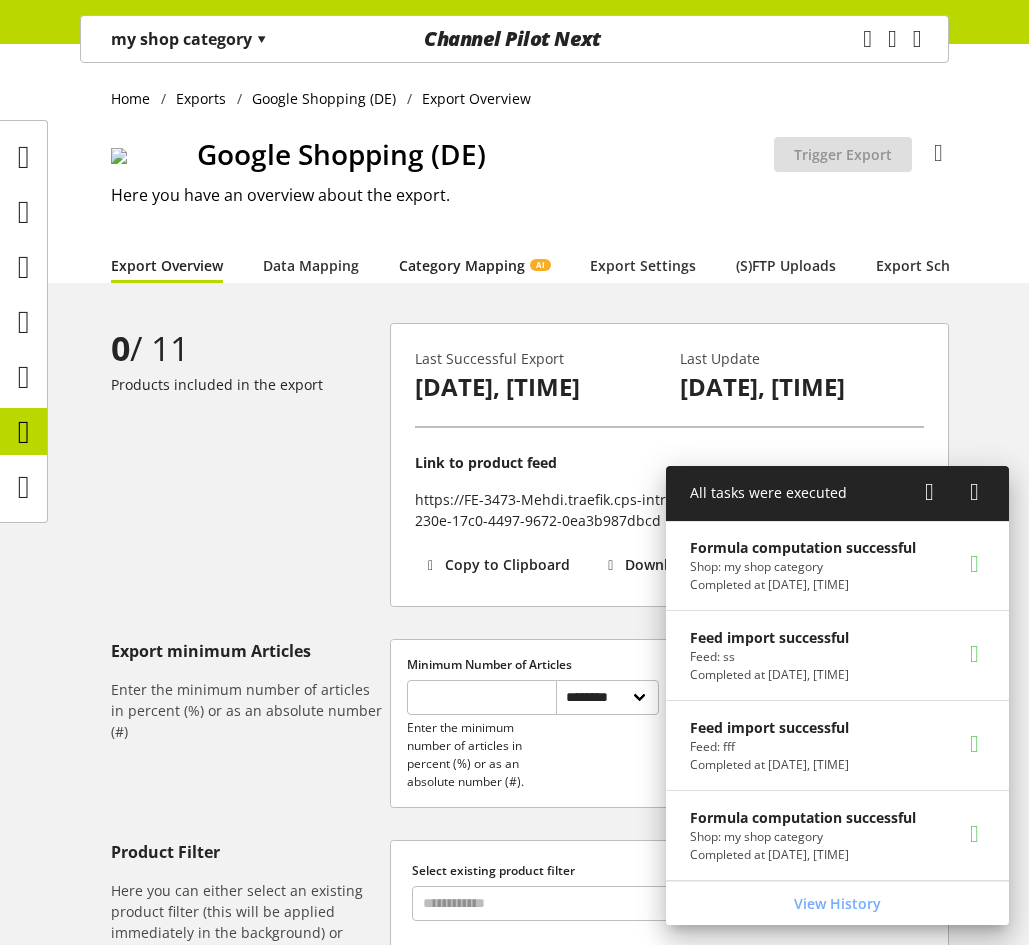 click on "Category Mapping AI" at bounding box center (474, 265) 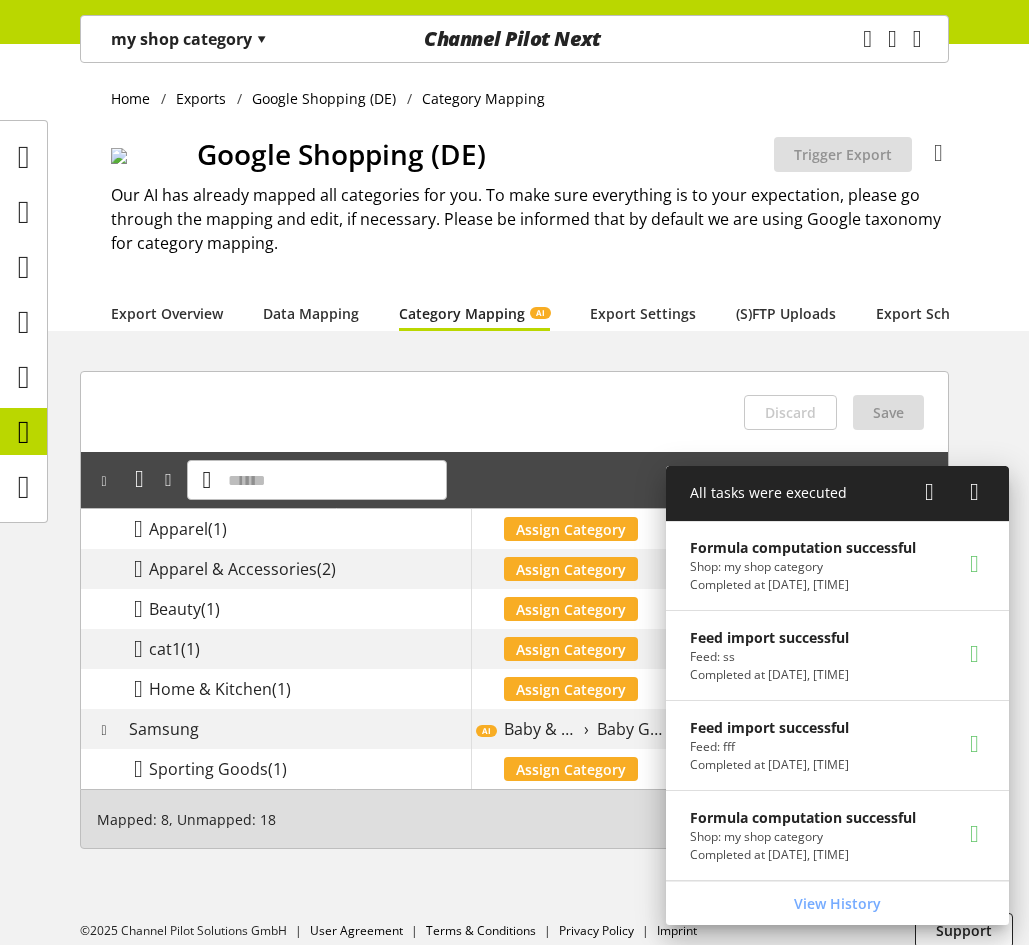 click at bounding box center (929, 492) 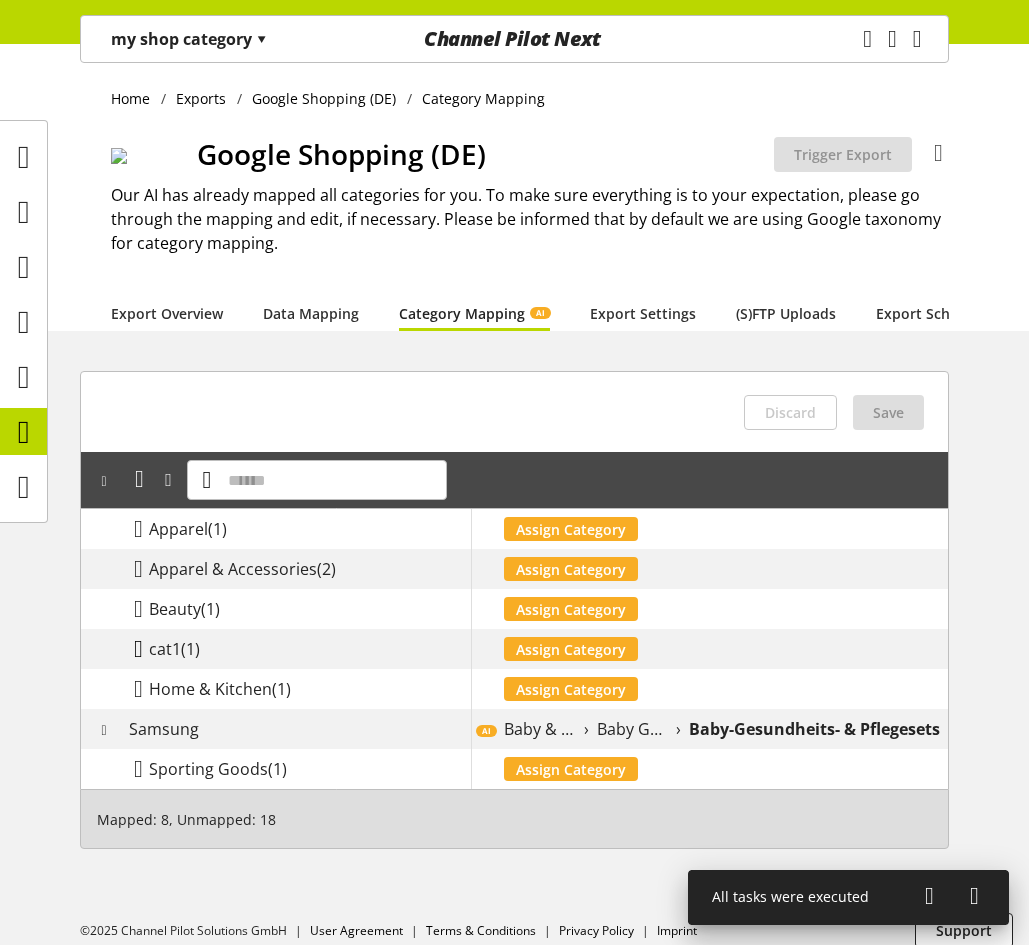 click at bounding box center [138, 649] 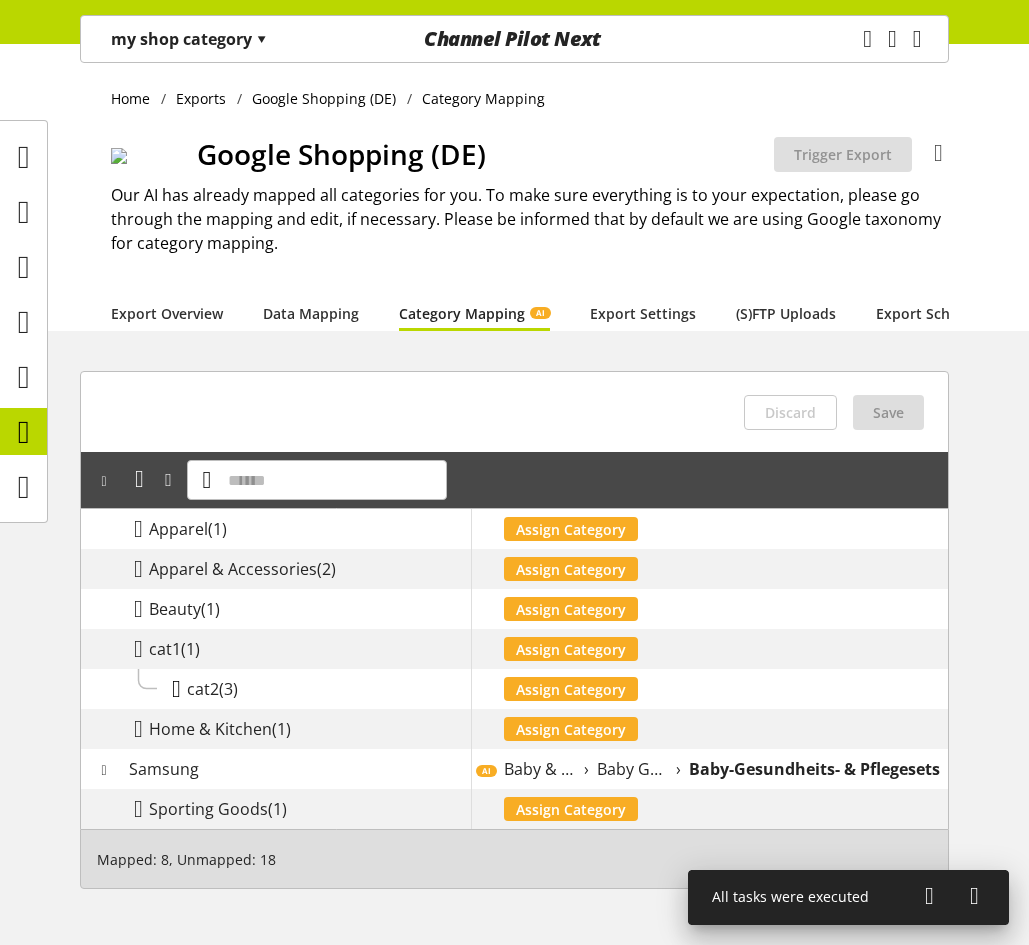 click at bounding box center (176, 689) 